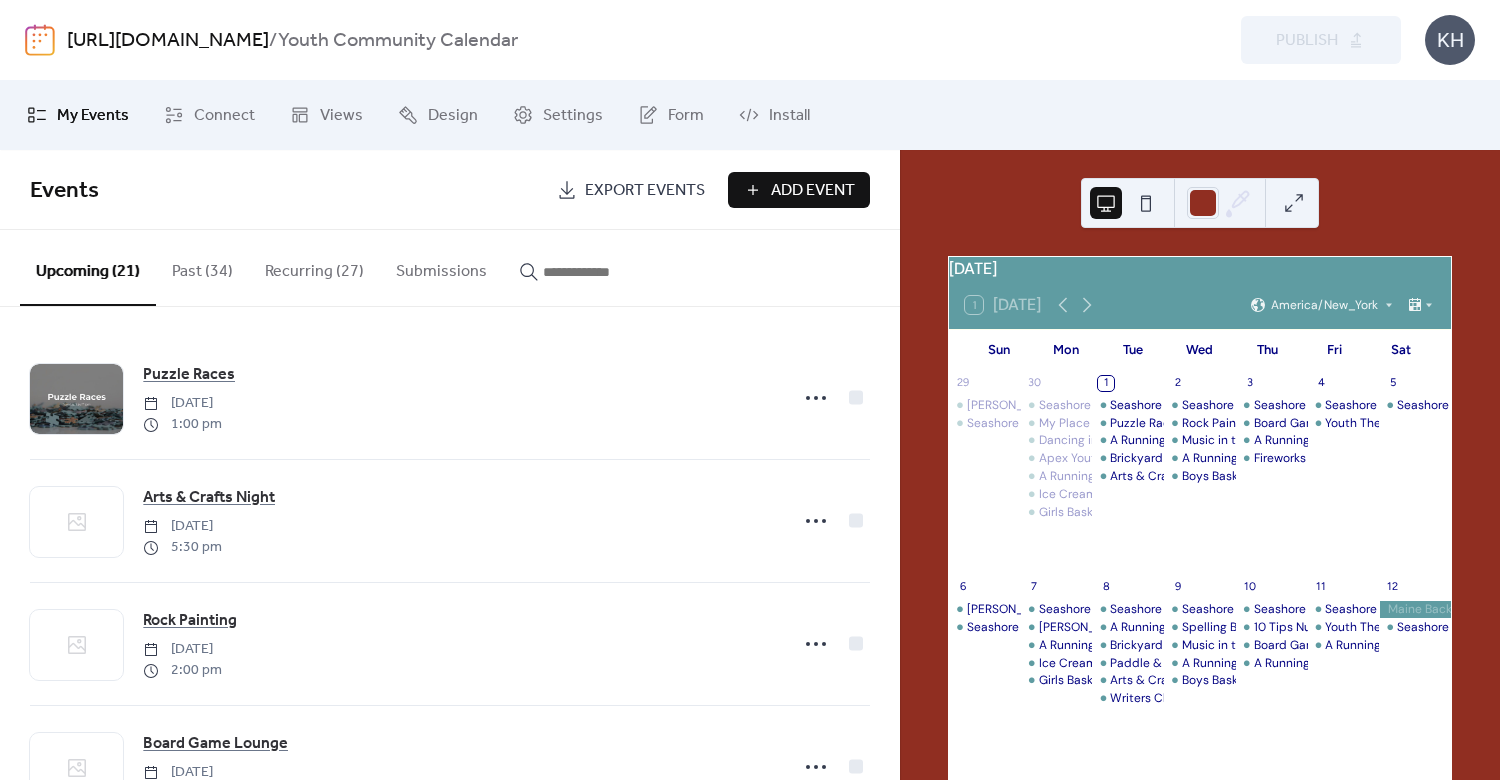 scroll, scrollTop: 0, scrollLeft: 0, axis: both 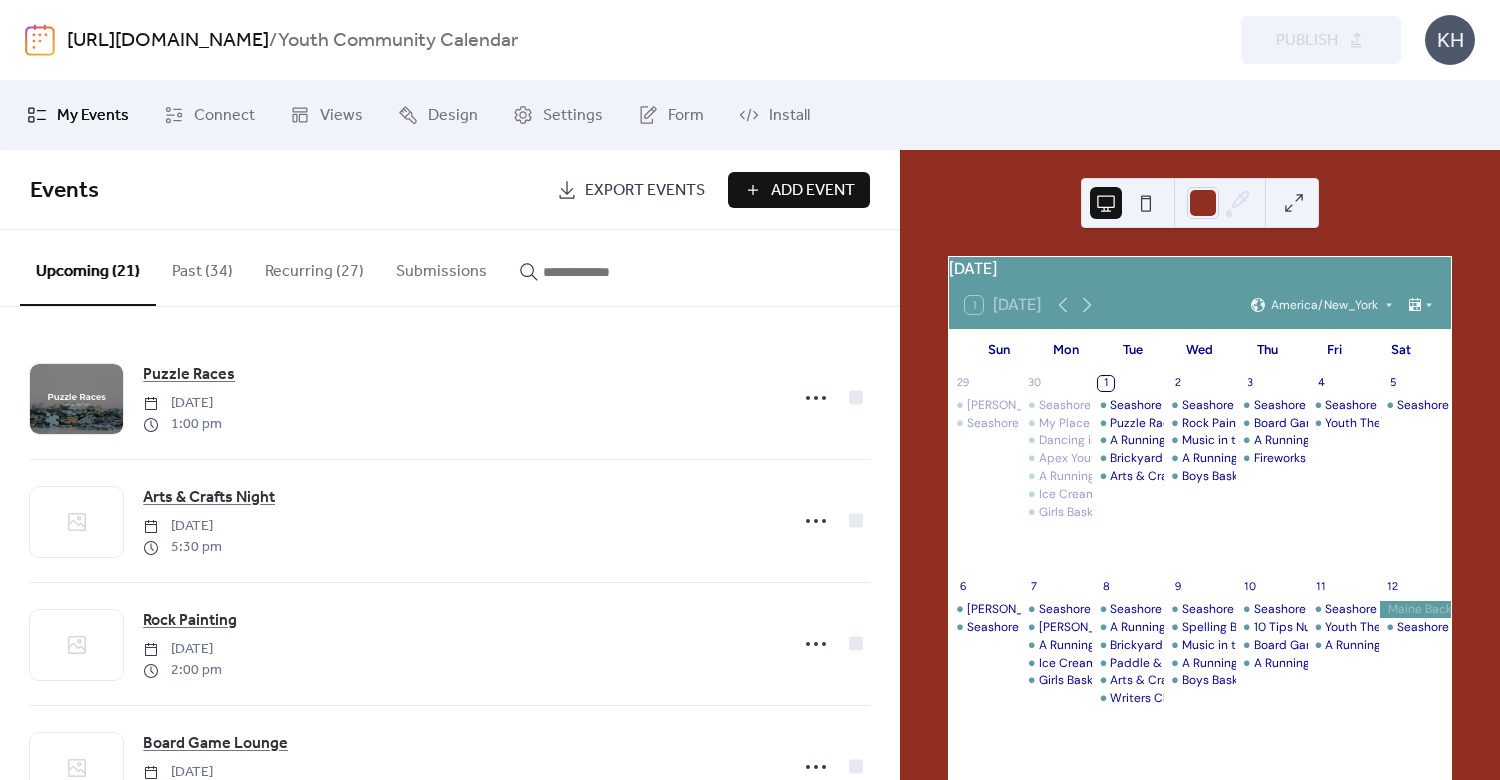 click at bounding box center (581, 267) 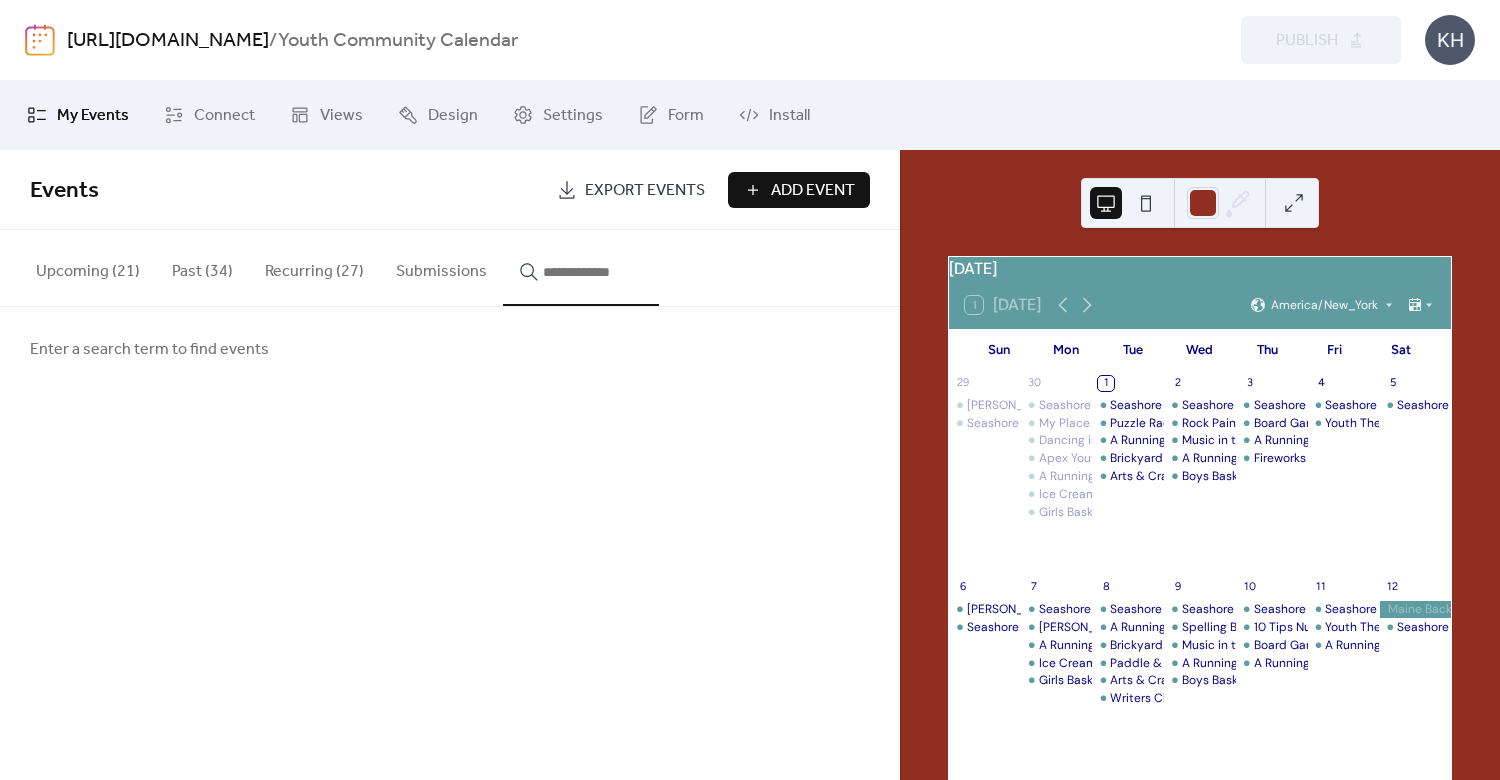 type 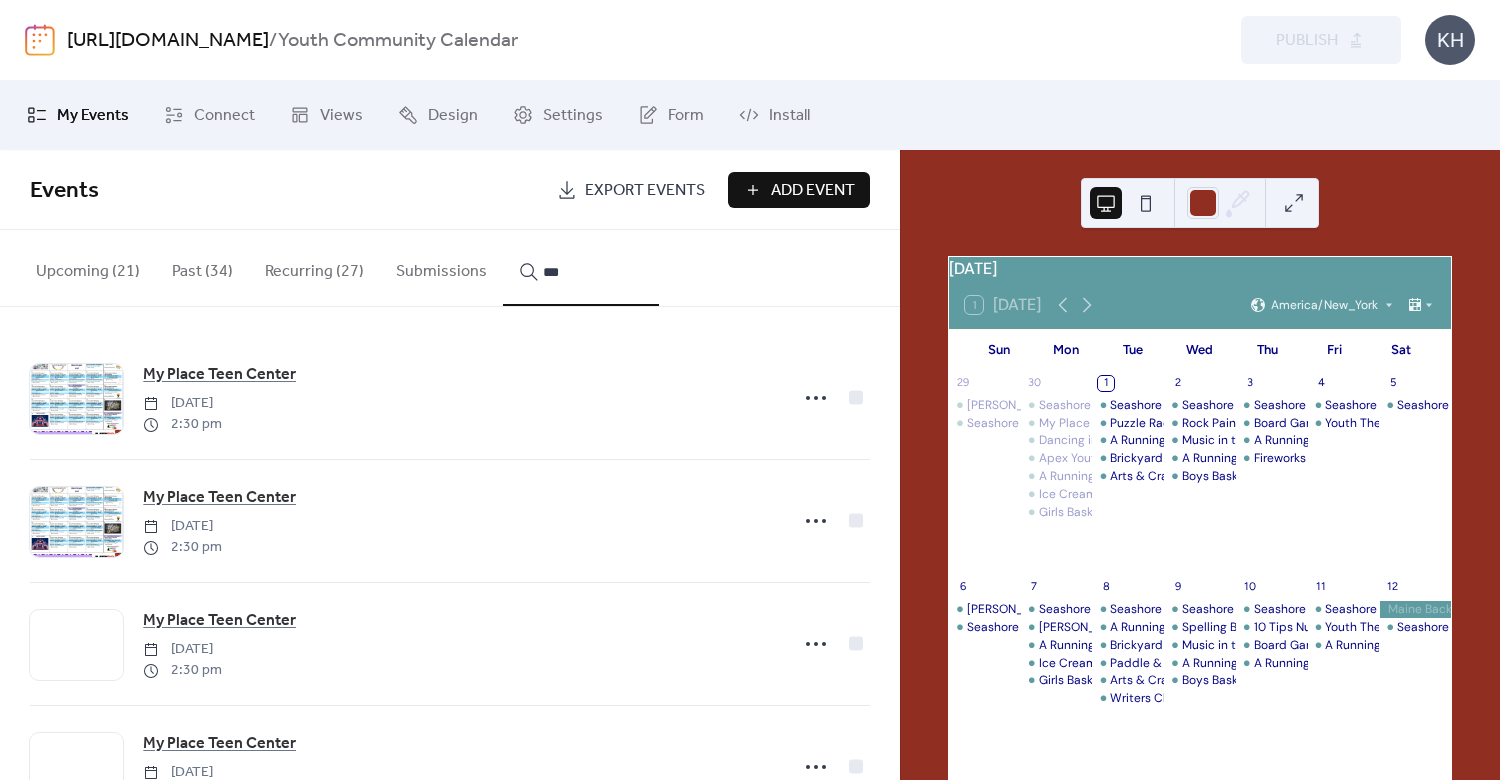 click on "**" at bounding box center [581, 268] 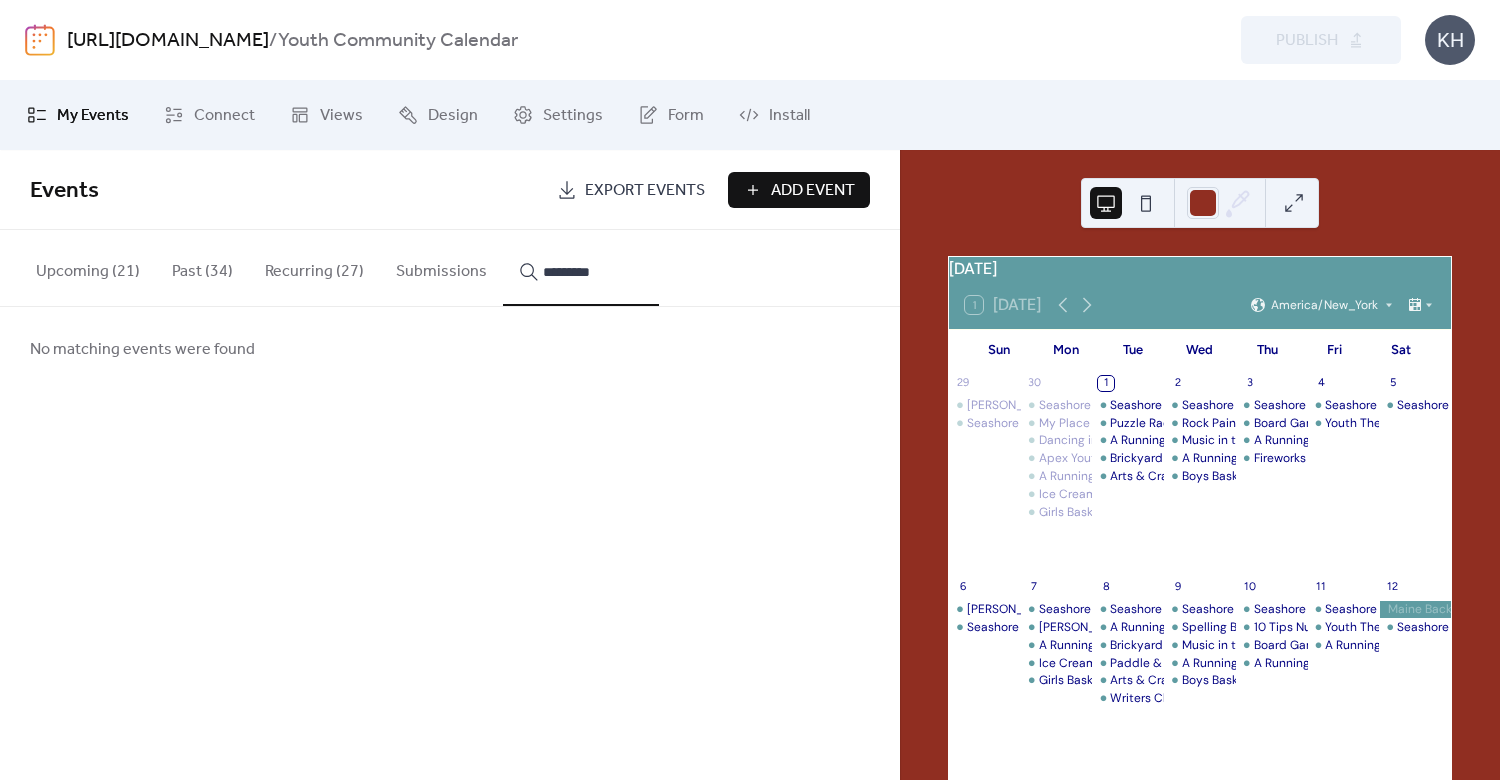 click on "********" at bounding box center (581, 268) 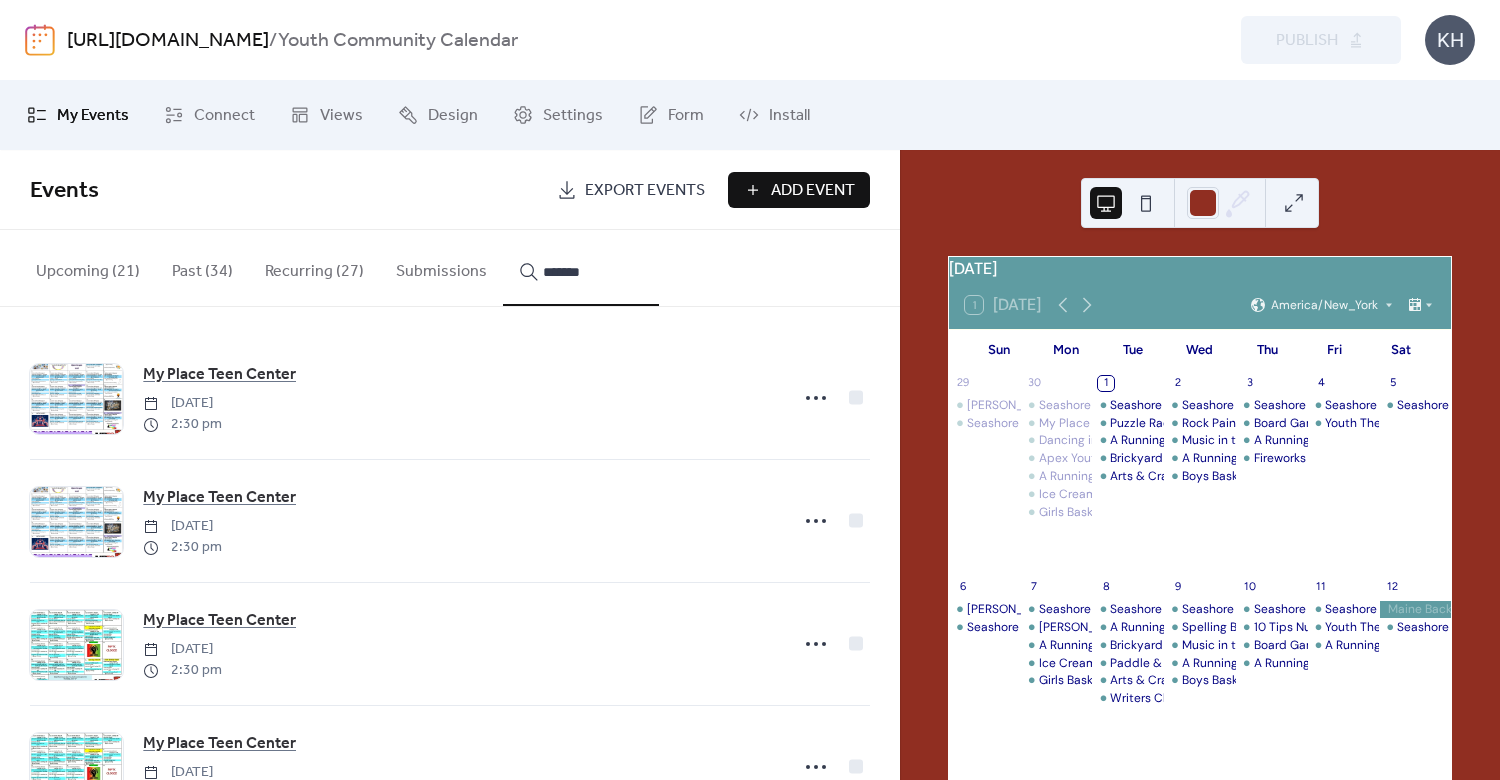 type on "*******" 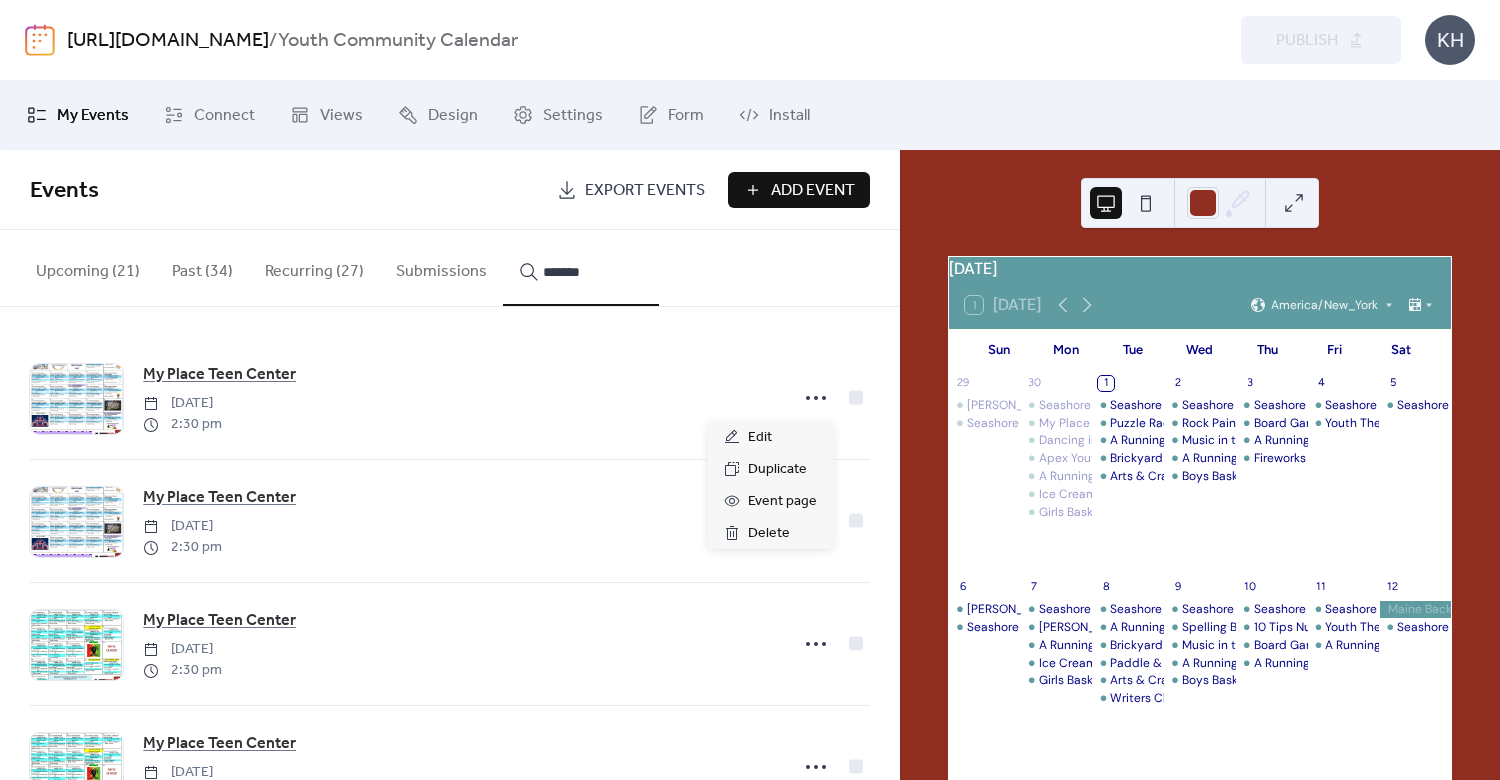 click 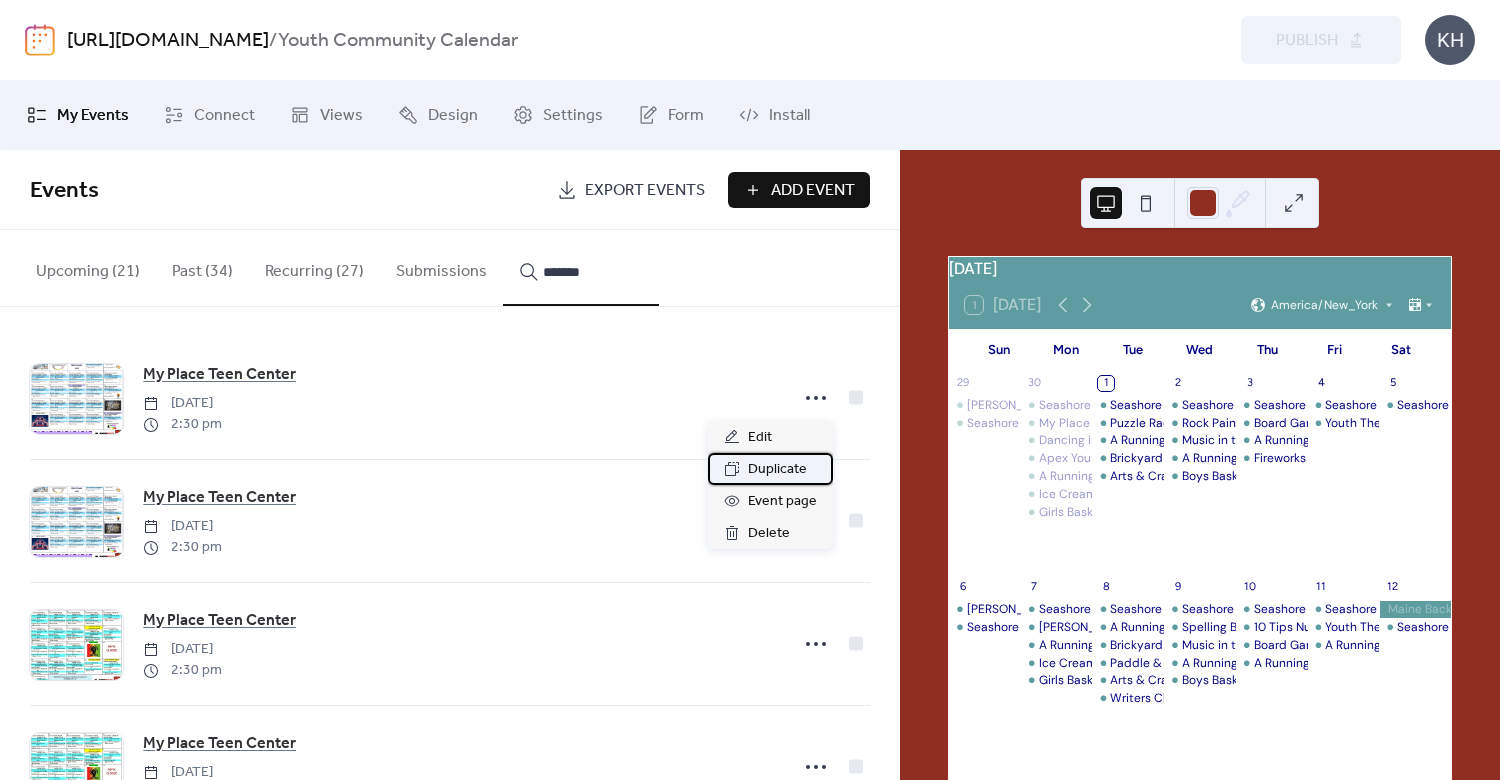 click on "Duplicate" at bounding box center (777, 470) 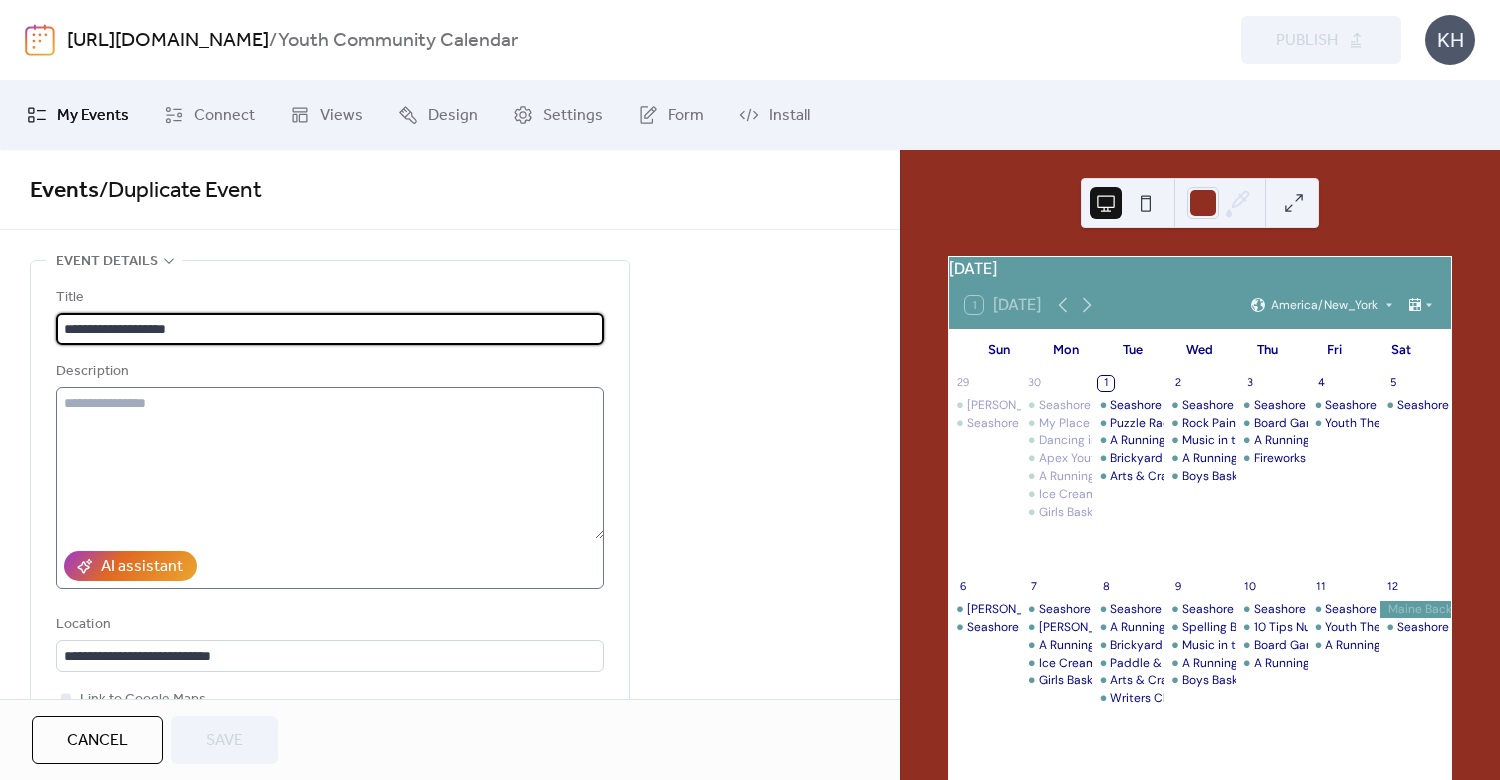 scroll, scrollTop: 480, scrollLeft: 0, axis: vertical 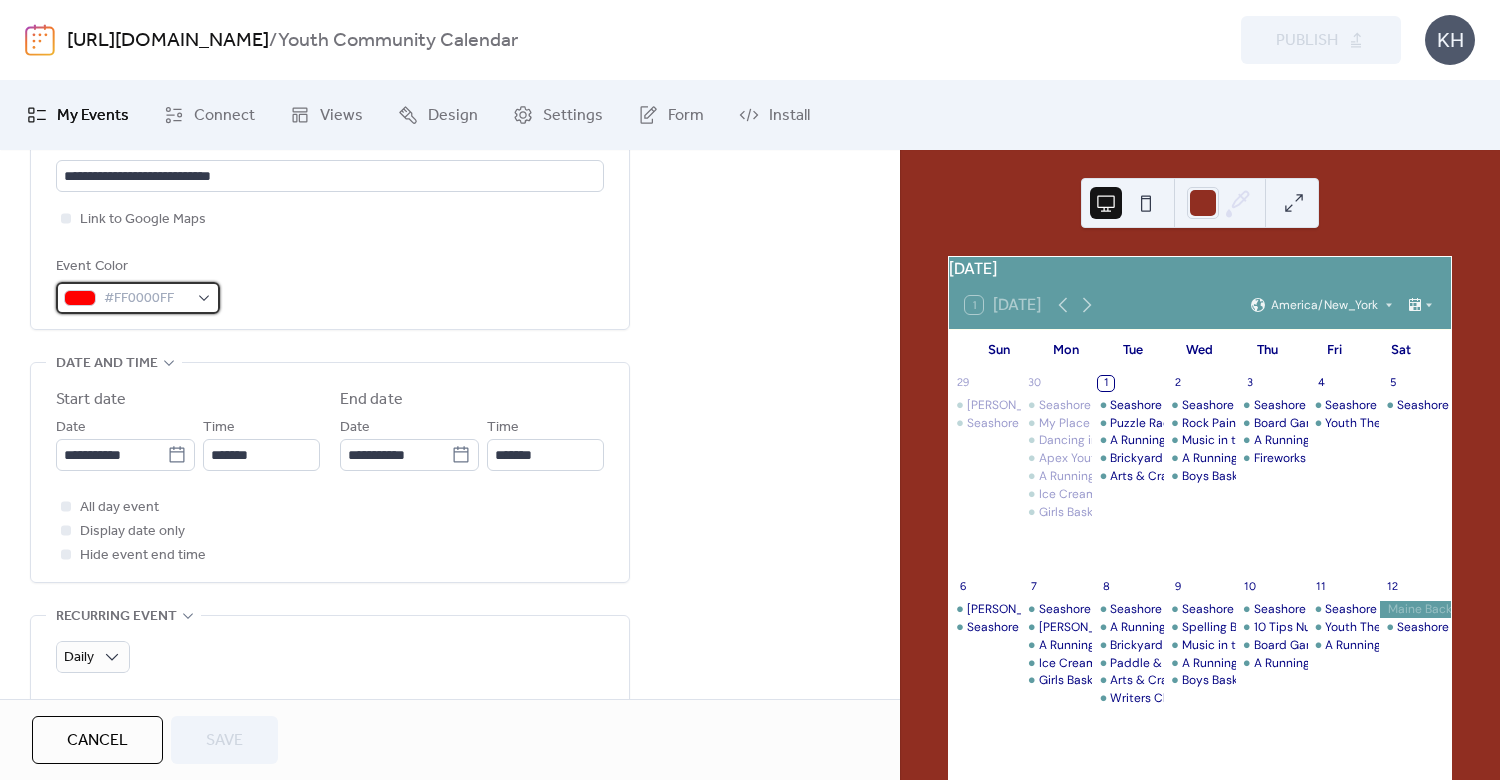 click on "#FF0000FF" at bounding box center [138, 298] 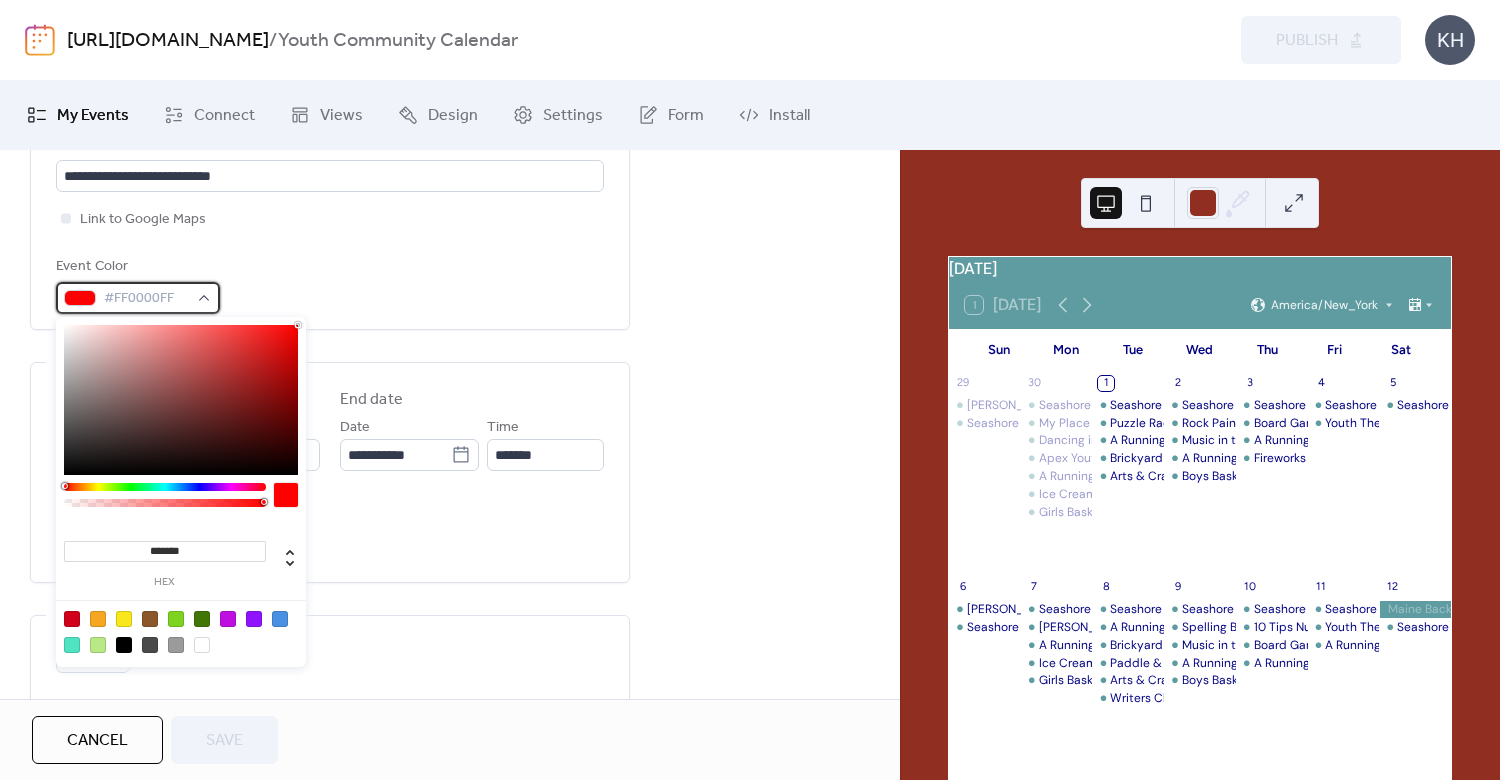 click on "#FF0000FF" at bounding box center (146, 299) 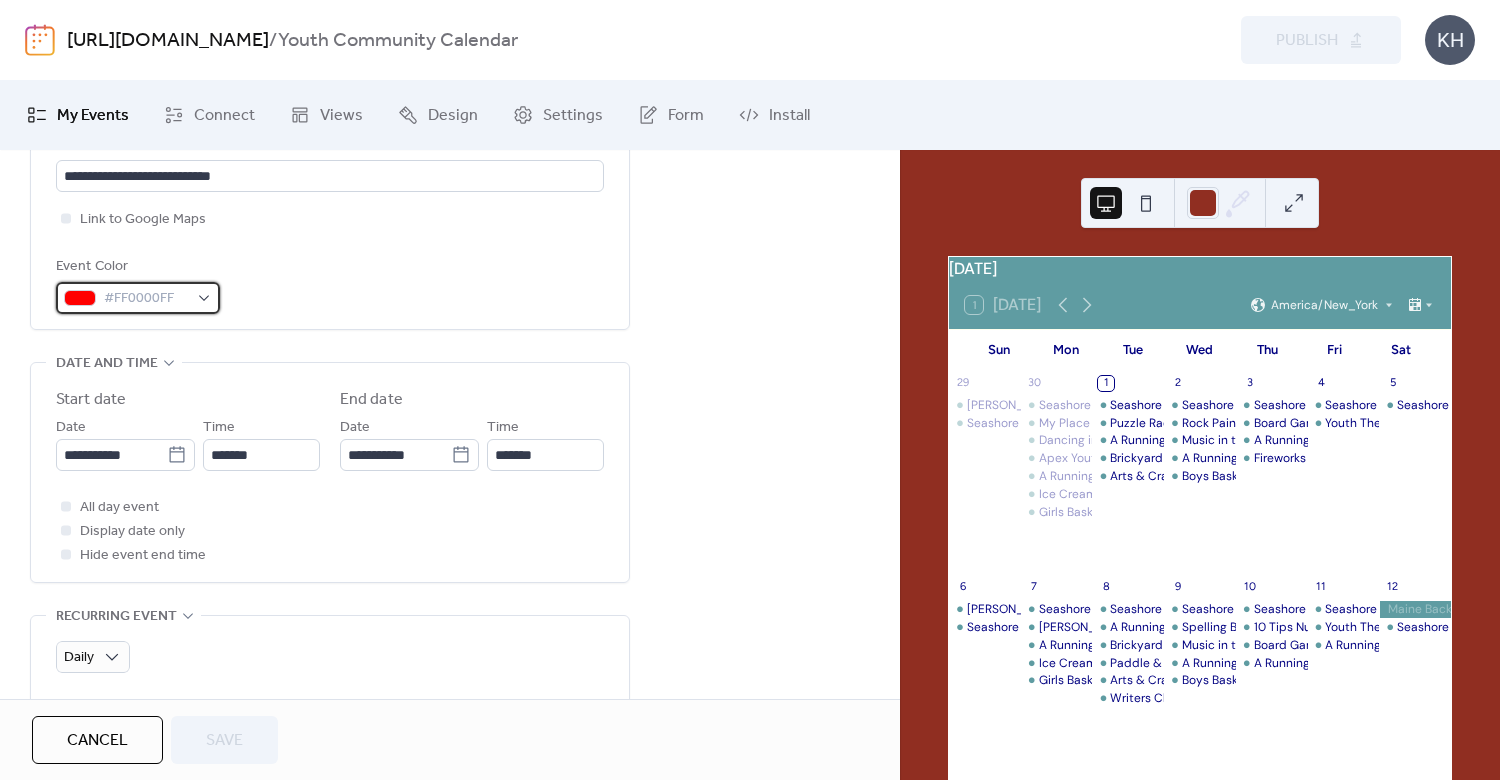 click on "#FF0000FF" at bounding box center [146, 299] 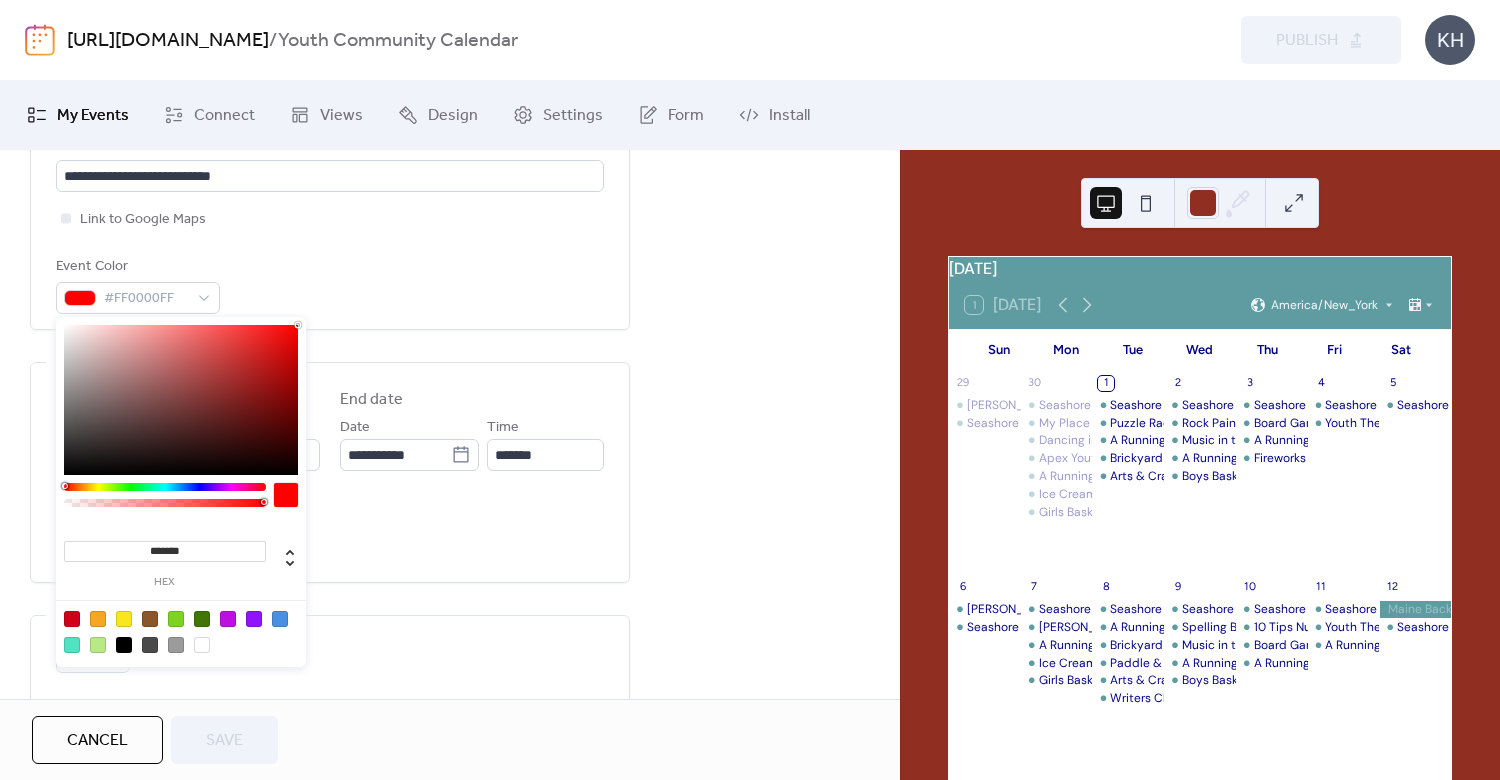 drag, startPoint x: 198, startPoint y: 550, endPoint x: 3, endPoint y: 550, distance: 195 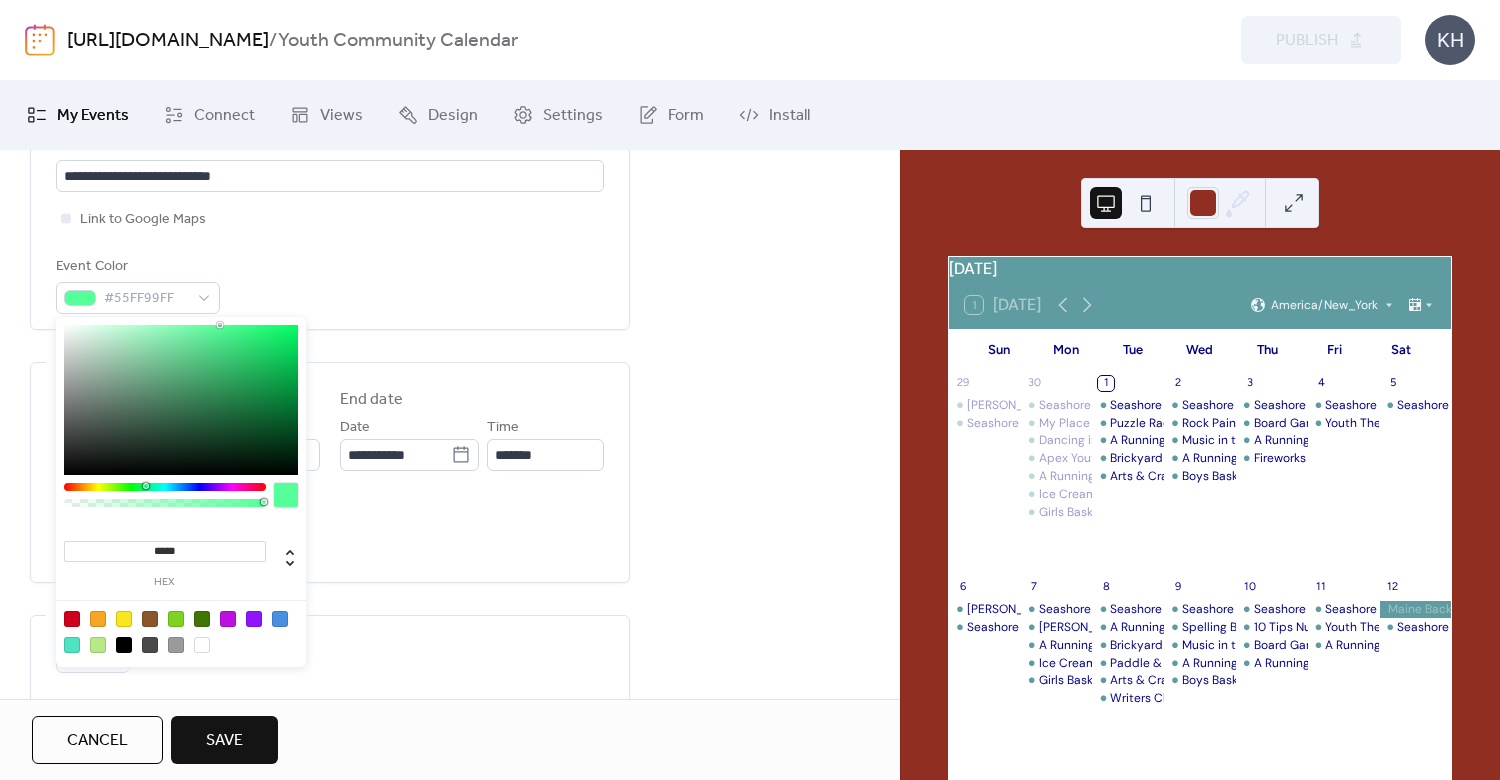 type on "******" 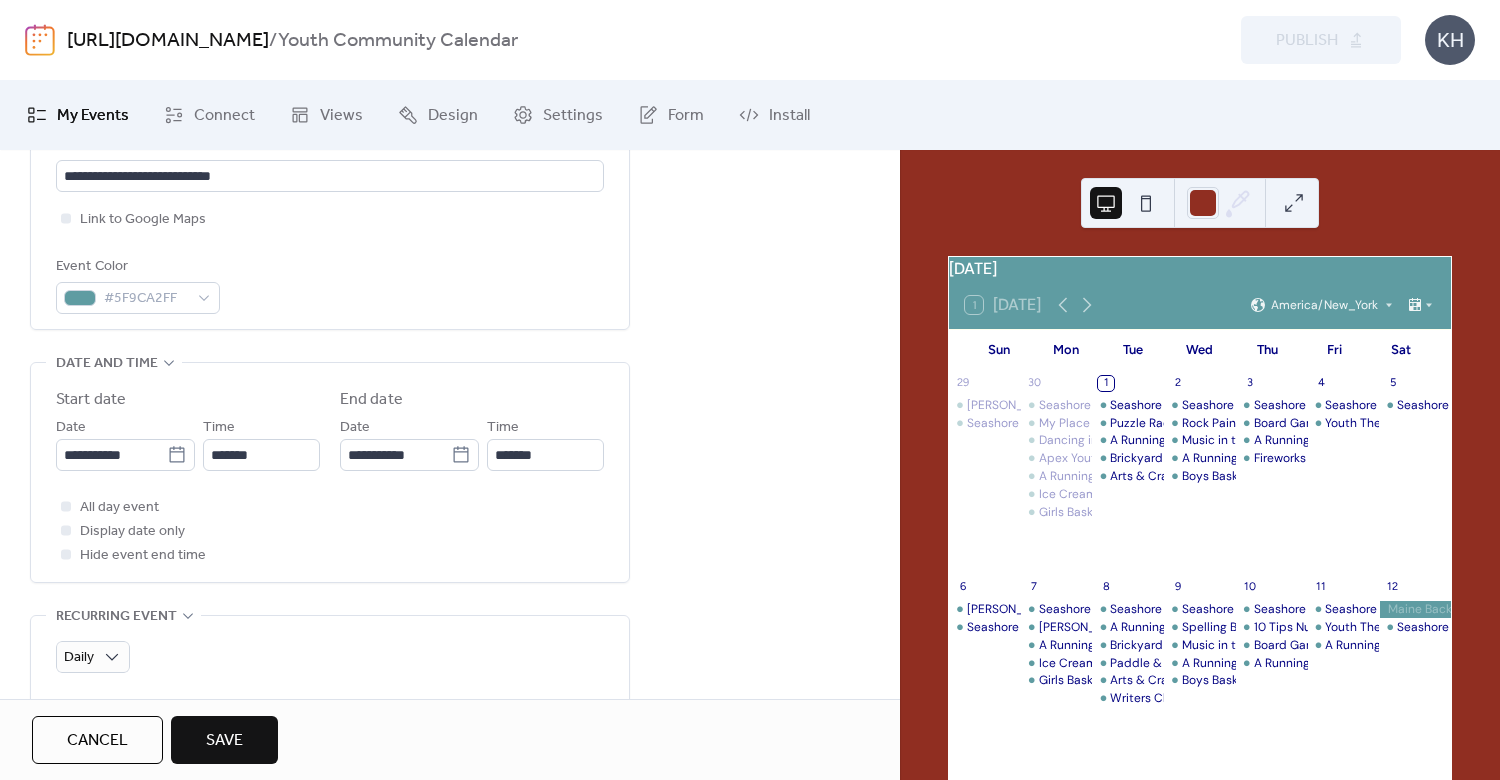click on "All day event Display date only Hide event end time" at bounding box center (330, 531) 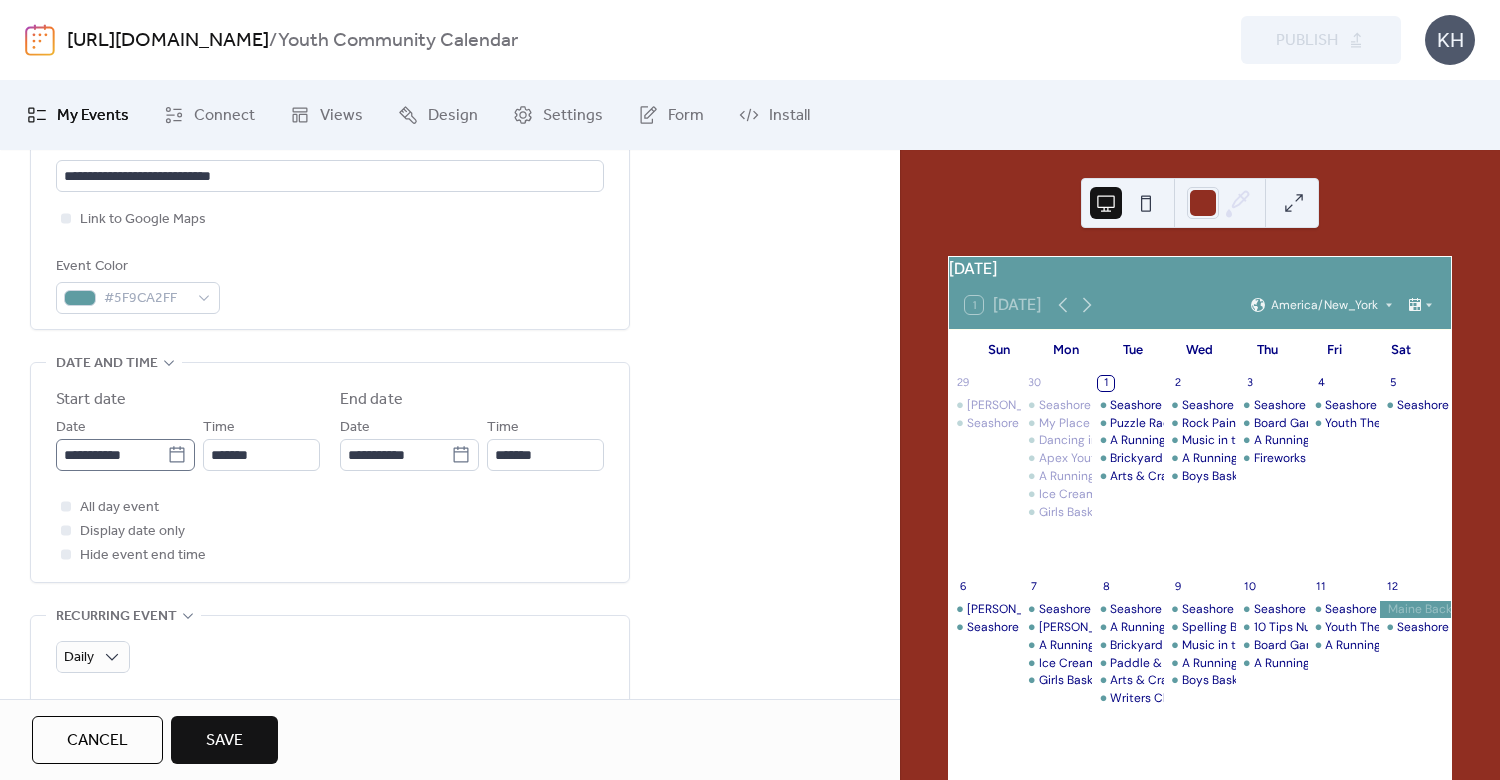 click 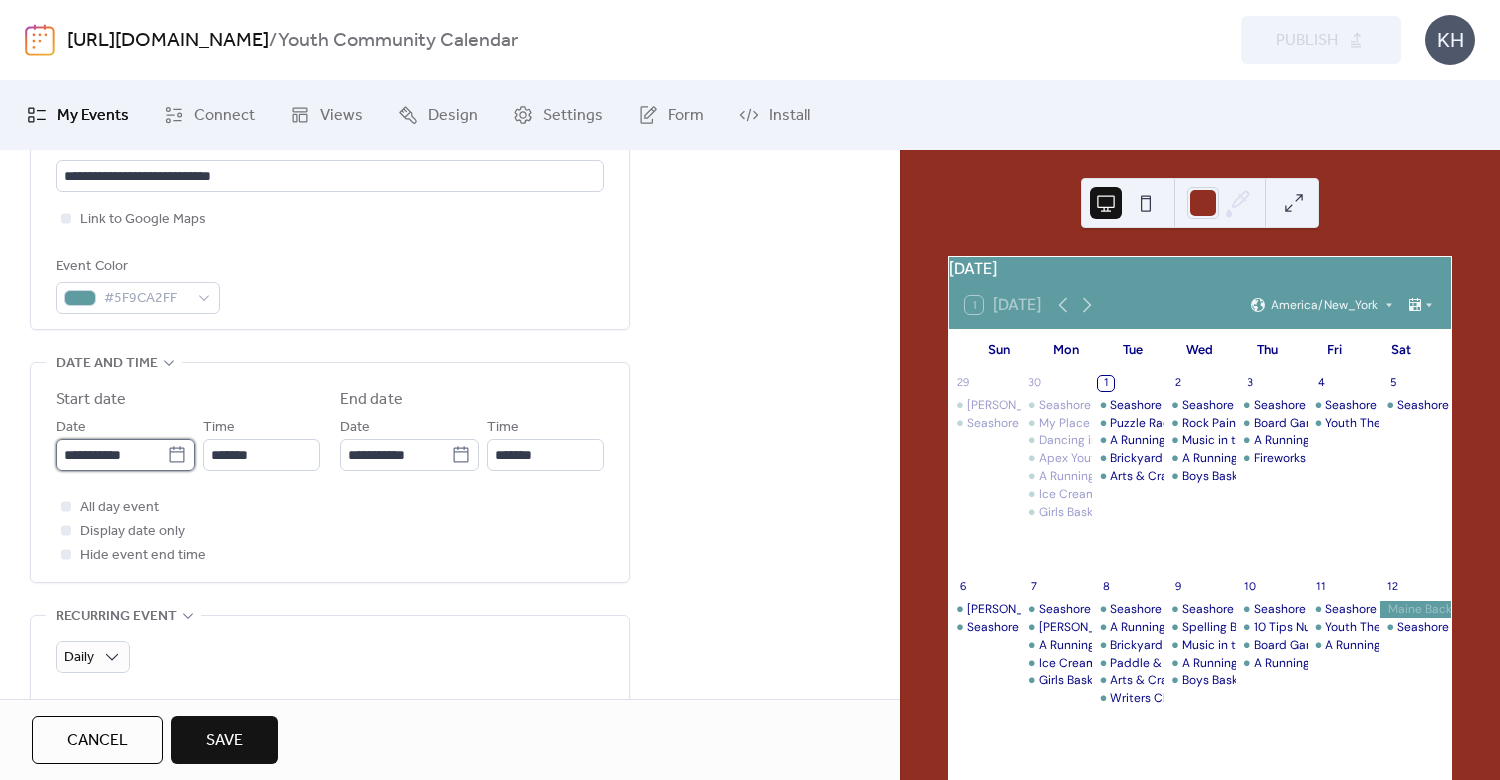 click on "**********" at bounding box center (111, 455) 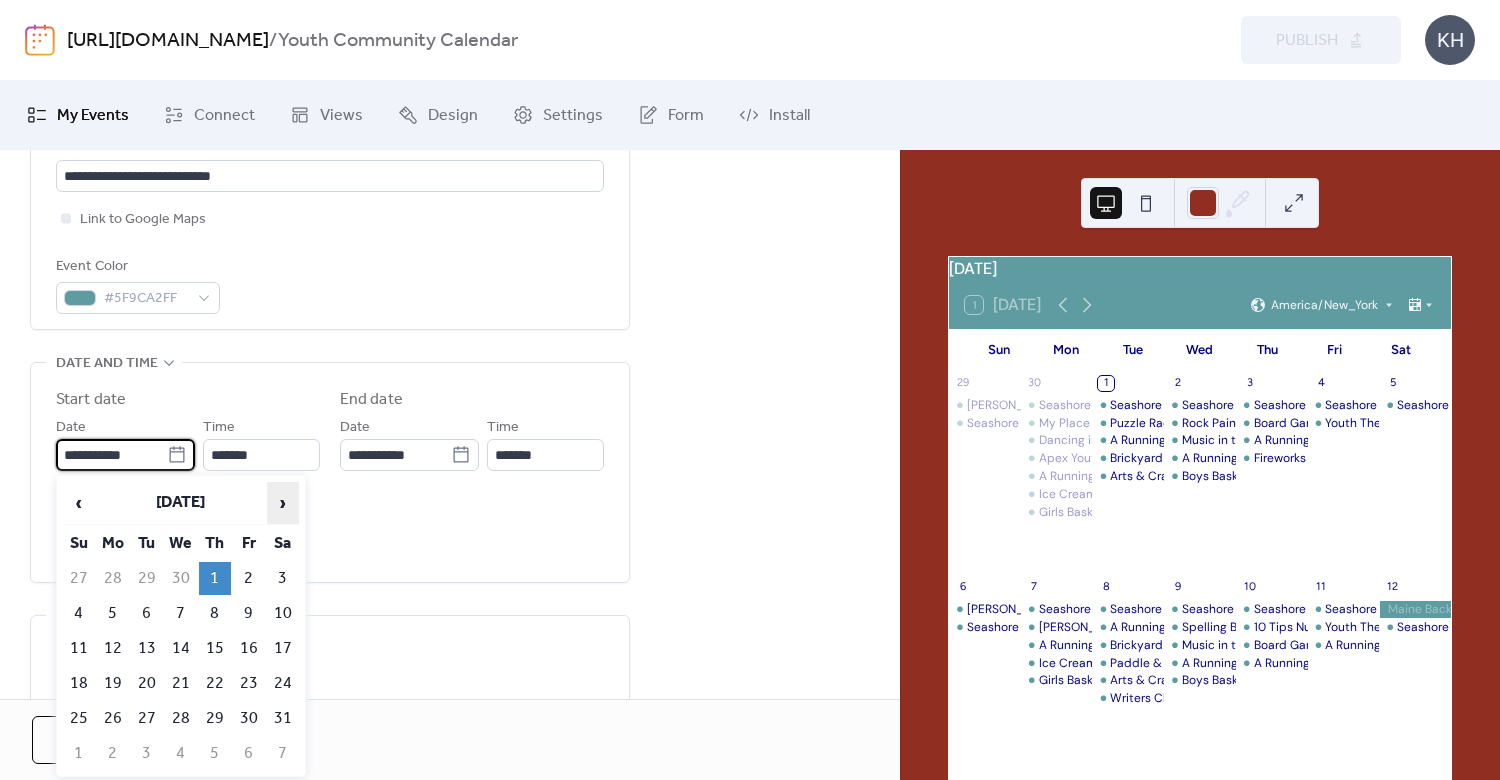 click on "›" at bounding box center [283, 503] 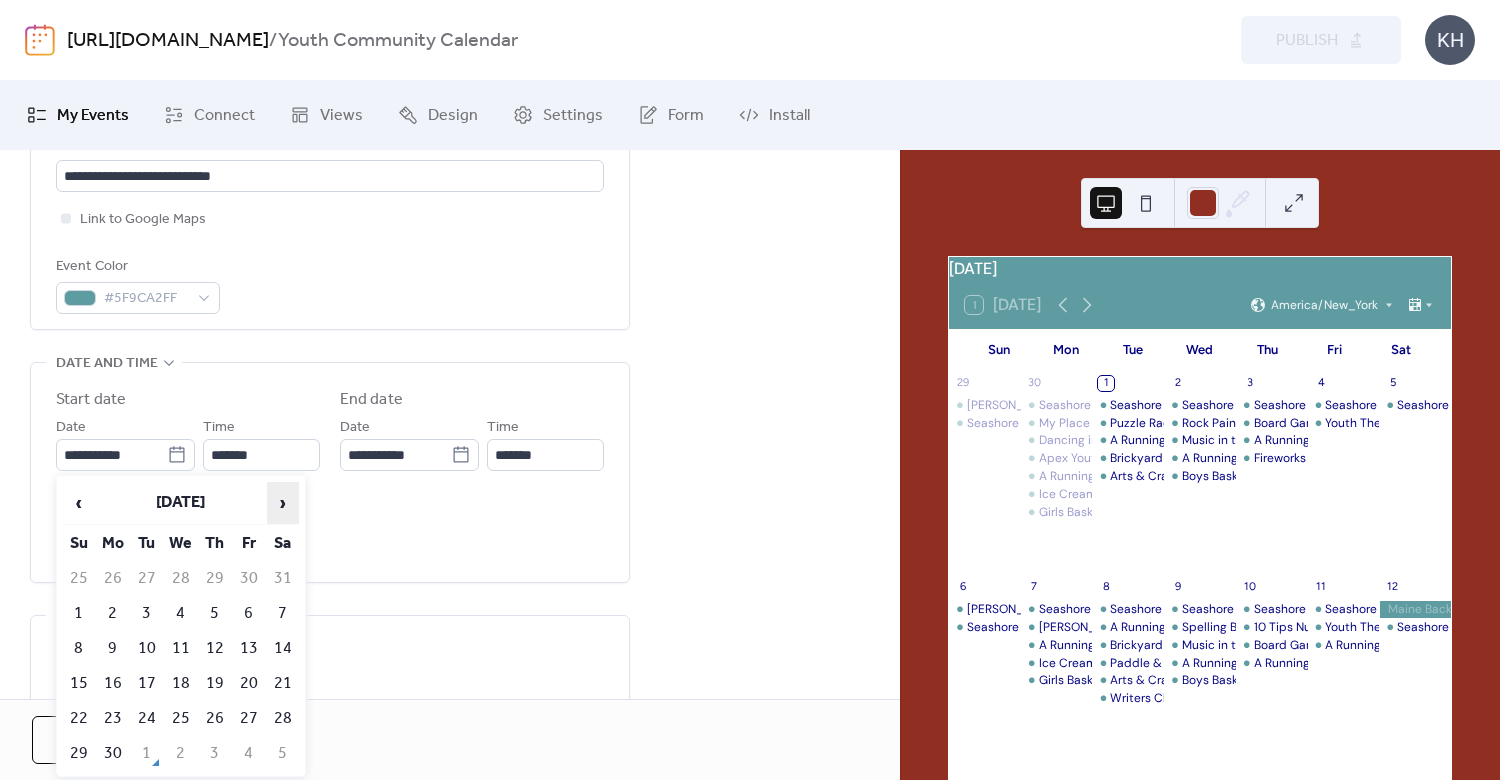 click on "›" at bounding box center [283, 503] 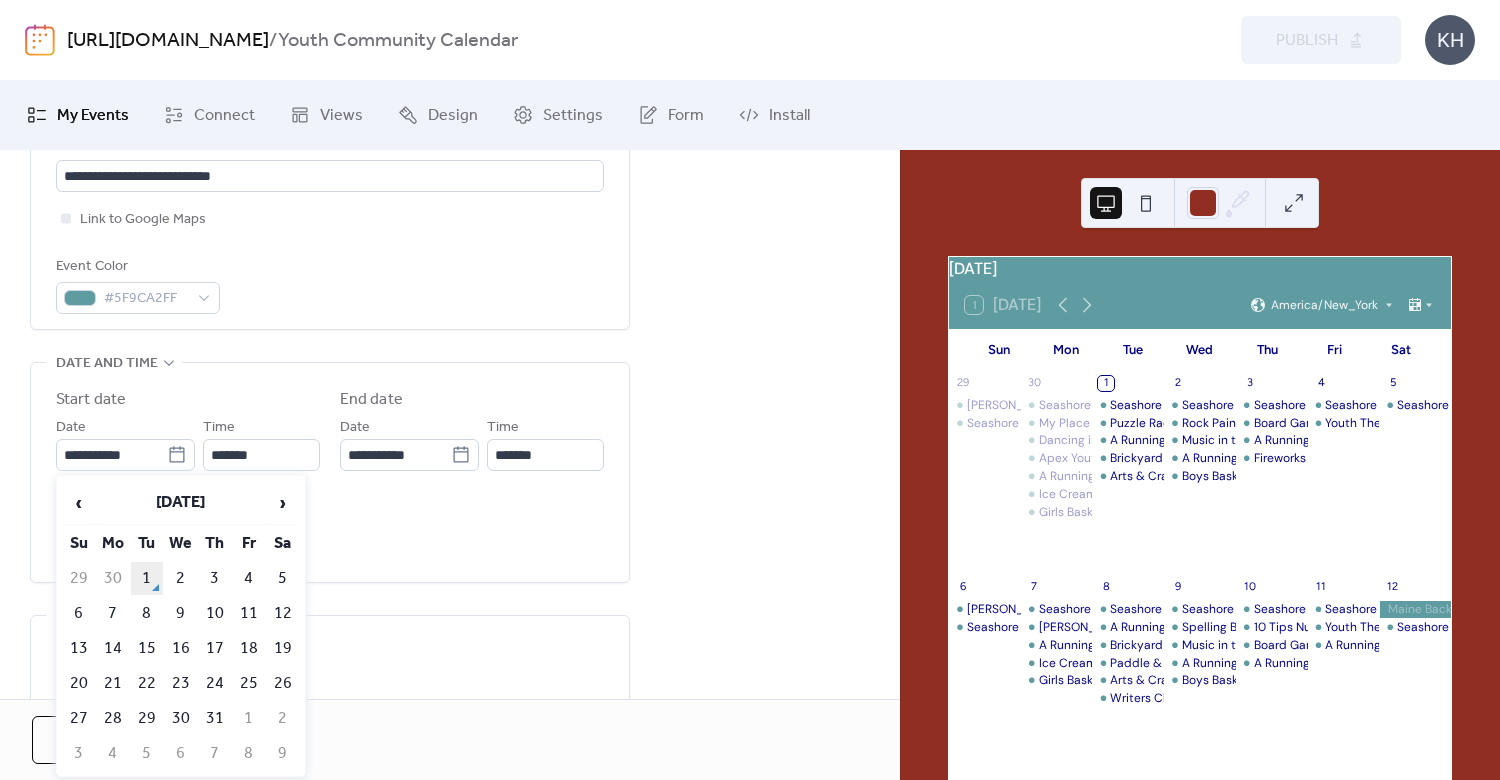 click on "1" at bounding box center [147, 578] 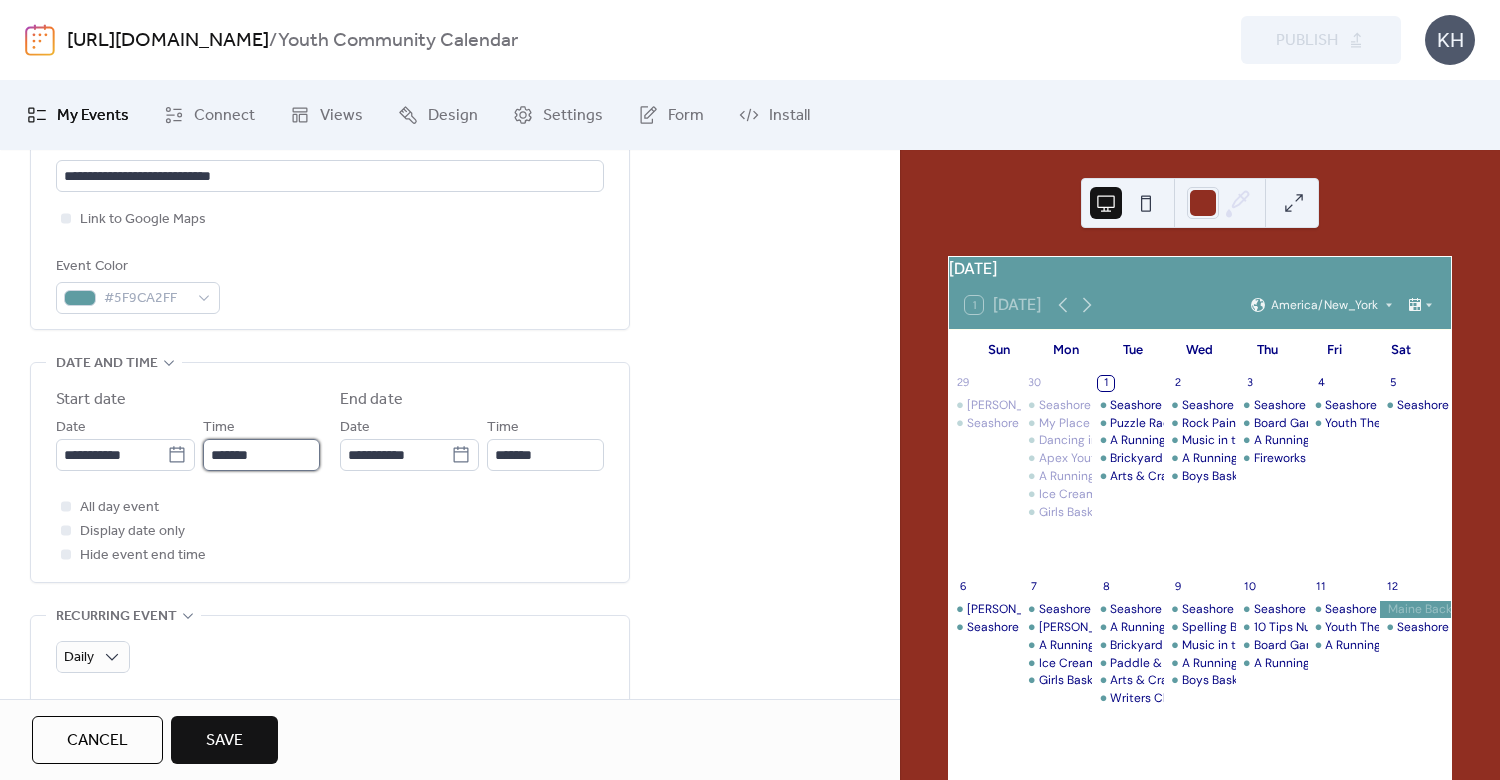 click on "*******" at bounding box center (261, 455) 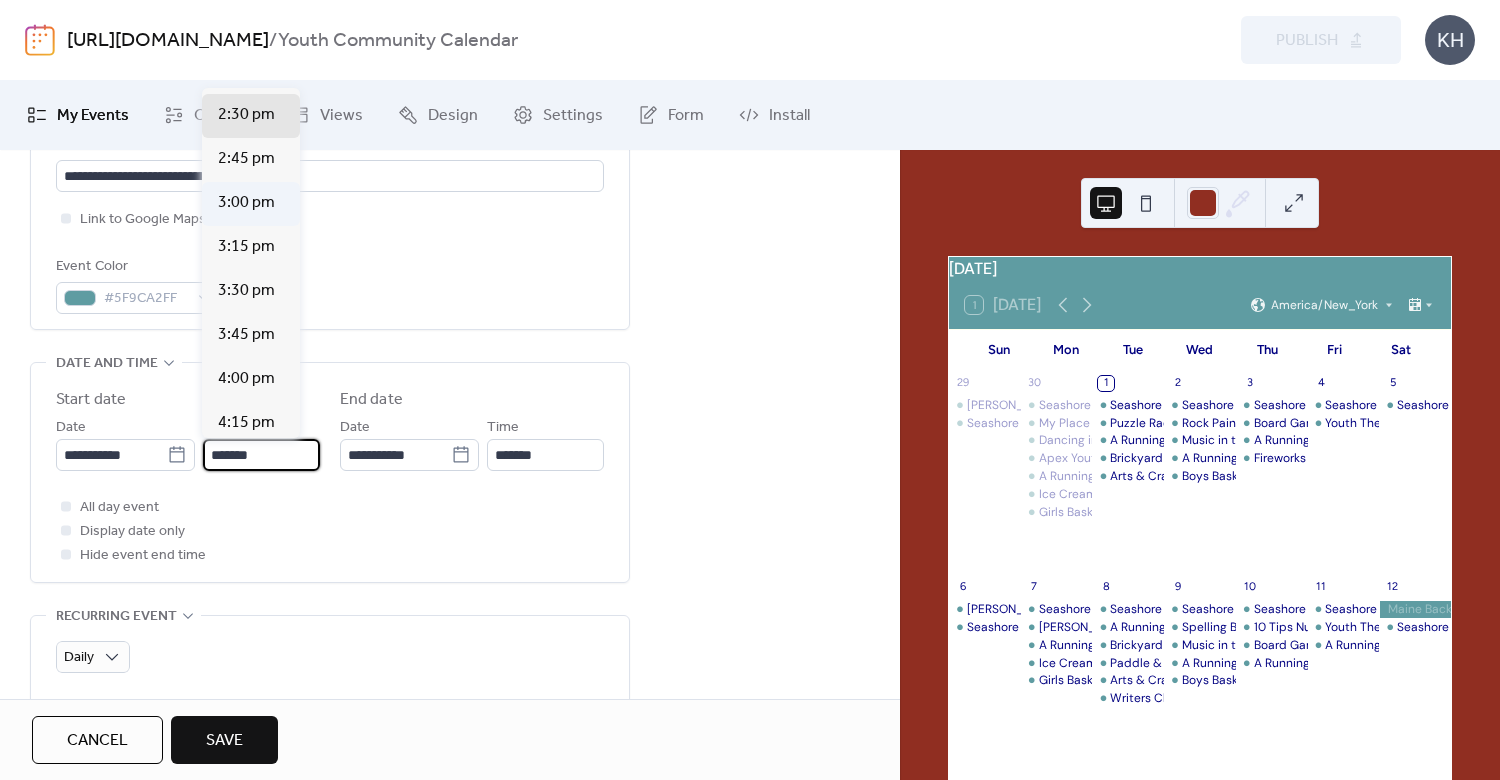 scroll, scrollTop: 1627, scrollLeft: 0, axis: vertical 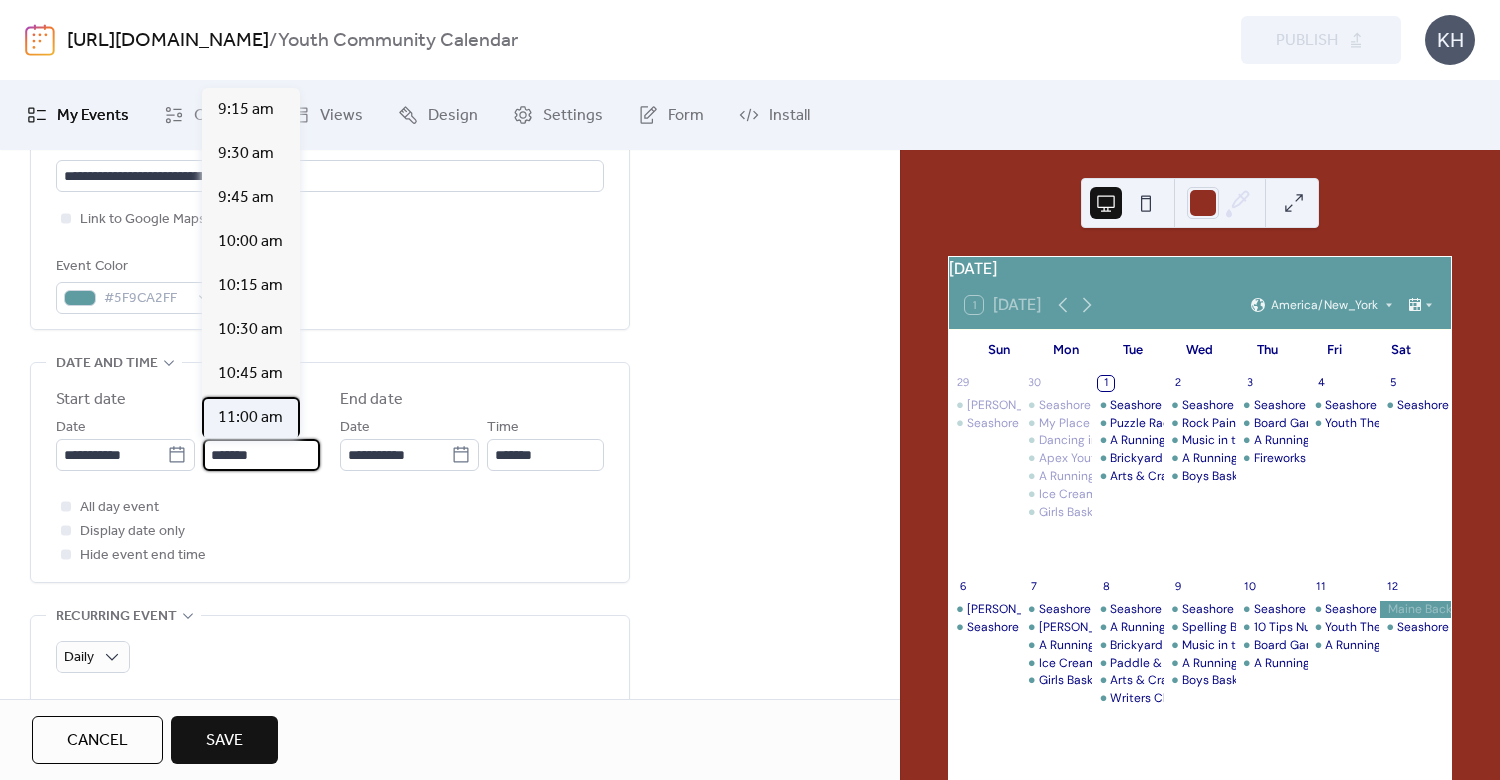 click on "11:00 am" at bounding box center [250, 418] 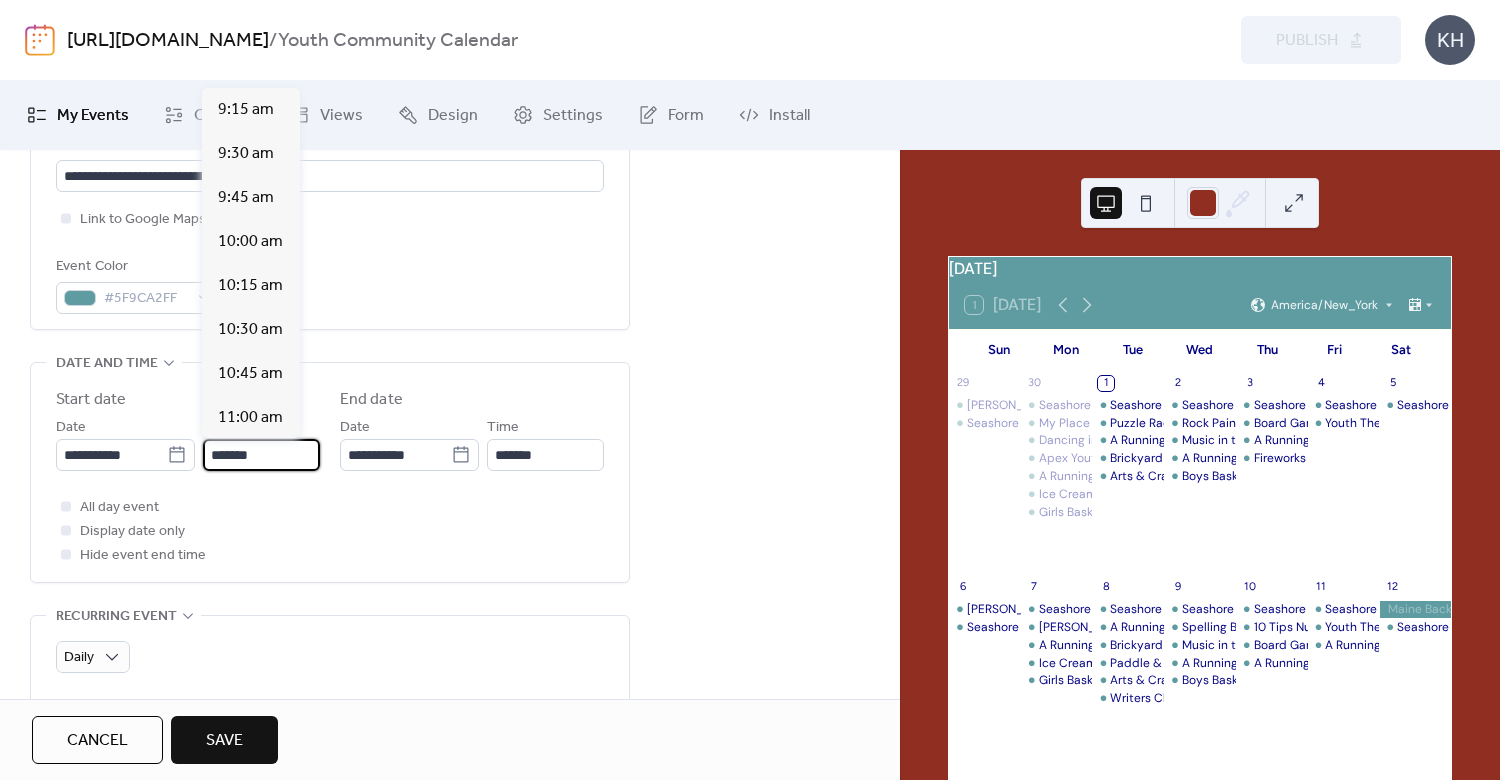 type on "********" 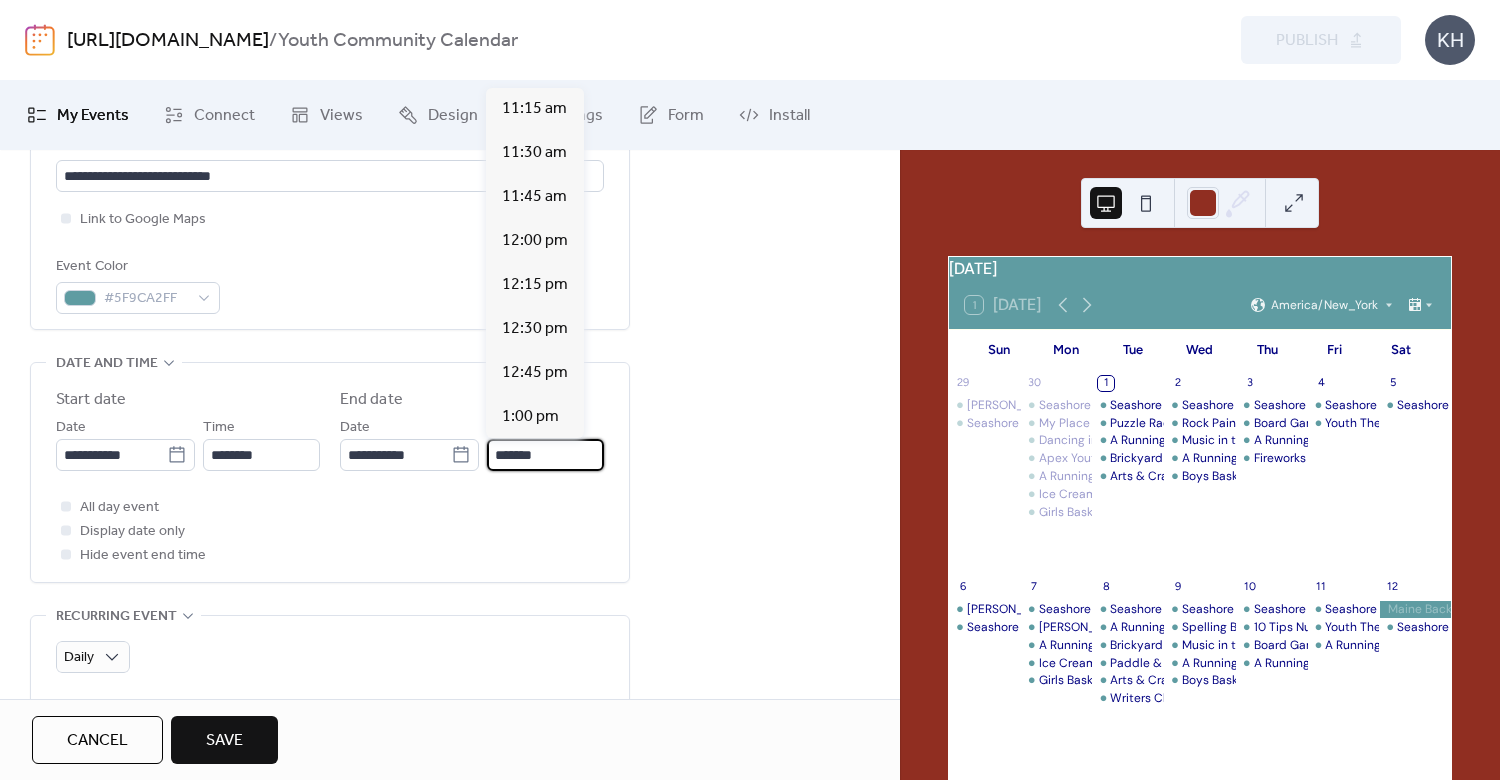 click on "*******" at bounding box center [545, 455] 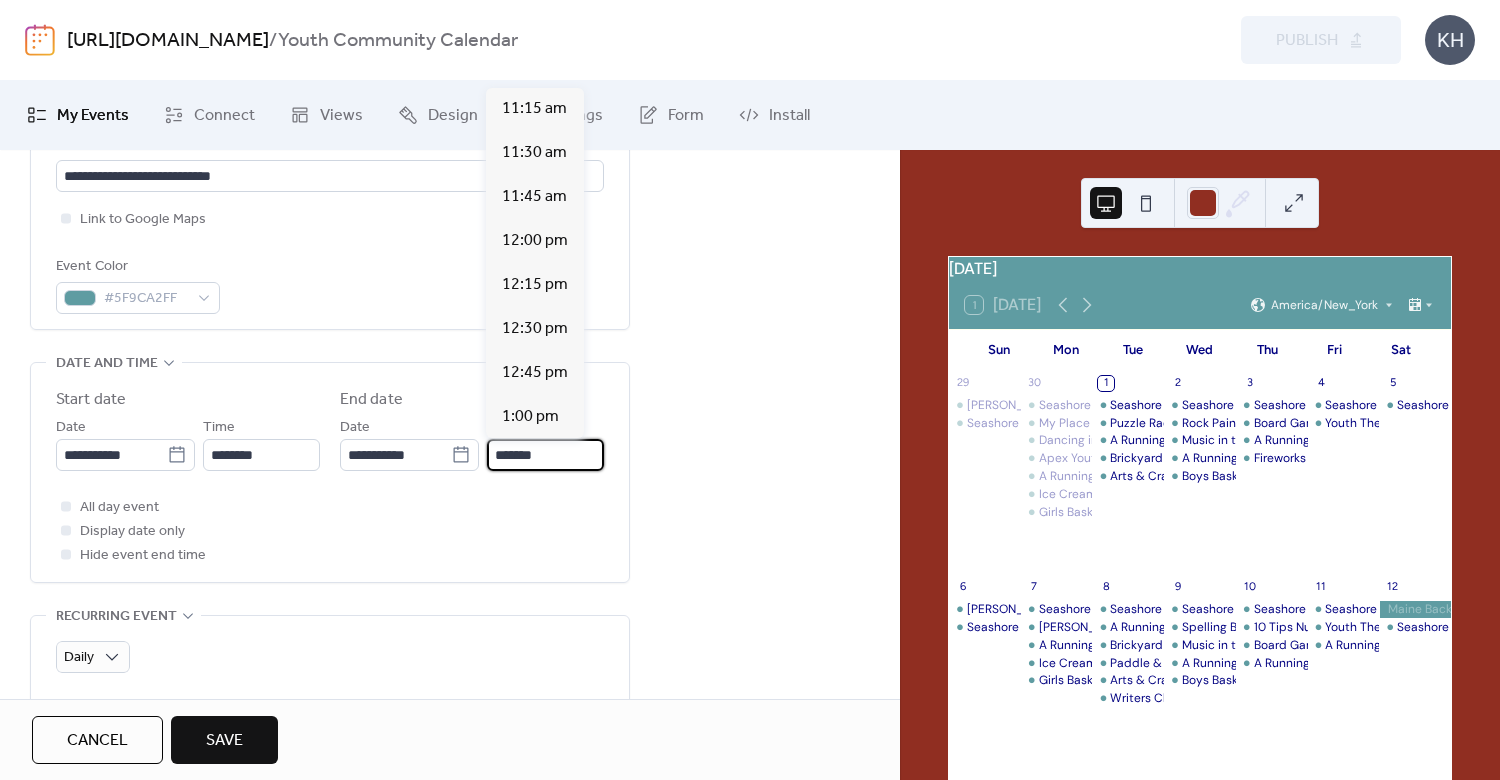 scroll, scrollTop: 482, scrollLeft: 0, axis: vertical 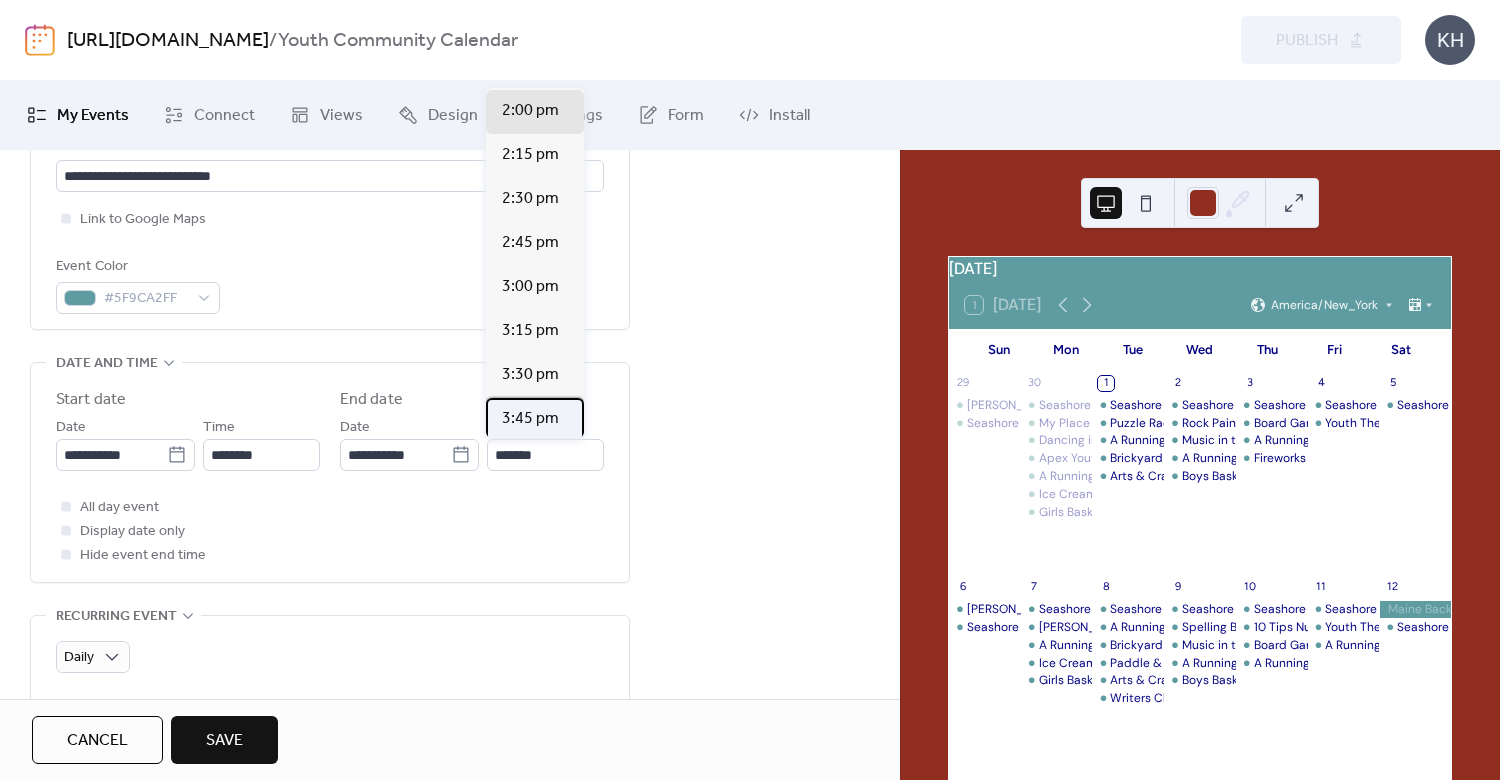 click on "3:45 pm" at bounding box center (535, 420) 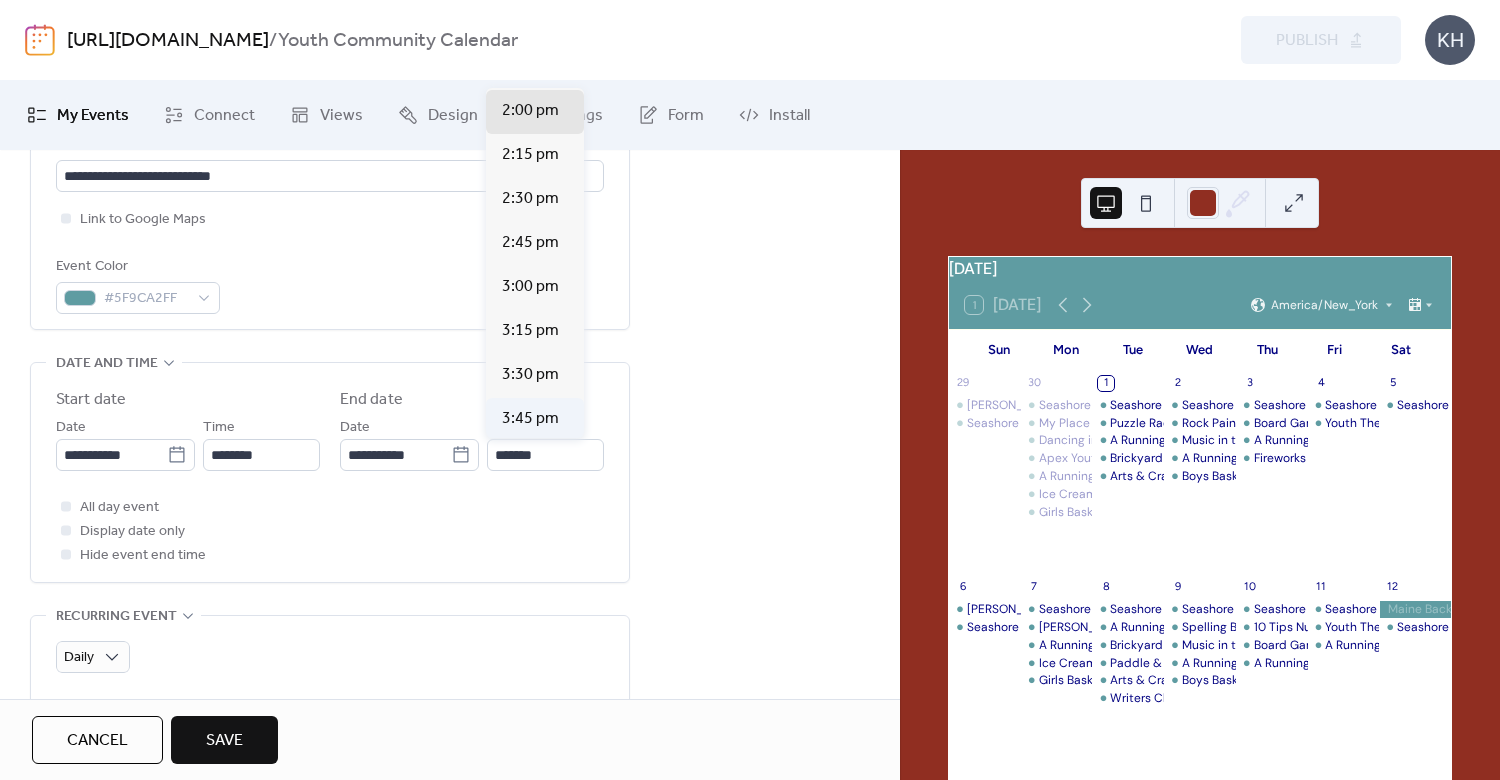type on "*******" 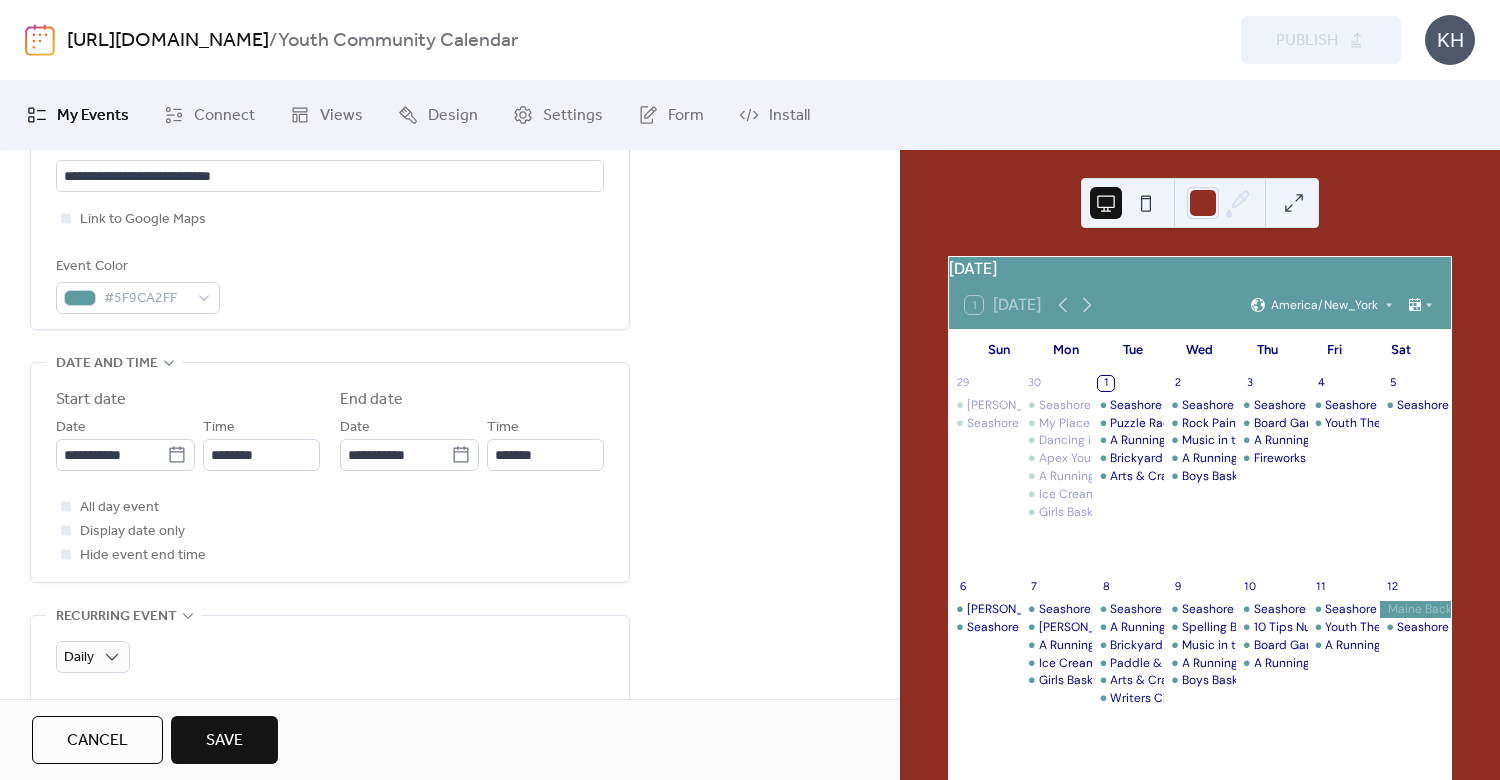 scroll, scrollTop: 960, scrollLeft: 0, axis: vertical 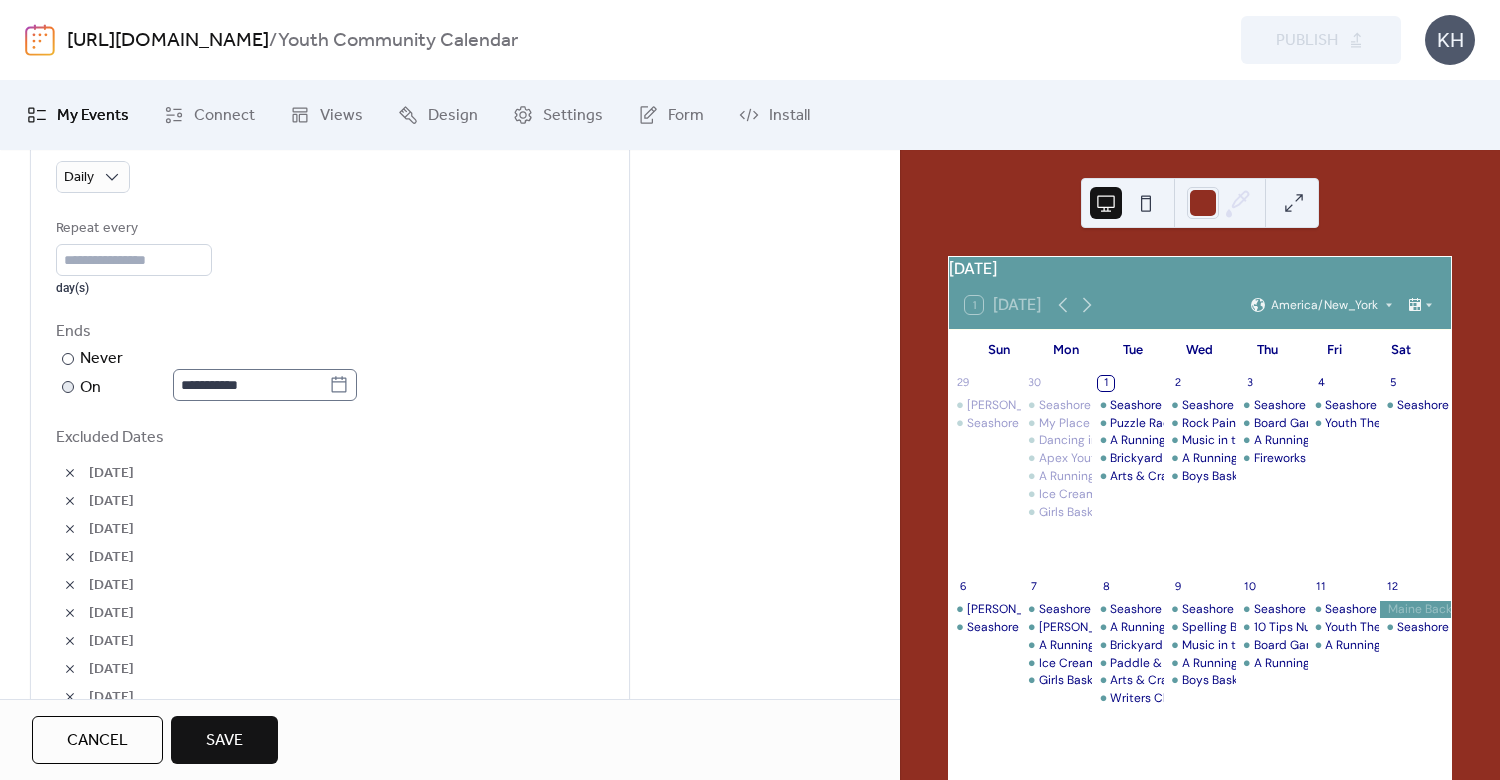 click 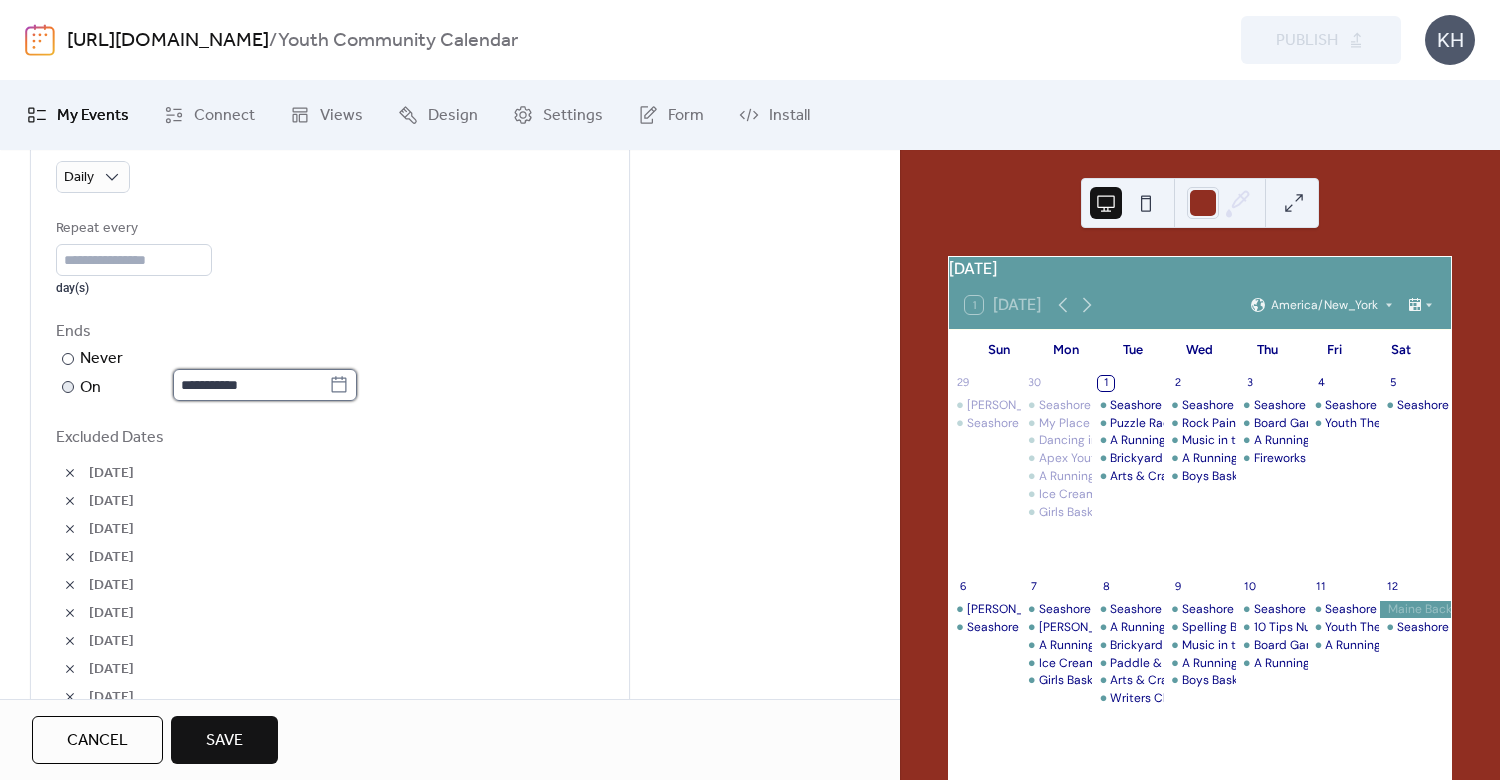 click on "**********" at bounding box center [251, 385] 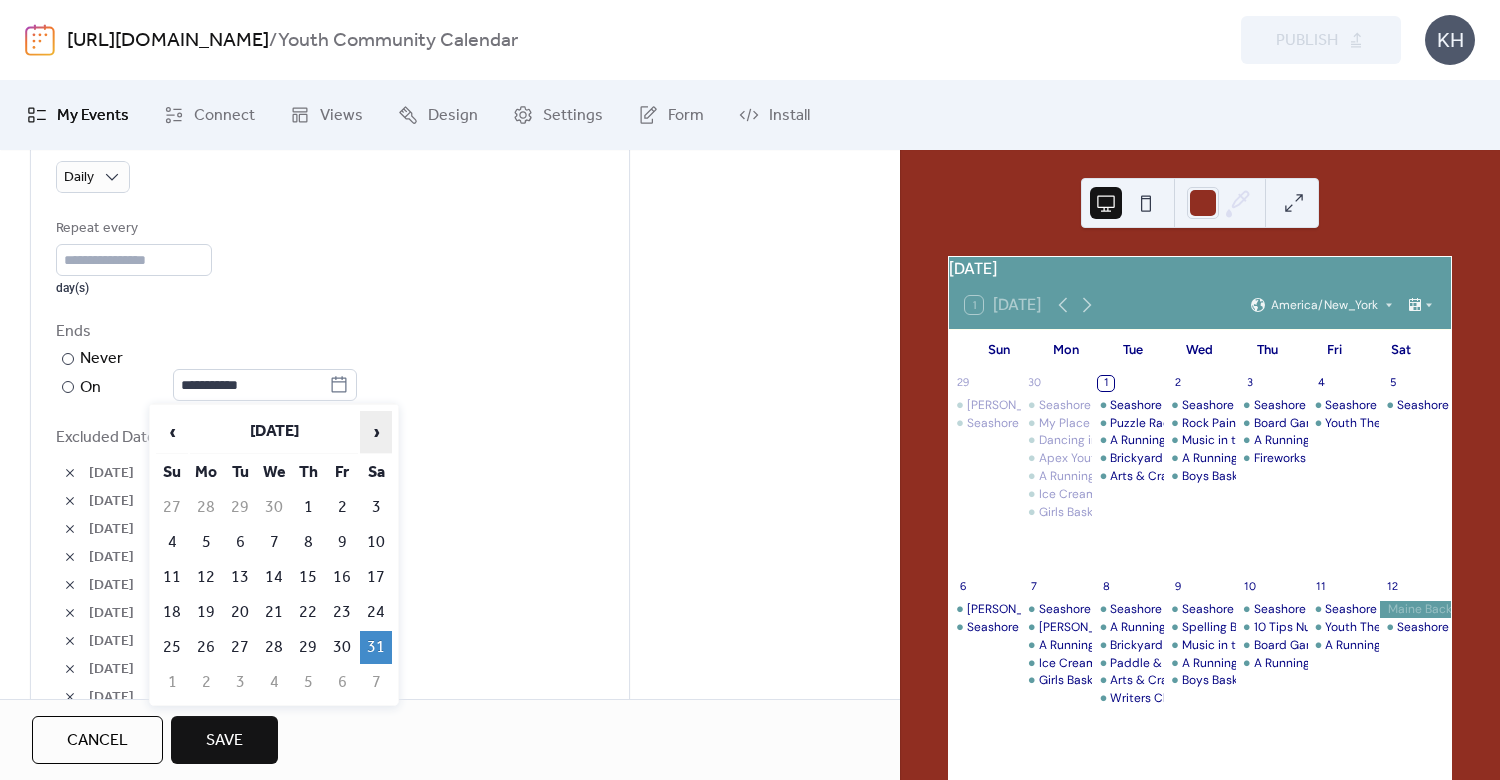 click on "›" at bounding box center (376, 432) 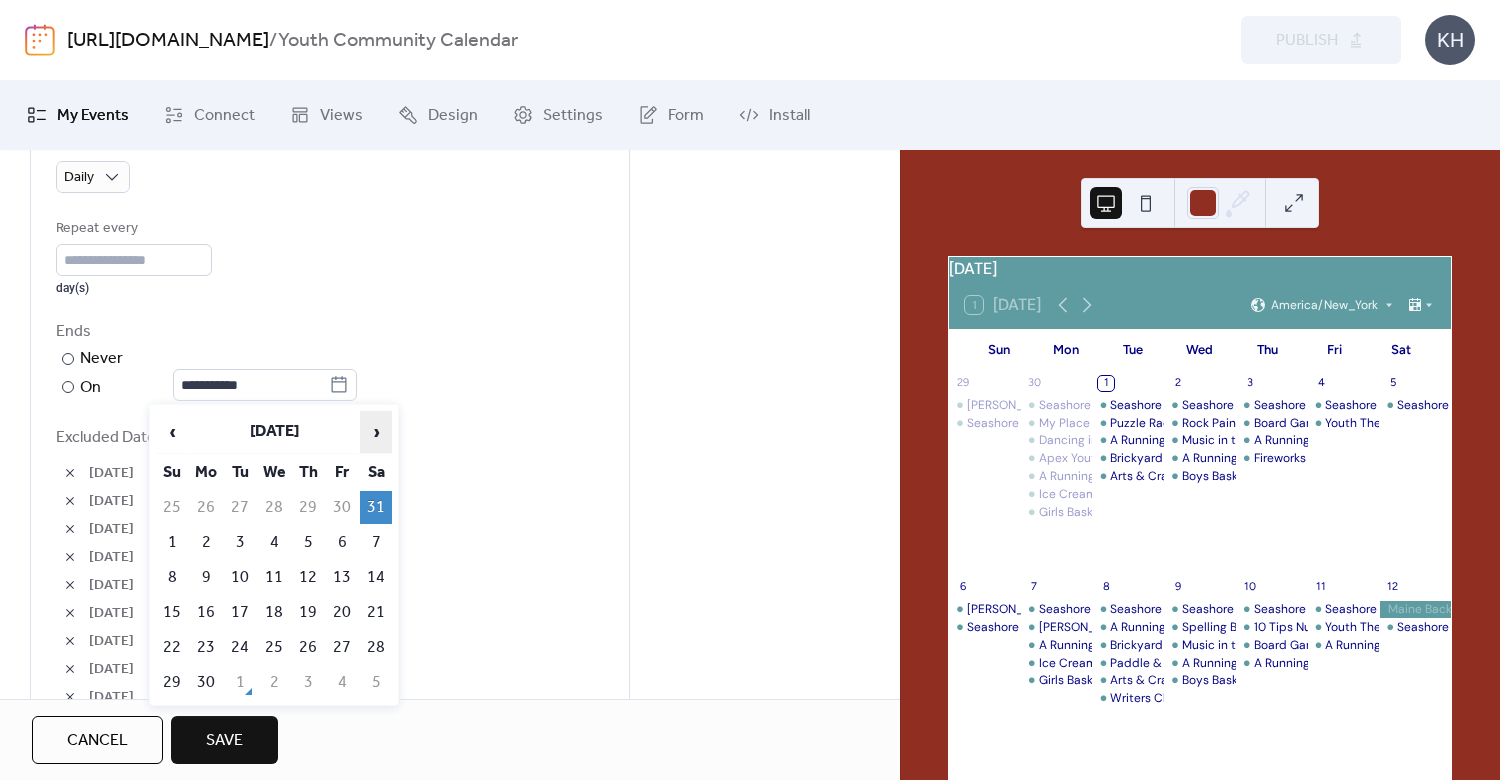 click on "›" at bounding box center [376, 432] 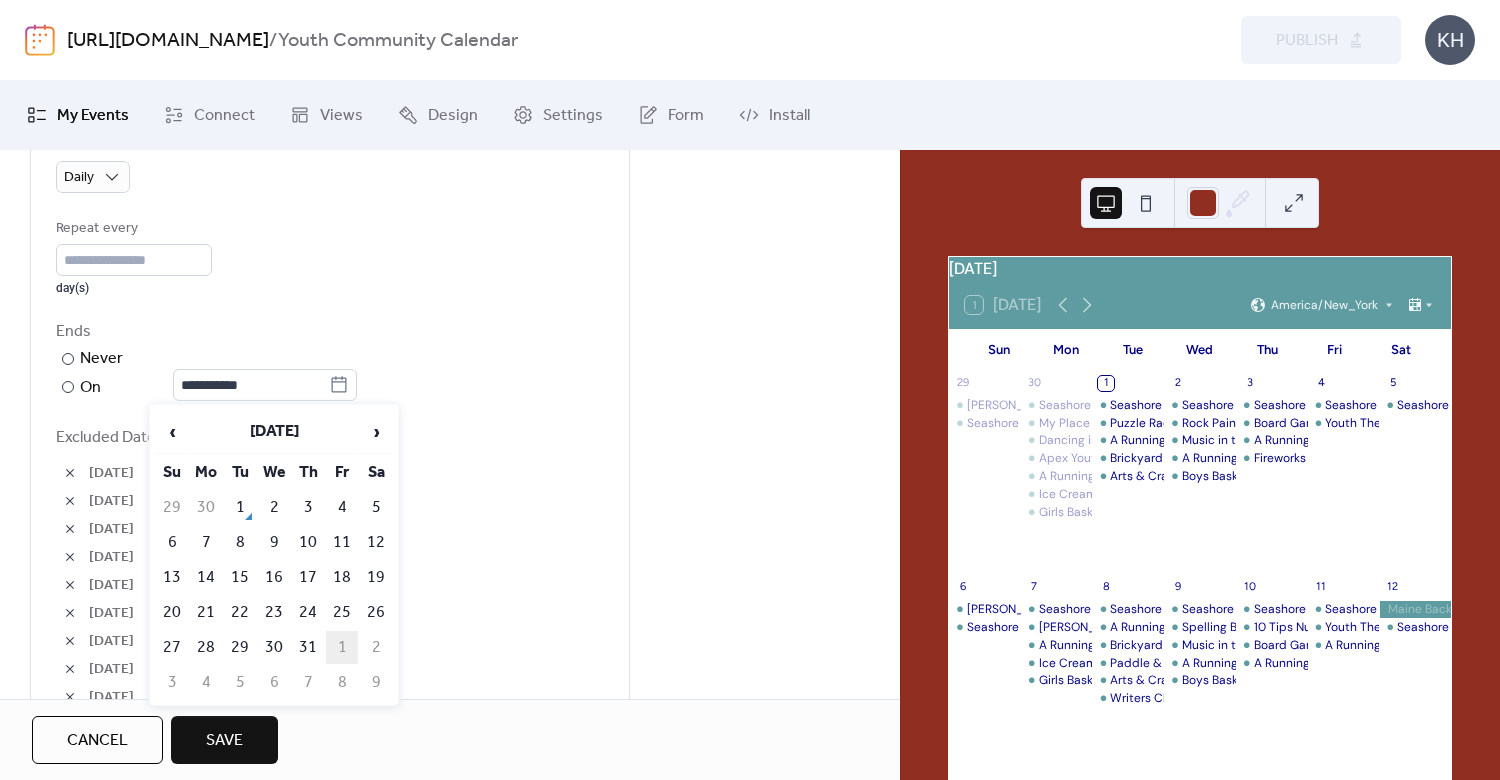 click on "1" at bounding box center (342, 647) 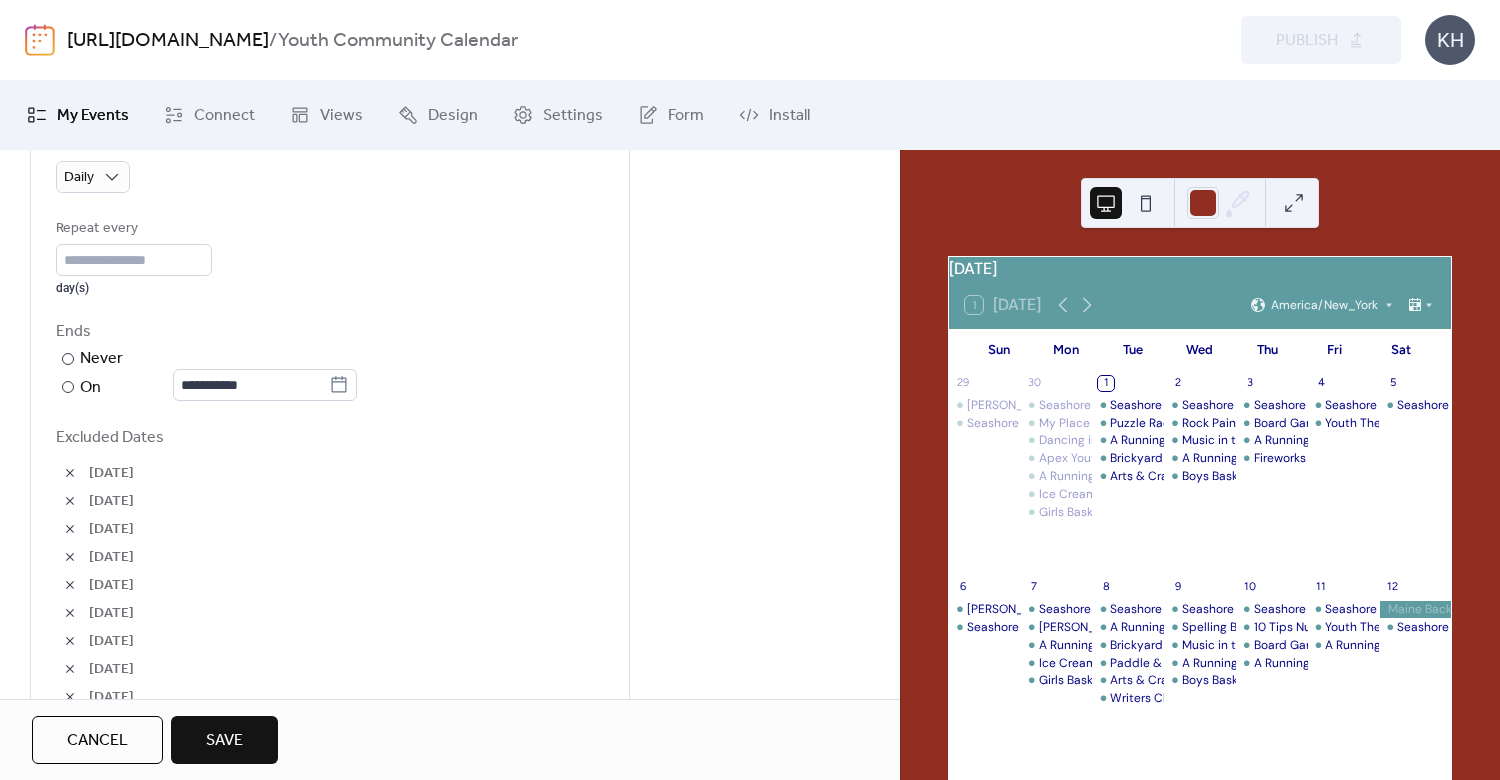 click at bounding box center [70, 473] 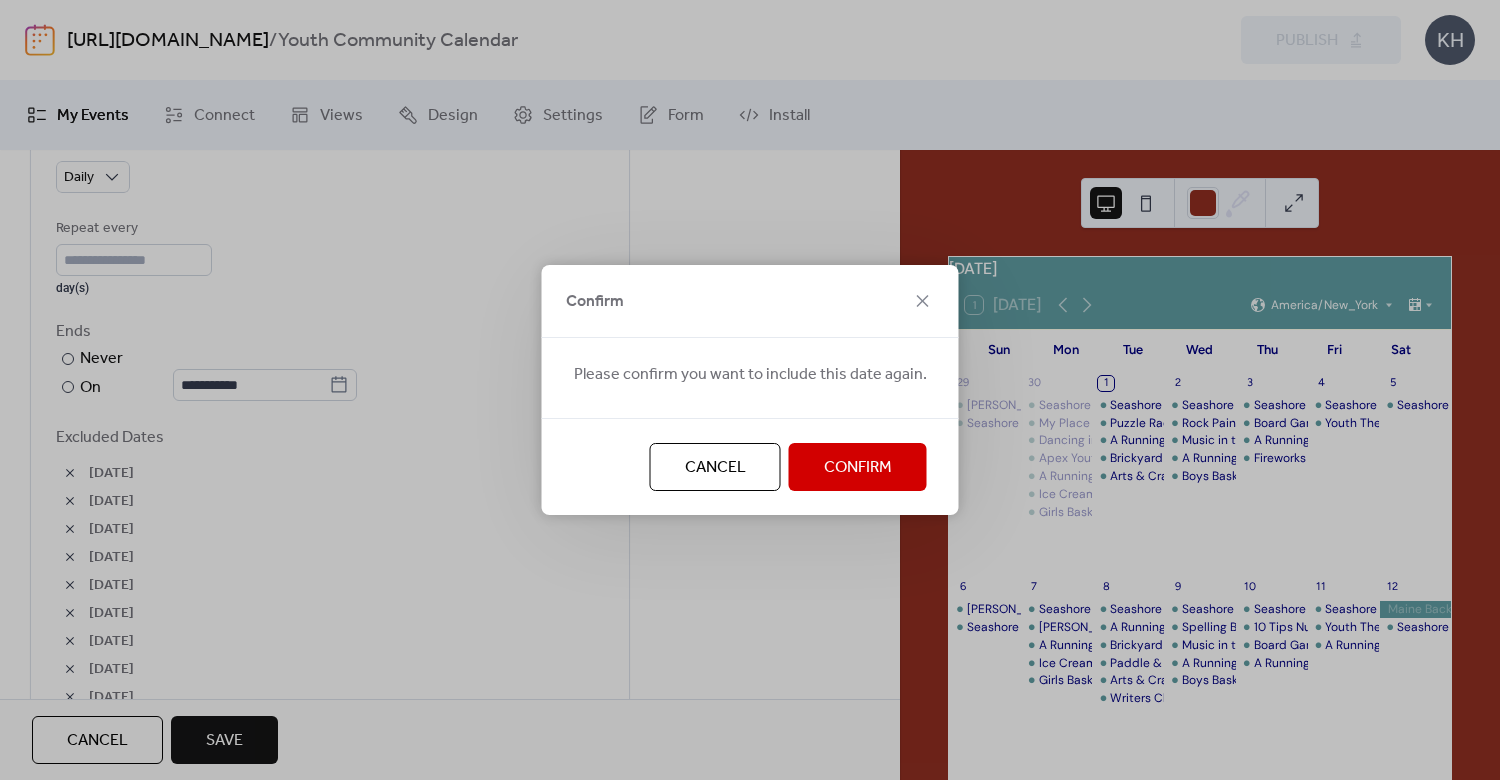 click on "Confirm" at bounding box center (858, 468) 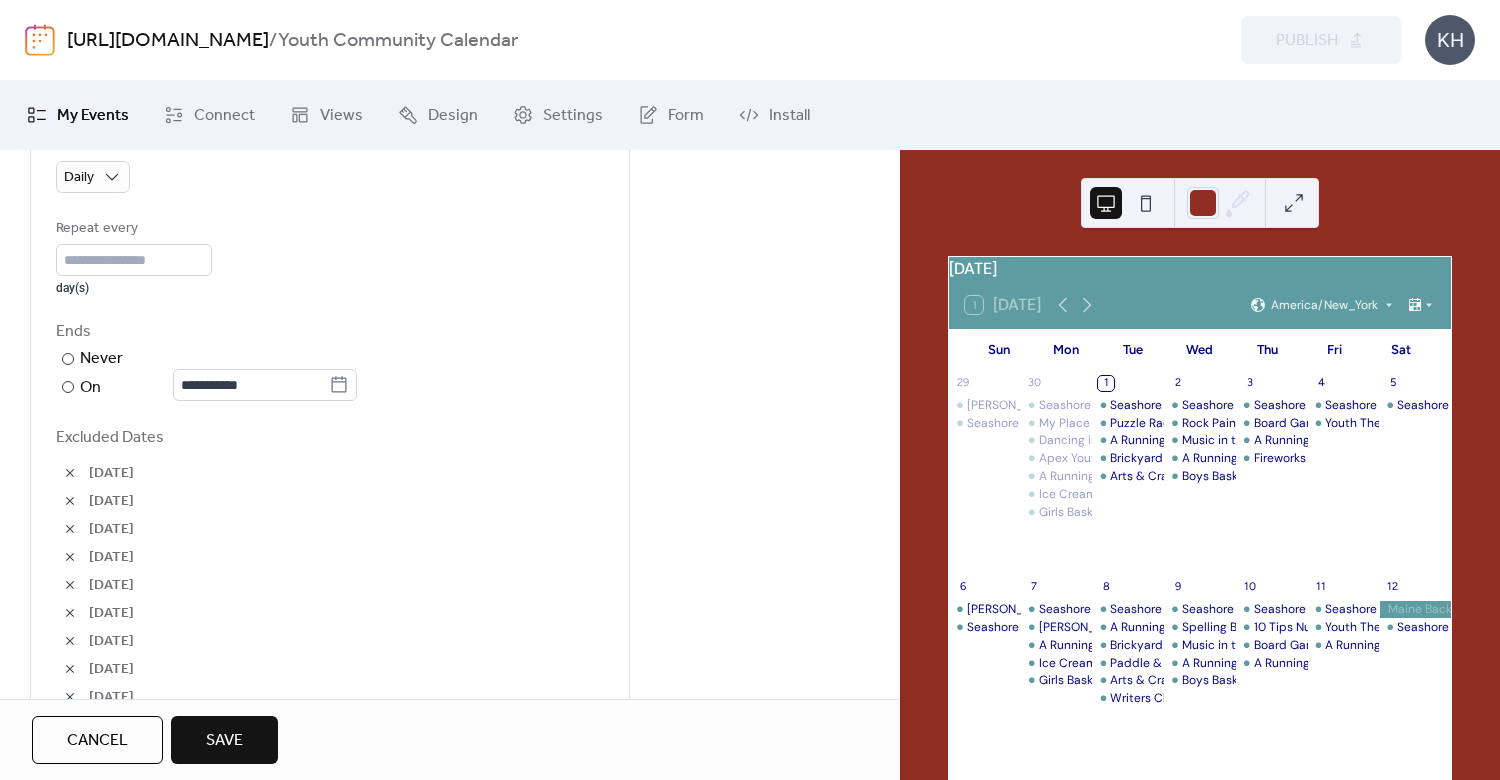 click at bounding box center [70, 473] 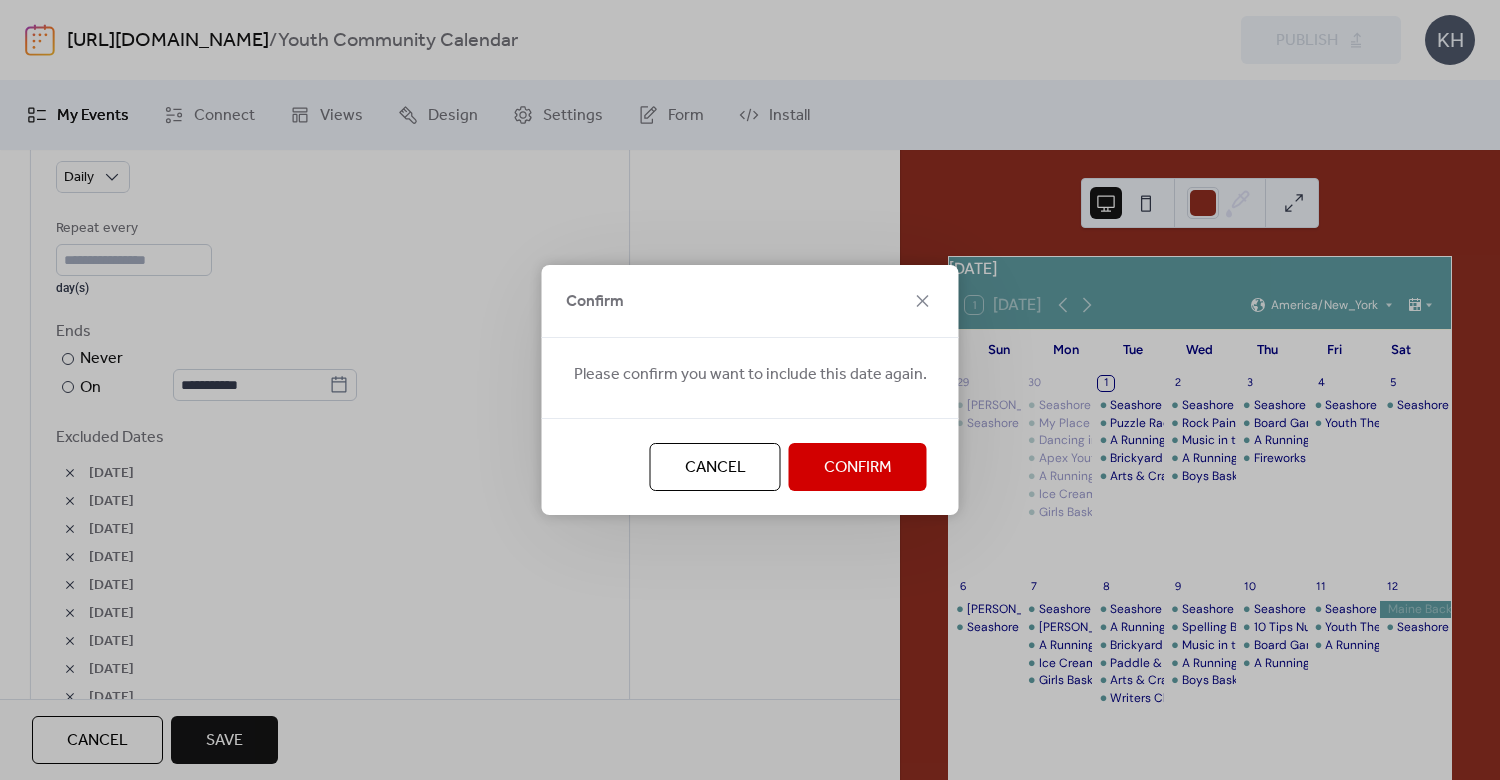 click on "Confirm" at bounding box center [858, 468] 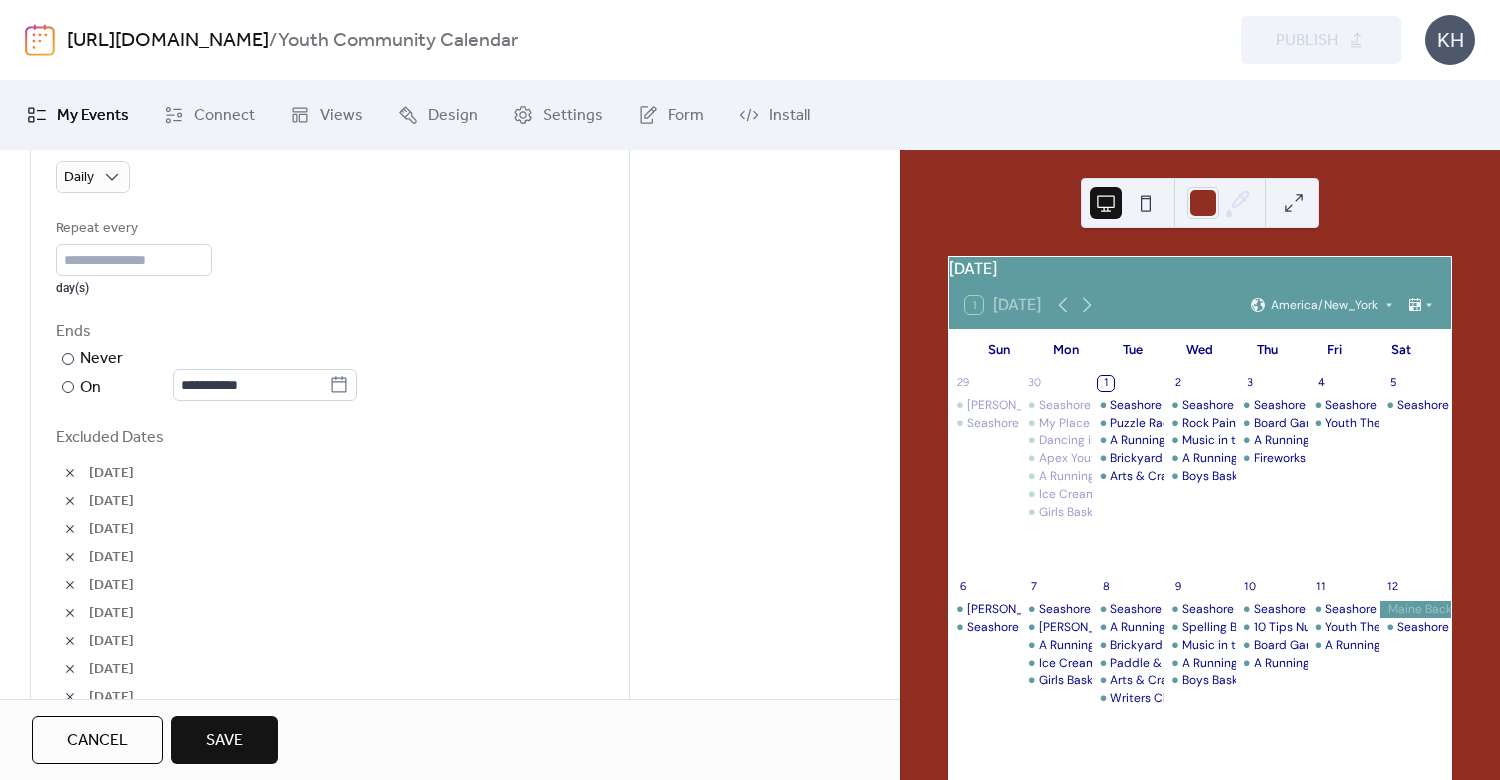 click at bounding box center (70, 473) 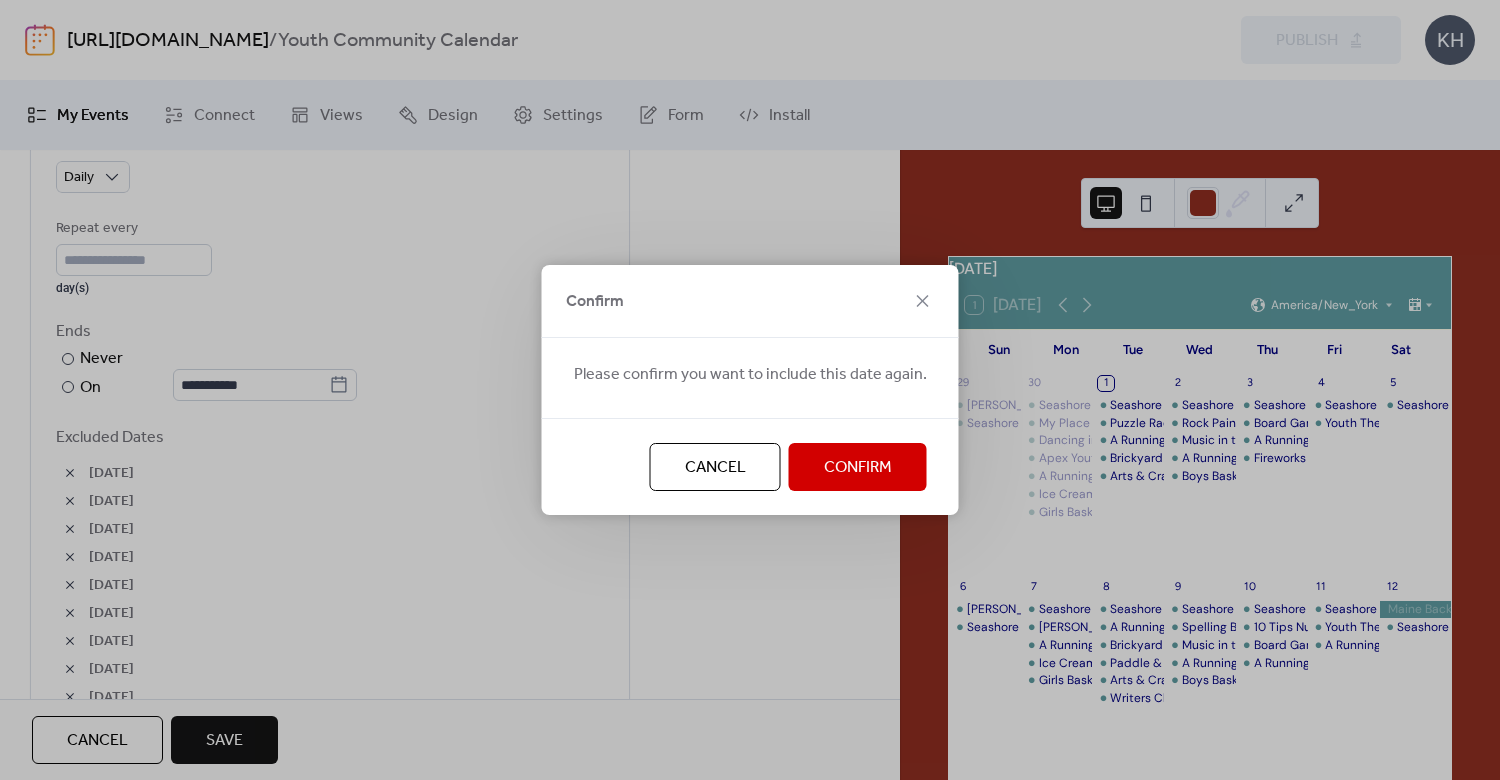 click on "Confirm" at bounding box center [858, 468] 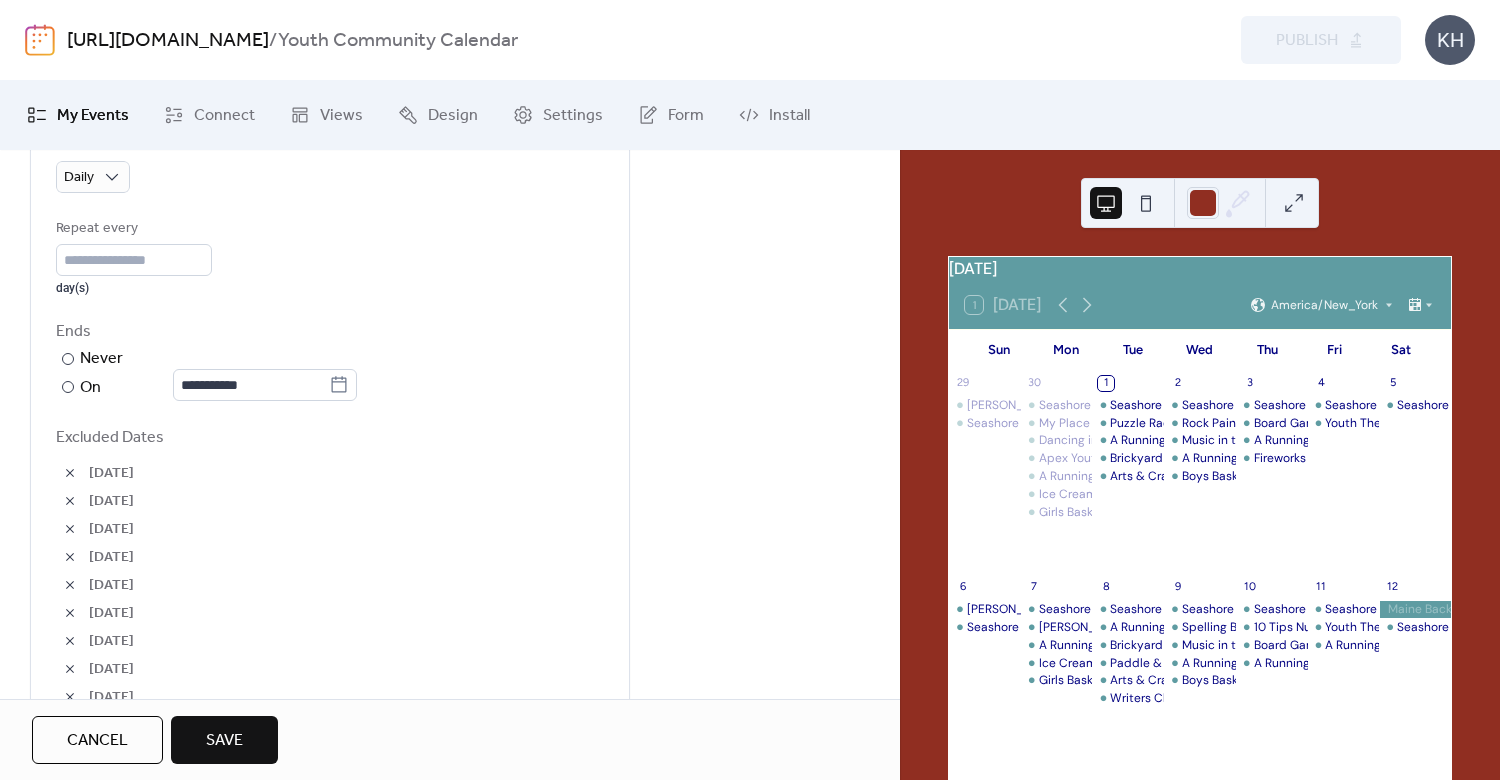 click at bounding box center [70, 473] 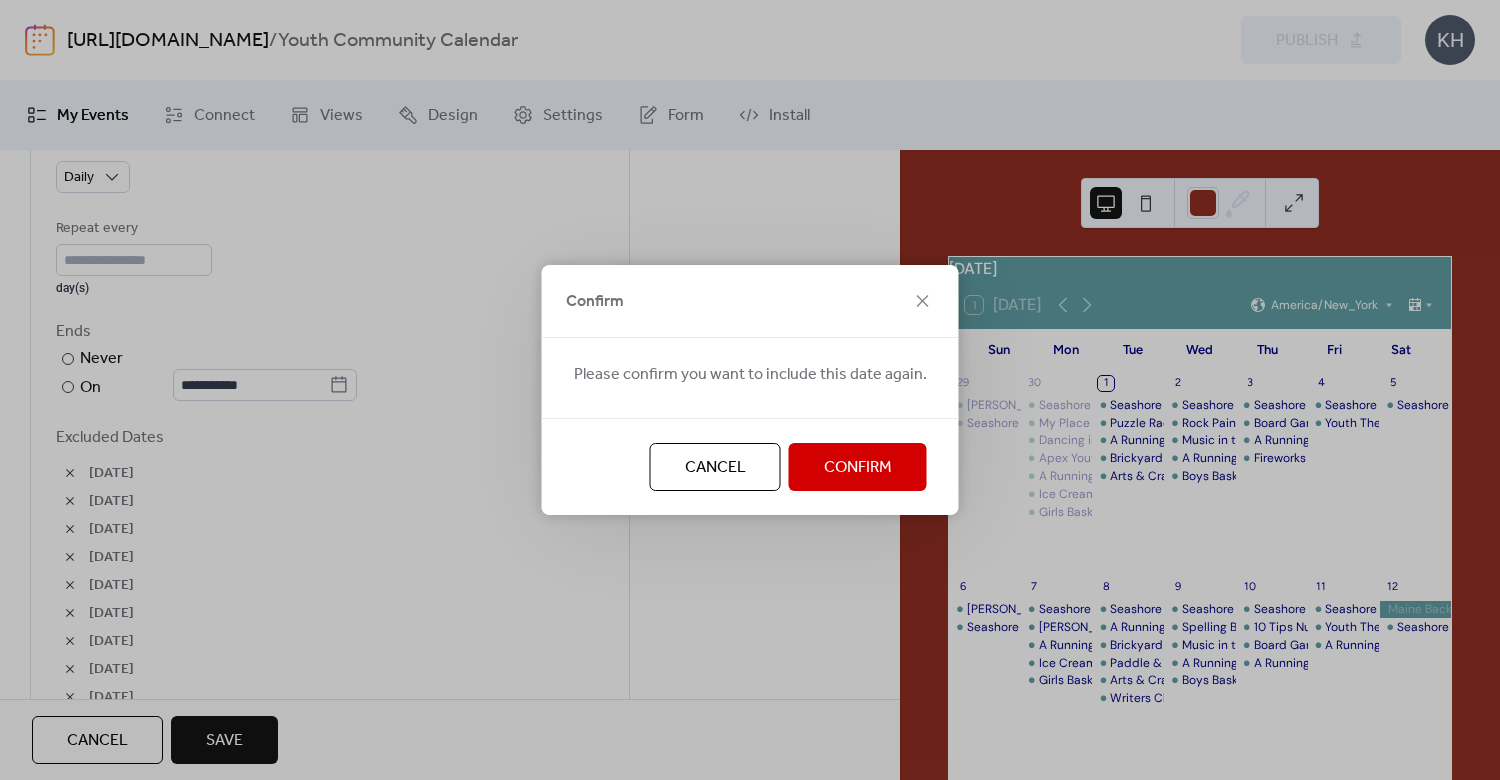 click on "Confirm" at bounding box center [858, 468] 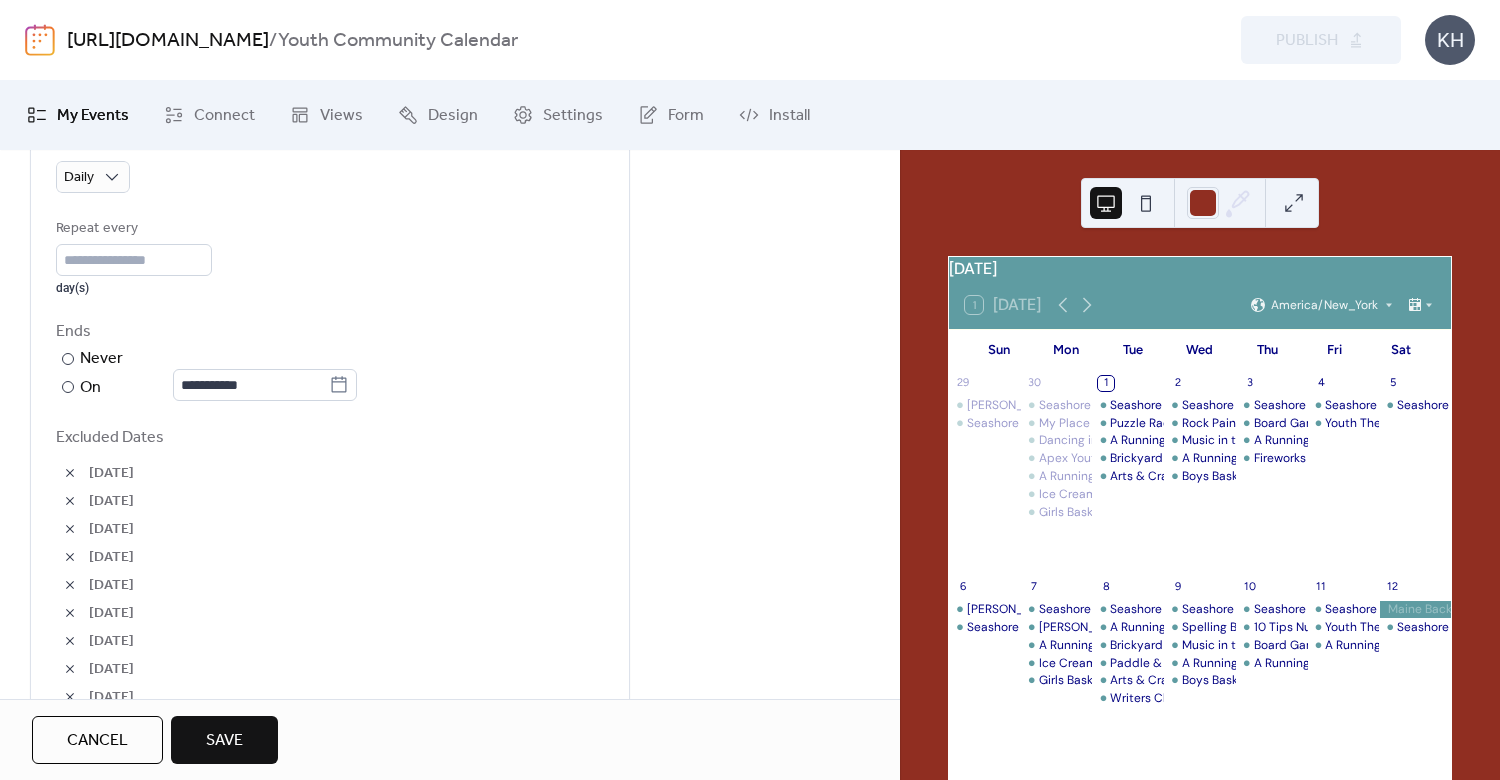 click at bounding box center (70, 473) 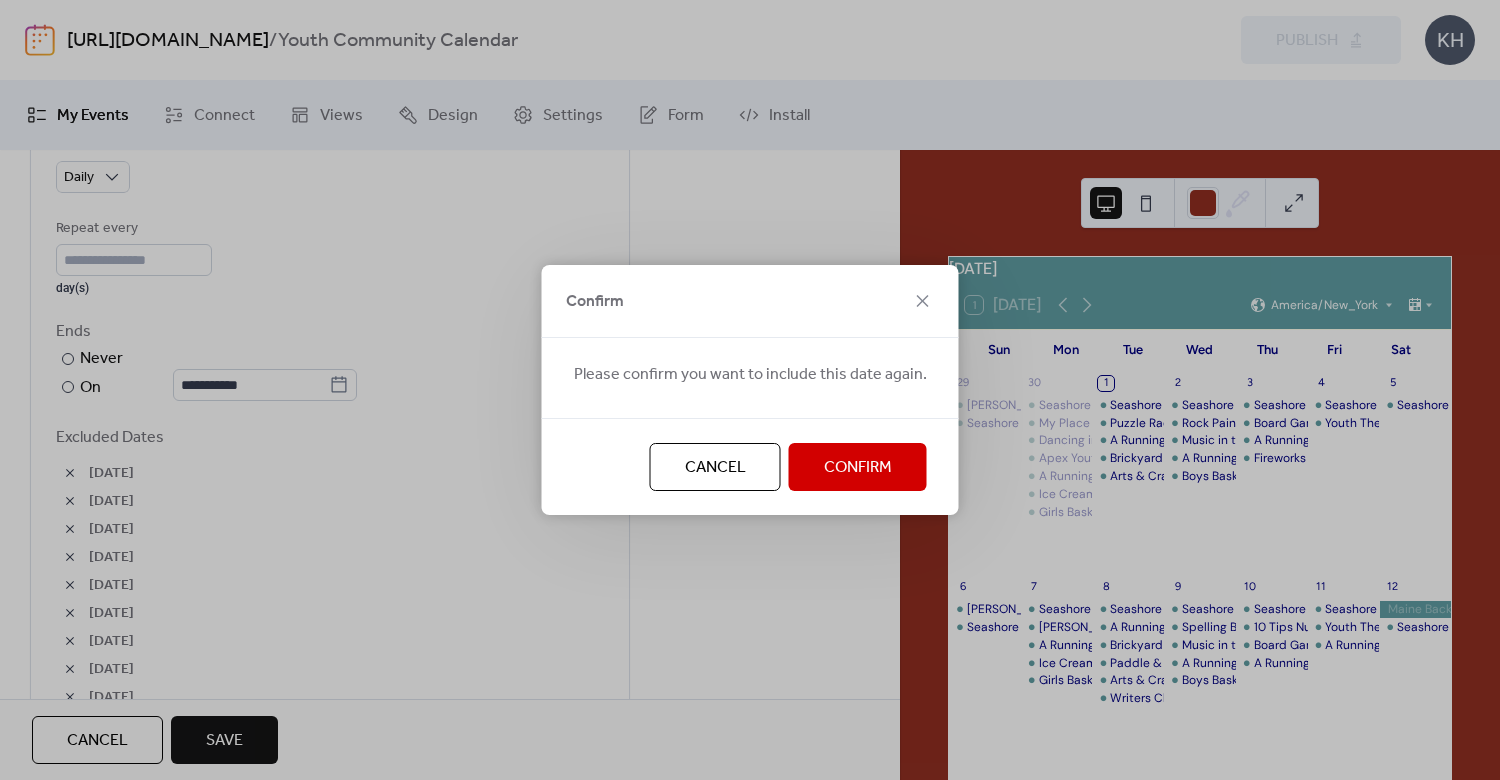 click on "Confirm" at bounding box center [858, 467] 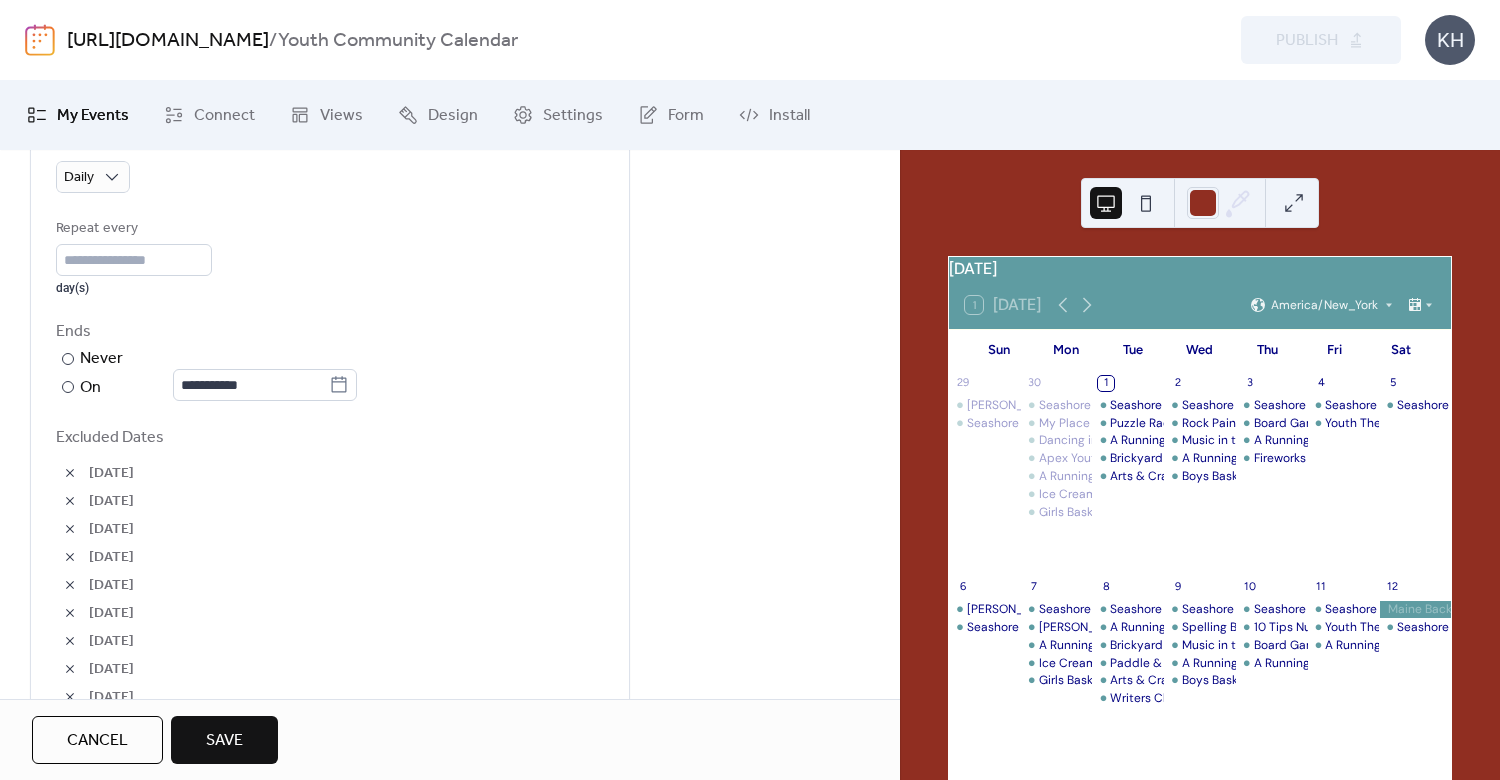 click at bounding box center [70, 473] 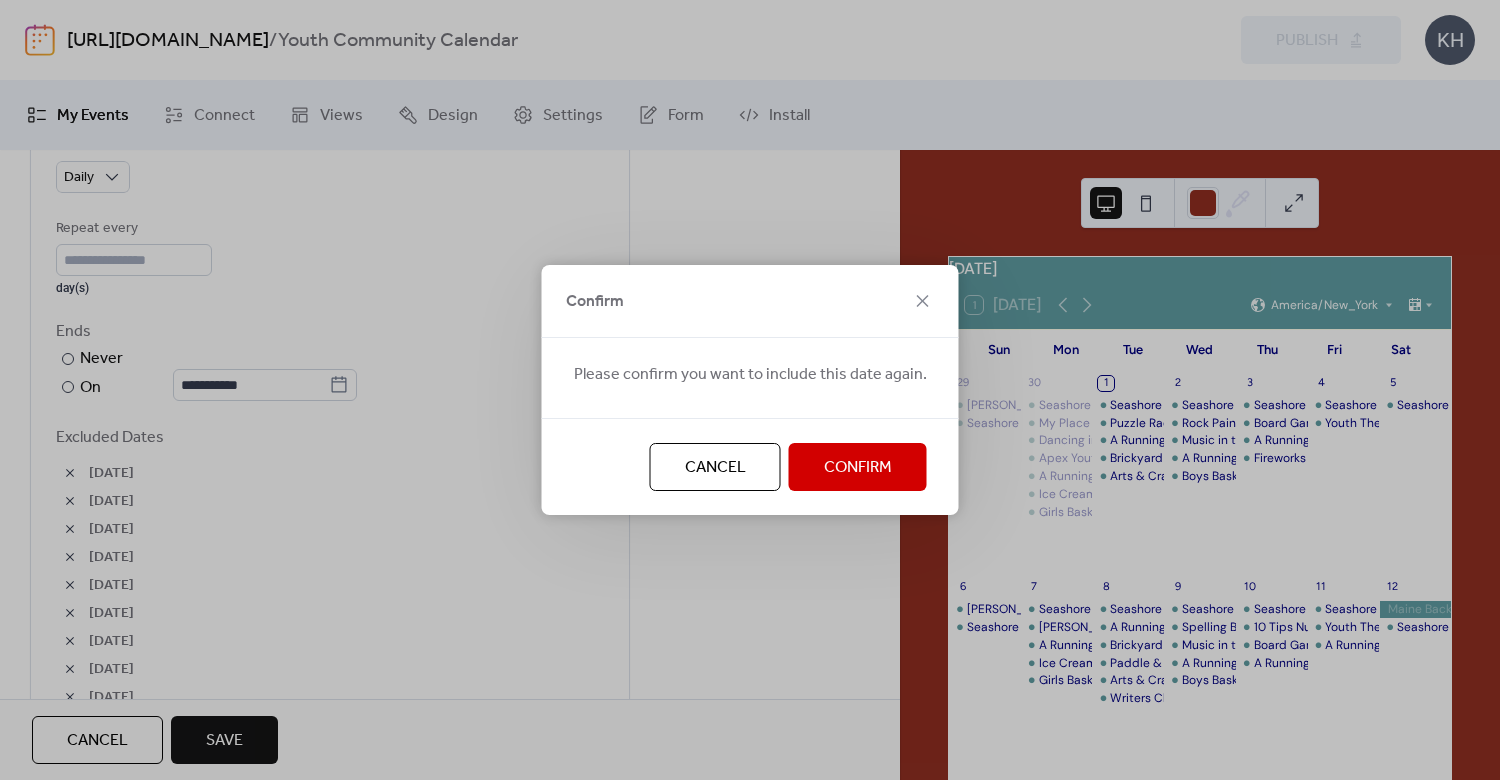 click on "Confirm" at bounding box center (858, 468) 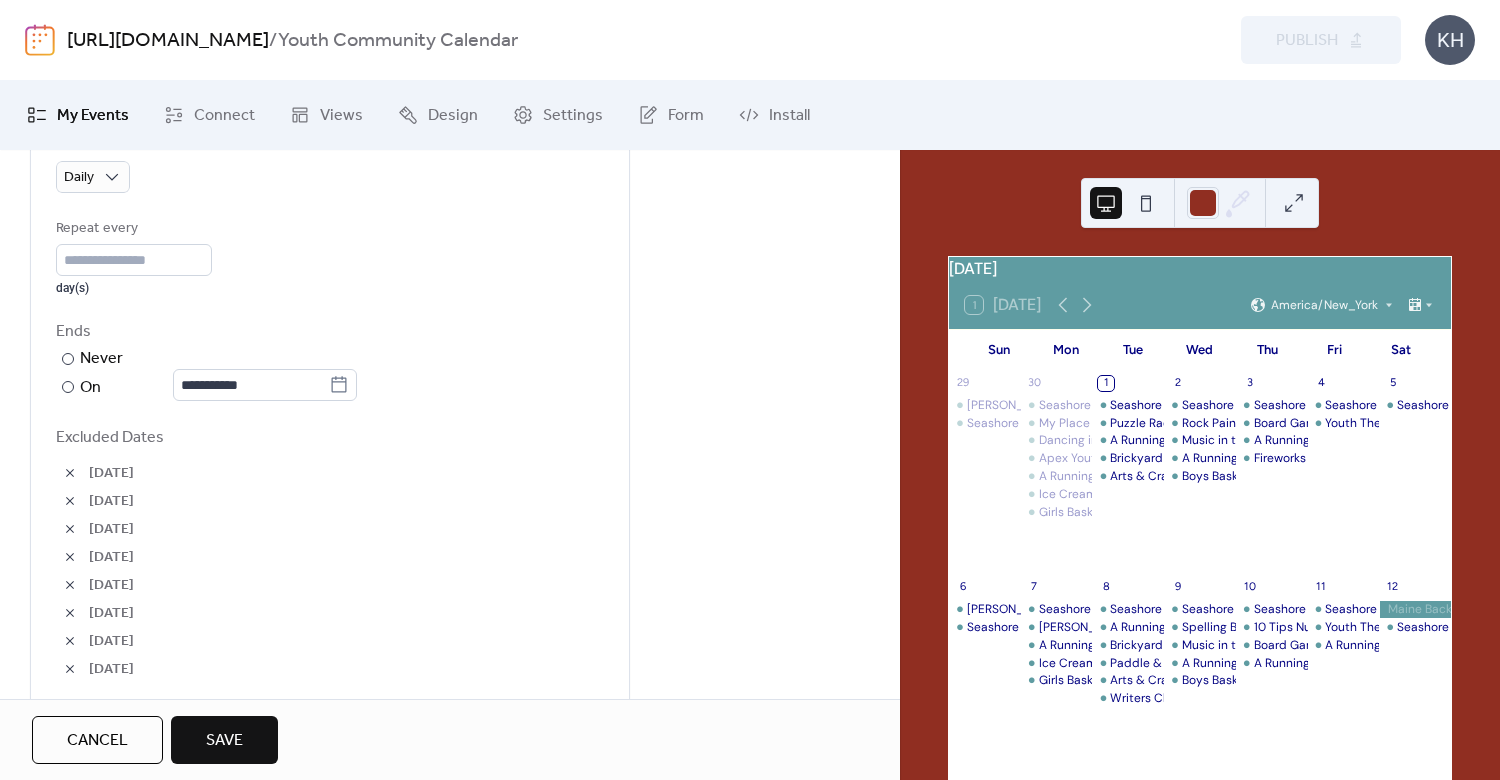 click at bounding box center [70, 473] 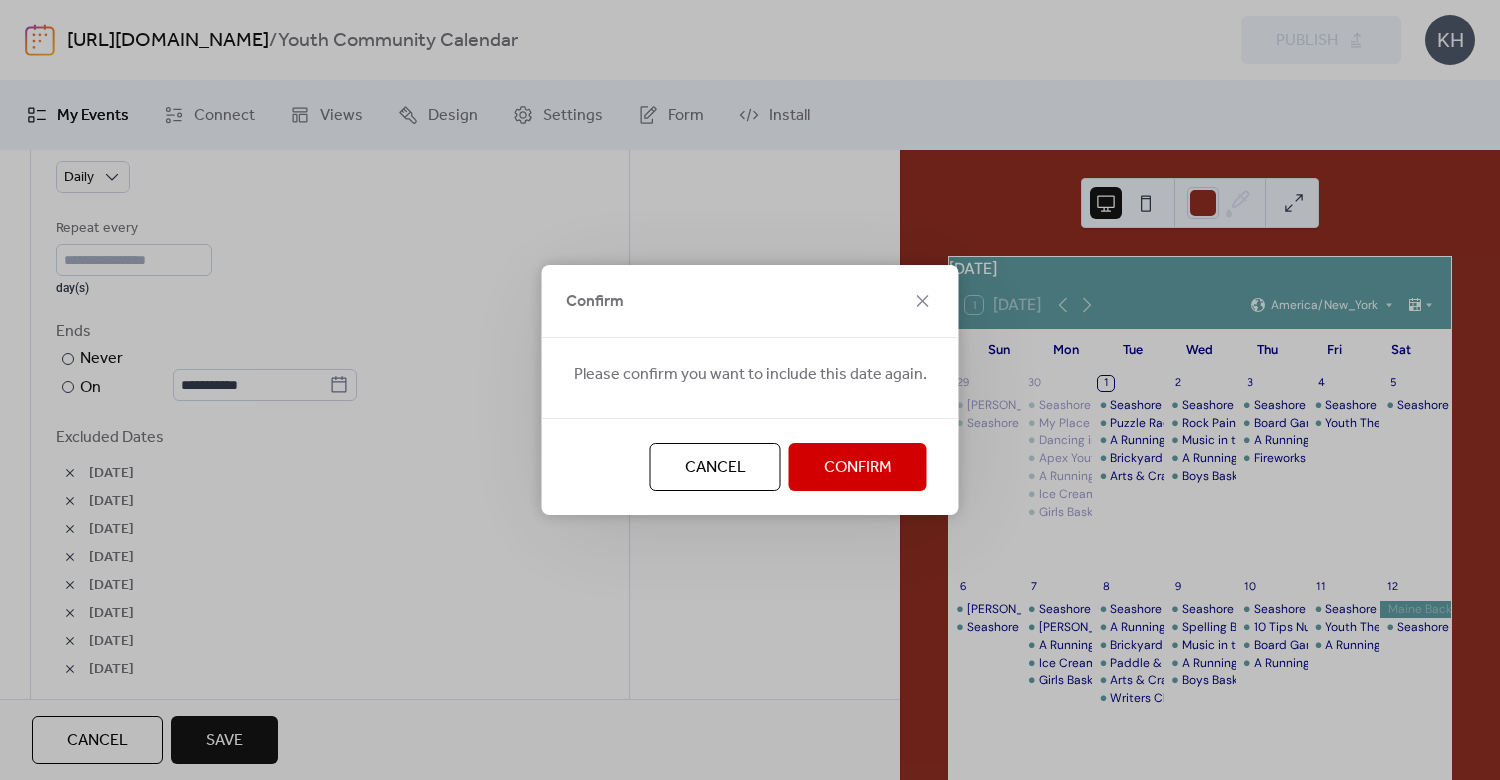 click on "Confirm" at bounding box center [858, 468] 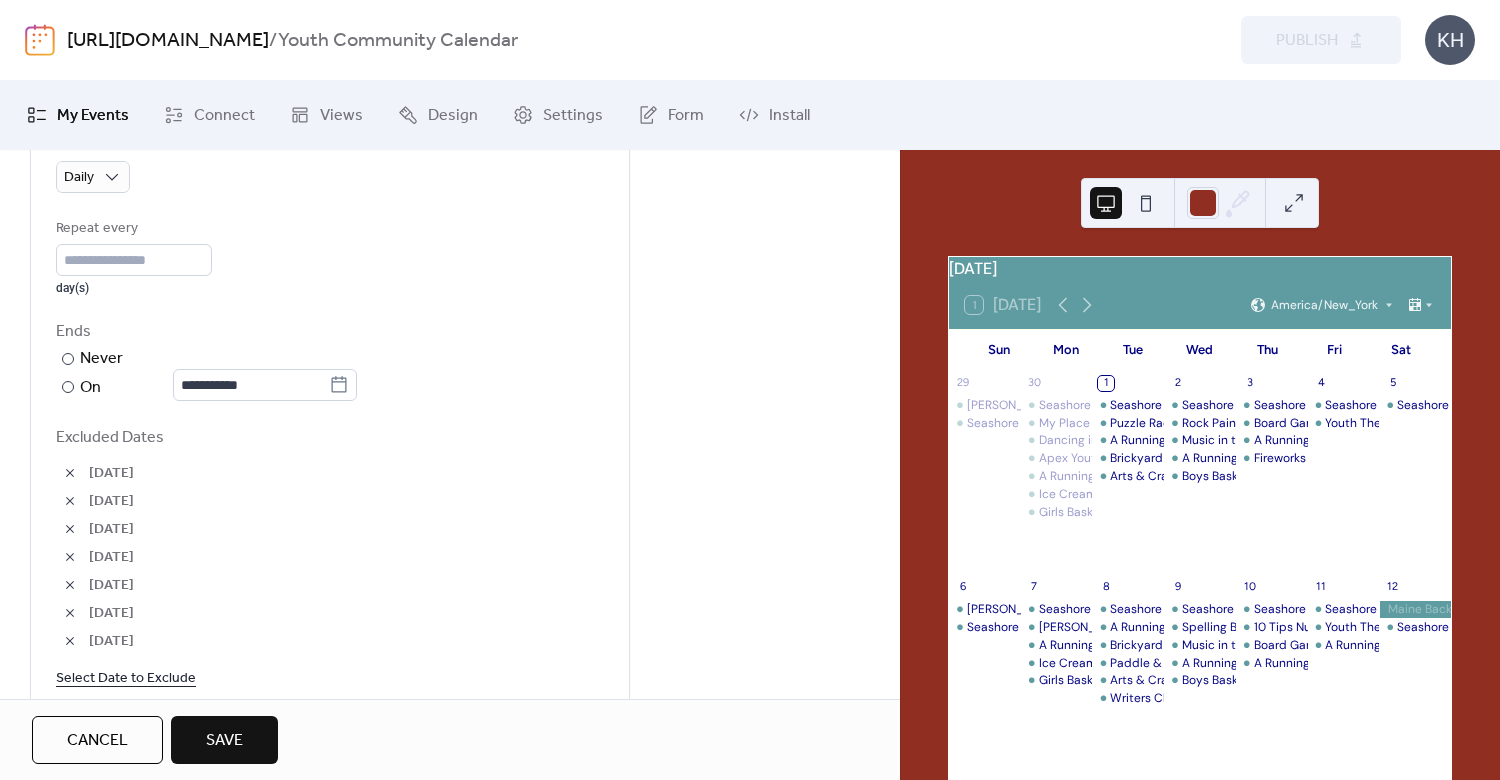 click at bounding box center [70, 473] 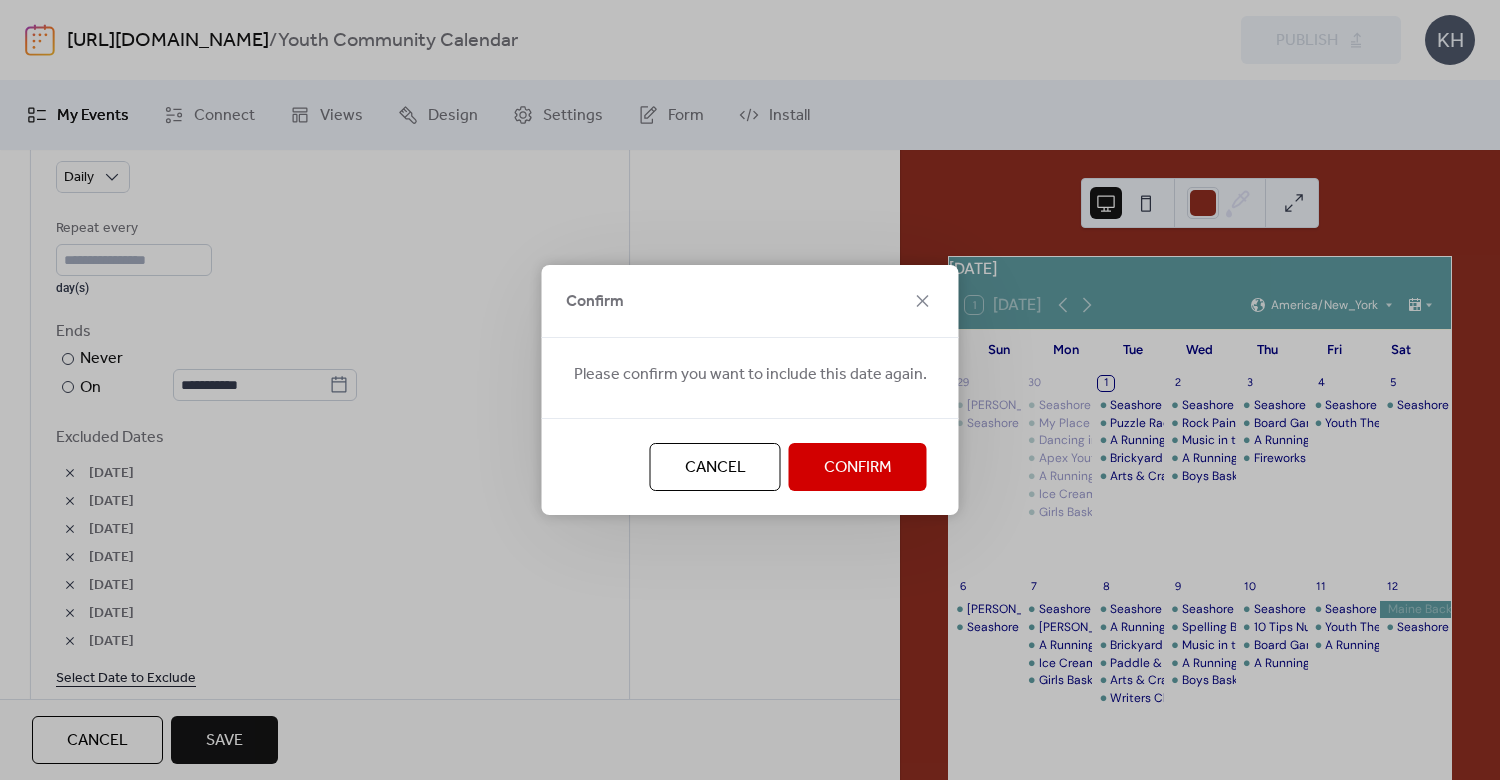 click on "Confirm" at bounding box center (858, 467) 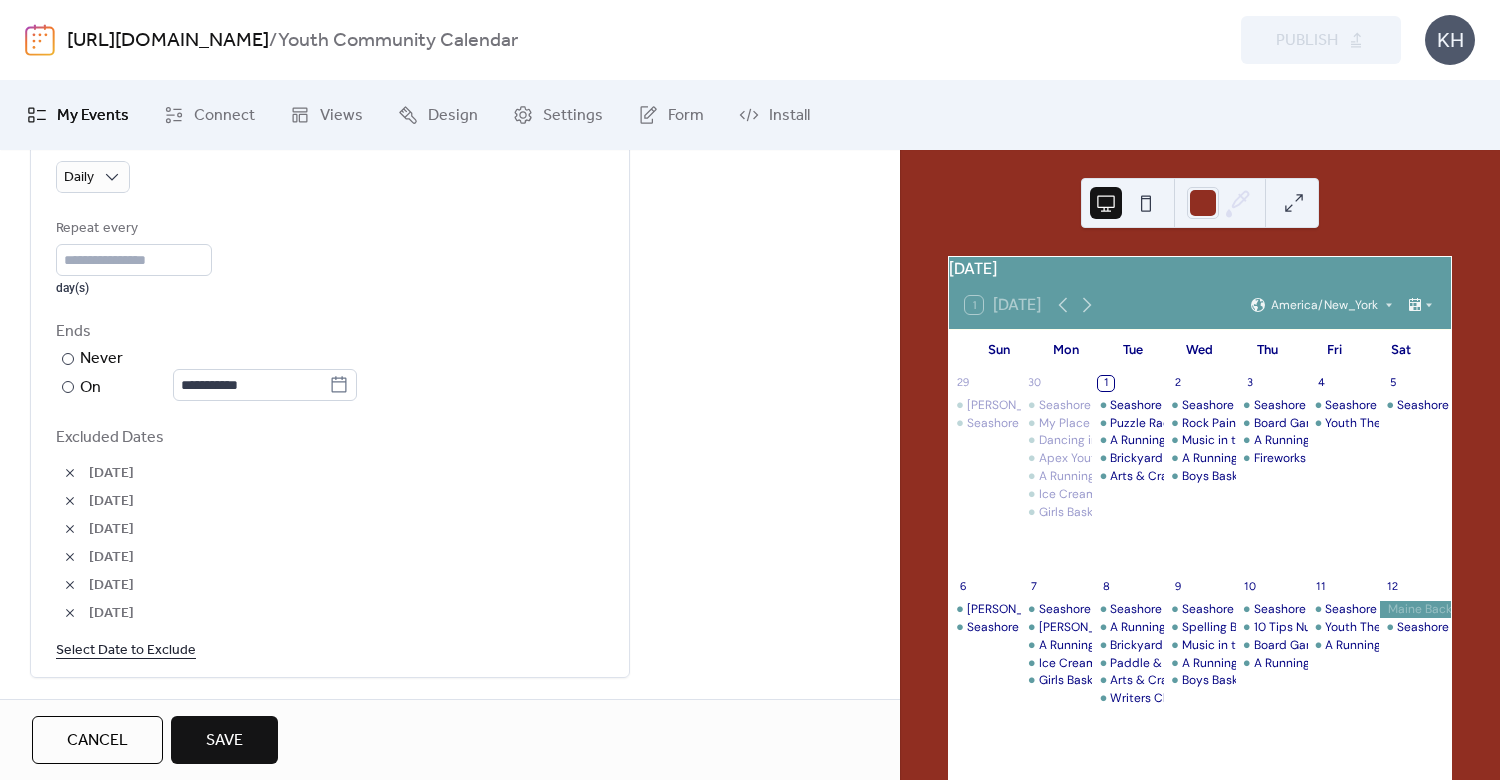 click at bounding box center [70, 473] 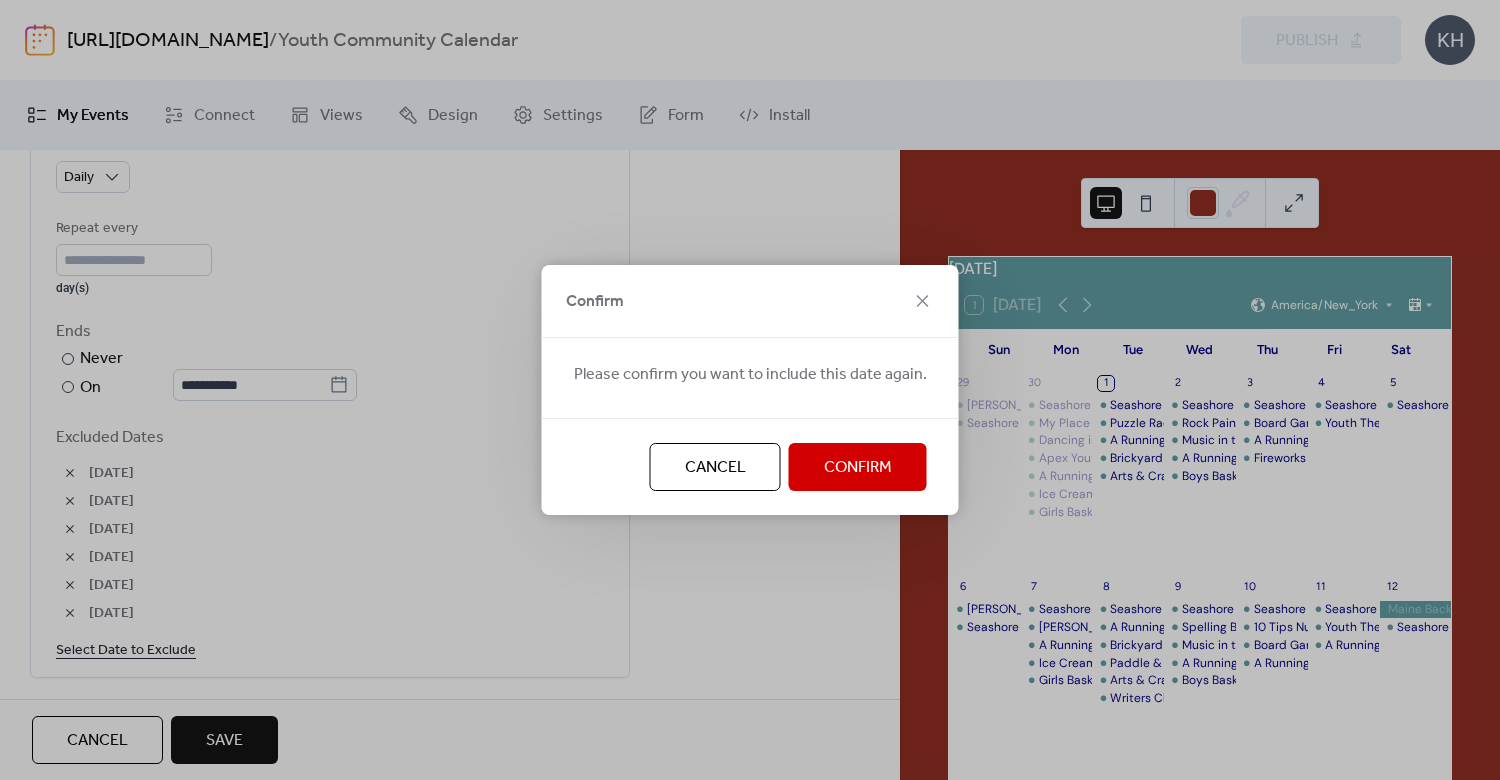 click on "Confirm" at bounding box center [858, 468] 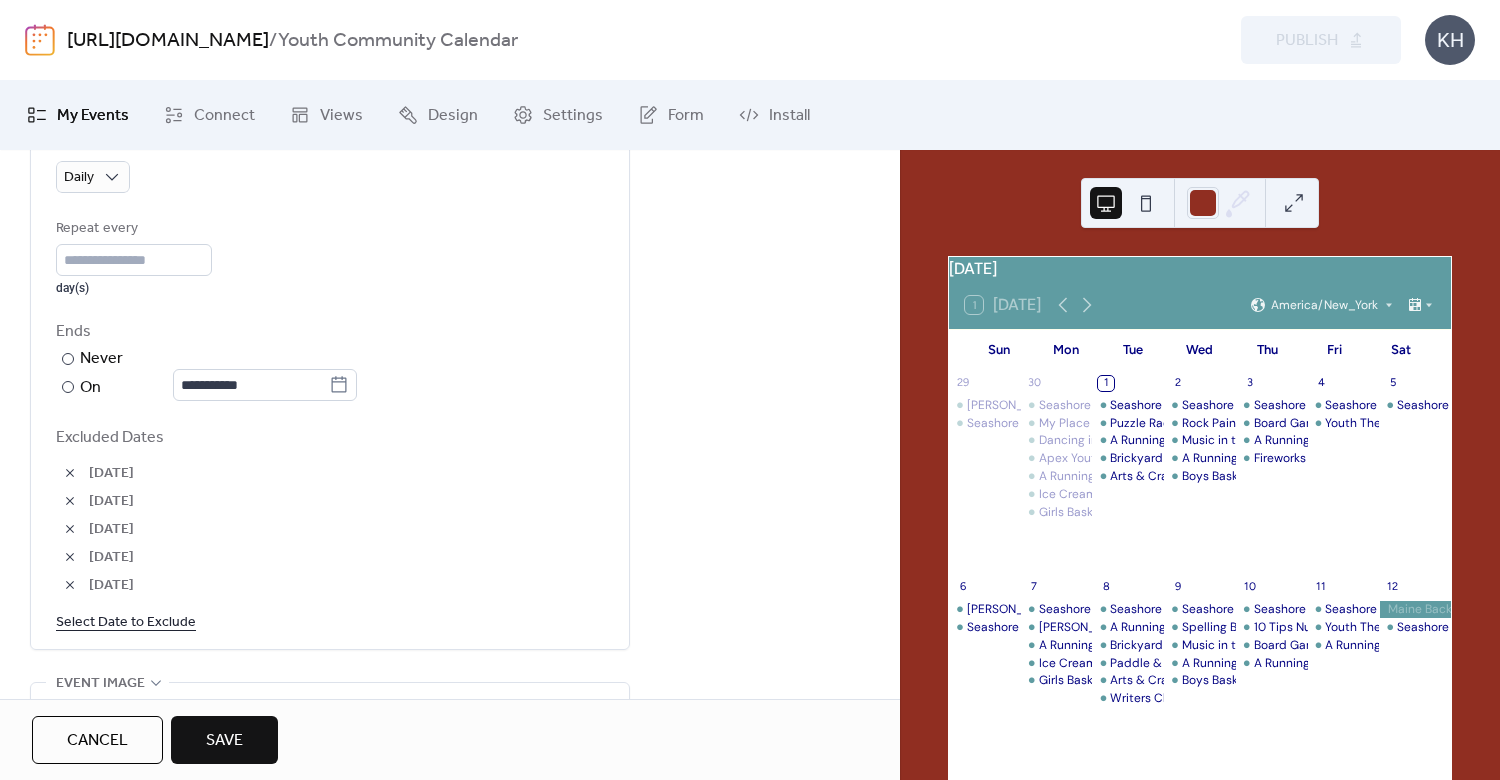 click at bounding box center (70, 473) 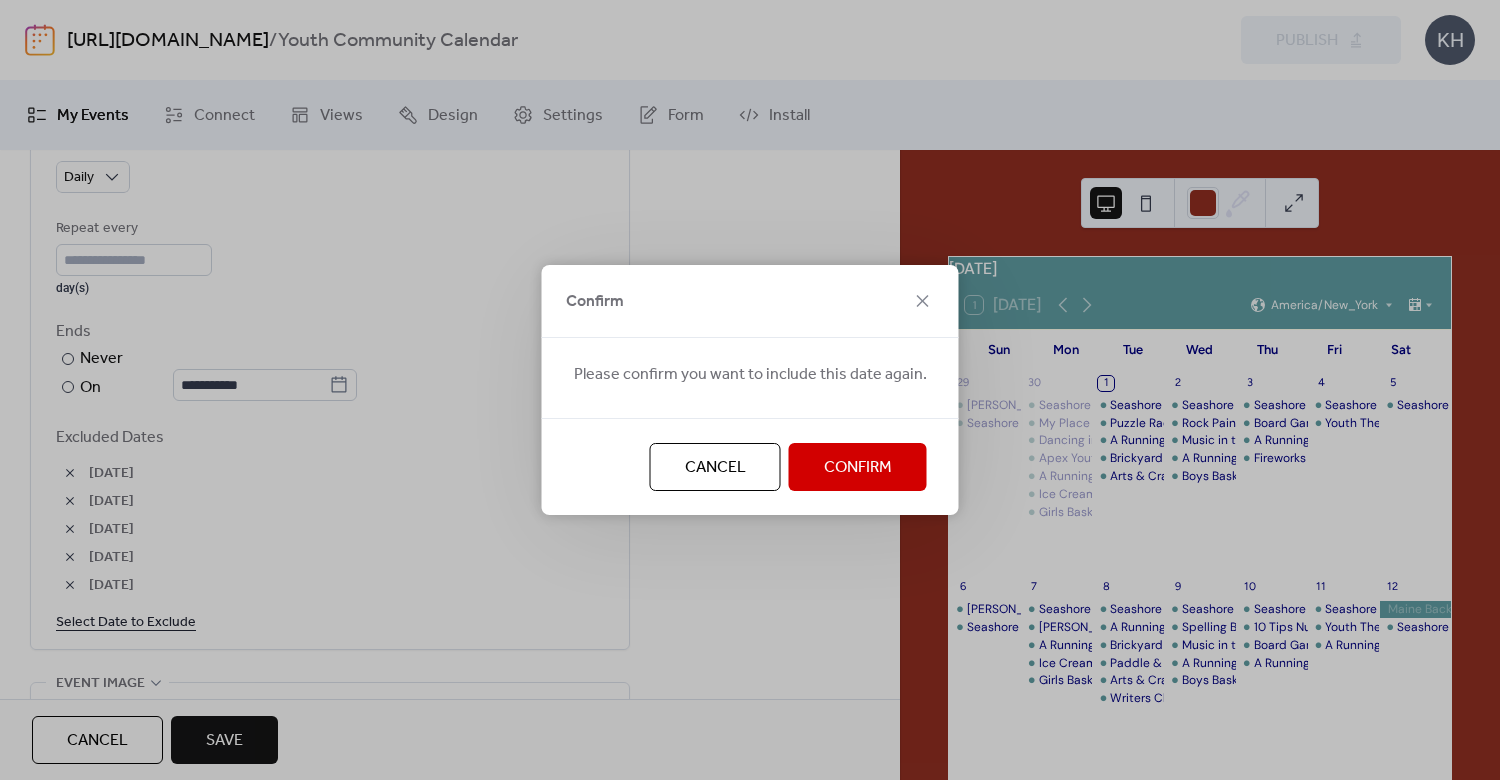 click on "Confirm" at bounding box center [858, 467] 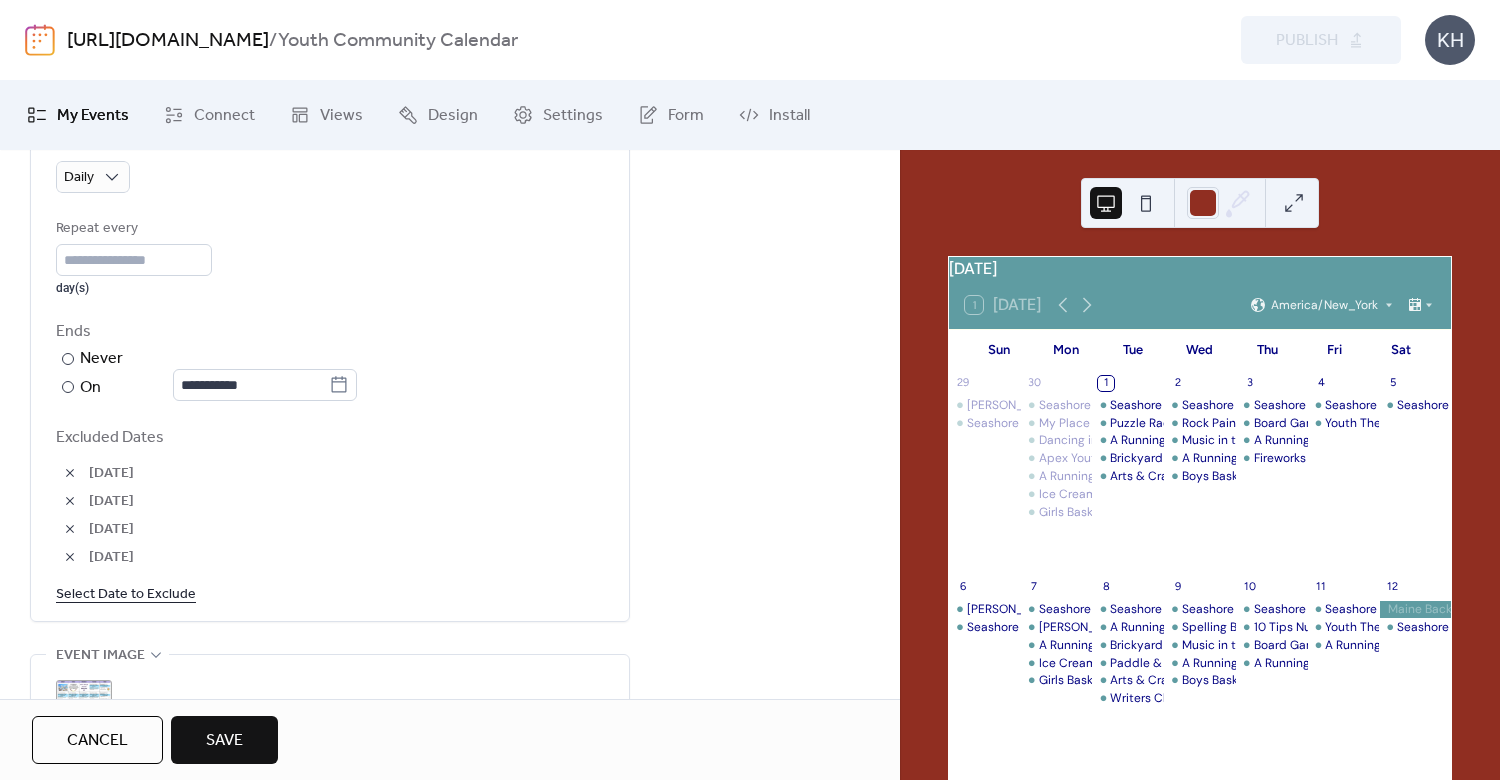 click at bounding box center (70, 473) 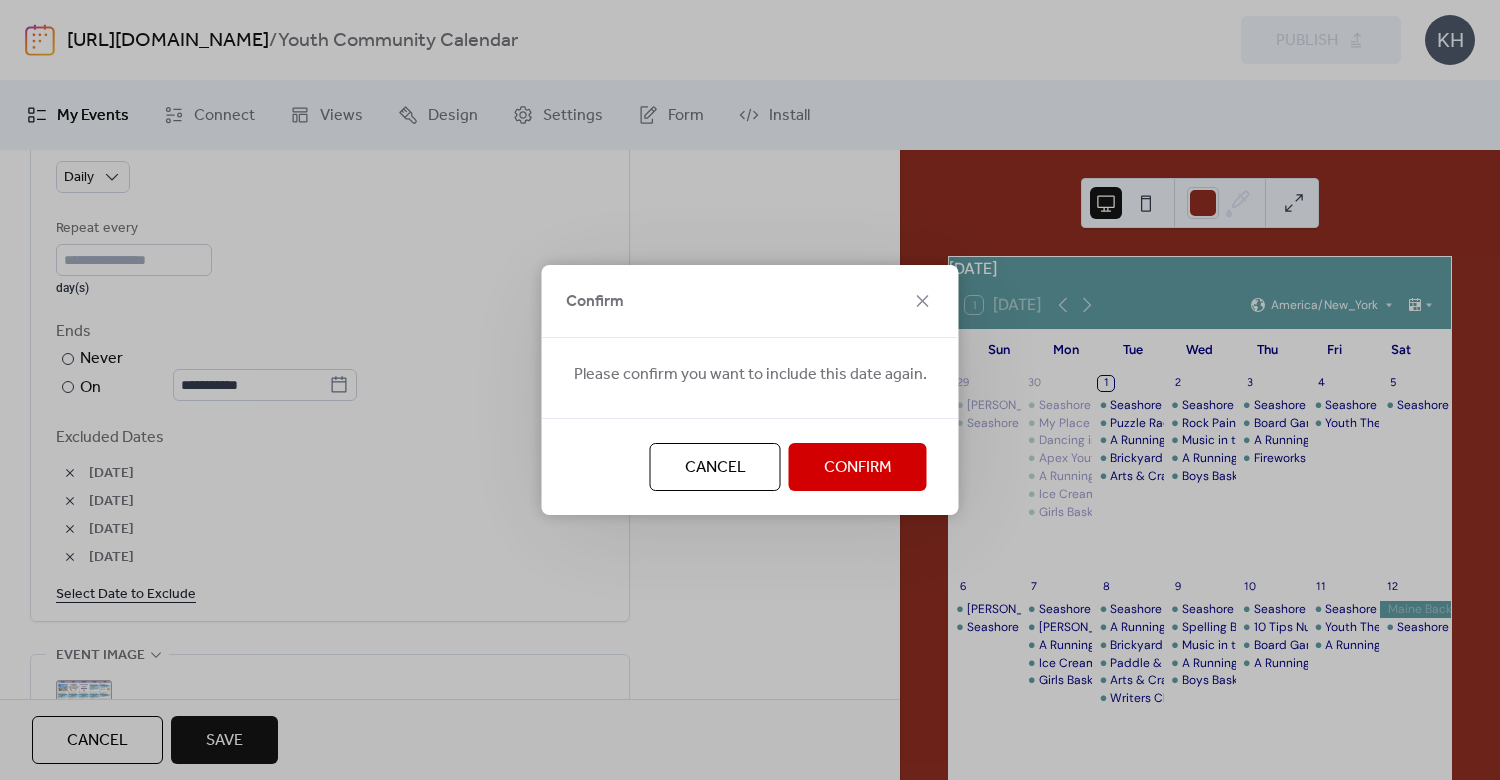 click on "Confirm" at bounding box center (858, 468) 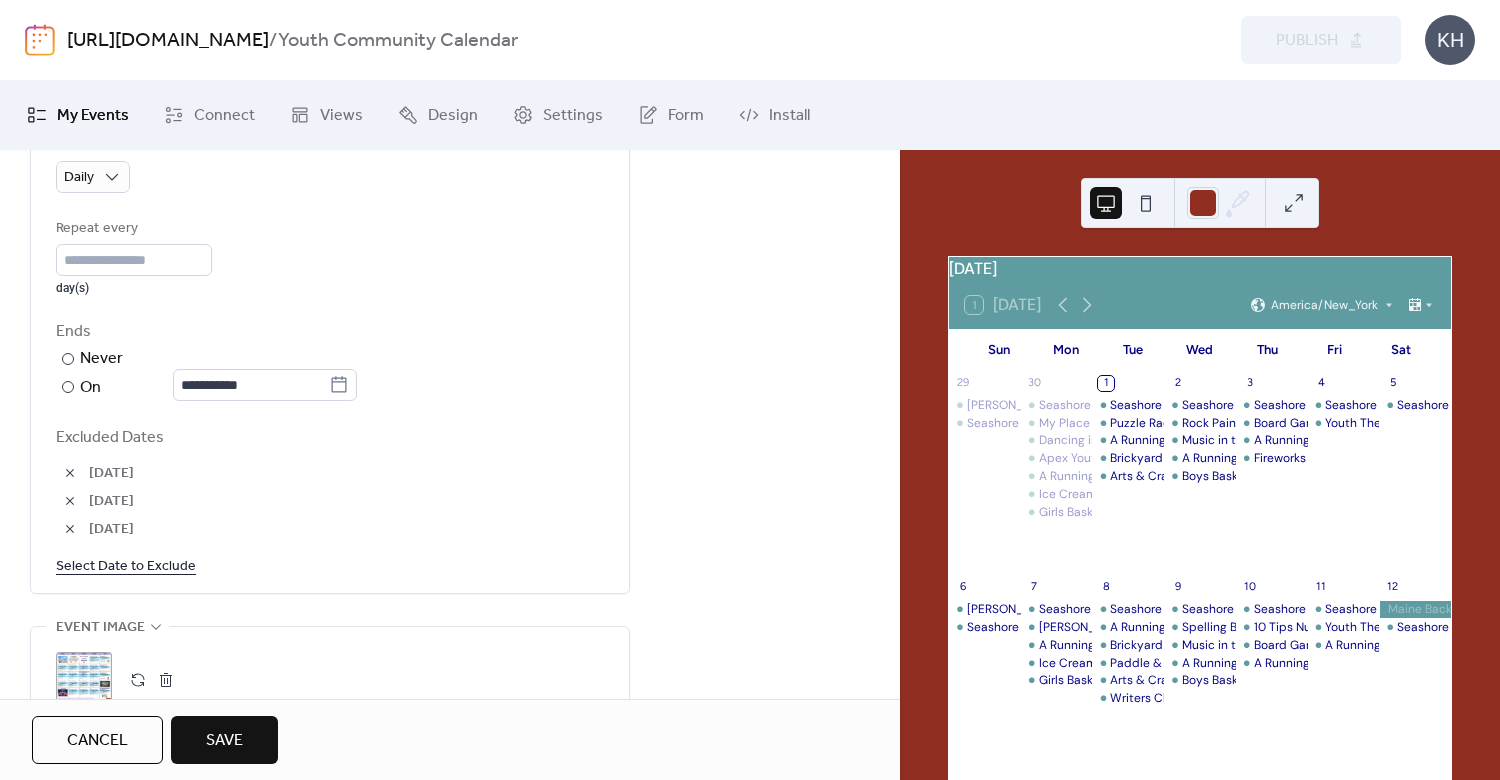 click at bounding box center [70, 473] 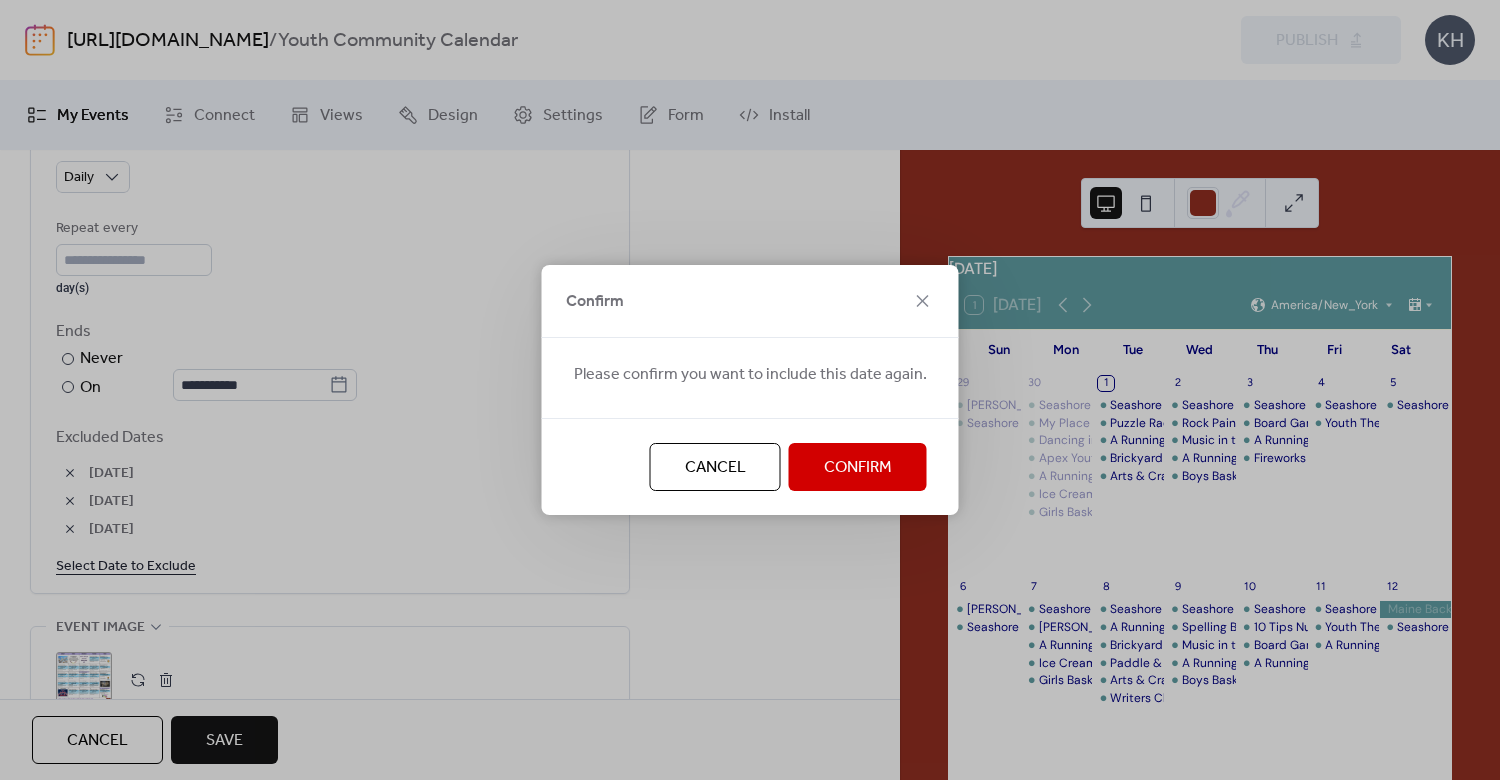 click on "Confirm" at bounding box center [858, 467] 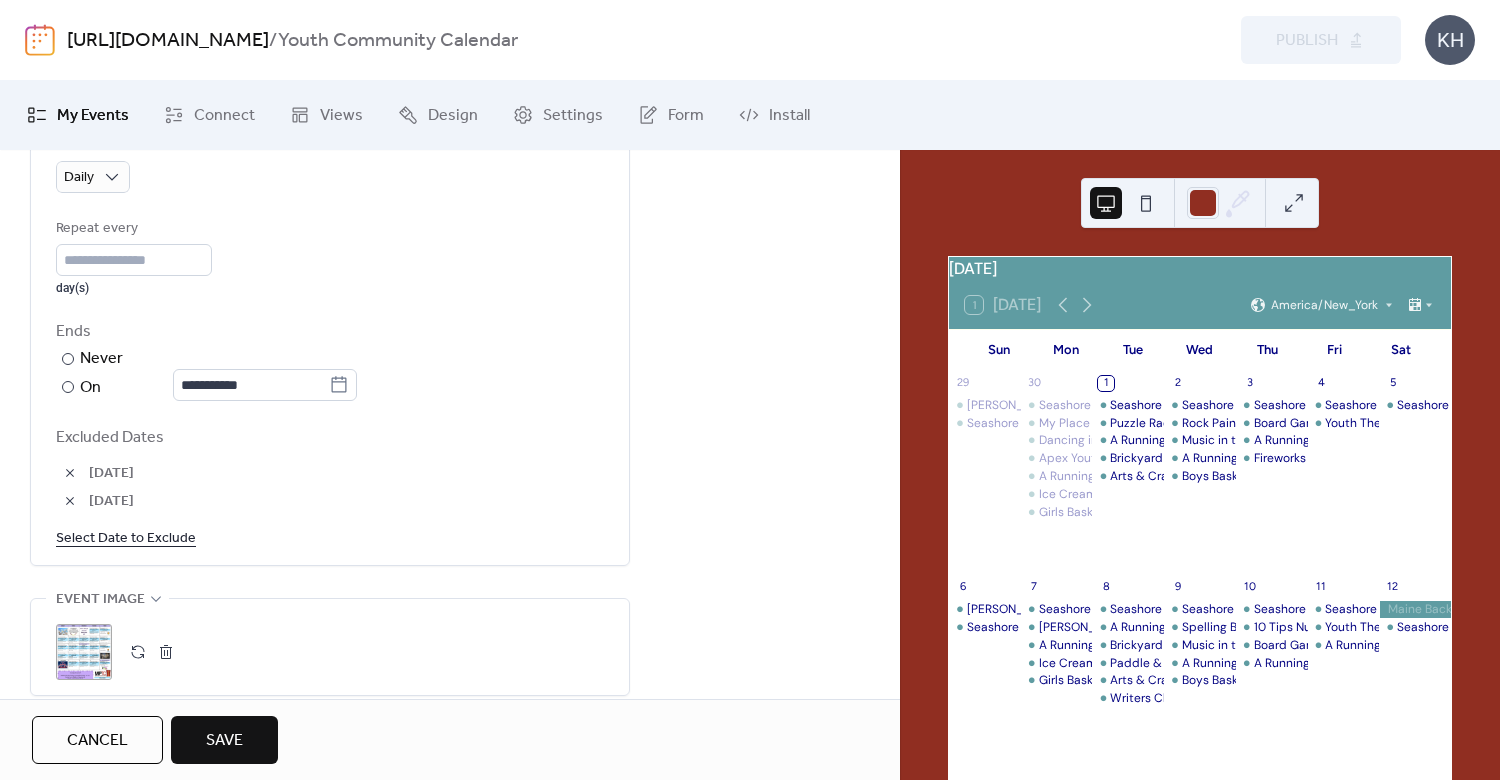 click at bounding box center (70, 473) 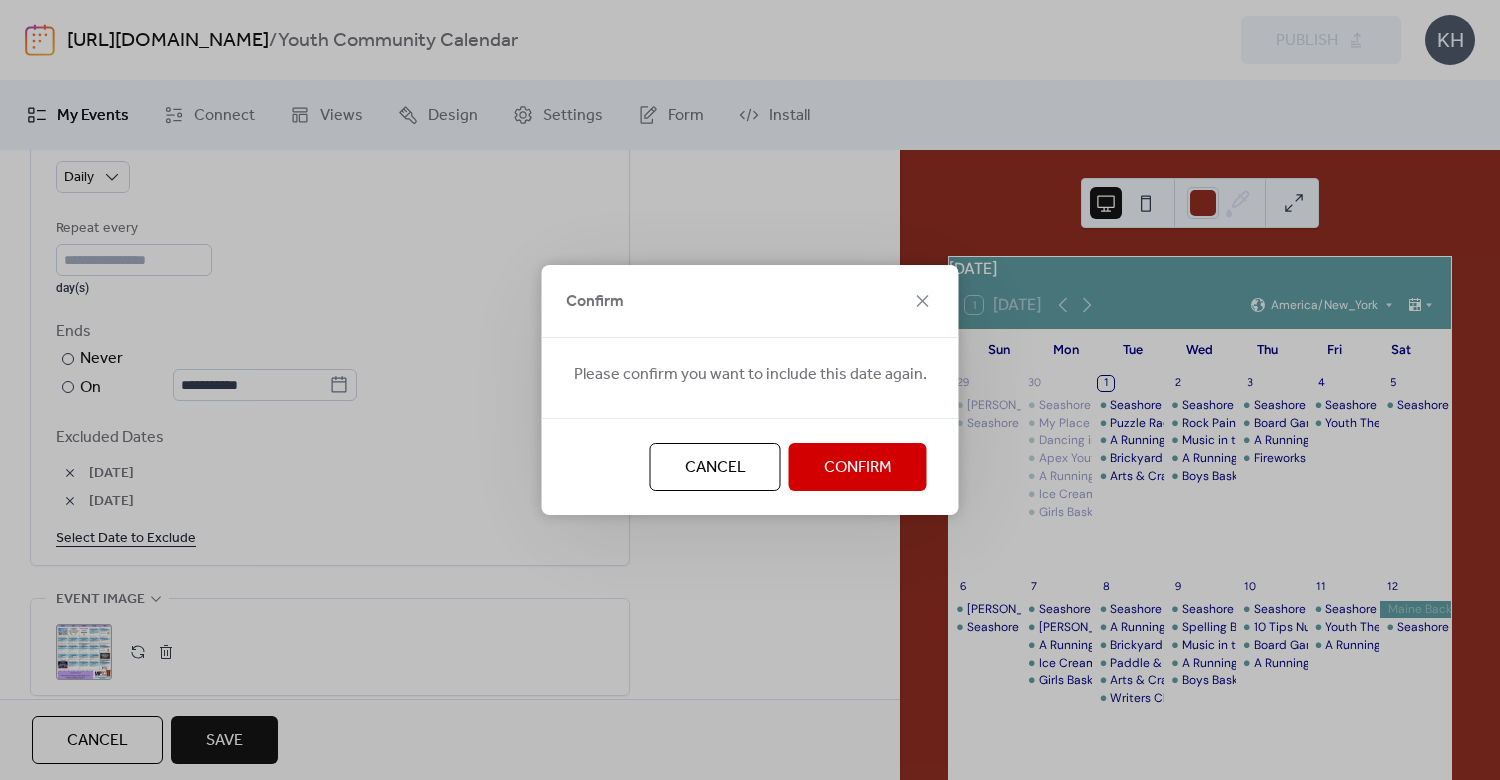 click on "Confirm" at bounding box center (858, 467) 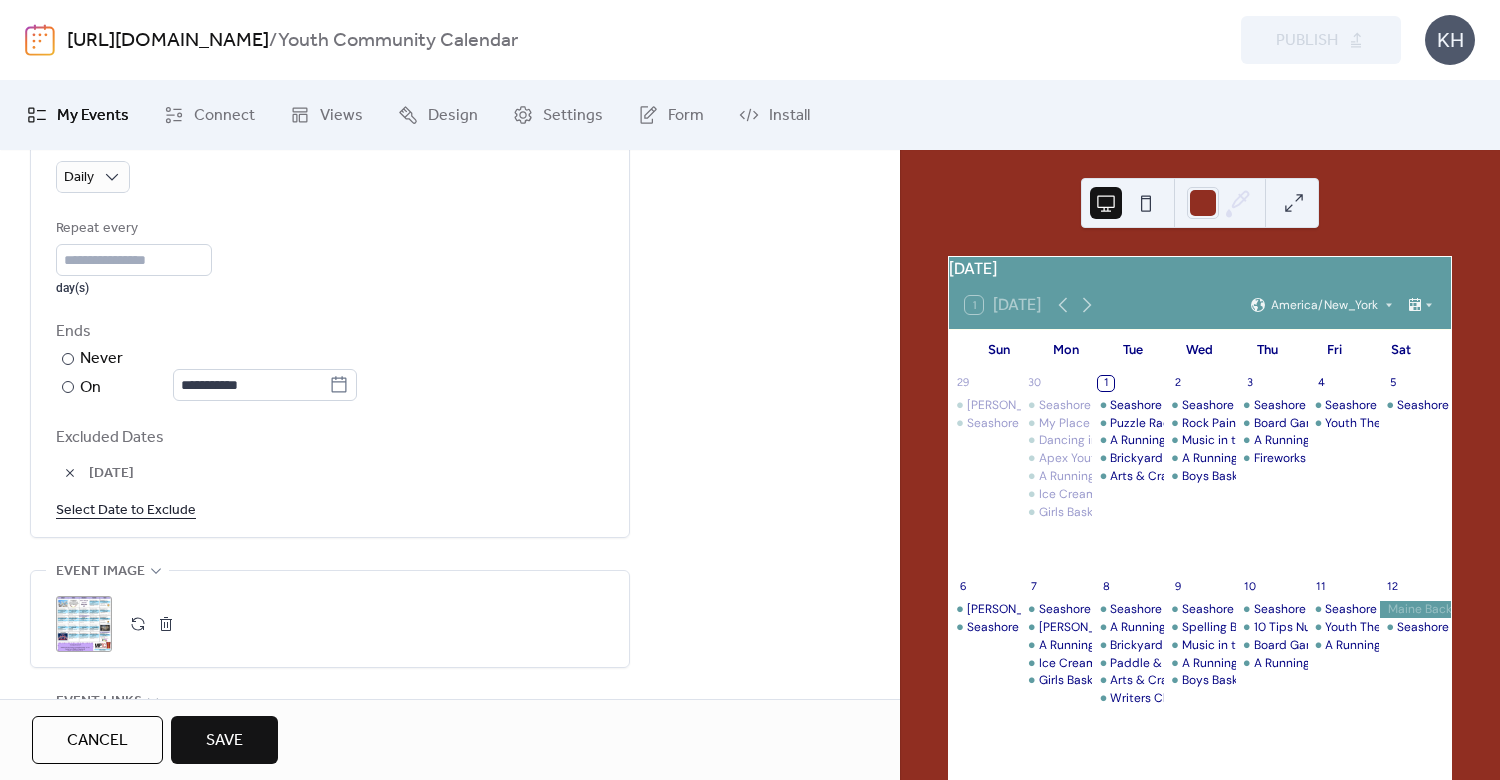 click at bounding box center (70, 473) 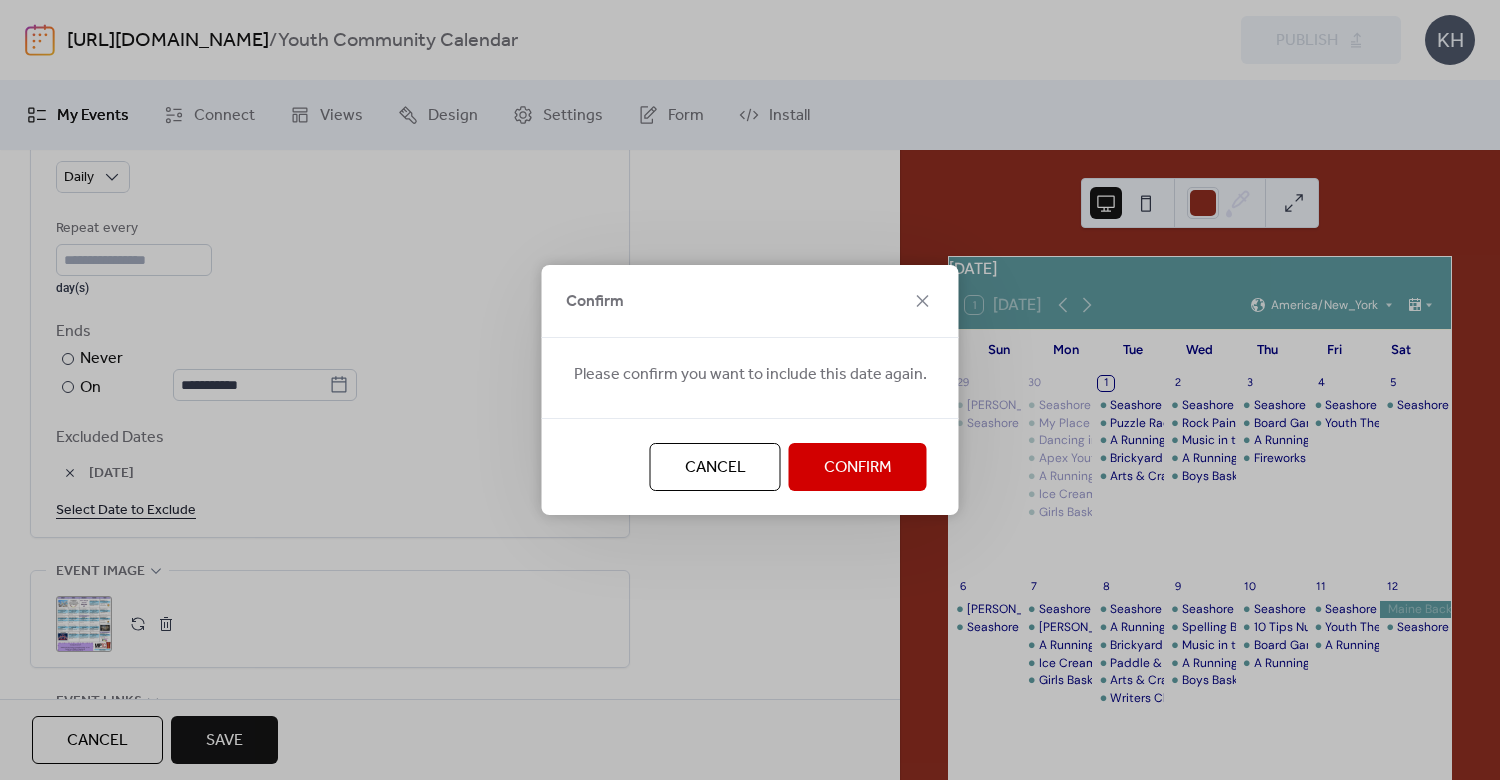 drag, startPoint x: 824, startPoint y: 454, endPoint x: 524, endPoint y: 504, distance: 304.13812 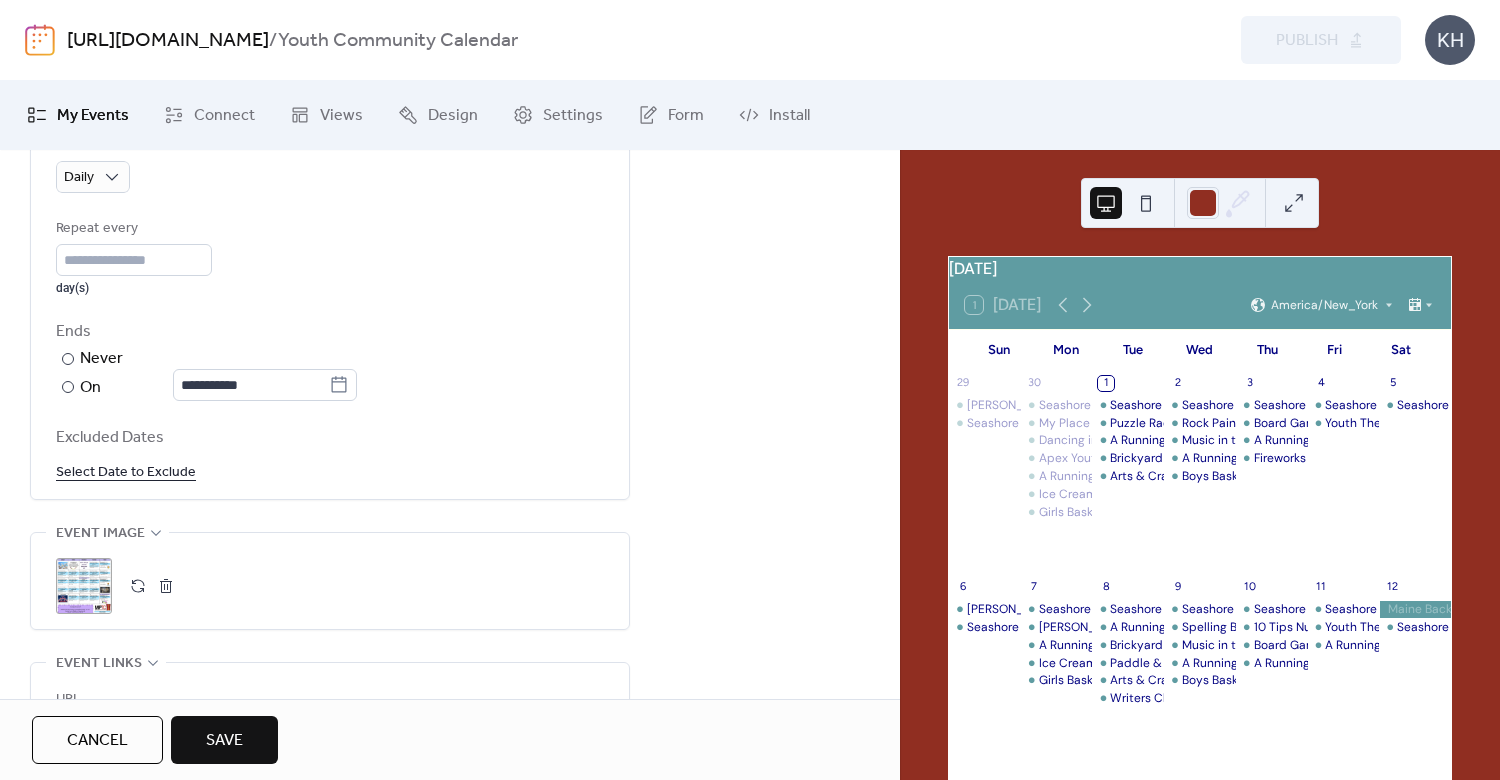 click on "Select Date to Exclude" at bounding box center (126, 471) 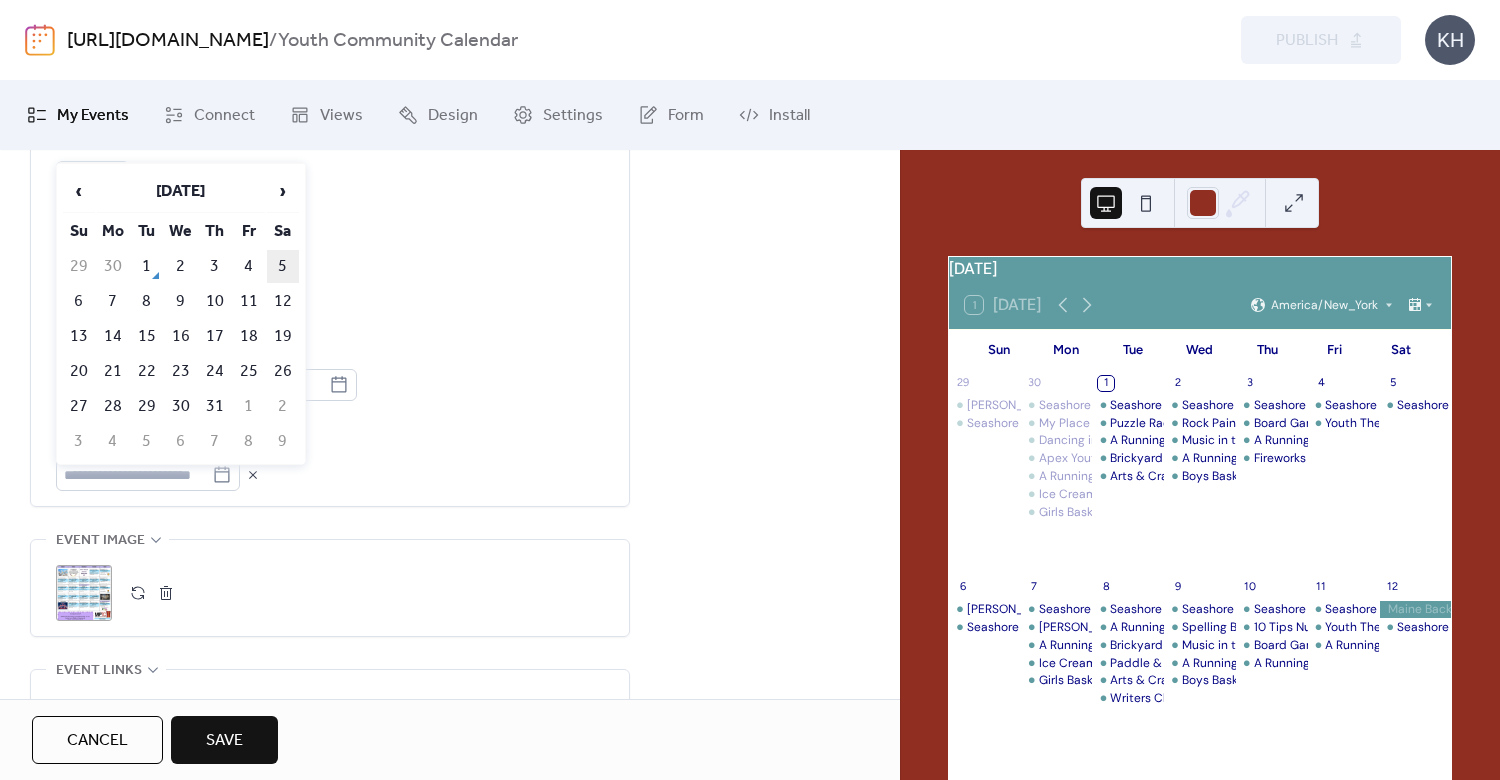 click on "5" at bounding box center (283, 266) 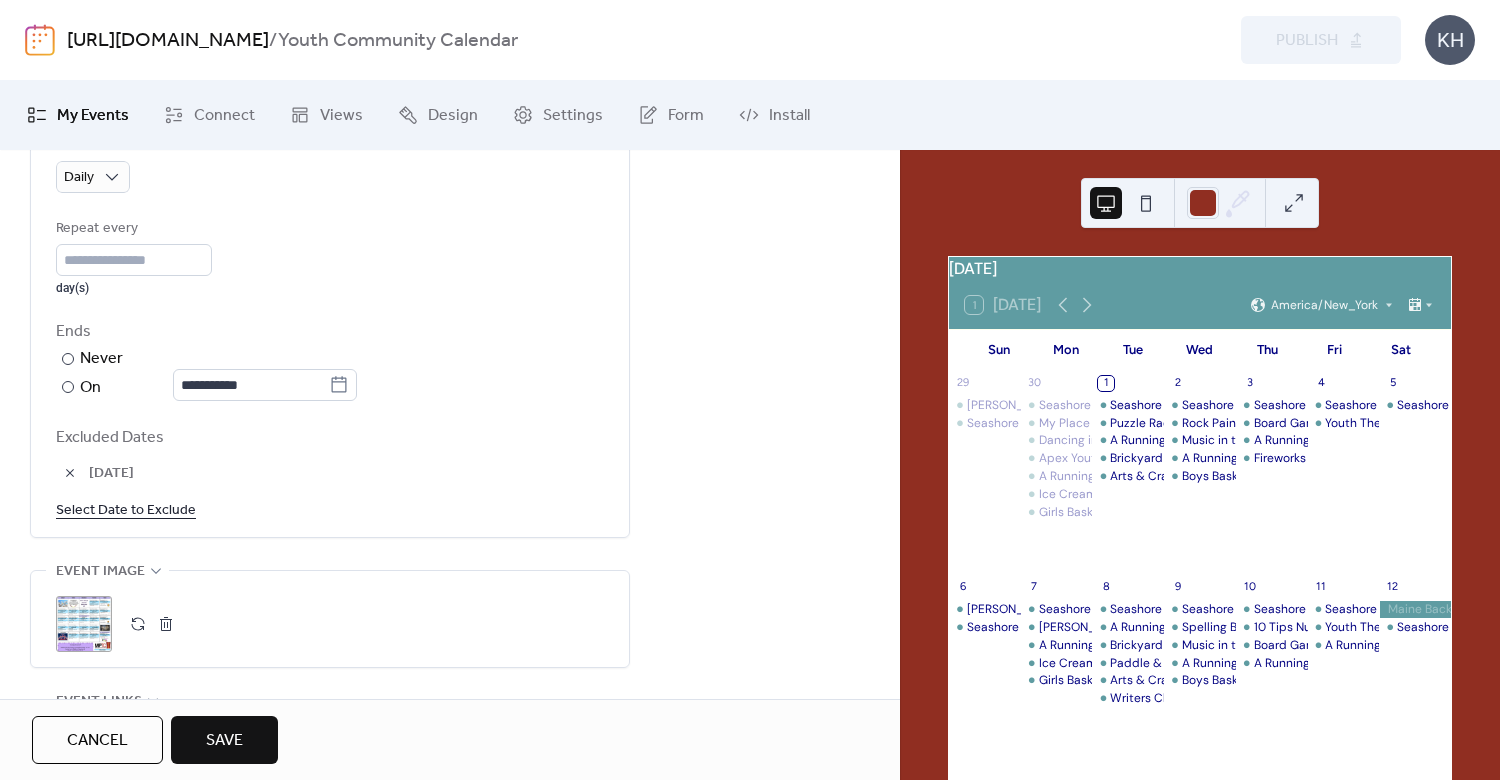 click on "Select Date to Exclude" at bounding box center [126, 509] 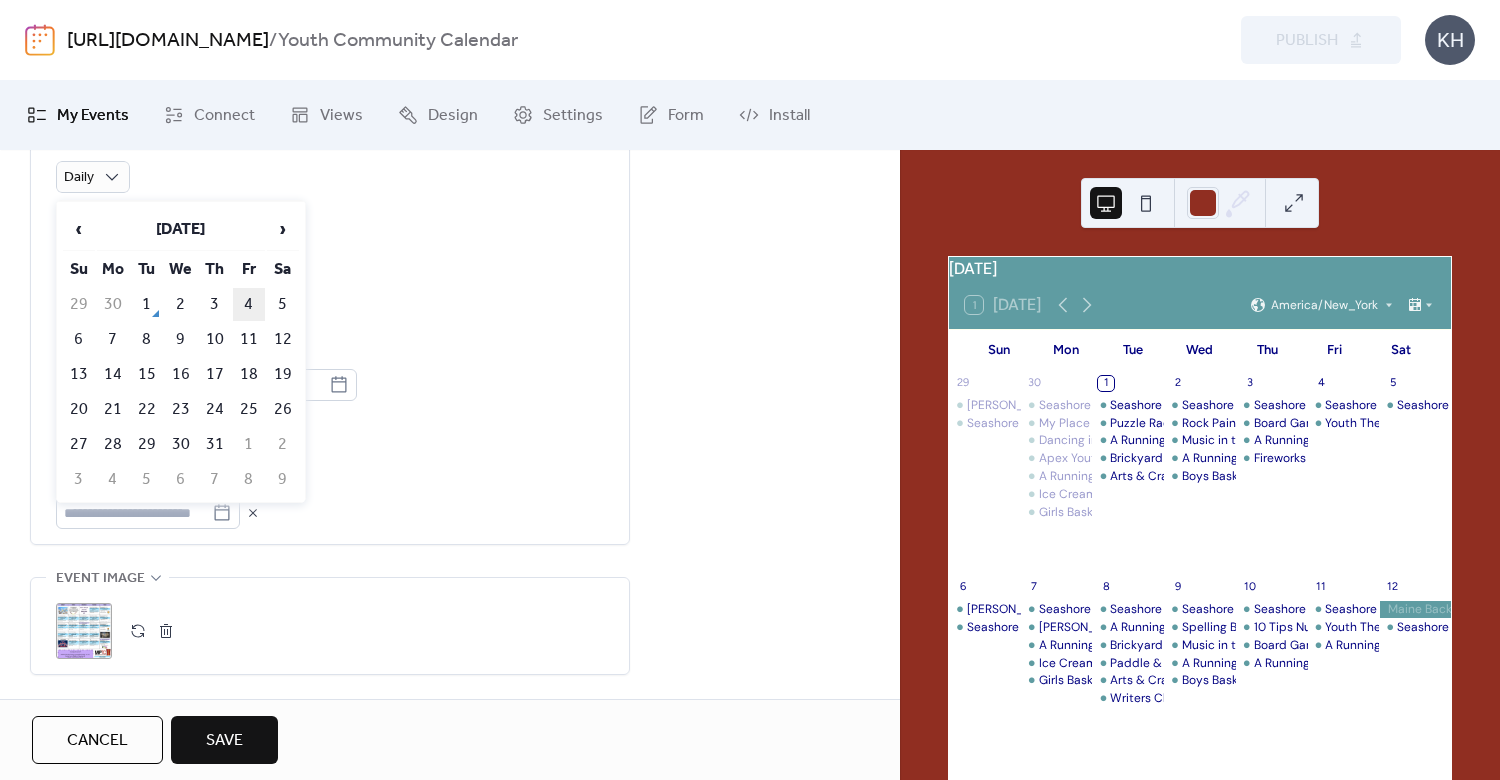 click on "4" at bounding box center [249, 304] 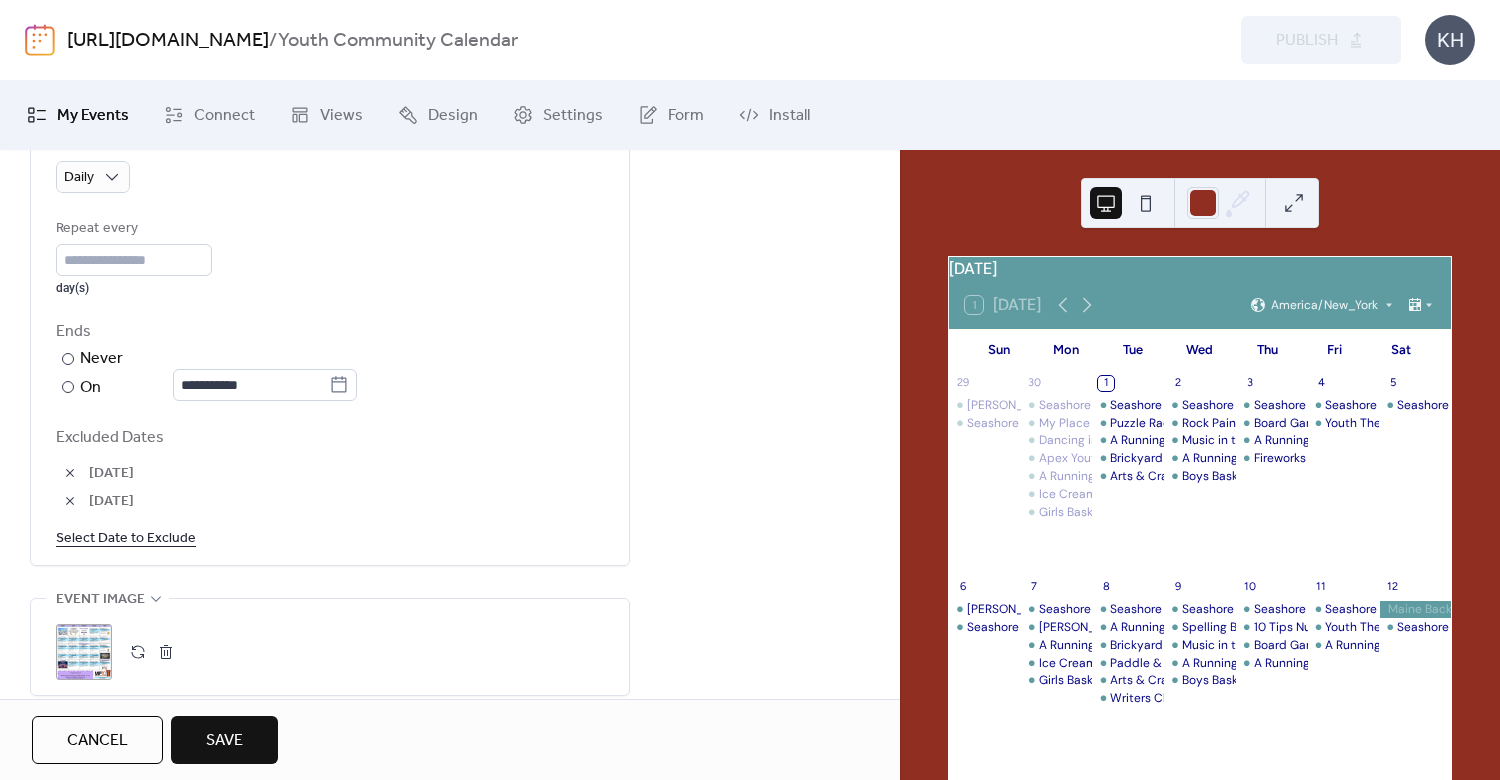 click on "Select Date to Exclude" at bounding box center (126, 537) 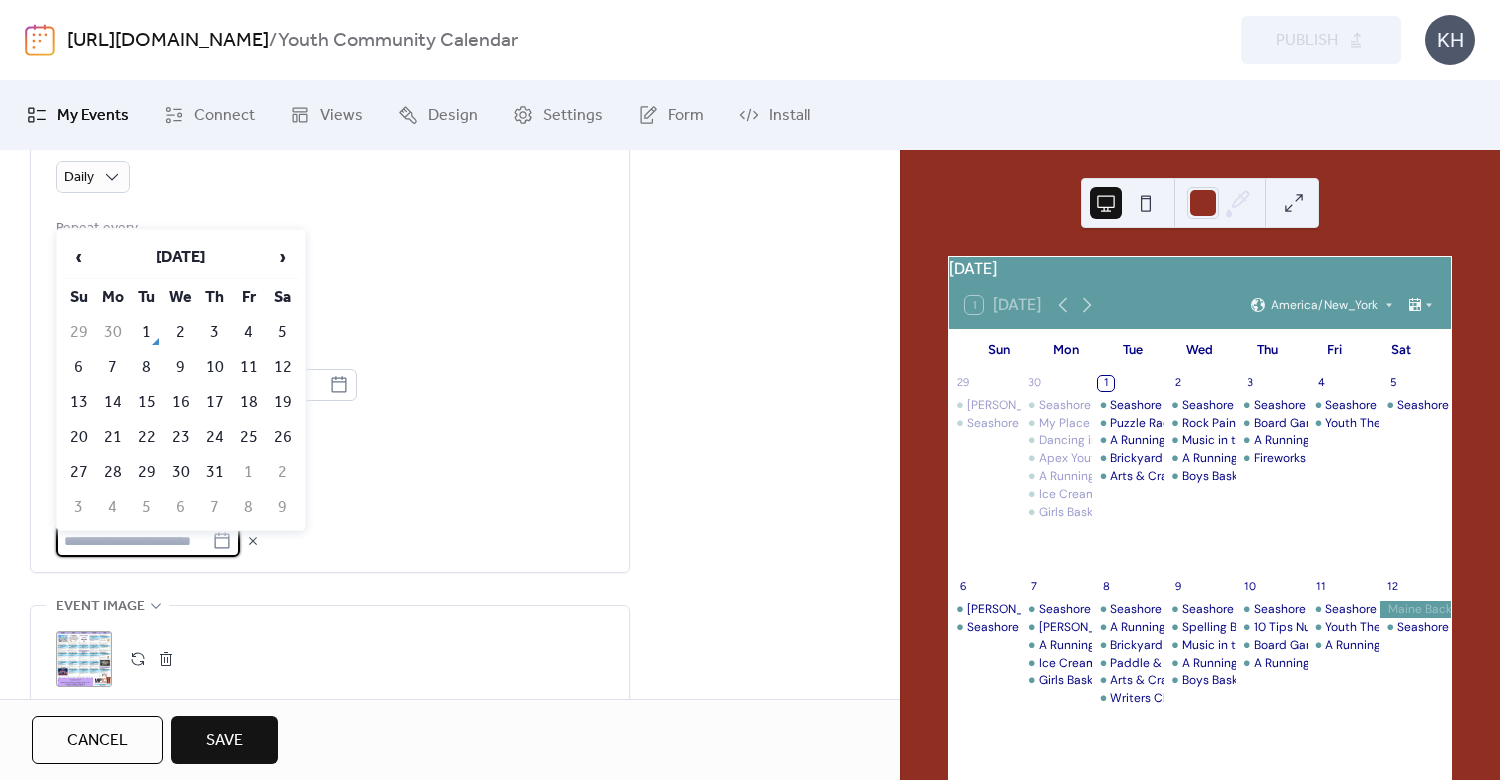 click on "6" at bounding box center (79, 367) 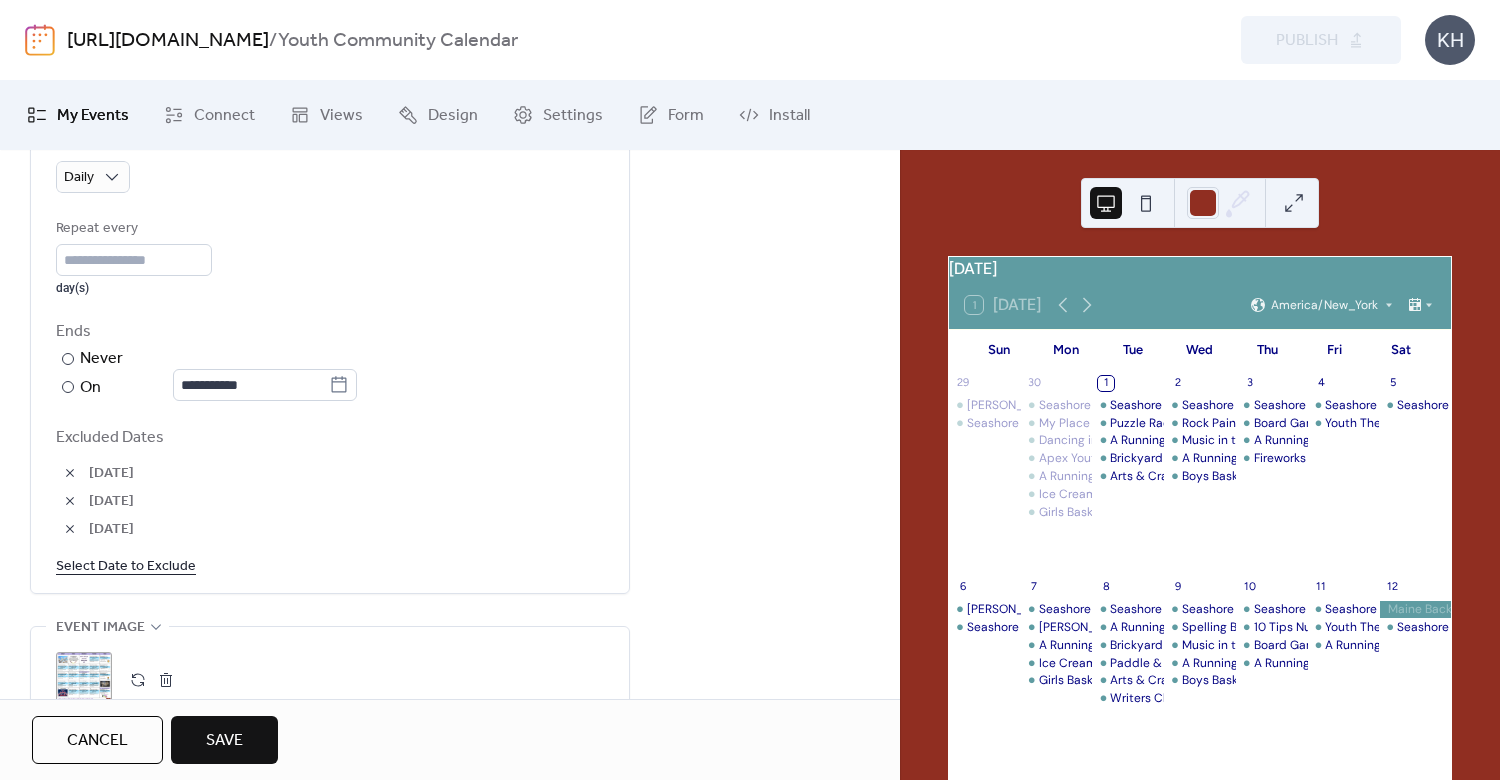 click on "Select Date to Exclude" at bounding box center [126, 565] 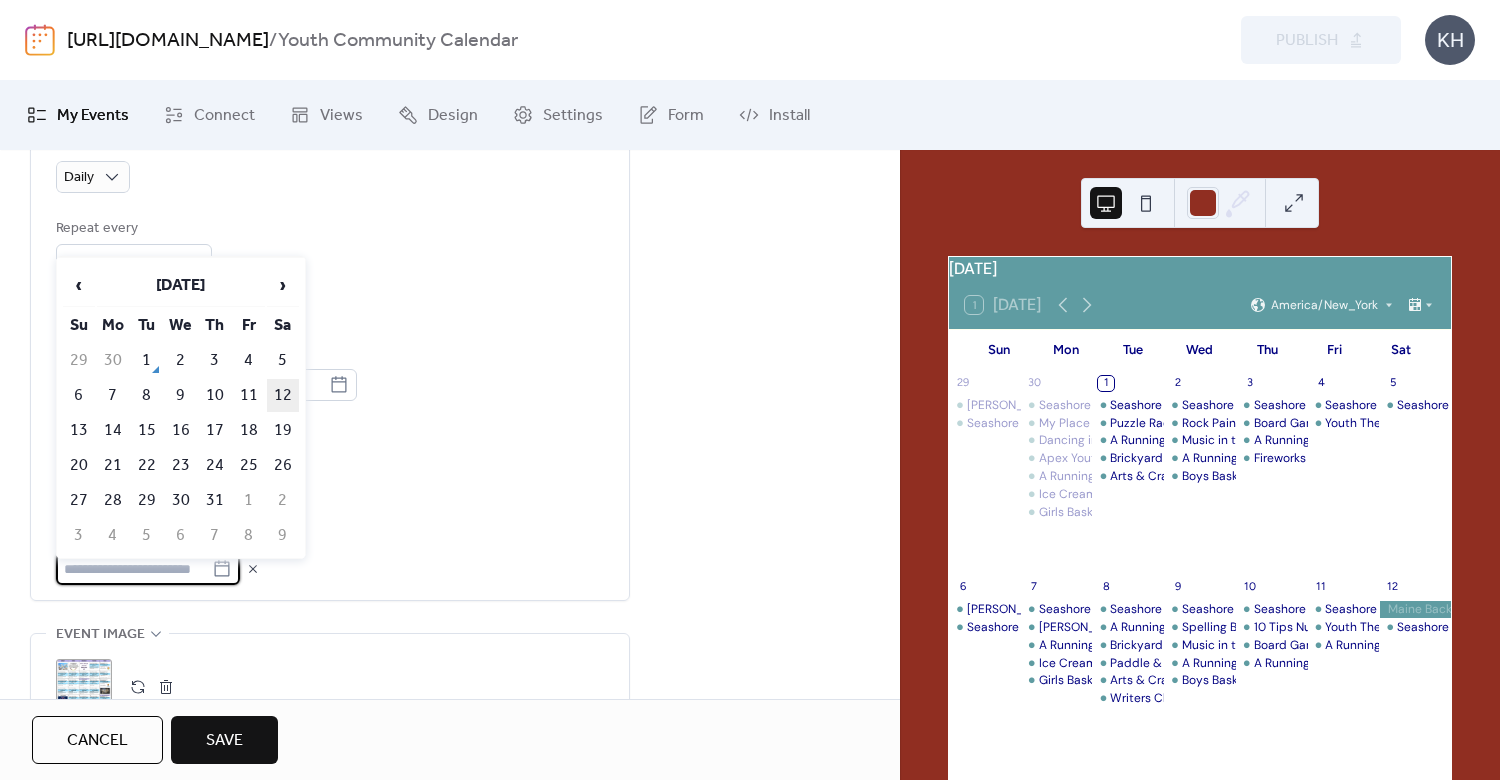 click on "12" at bounding box center (283, 395) 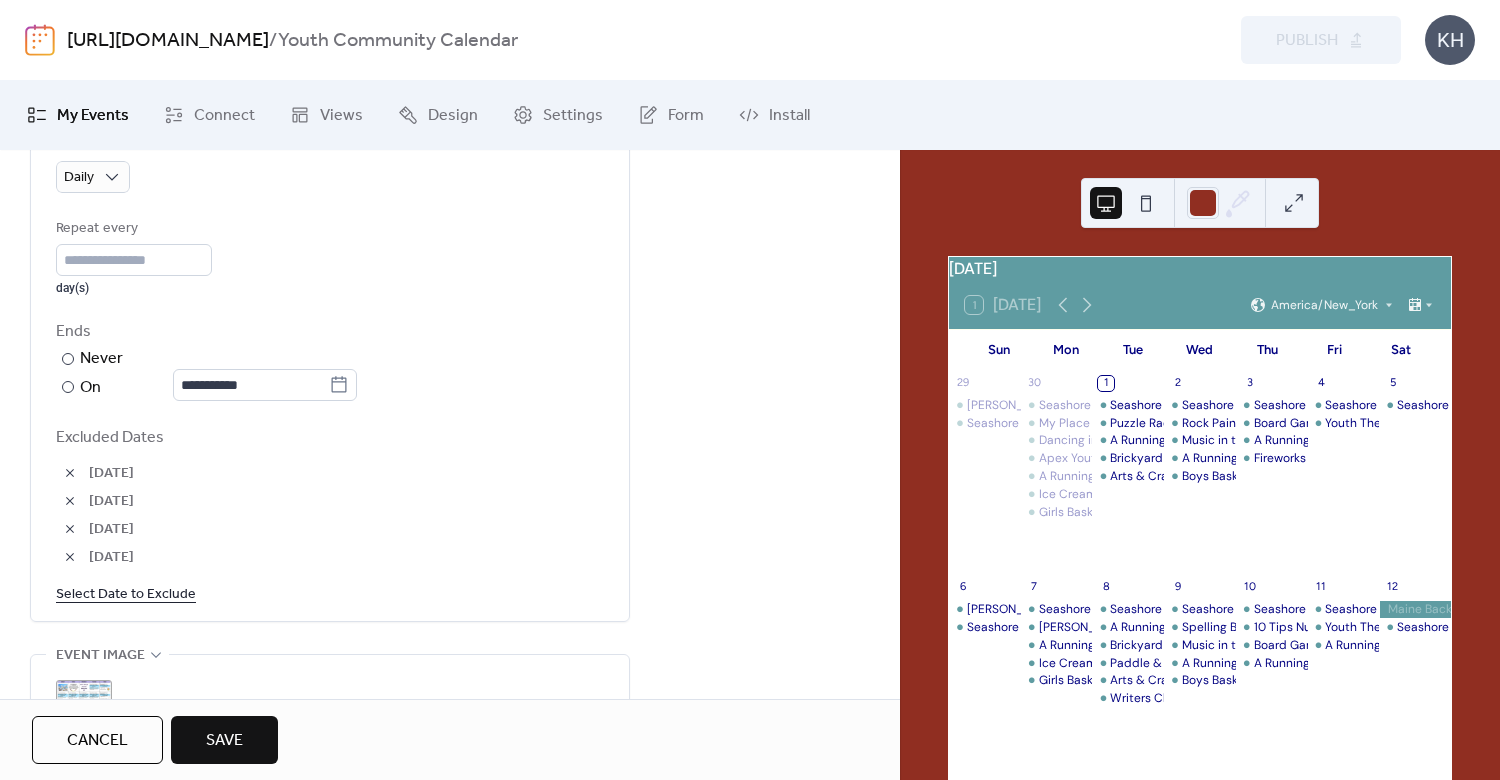 click on "Select Date to Exclude" at bounding box center [126, 593] 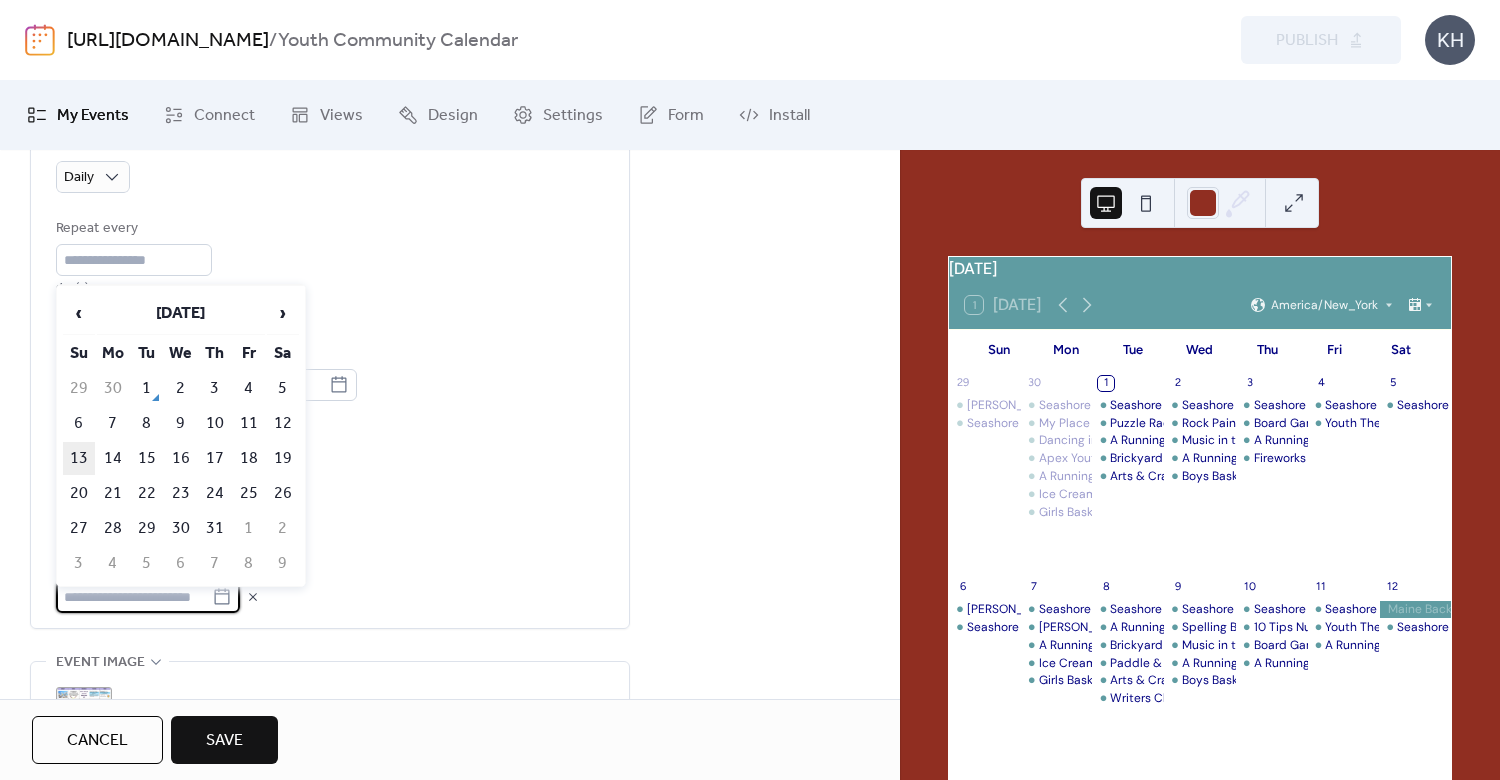 click on "13" at bounding box center [79, 458] 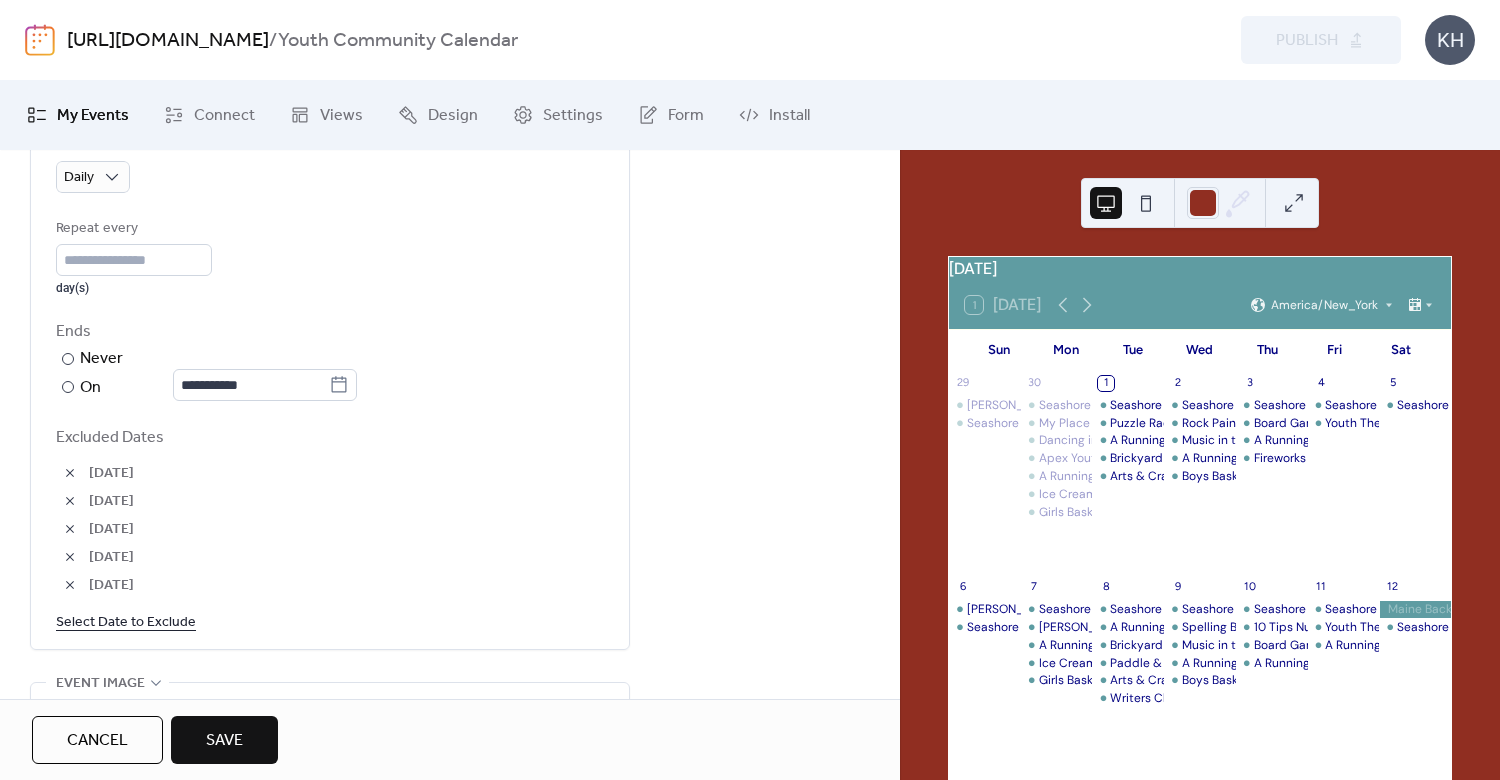 click on "Select Date to Exclude" at bounding box center [126, 621] 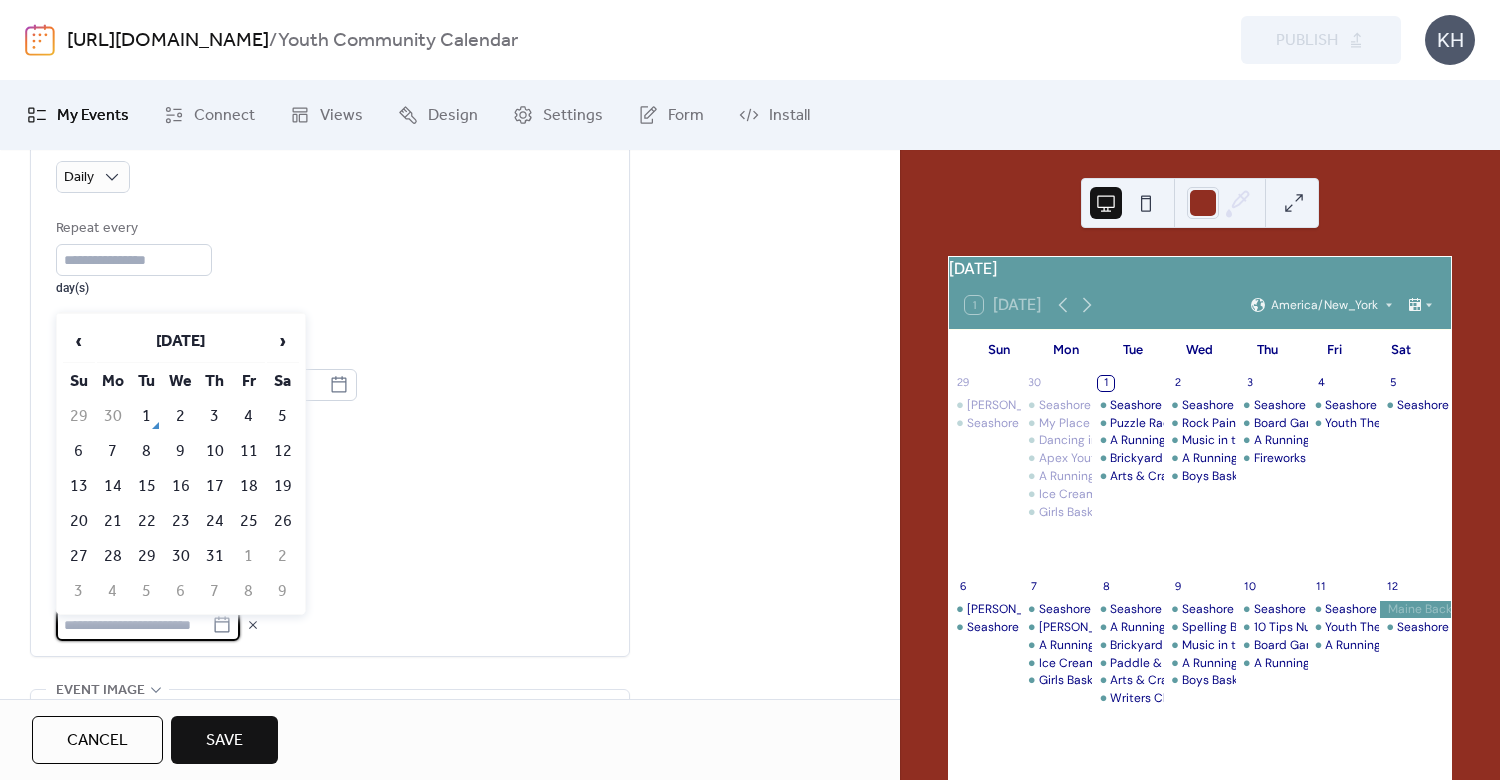 click on "19" at bounding box center (283, 486) 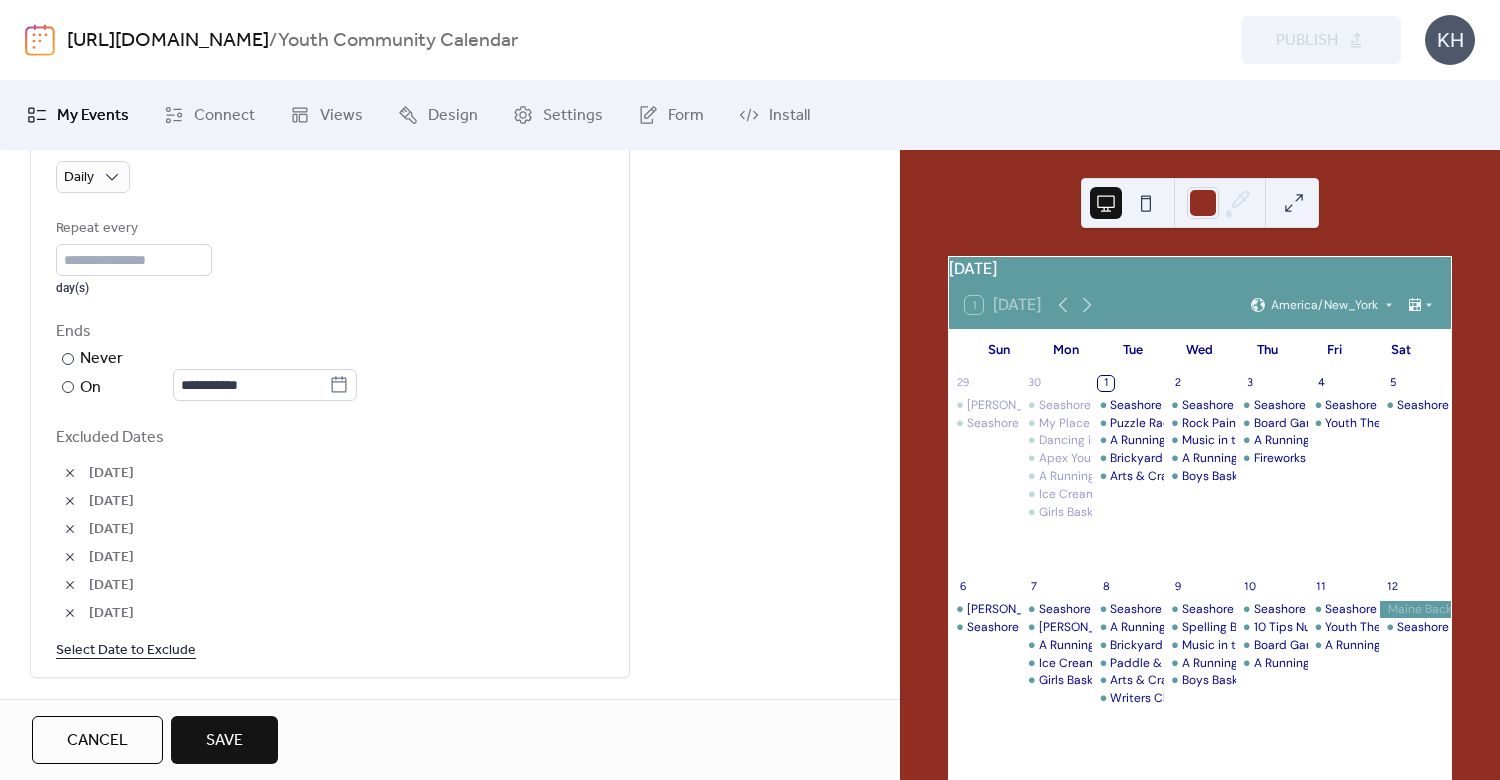 click on "Select Date to Exclude" at bounding box center [126, 649] 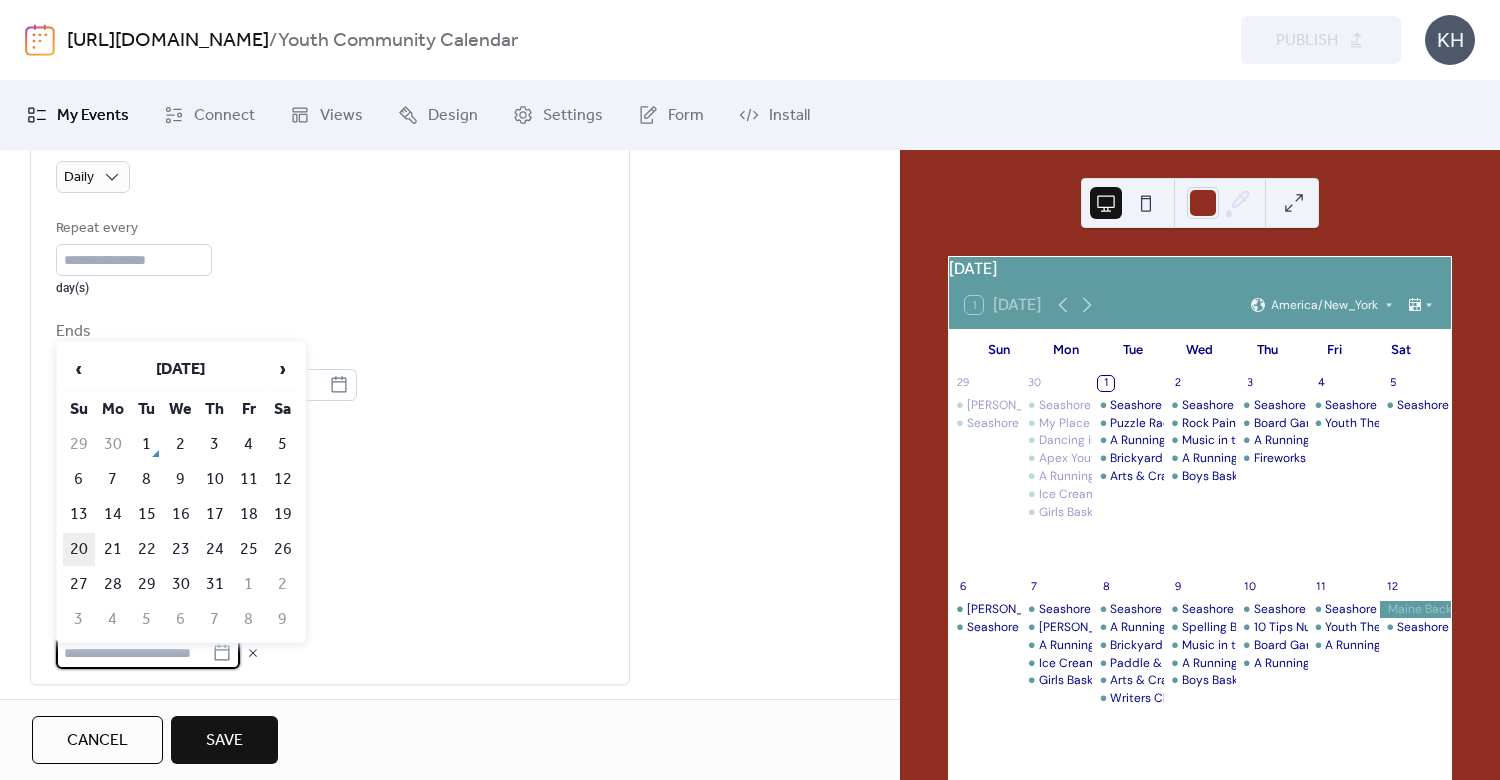 click on "20" at bounding box center [79, 549] 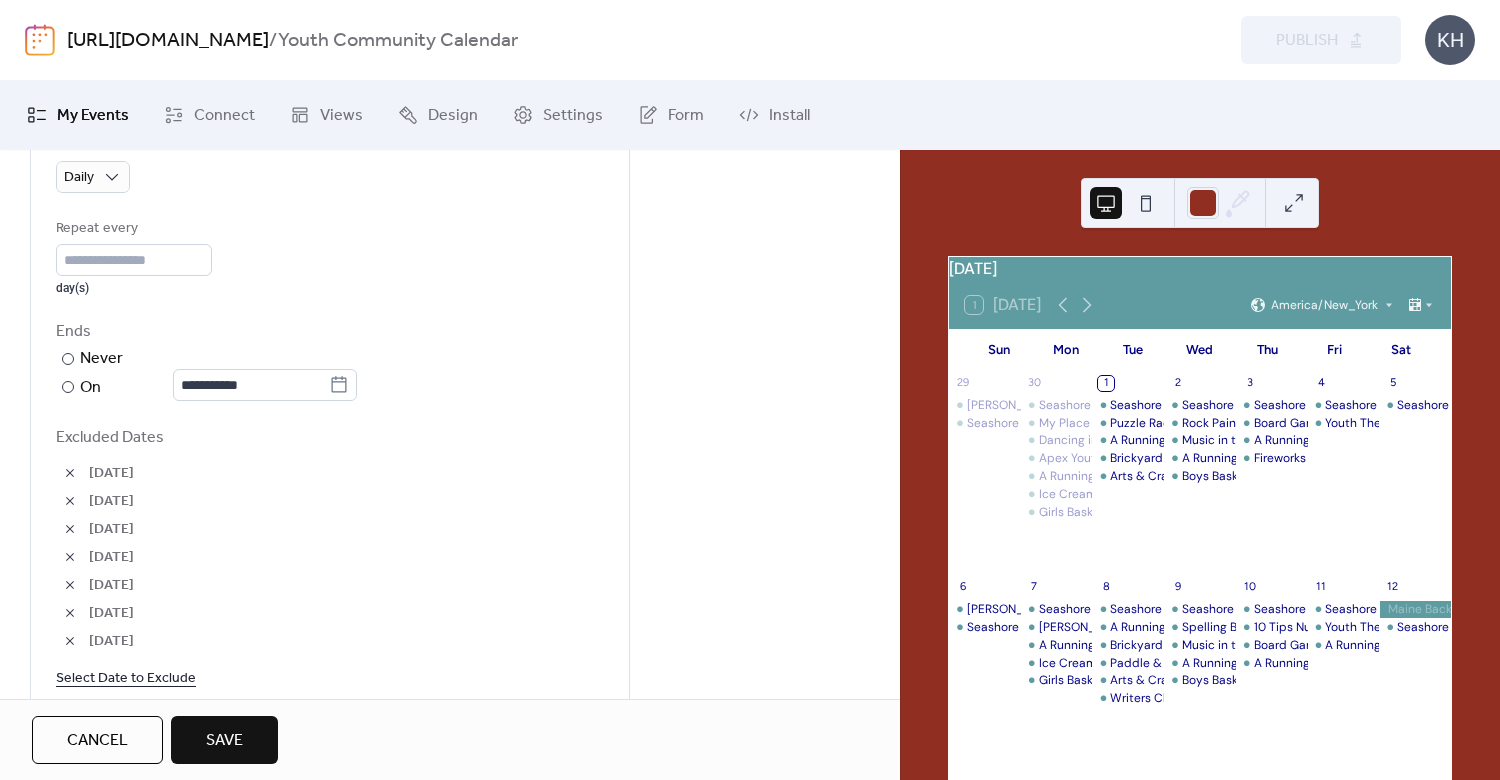 click on "Select Date to Exclude" at bounding box center (126, 677) 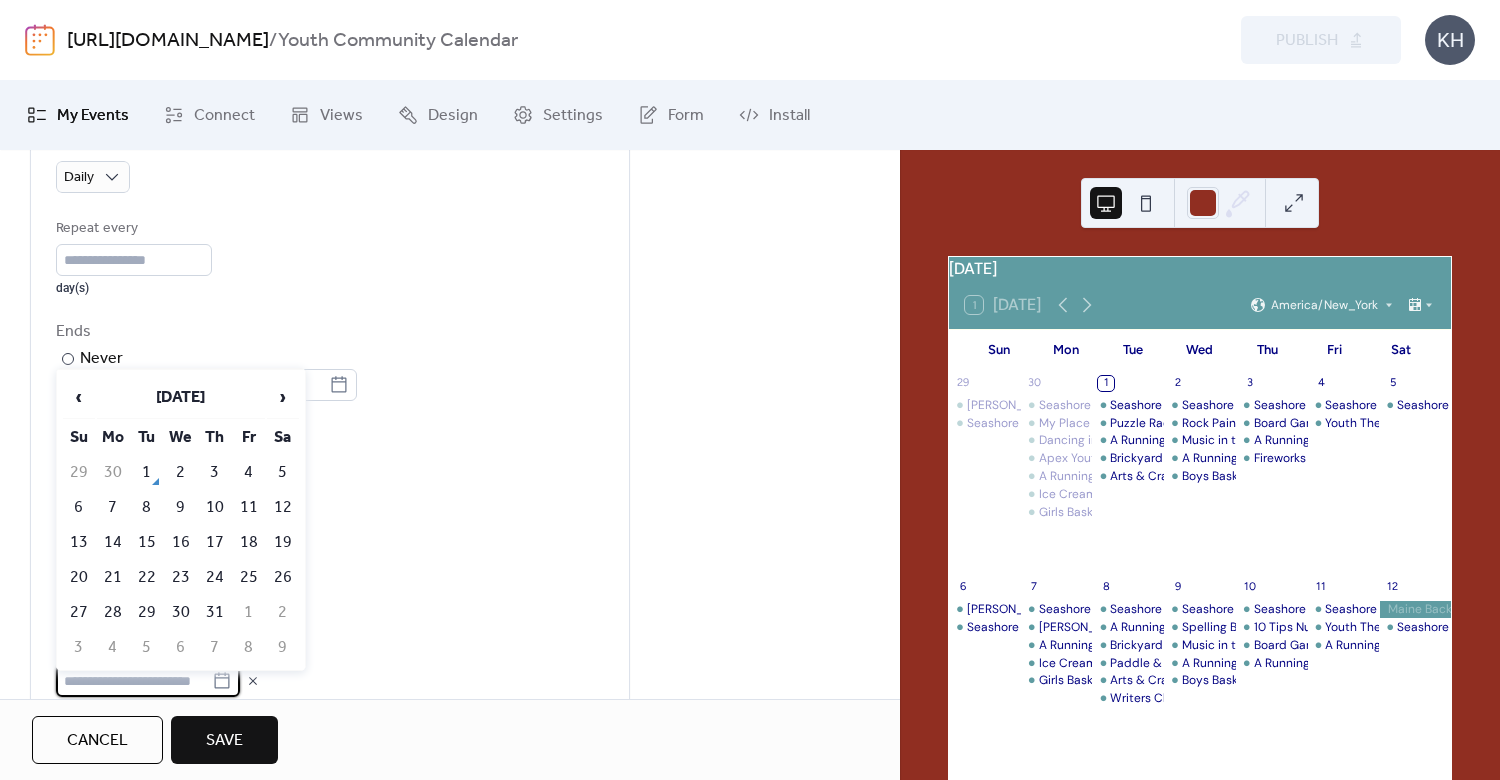 click on "25" at bounding box center [249, 577] 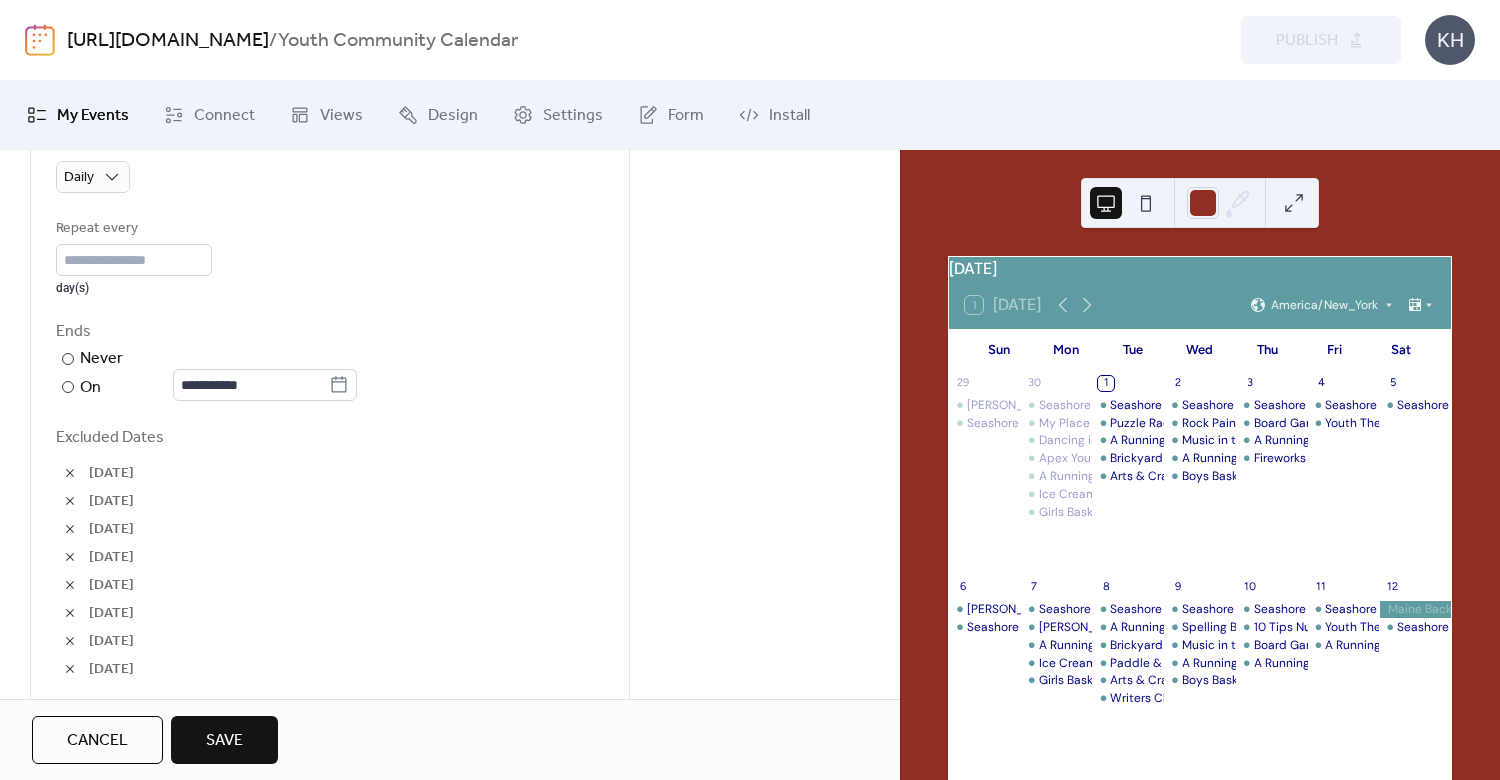 scroll, scrollTop: 1441, scrollLeft: 0, axis: vertical 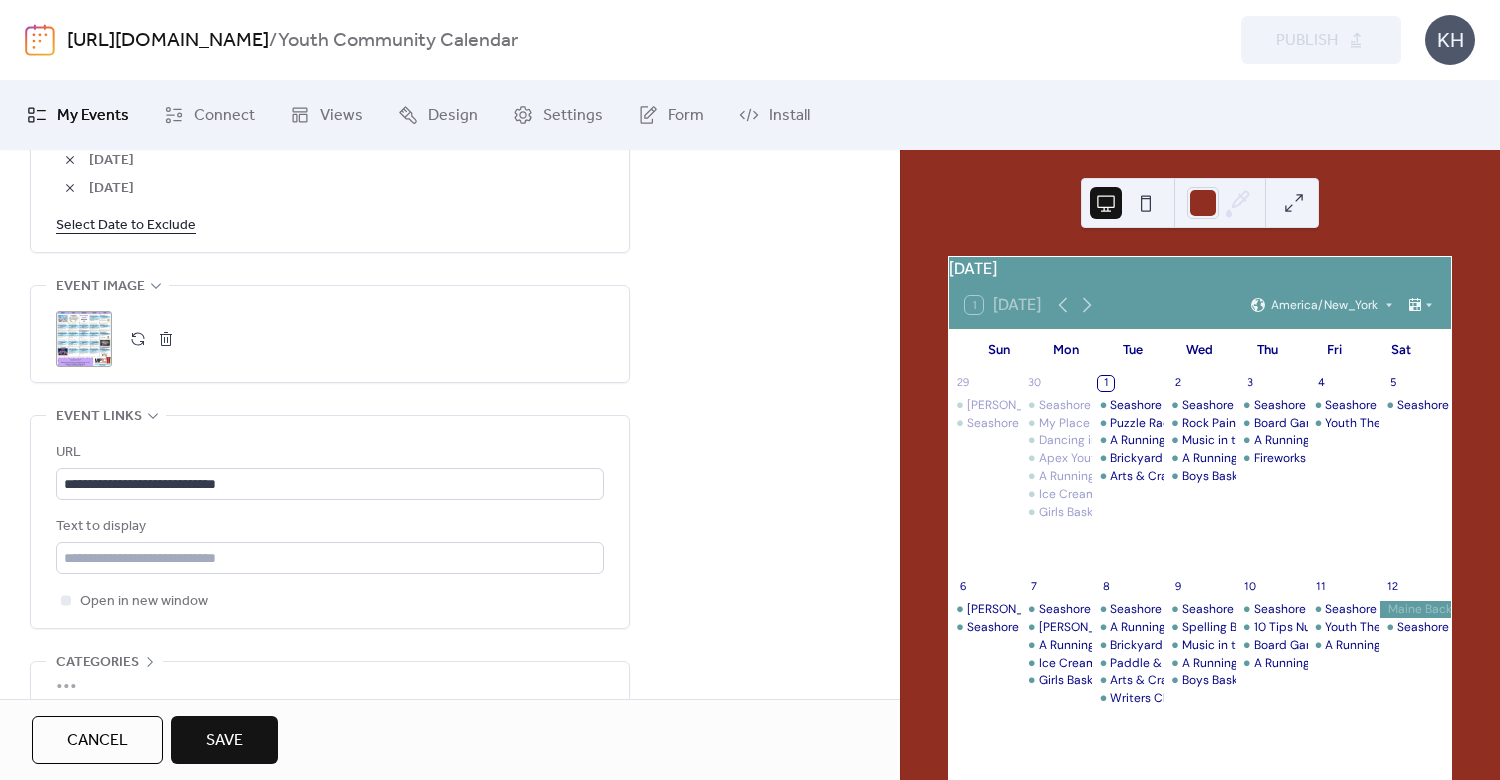 click on "Select Date to Exclude" at bounding box center [126, 224] 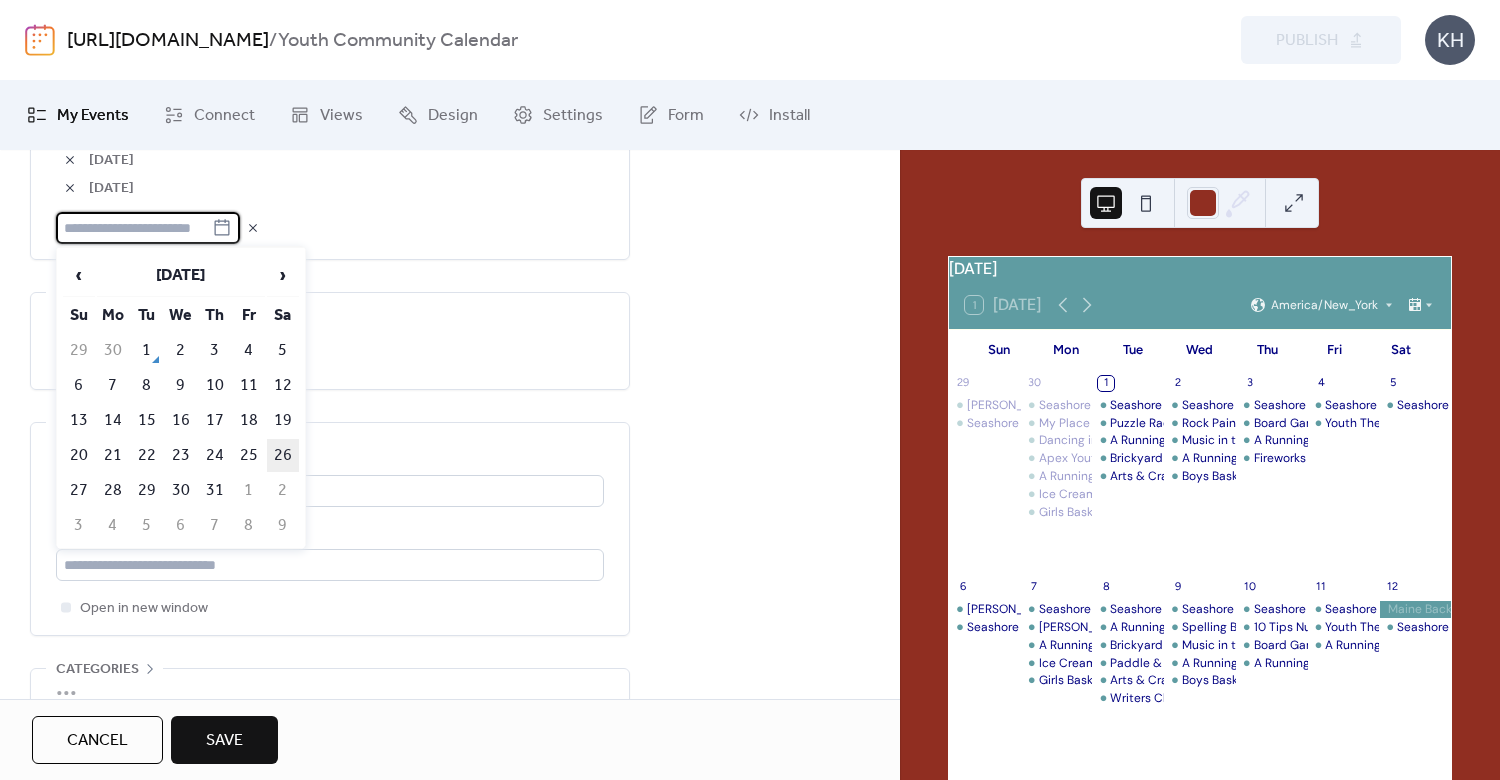 click on "26" at bounding box center (283, 455) 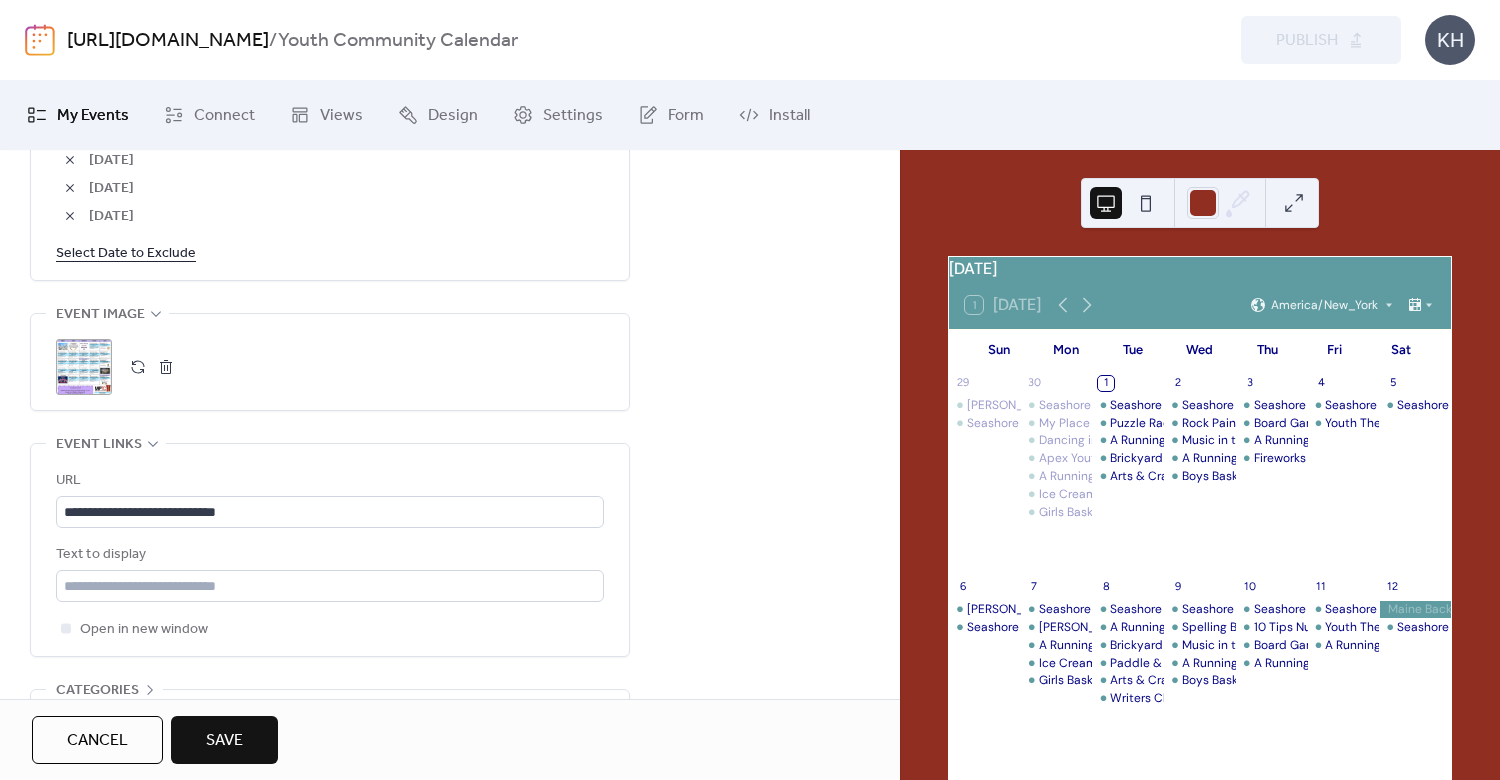 click on "Select Date to Exclude" at bounding box center (126, 252) 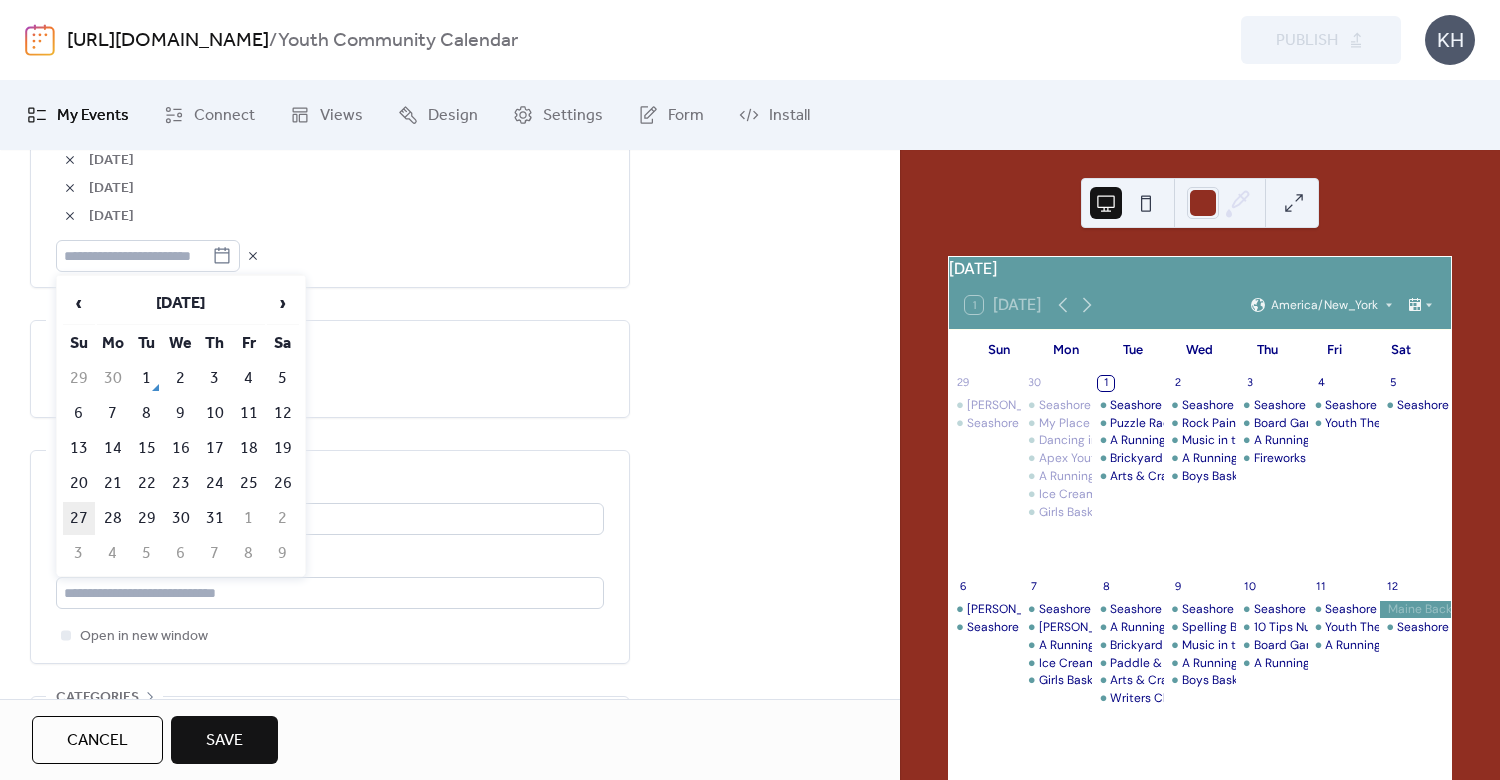 click on "27" at bounding box center (79, 518) 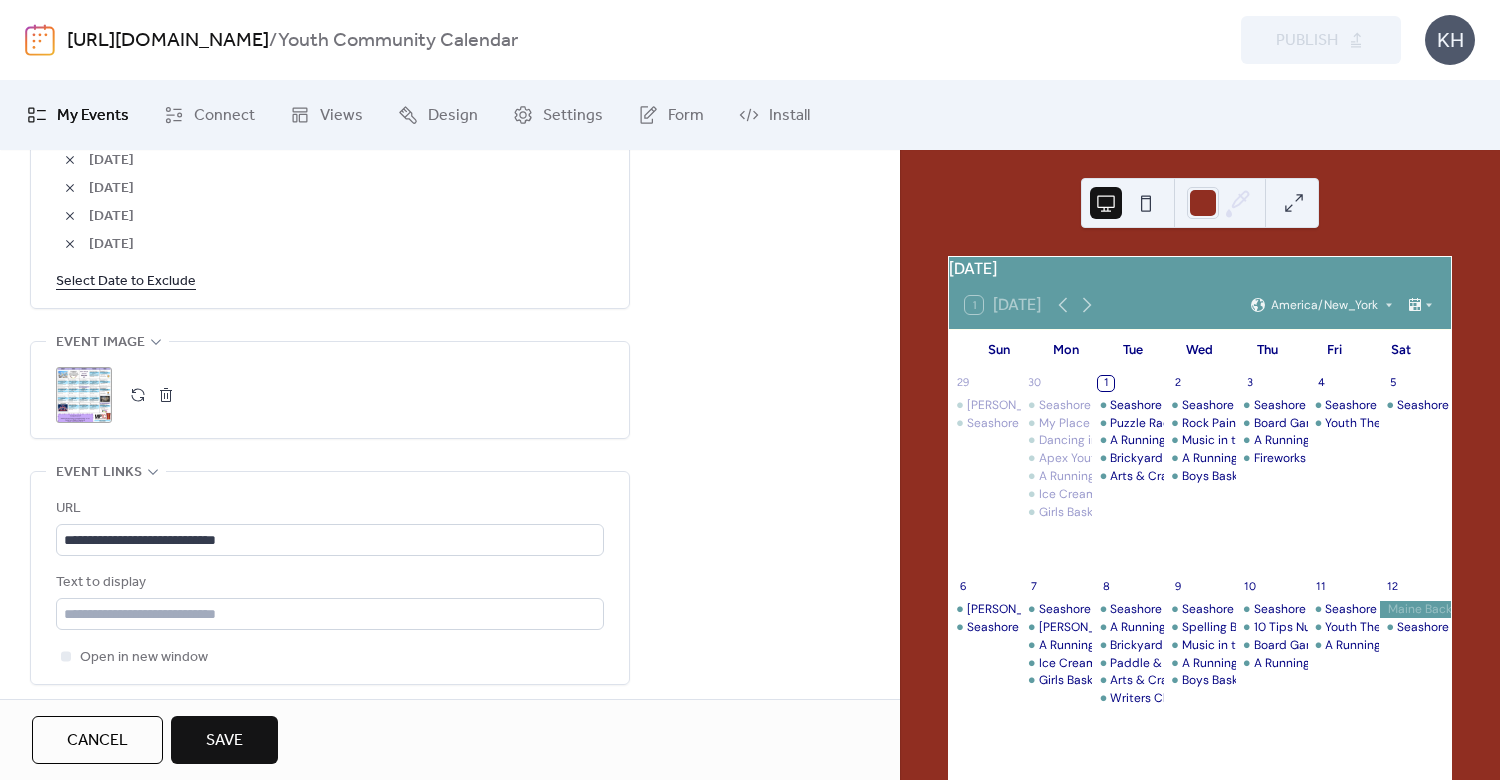 click at bounding box center (166, 395) 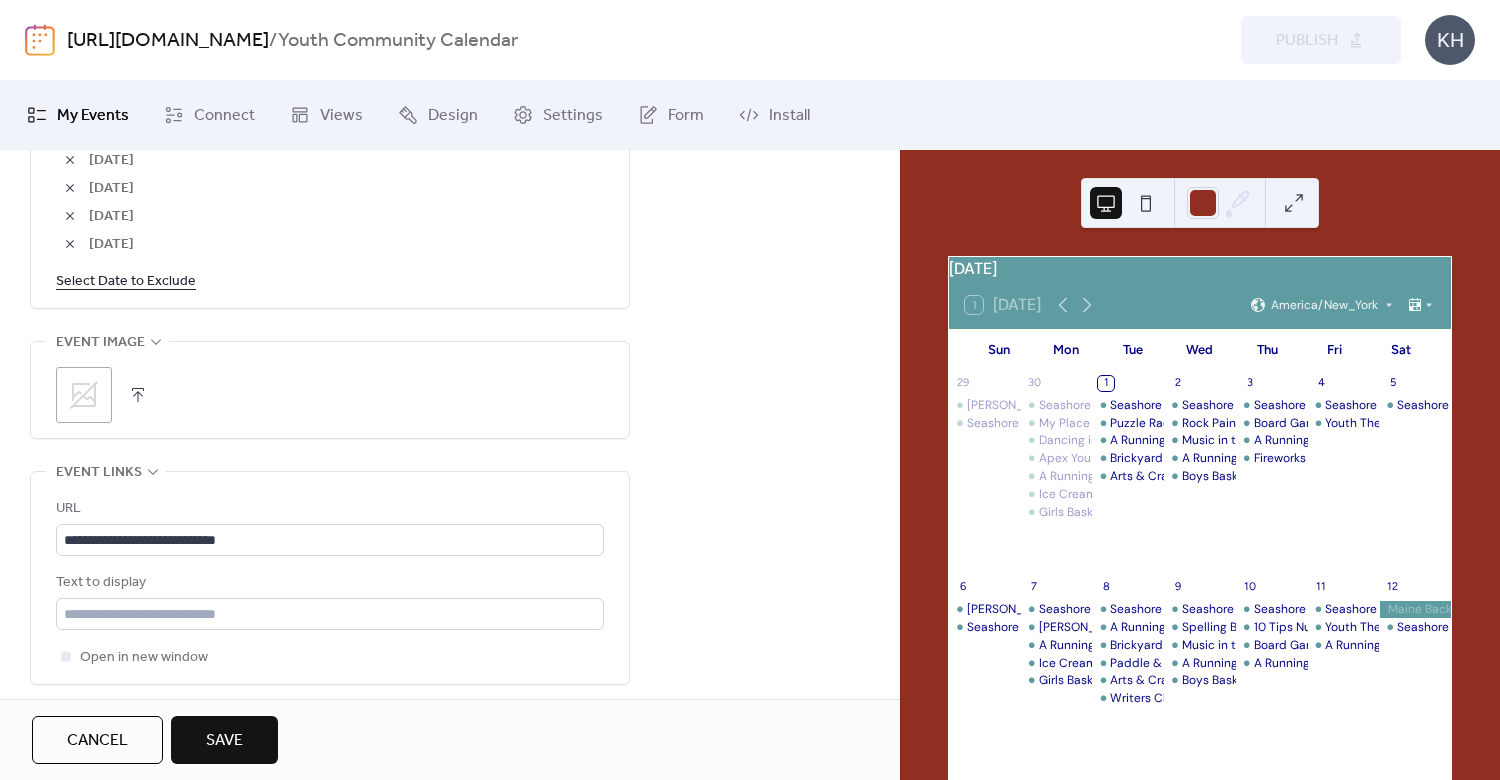 click at bounding box center [138, 395] 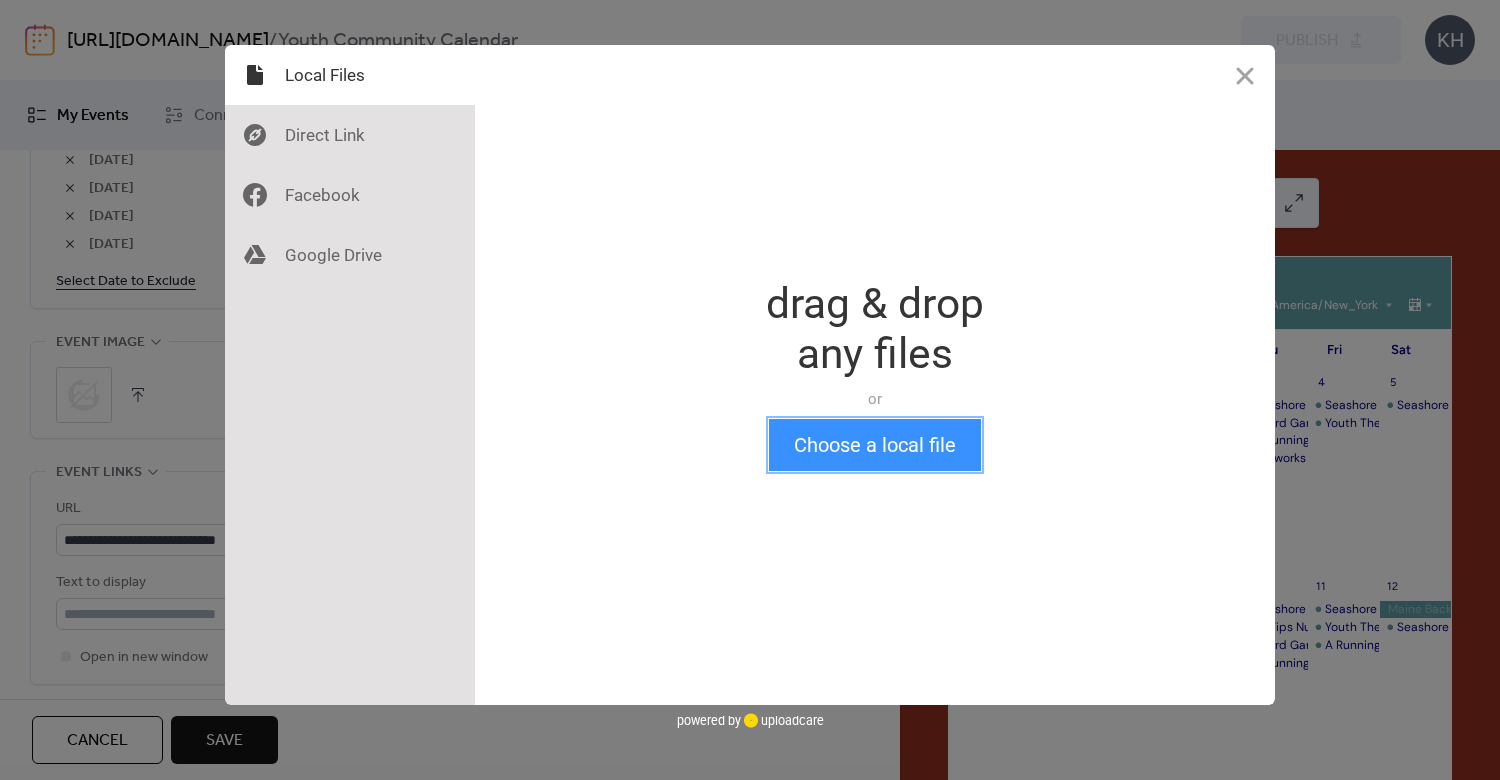 click on "Choose a local file" at bounding box center (875, 445) 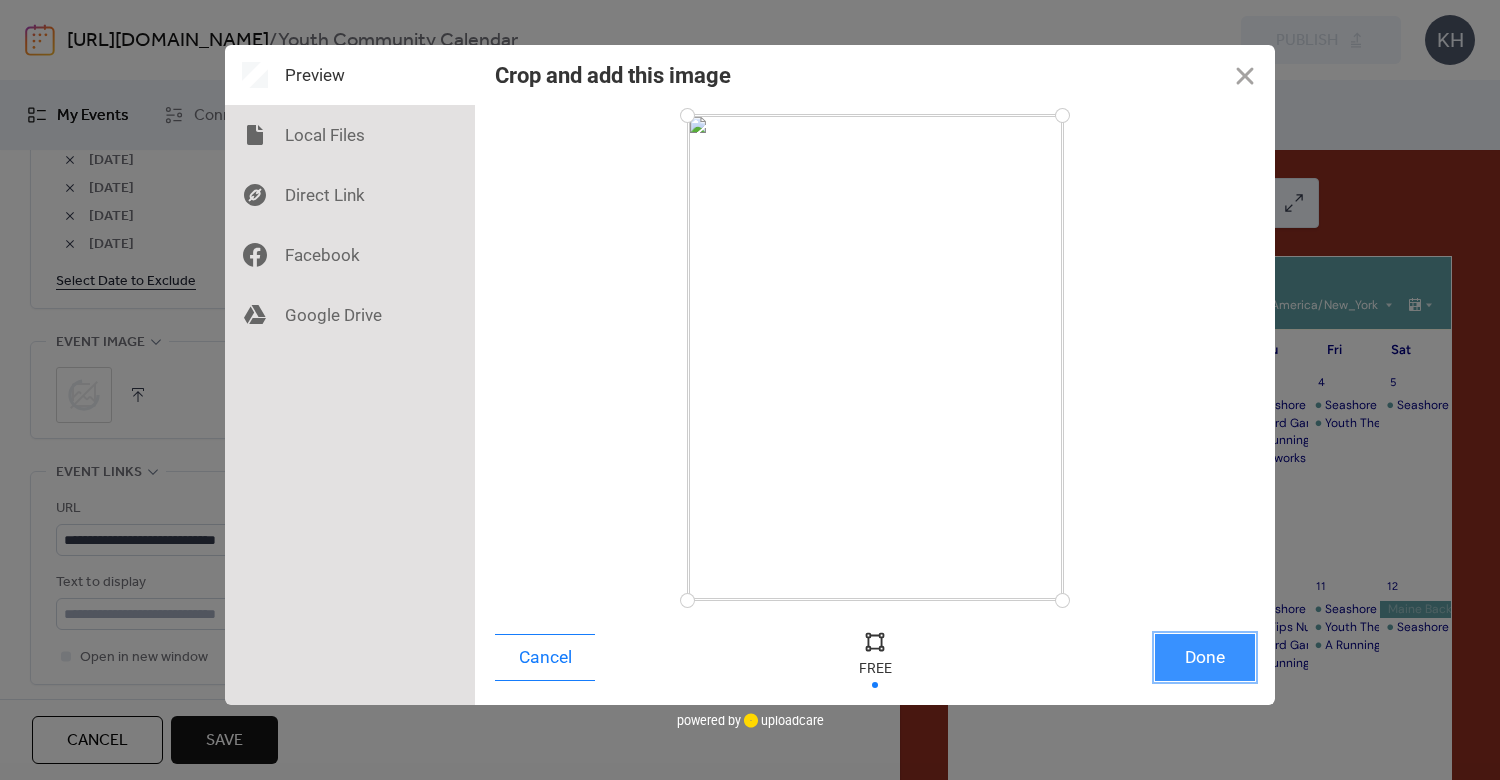 click on "Done" at bounding box center (1205, 657) 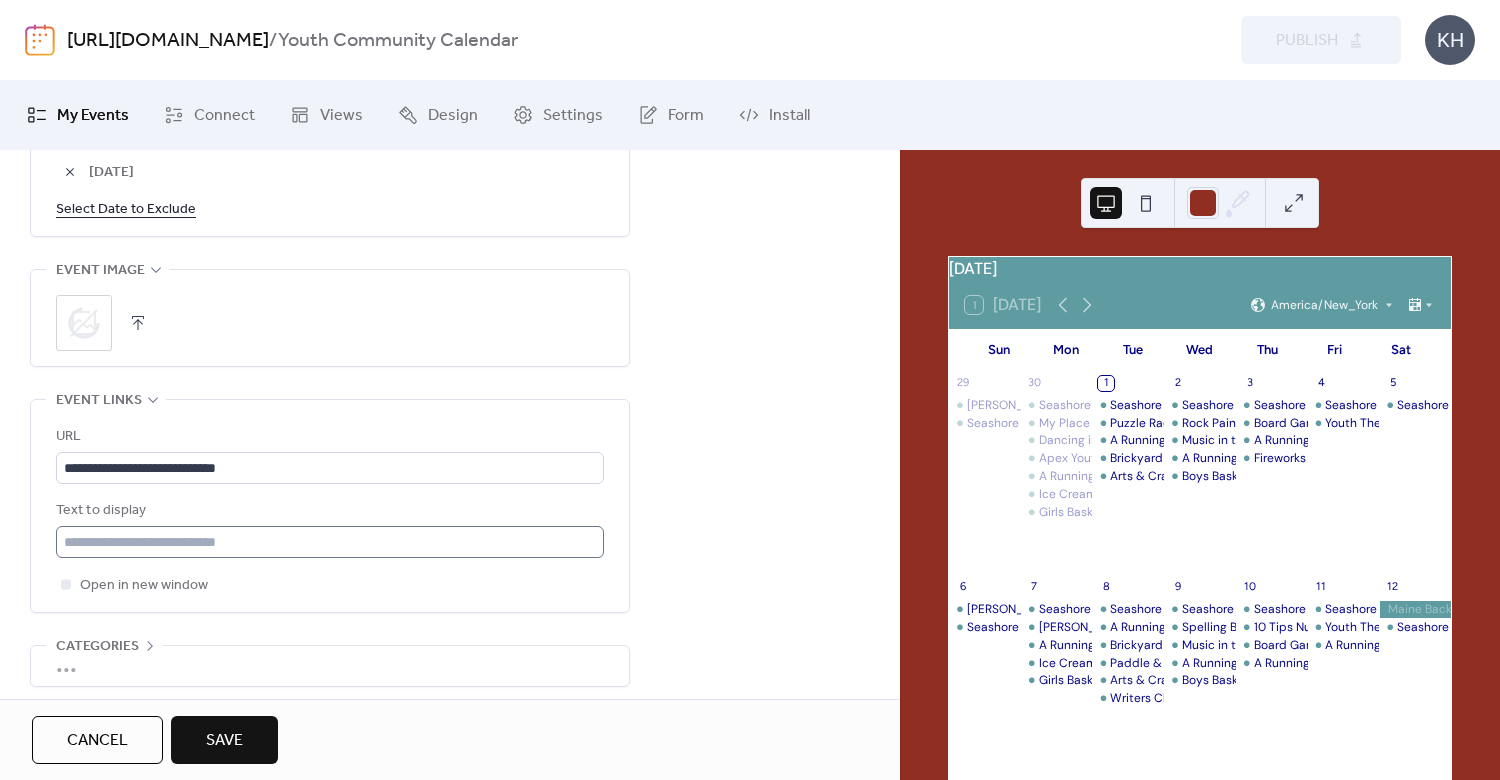 scroll, scrollTop: 1593, scrollLeft: 0, axis: vertical 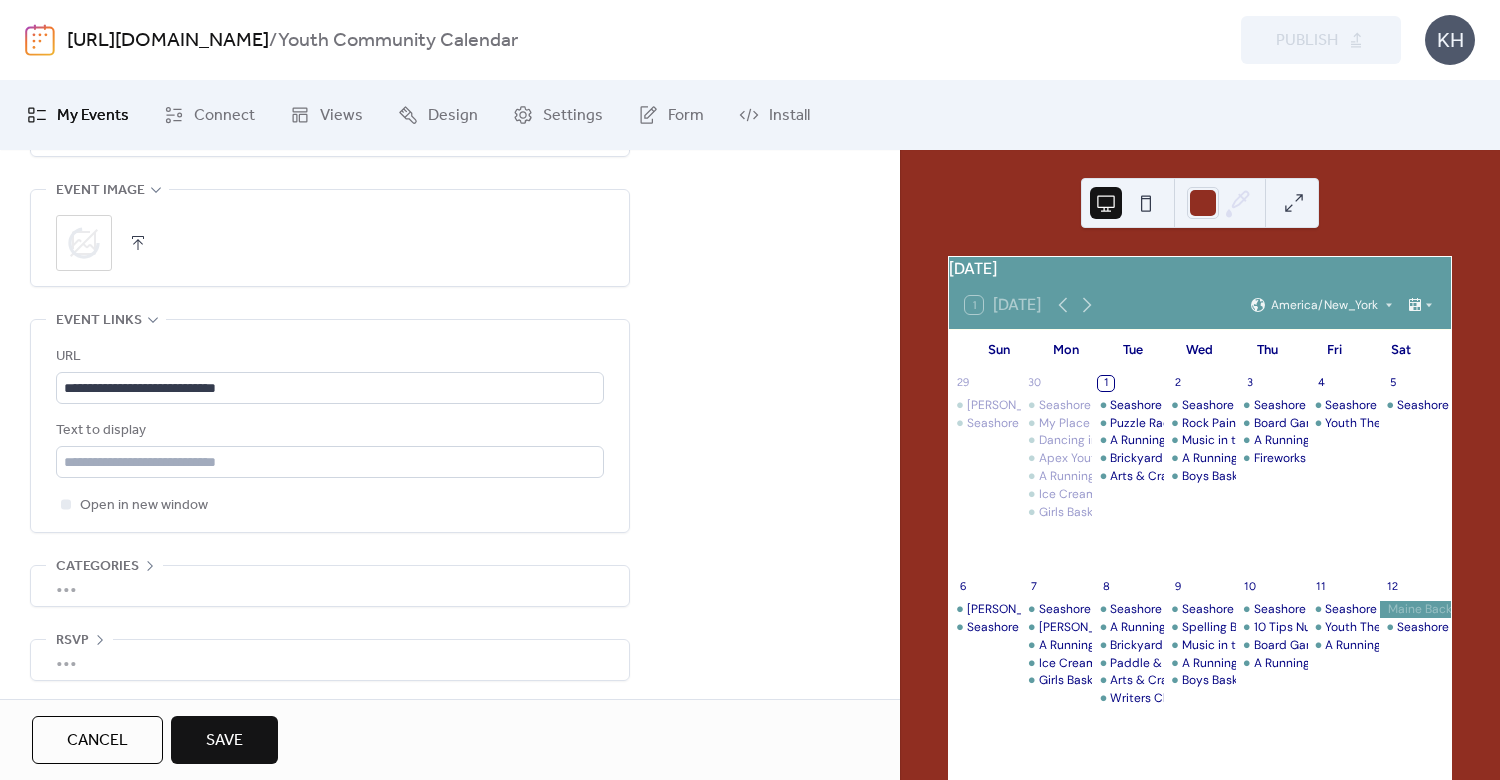 click at bounding box center [138, 243] 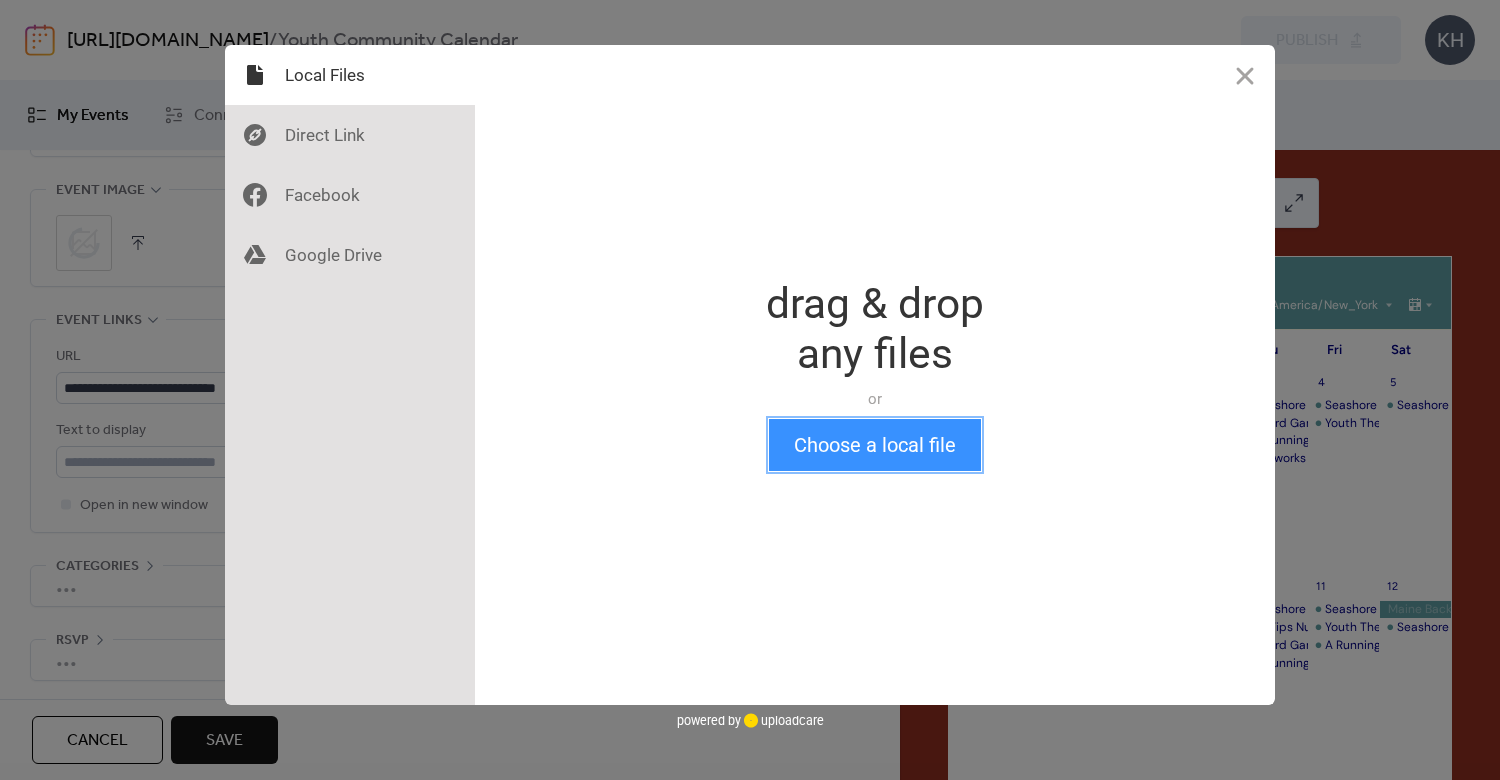 click on "Choose a local file" at bounding box center (875, 445) 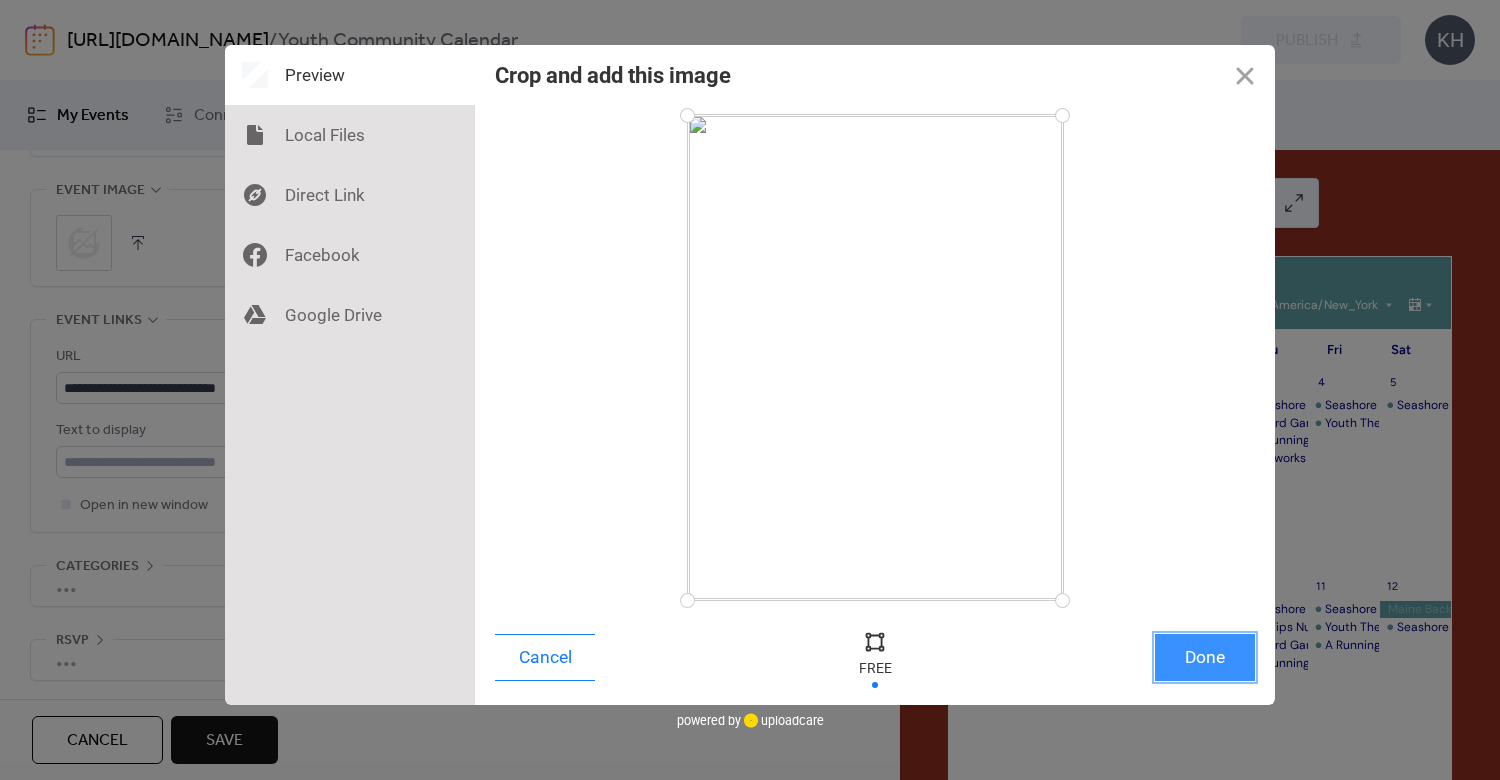 click on "Done" at bounding box center (1205, 657) 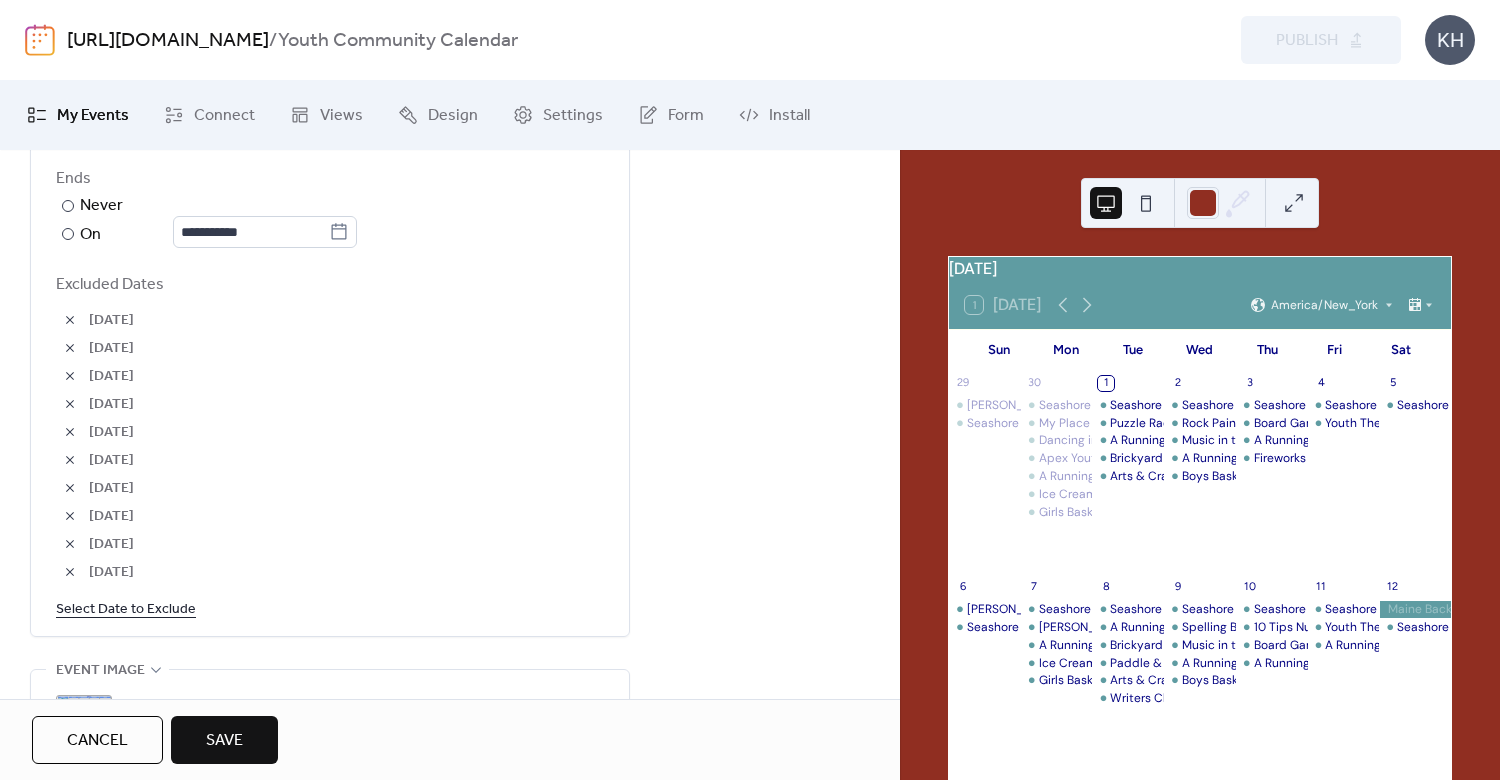 scroll, scrollTop: 1593, scrollLeft: 0, axis: vertical 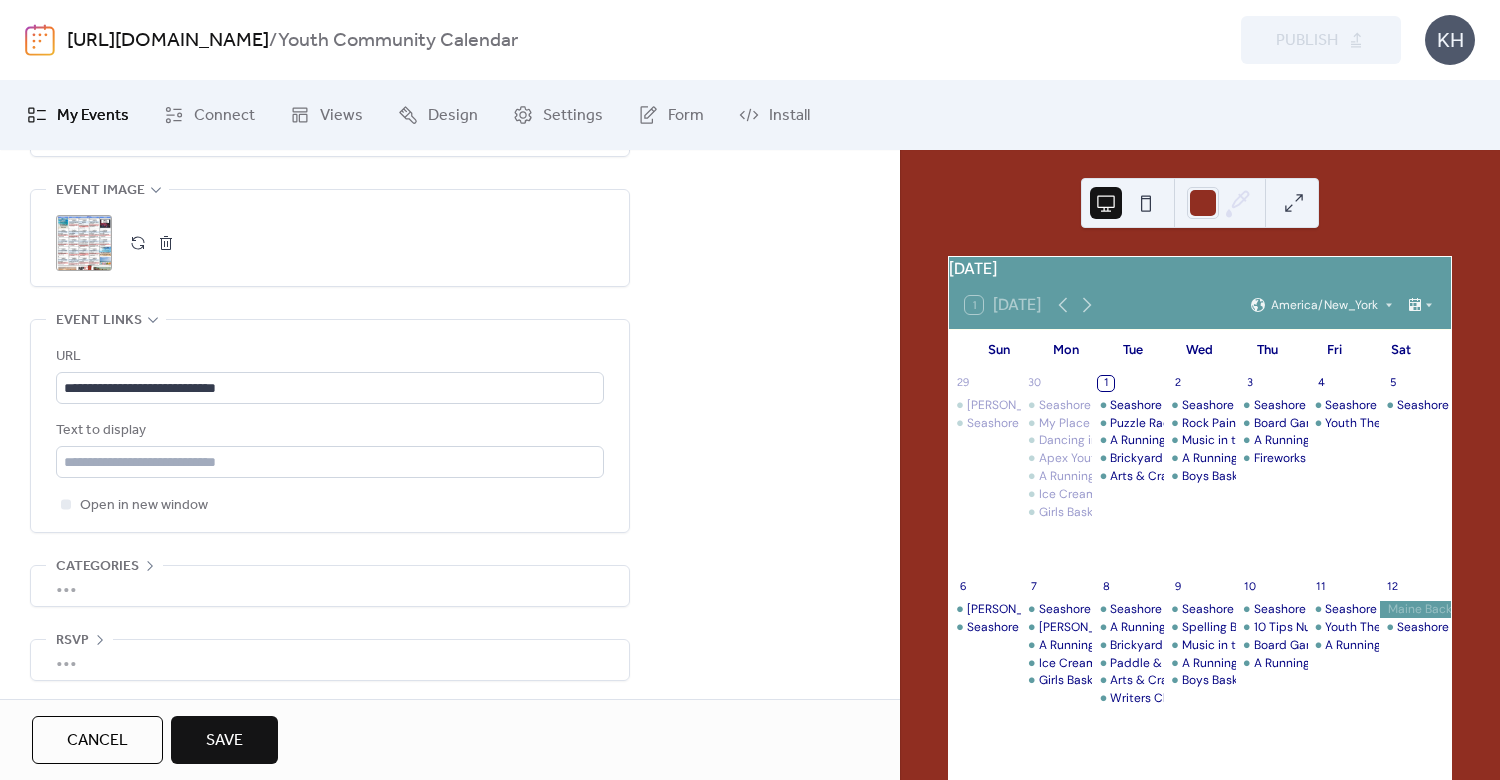 click on "Save" at bounding box center [224, 740] 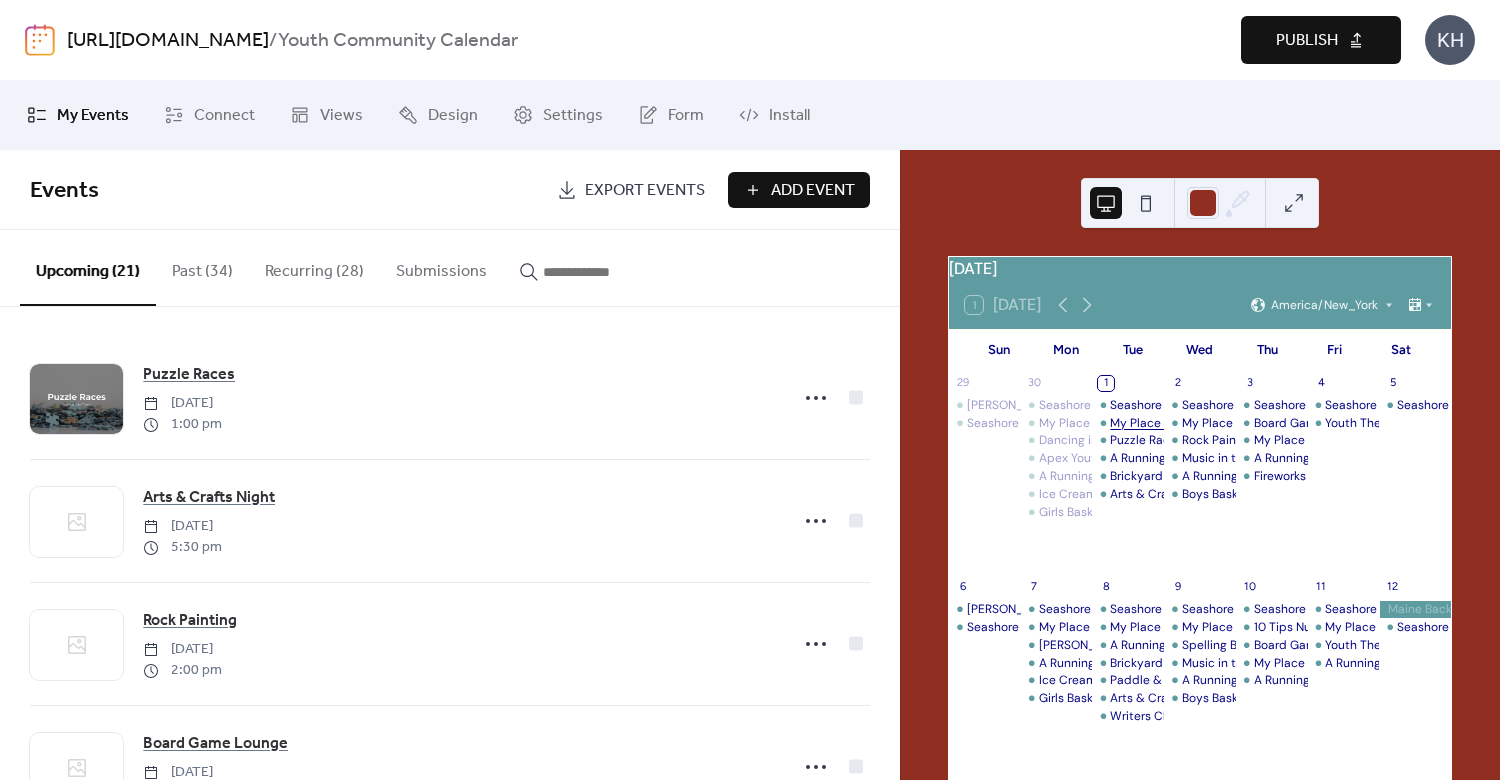 click on "My Place Teen Center" at bounding box center (1171, 423) 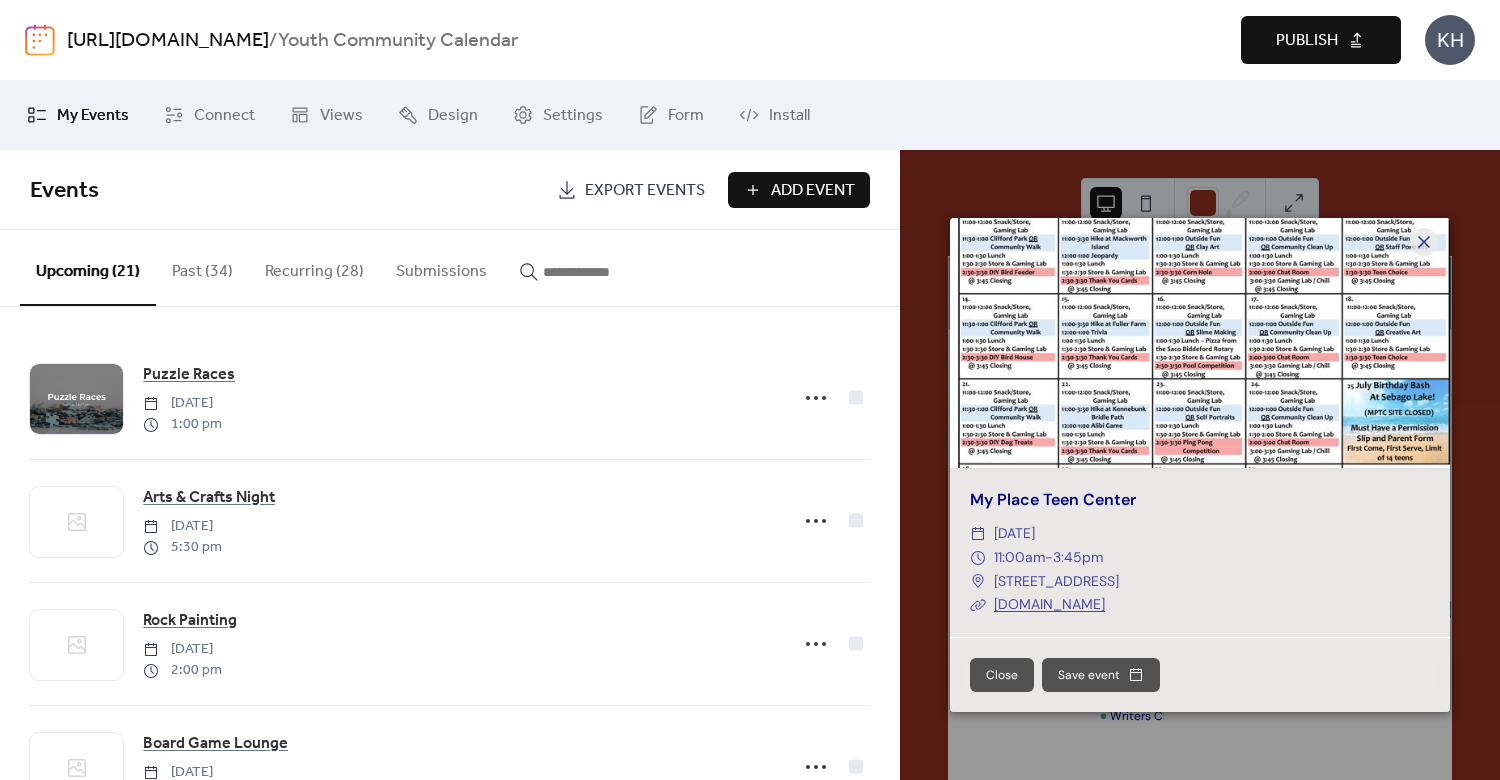 click at bounding box center (1200, 343) 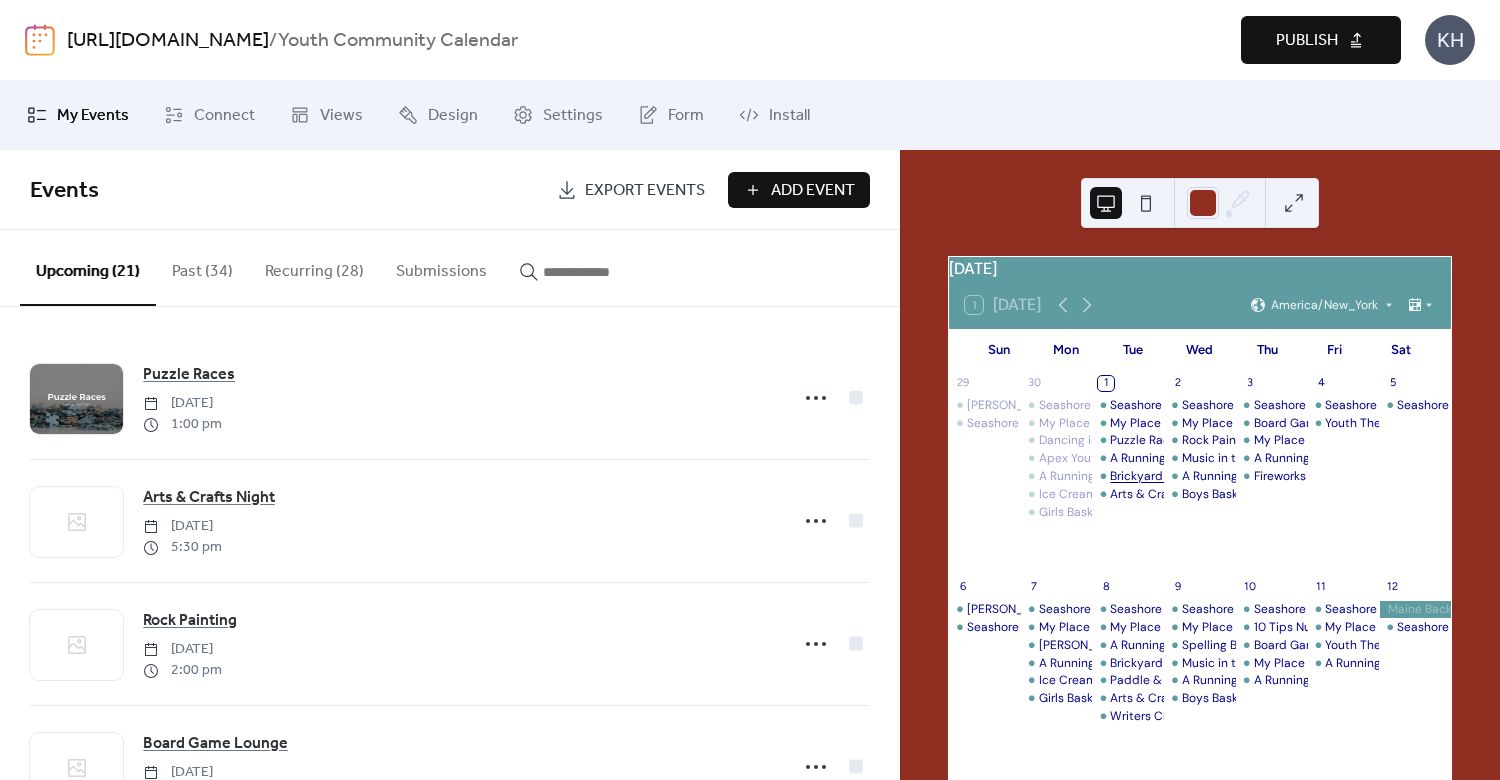 click on "Brickyard Hollow- Kids Eat Free" at bounding box center (1197, 476) 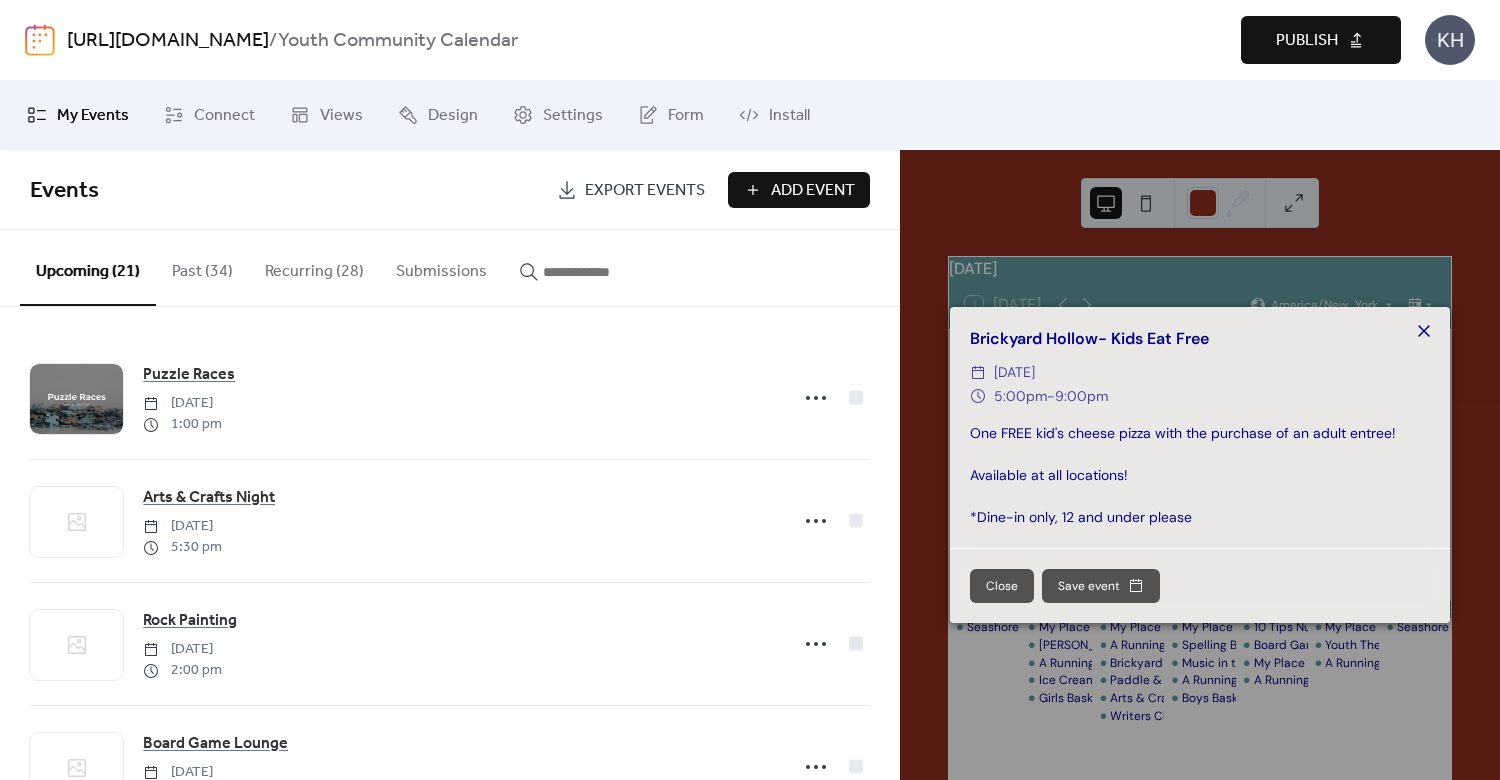 click 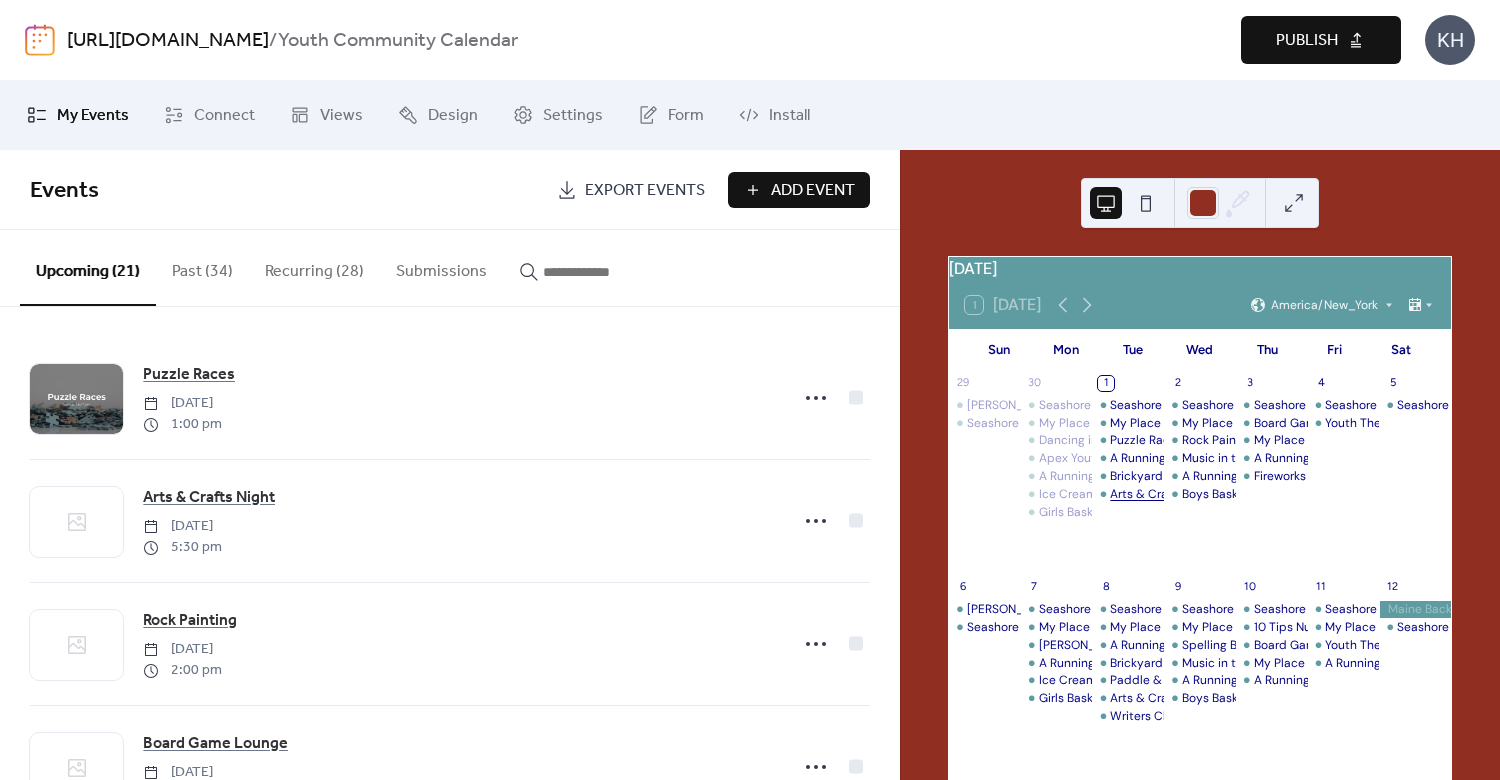 click on "Arts & Crafts Night" at bounding box center (1163, 494) 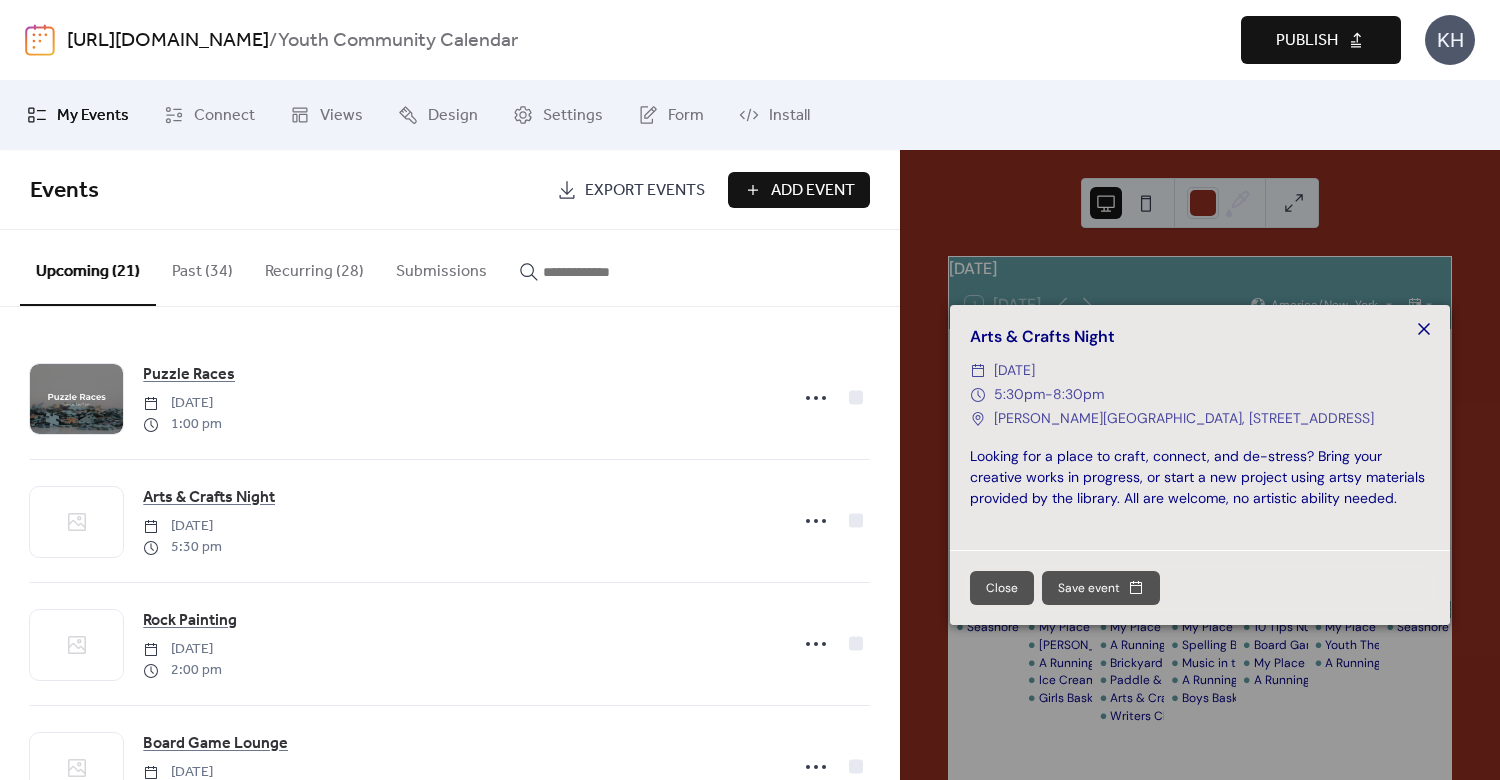 click 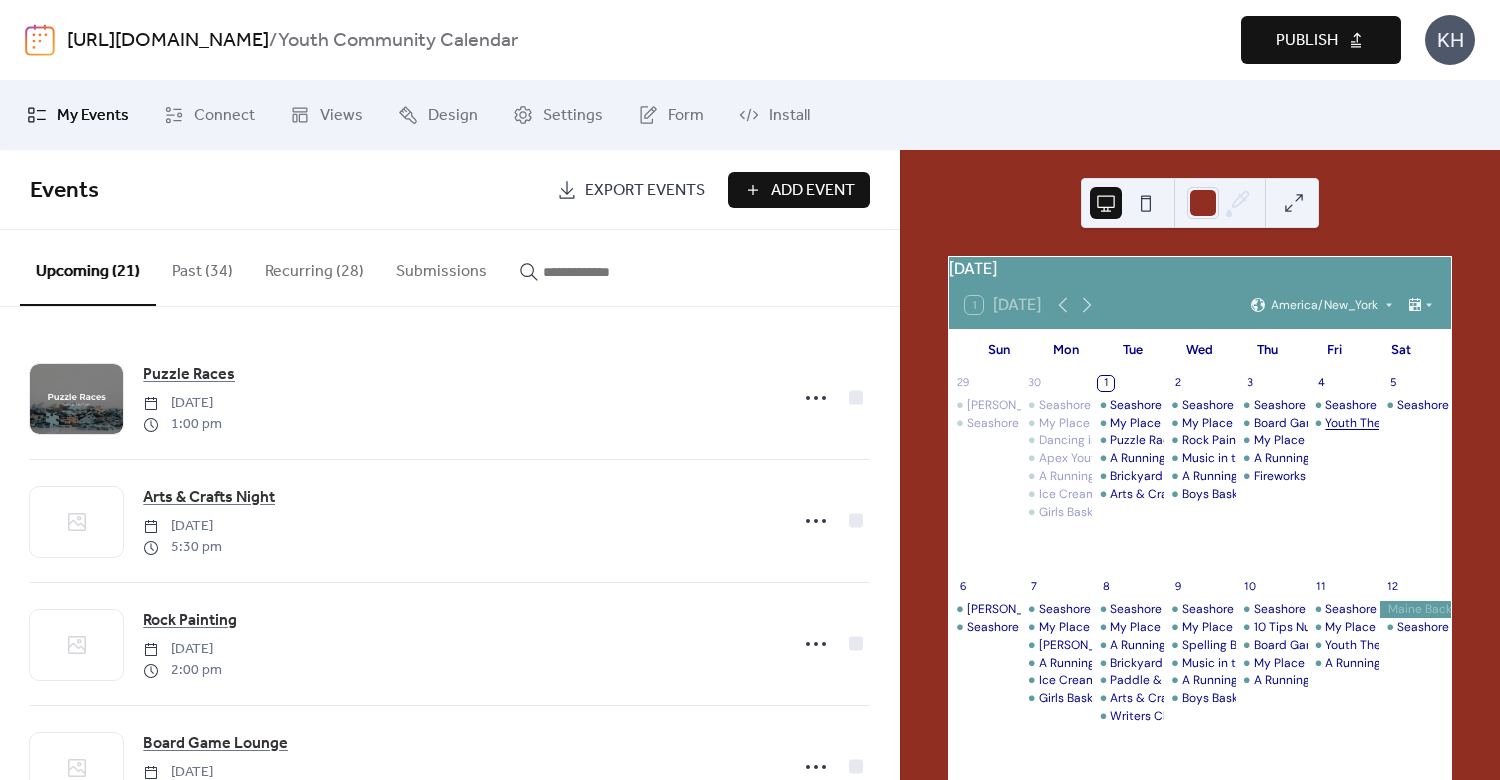 click on "Youth Theater Class" at bounding box center [1381, 423] 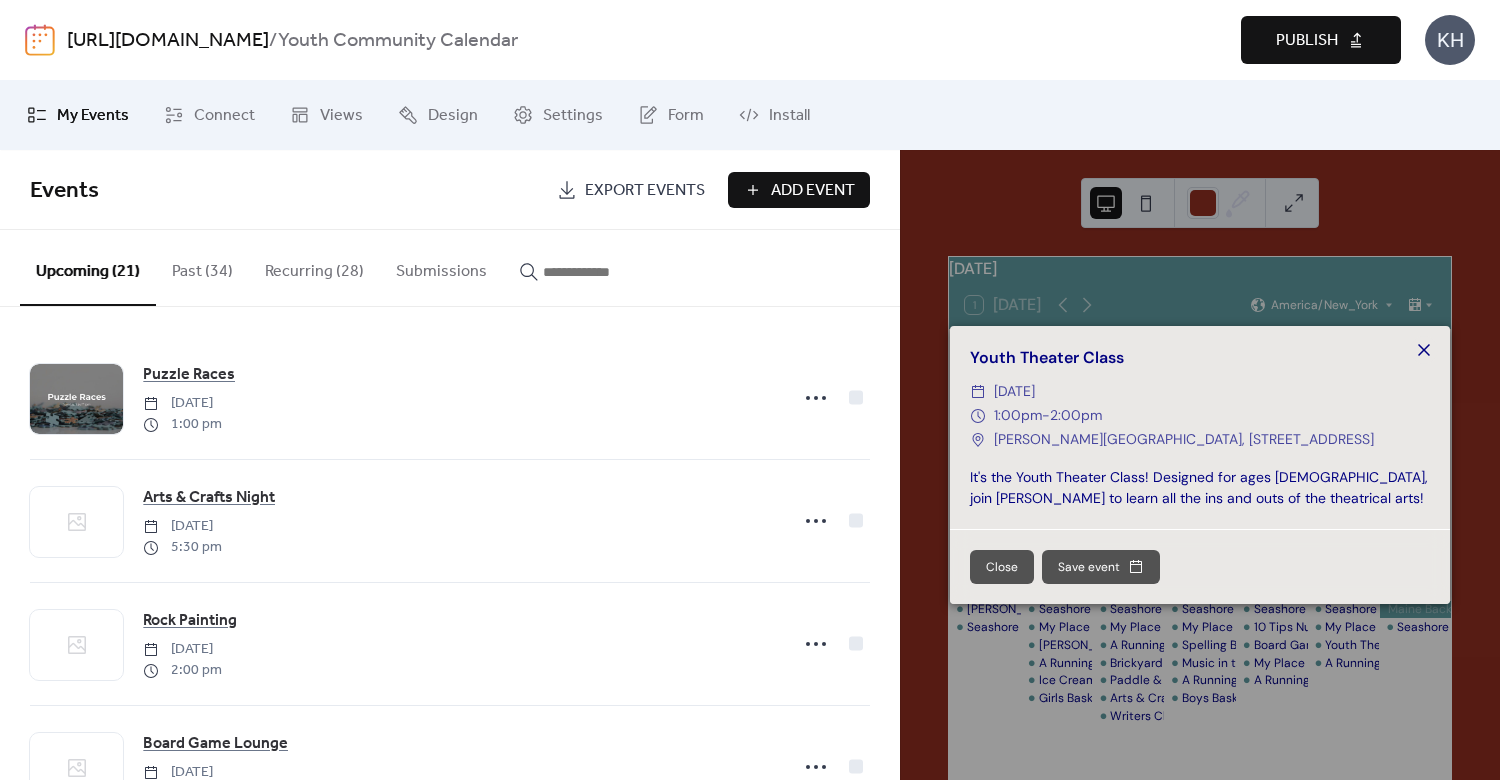 click 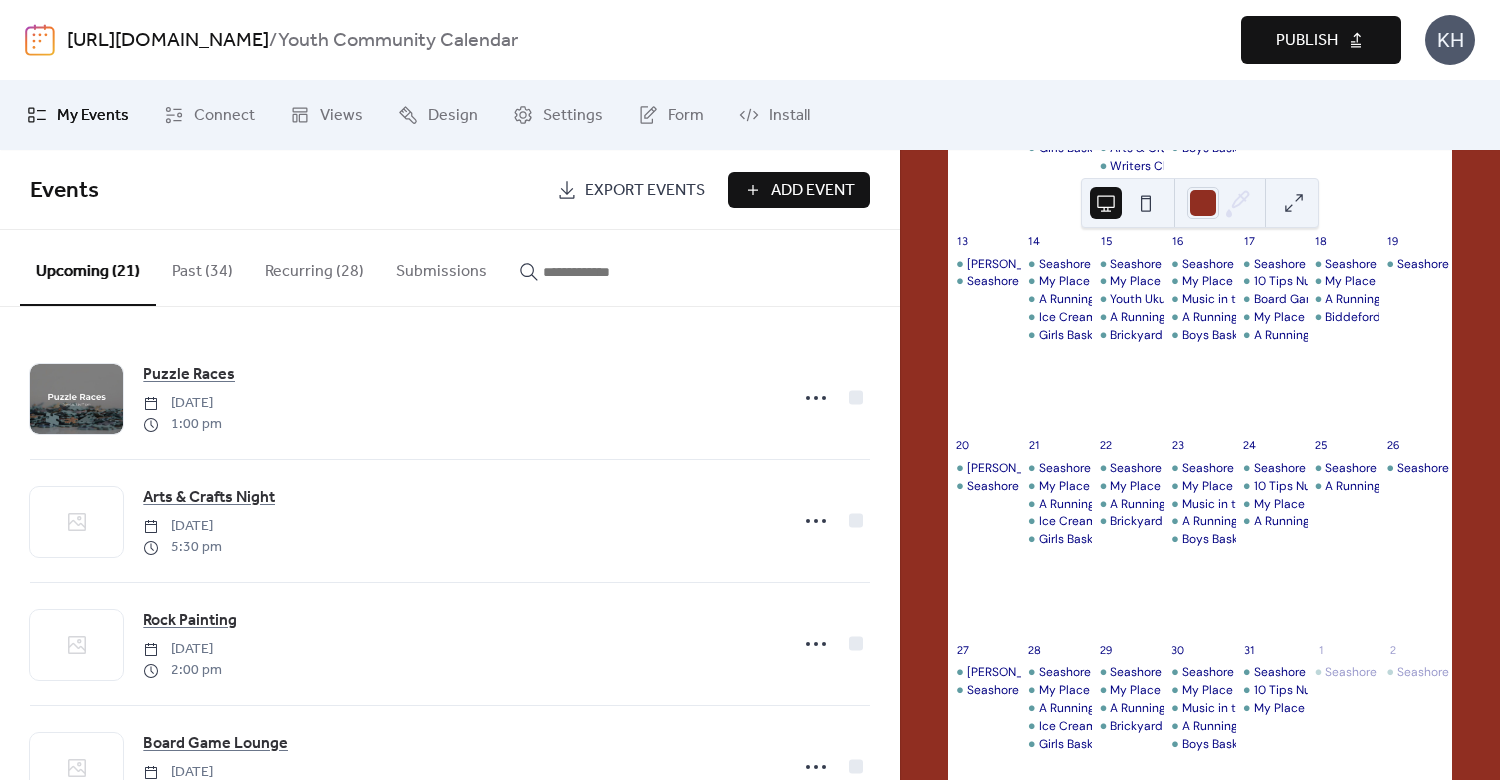 scroll, scrollTop: 0, scrollLeft: 0, axis: both 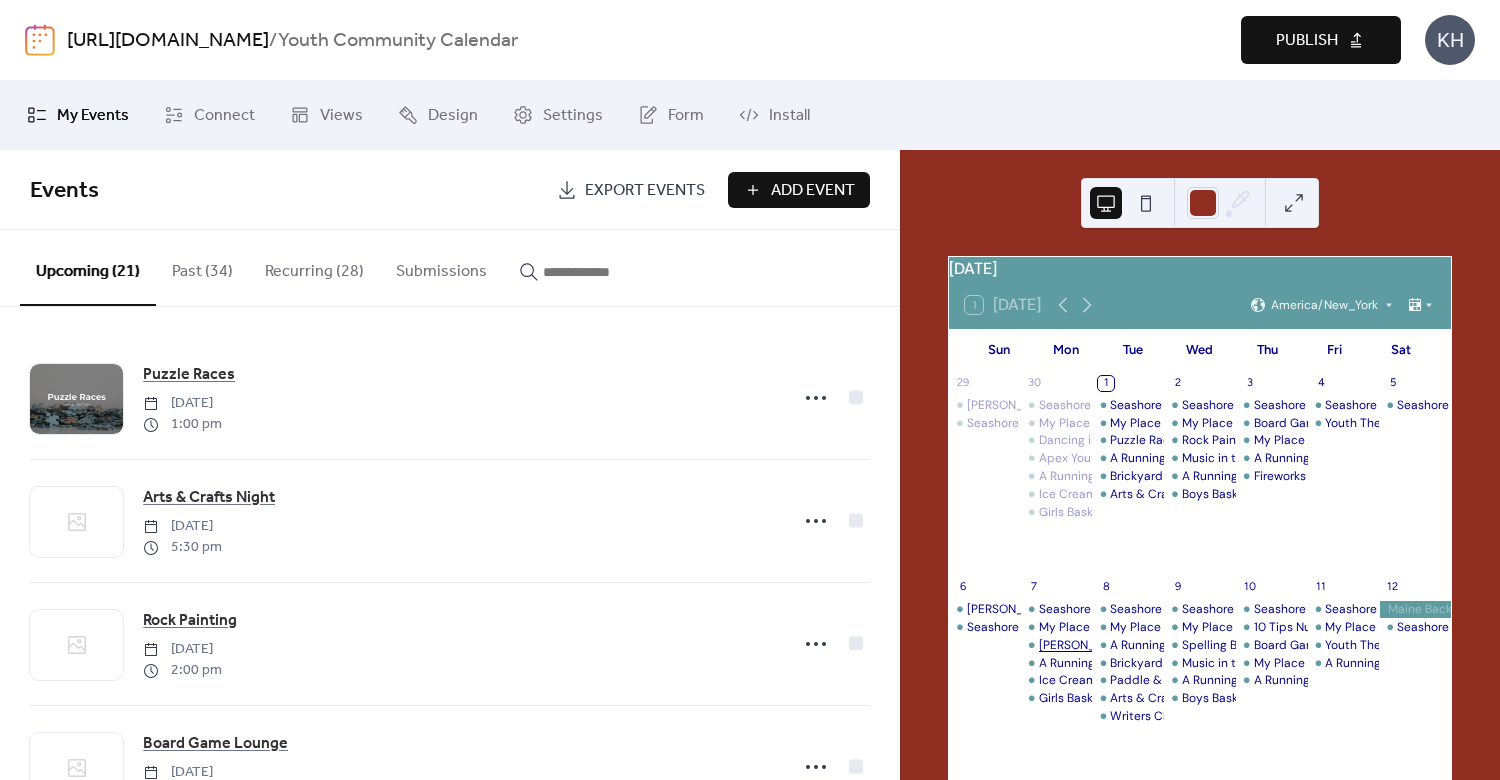 click on "[PERSON_NAME] Presents: Scales & Tails @ [PERSON_NAME][GEOGRAPHIC_DATA]" at bounding box center [1269, 645] 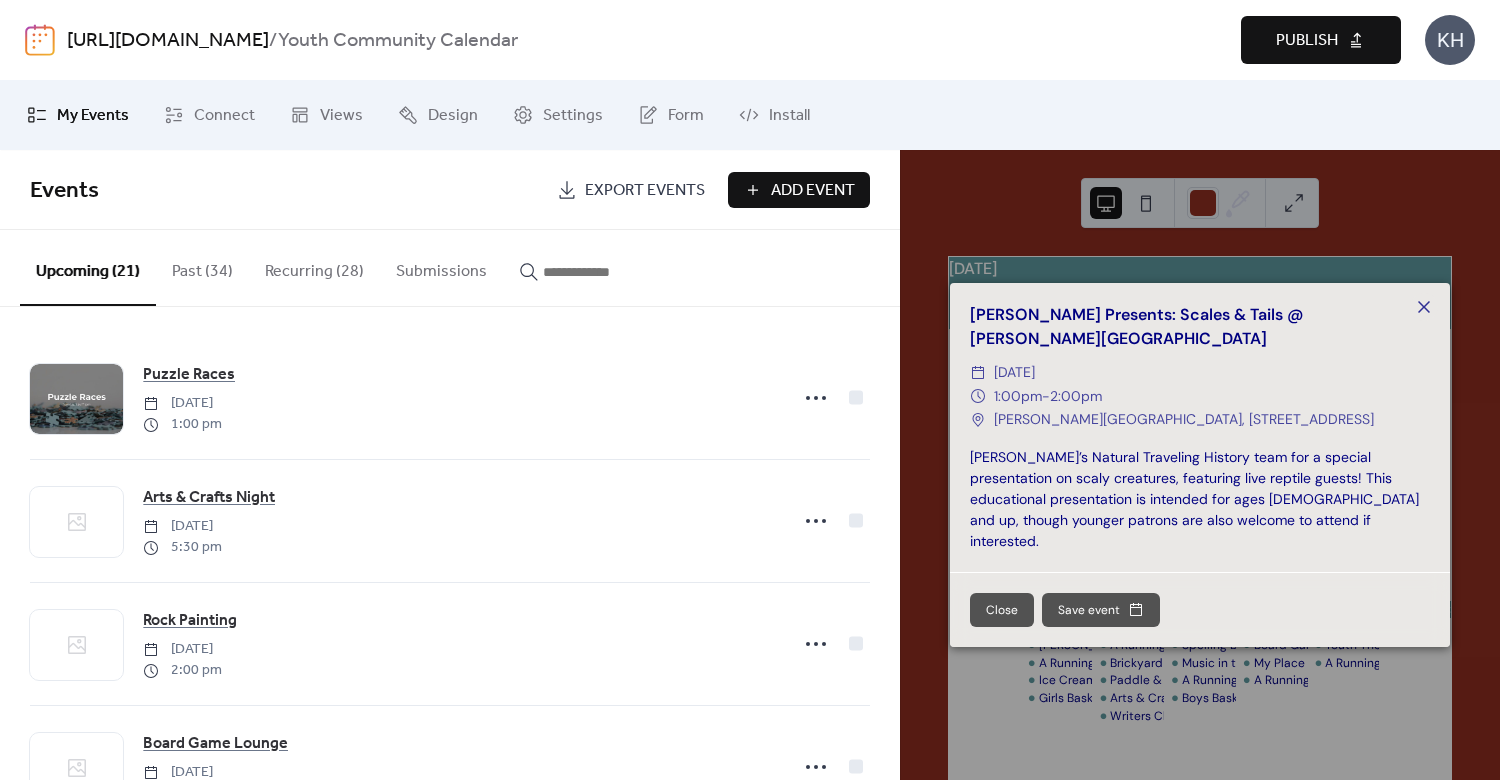 click on "[PERSON_NAME] Presents: Scales & Tails @ [PERSON_NAME][GEOGRAPHIC_DATA] ​ [DATE] ​ 1:00pm - 2:00pm ​ [PERSON_NAME][GEOGRAPHIC_DATA], [STREET_ADDRESS][GEOGRAPHIC_DATA] Chewonki’s Natural Traveling History team for a special presentation on scaly creatures, featuring live reptile guests! This educational presentation is intended for ages [DEMOGRAPHIC_DATA] and up, though younger patrons are also welcome to attend if interested. Close Save event" at bounding box center [1200, 465] 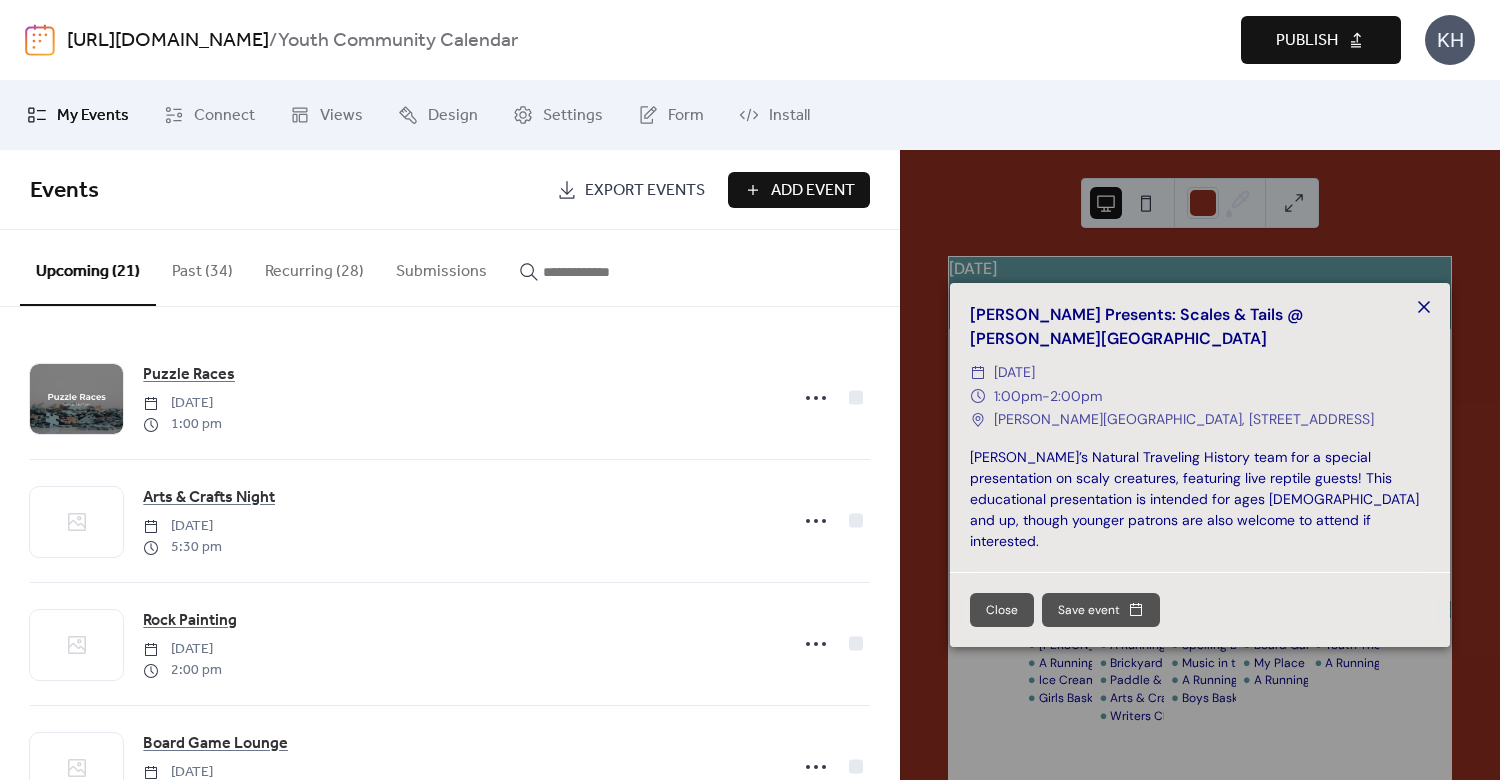 click 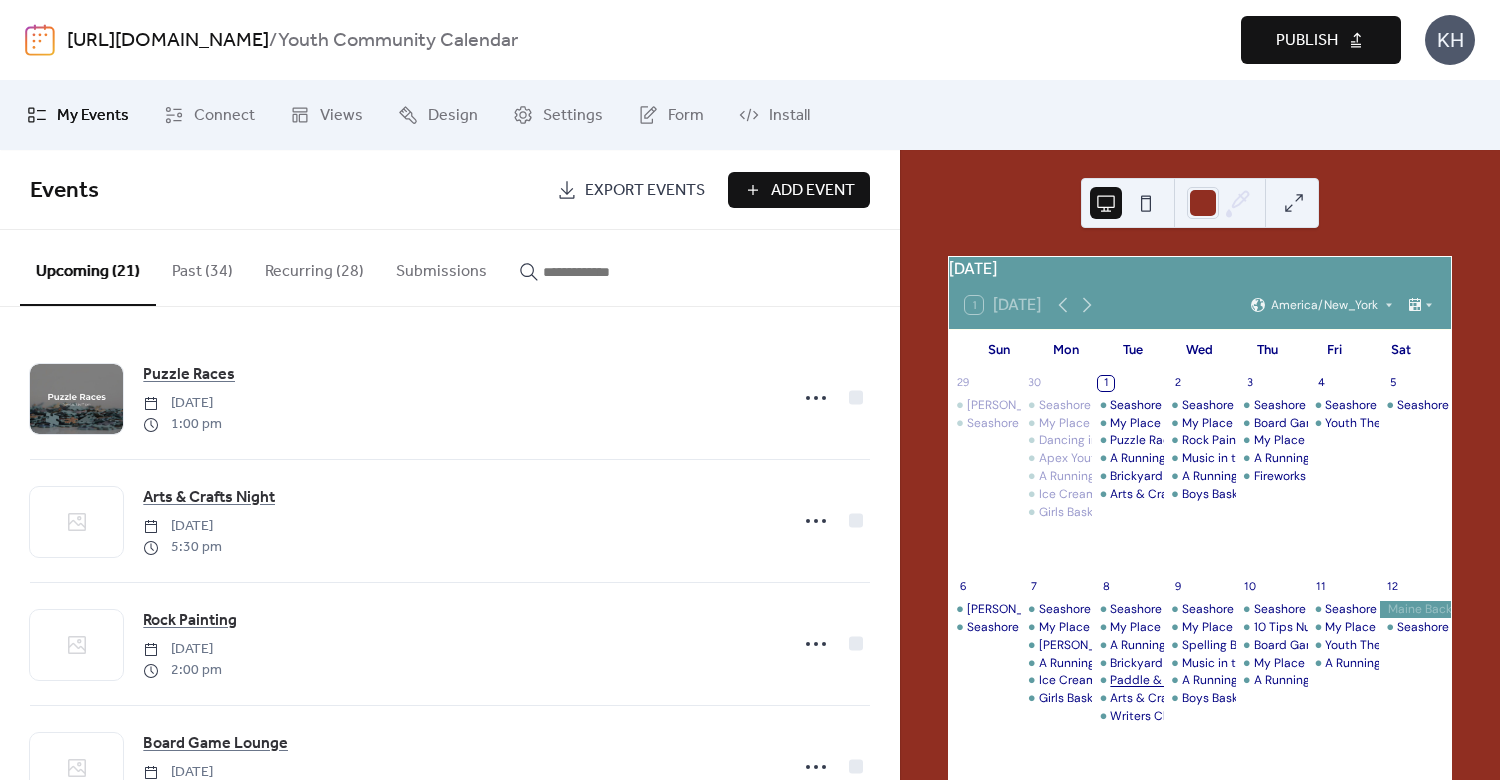 click on "Paddle & Picnic Nights on the Saco River" at bounding box center [1224, 680] 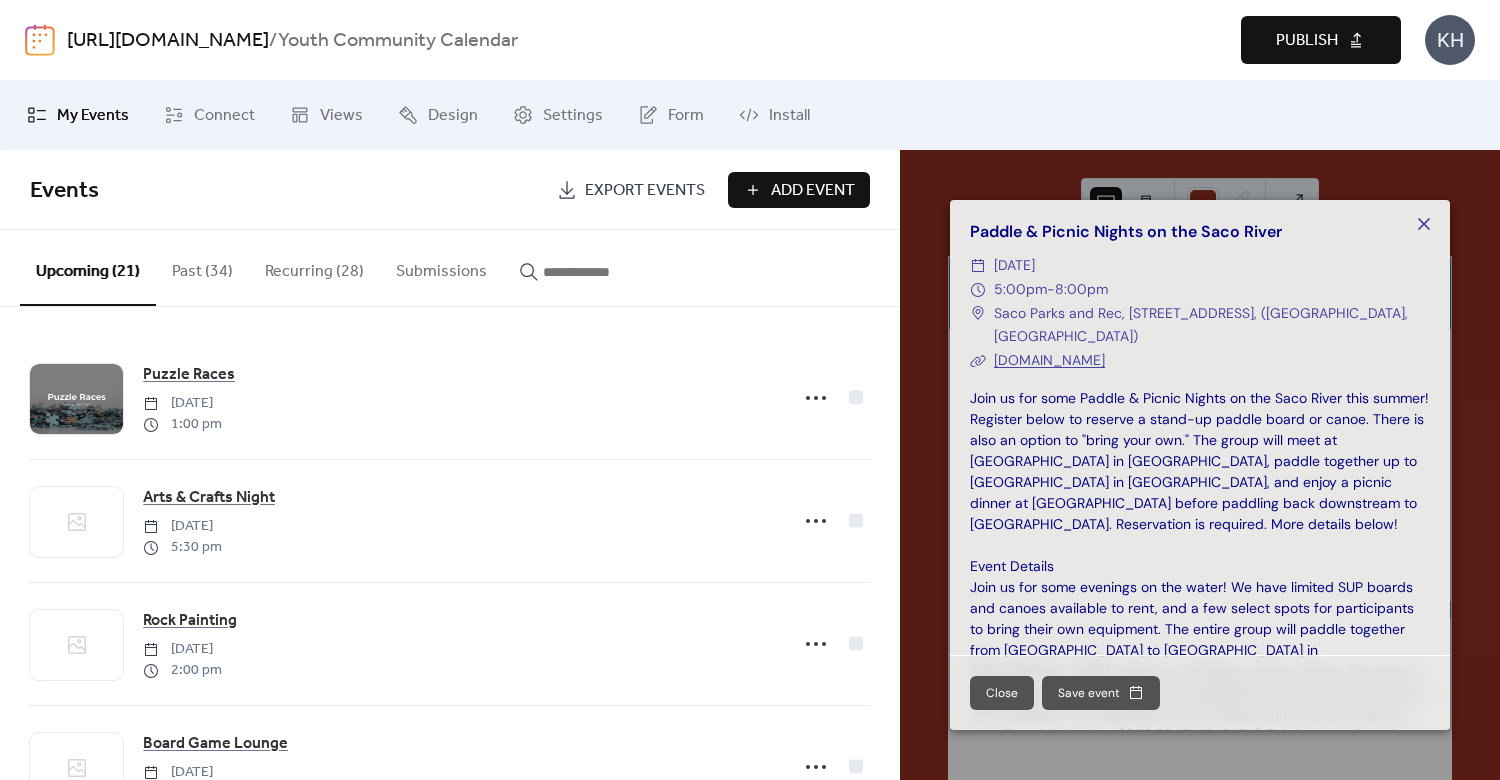 click 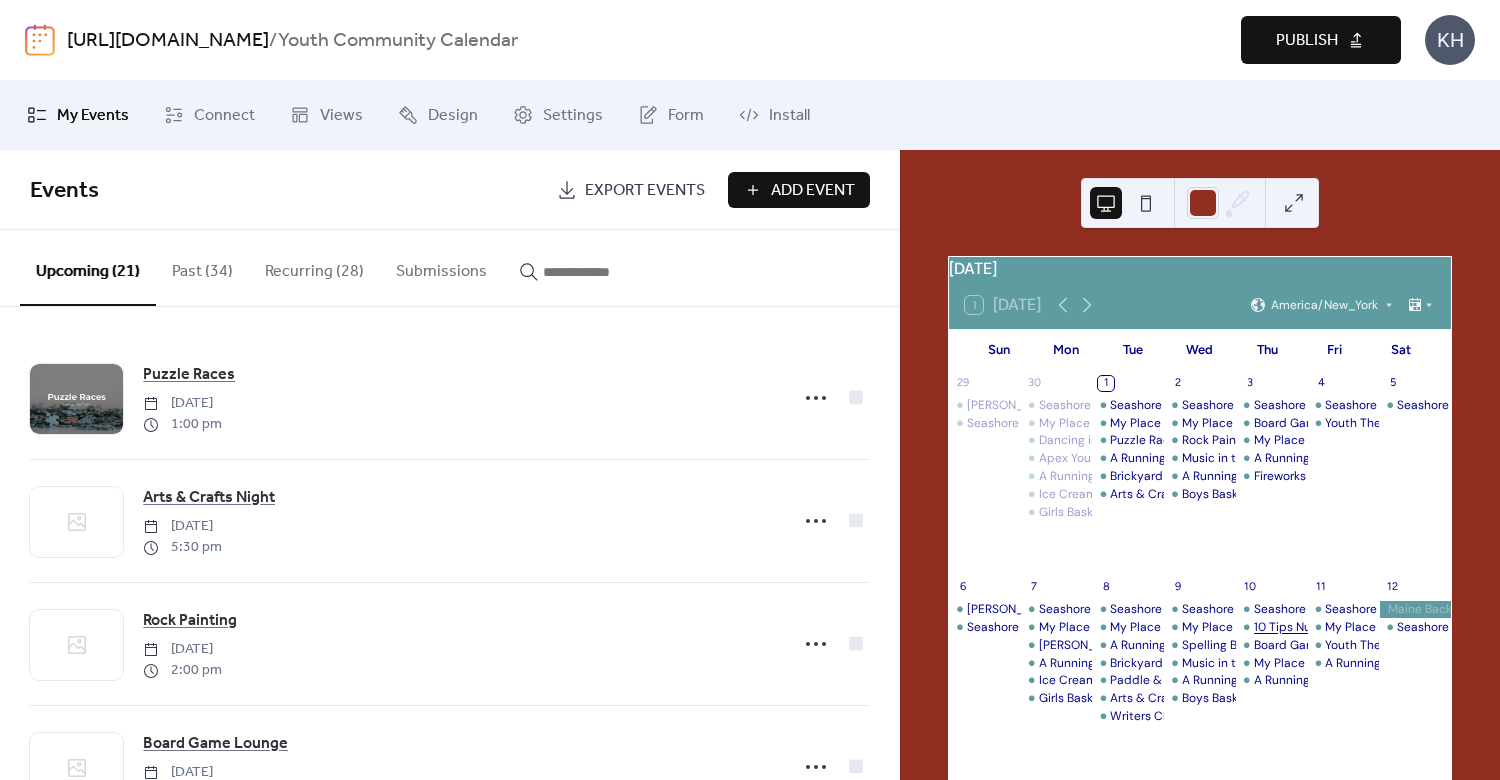 click on "10 Tips Nutrition Education Series" at bounding box center [1348, 627] 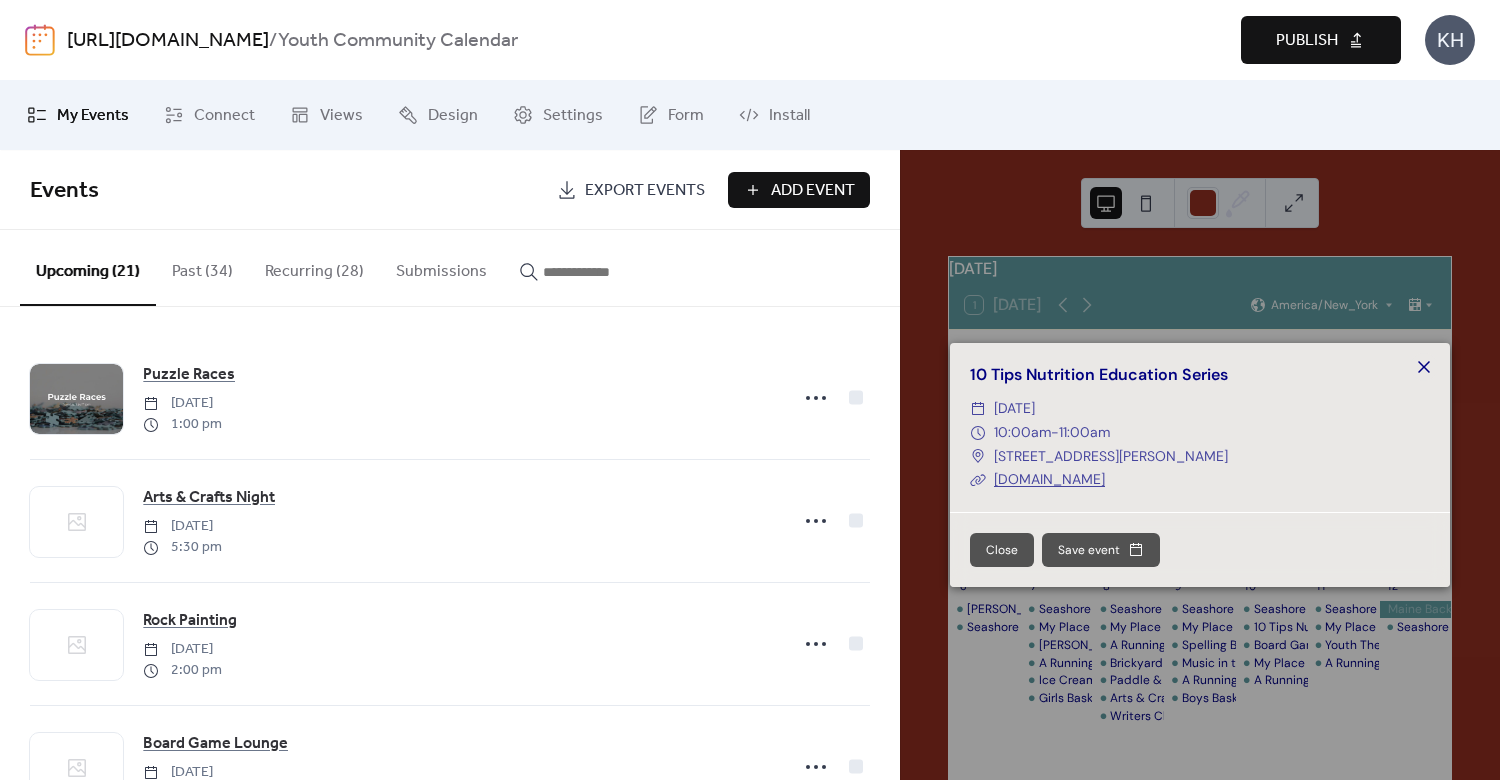 click 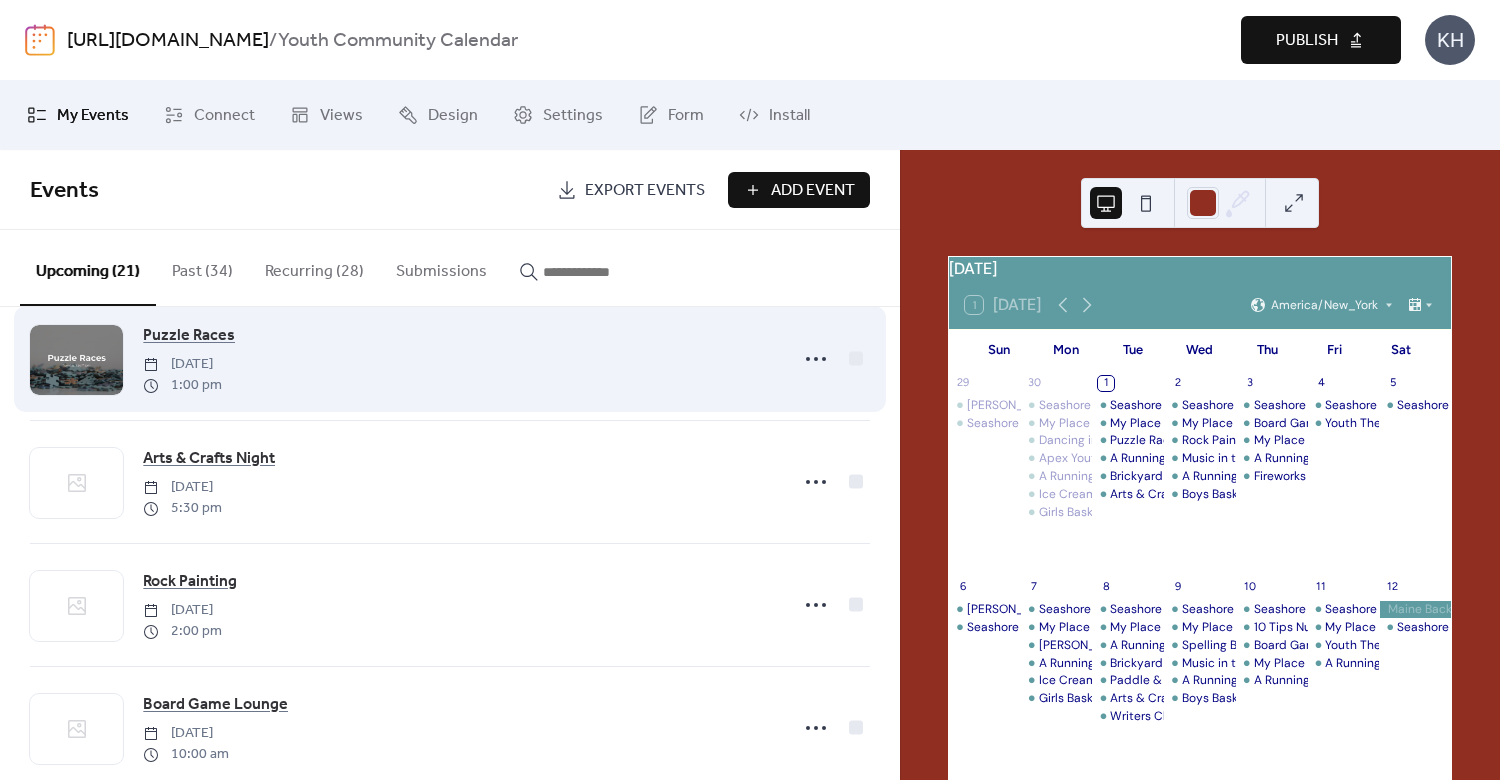 scroll, scrollTop: 0, scrollLeft: 0, axis: both 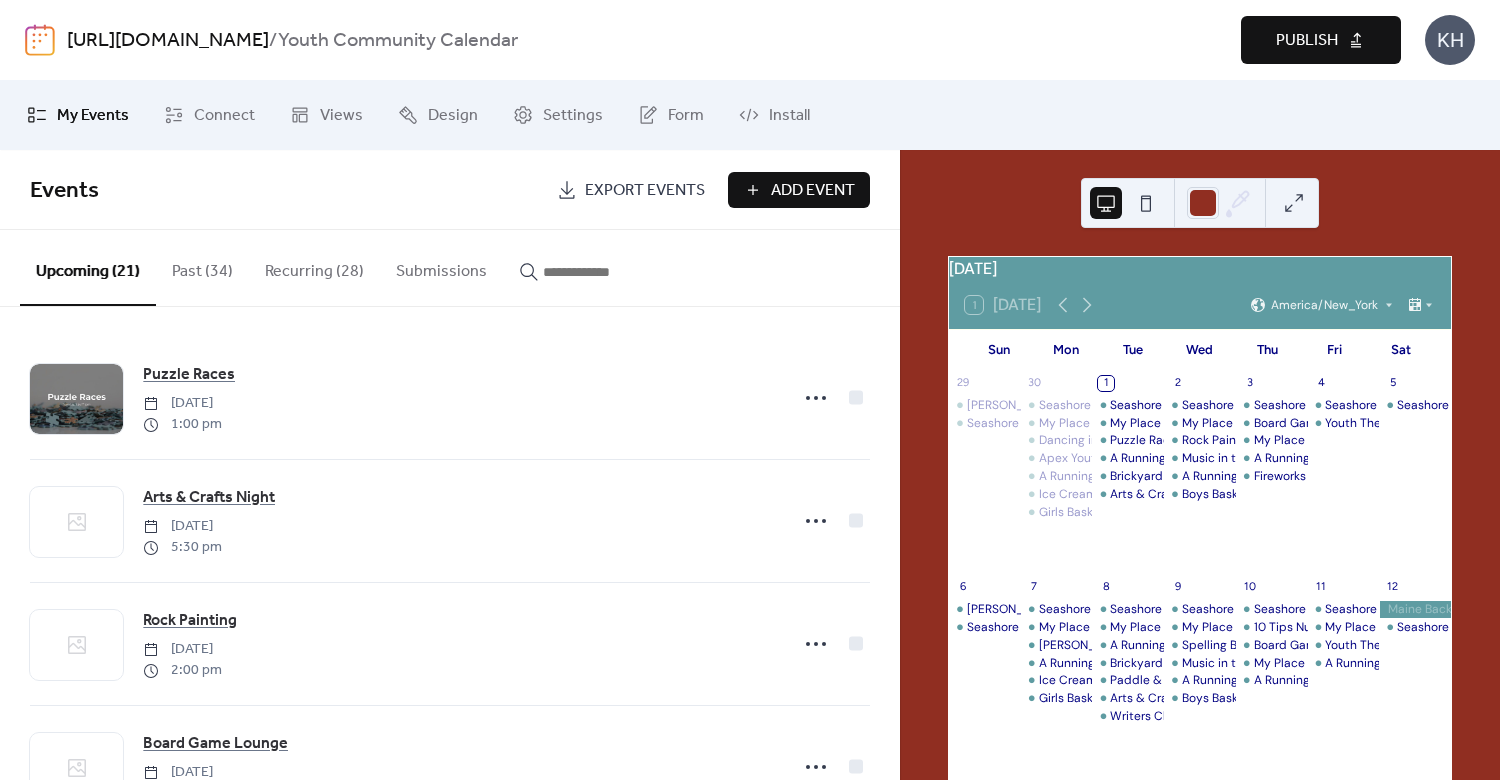 click on "Add Event" at bounding box center [813, 191] 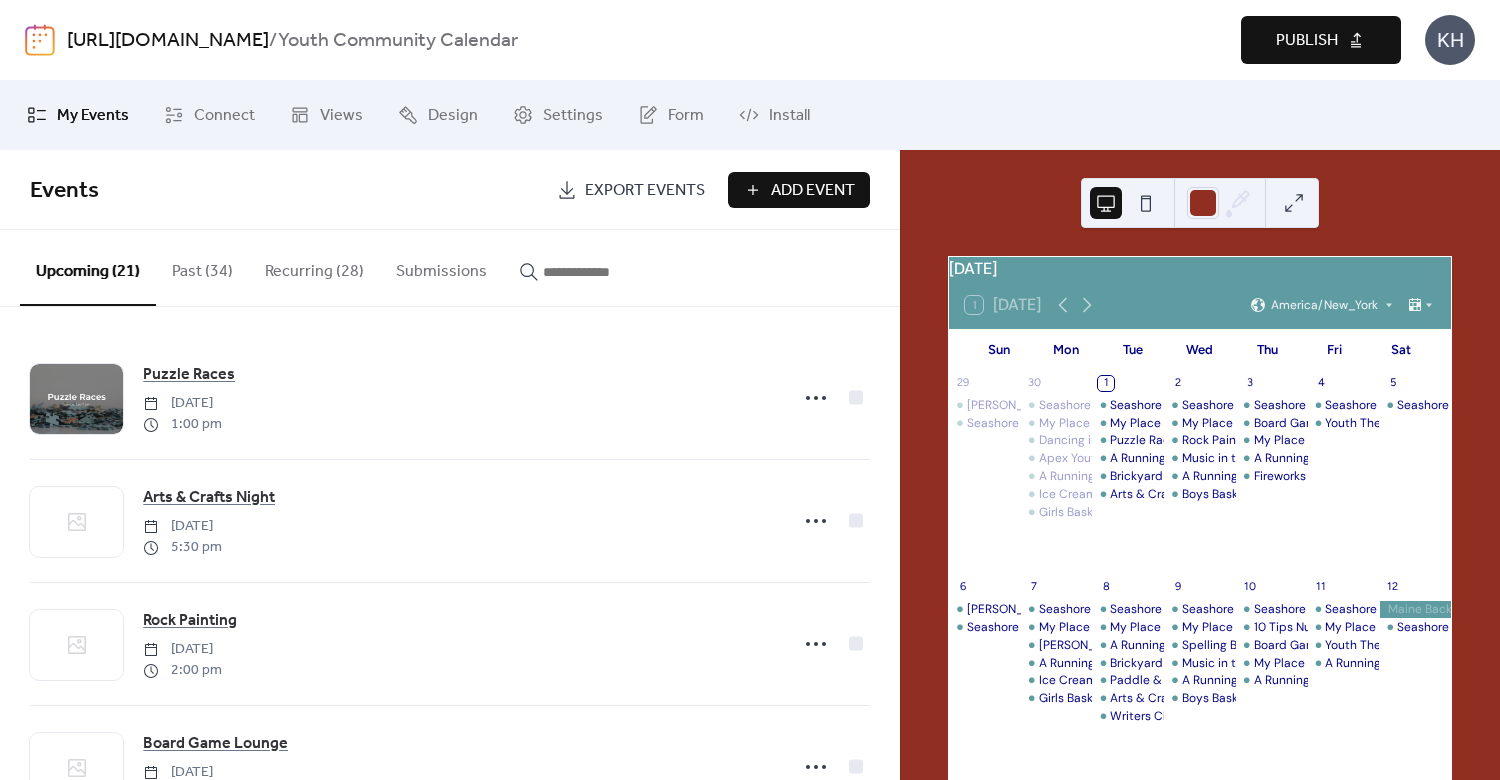 click at bounding box center (593, 272) 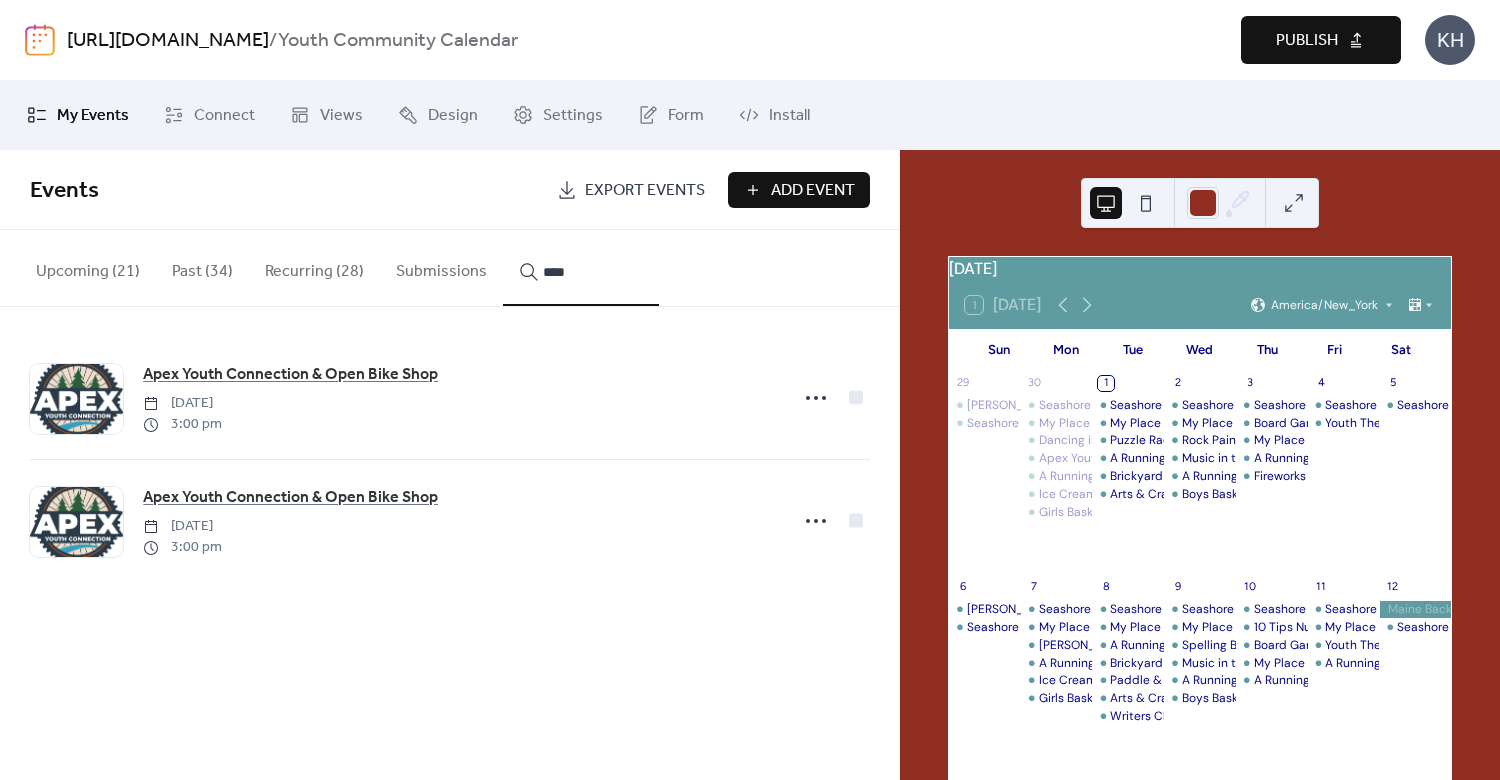 type on "****" 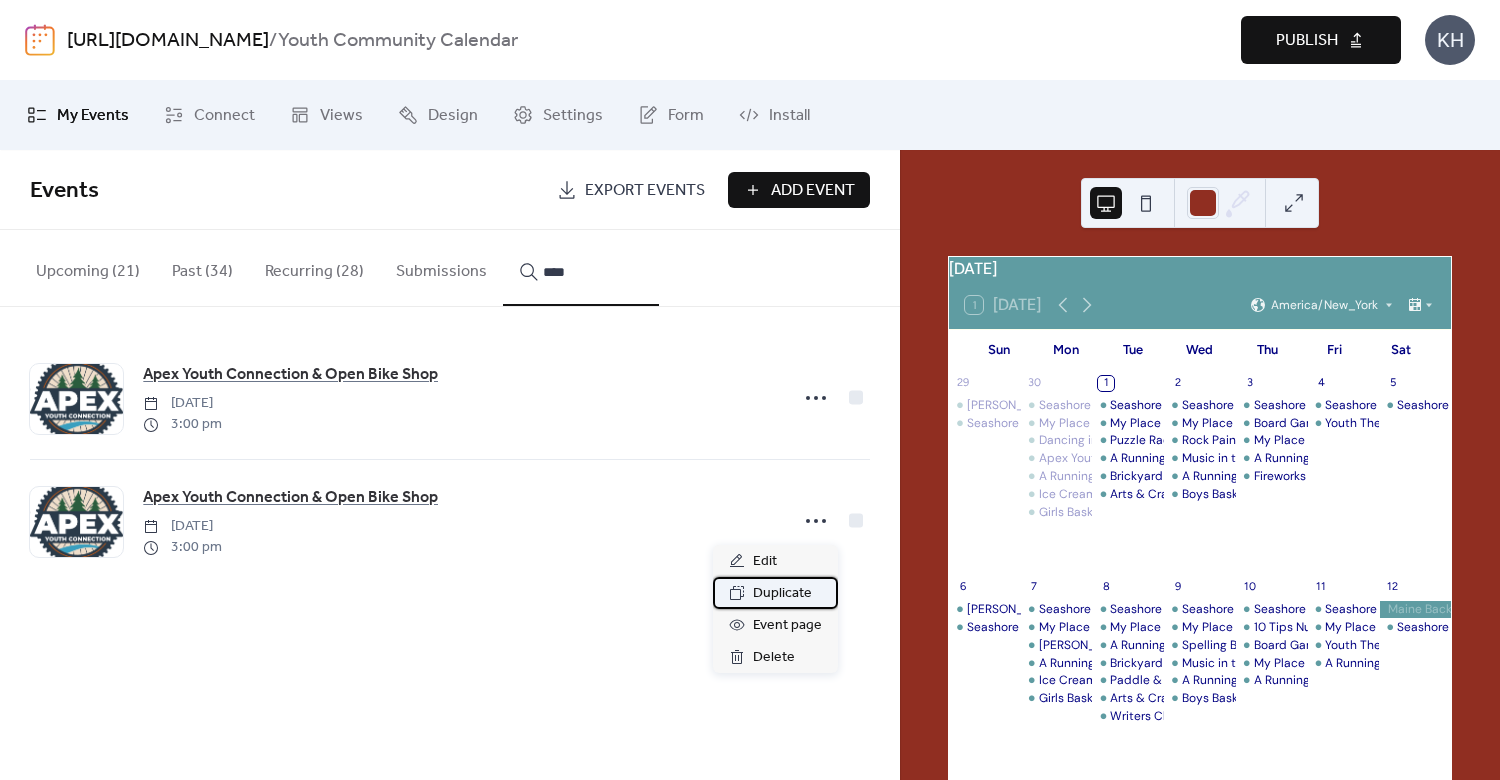 click on "Duplicate" at bounding box center [782, 594] 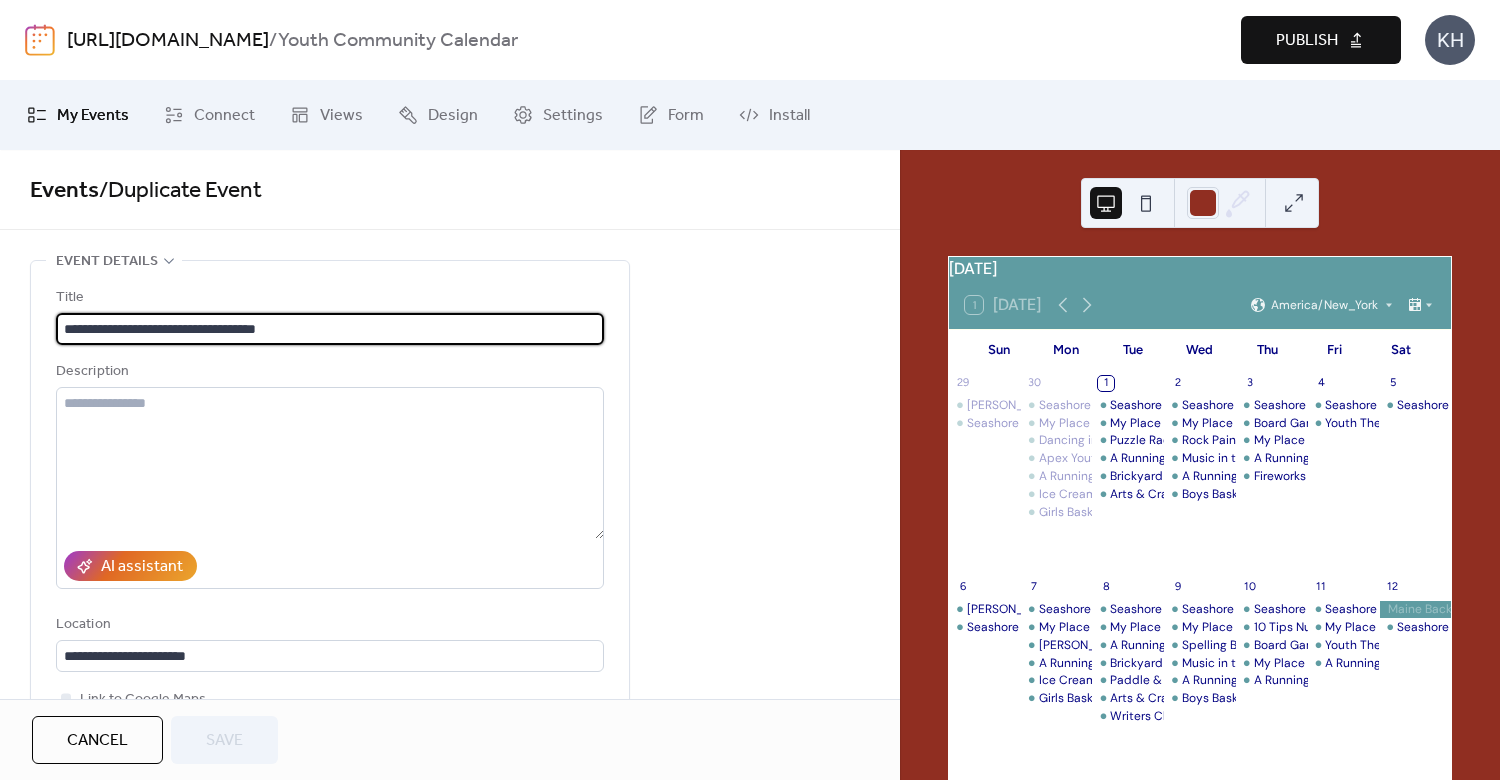 scroll, scrollTop: 480, scrollLeft: 0, axis: vertical 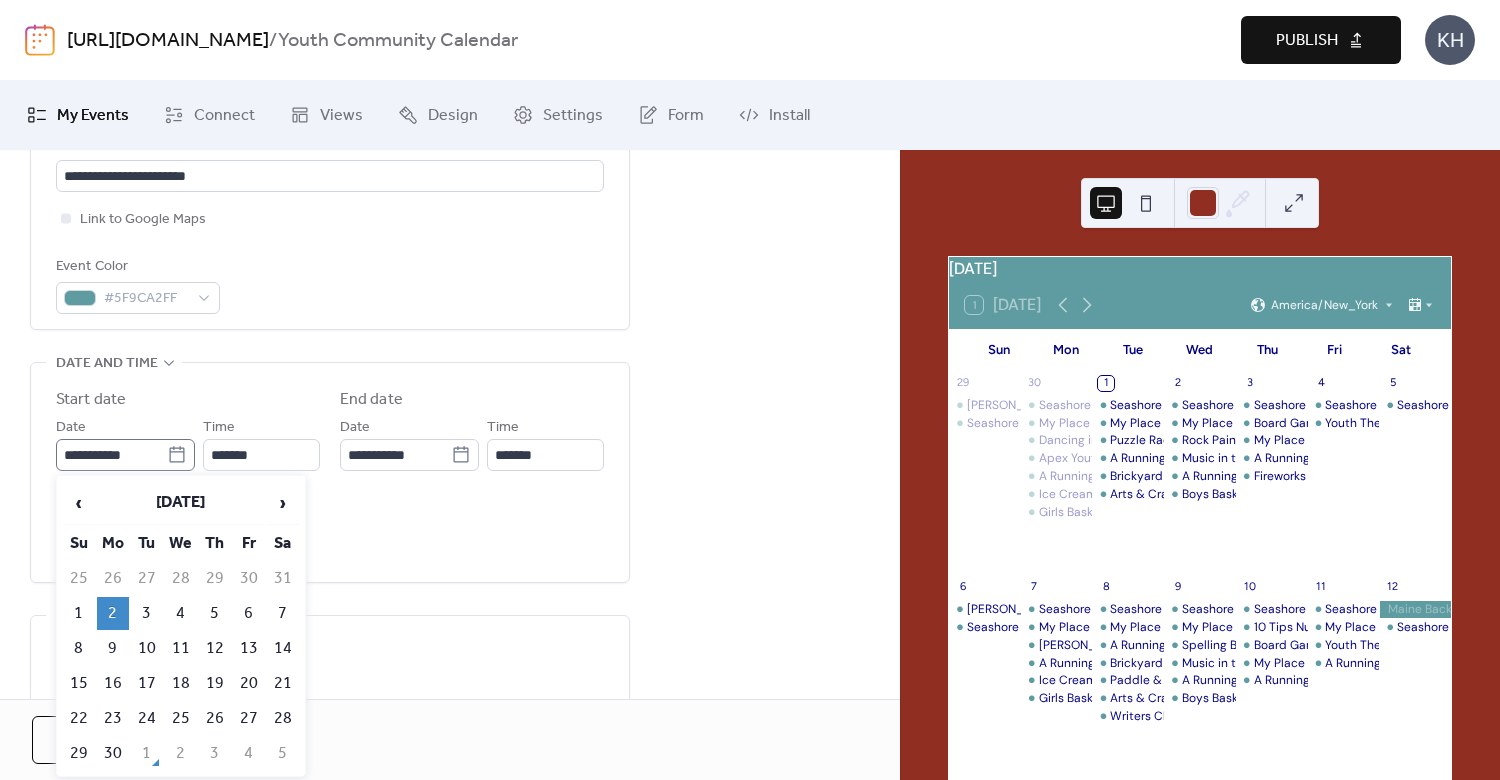 click 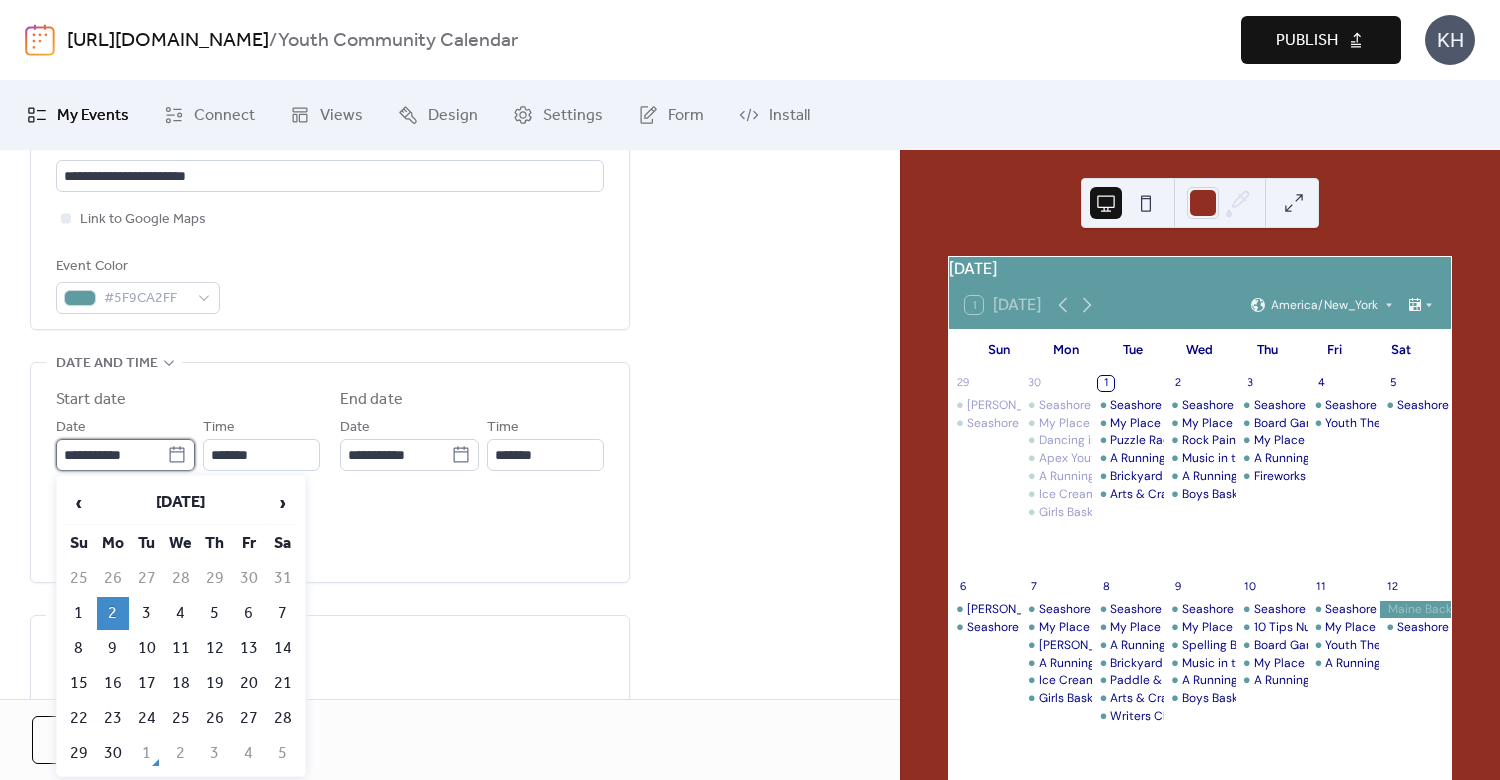 click on "**********" at bounding box center [111, 455] 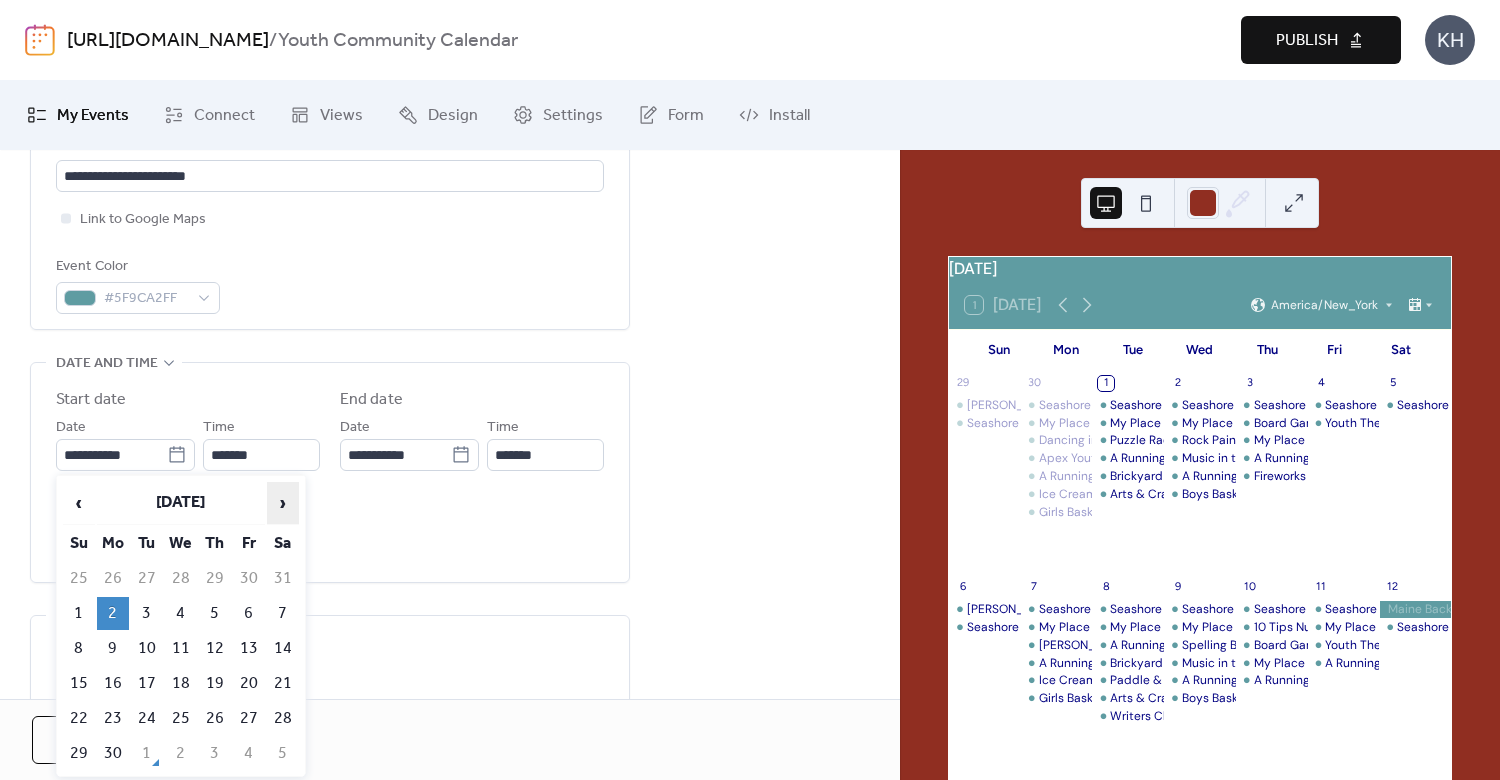 click on "›" at bounding box center (283, 503) 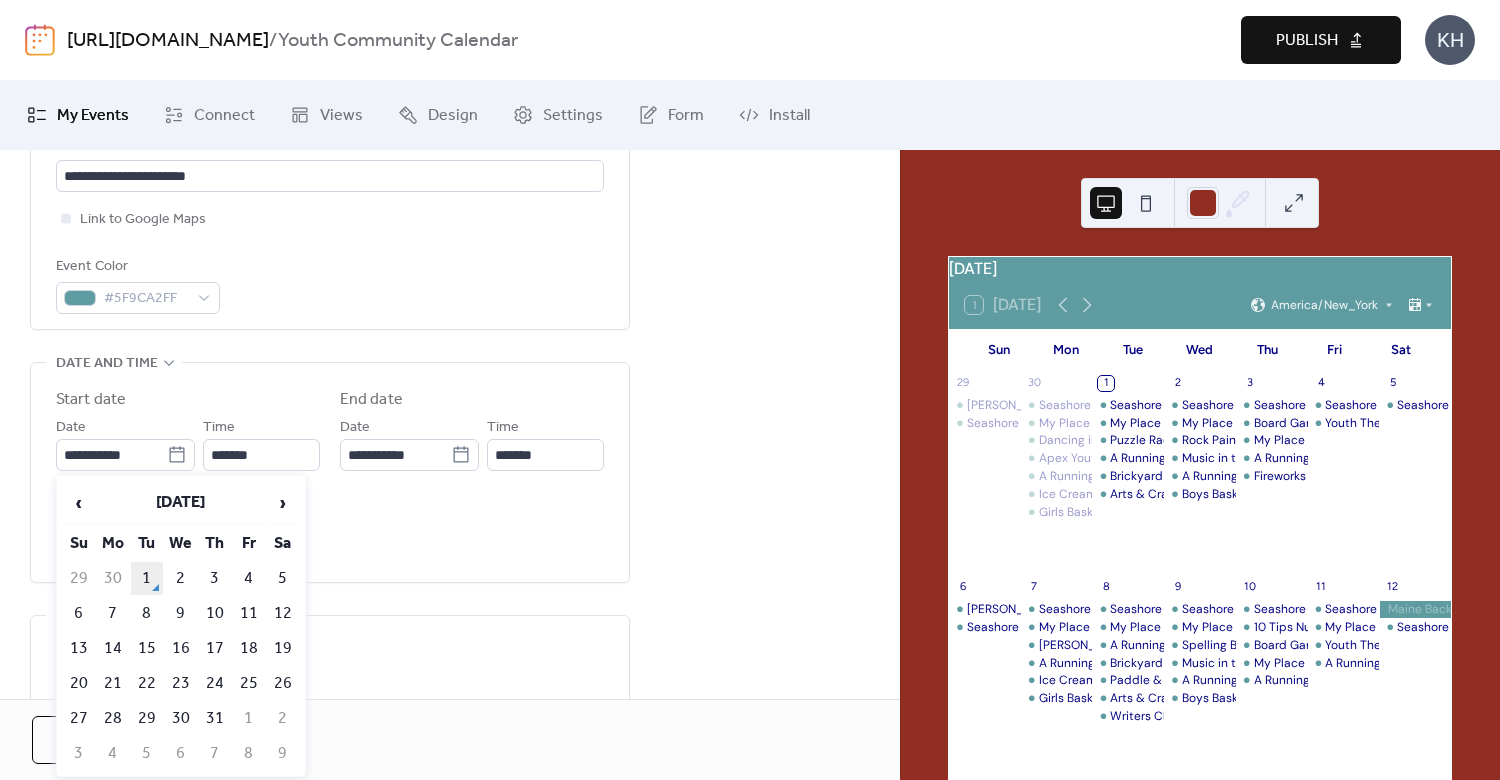 click on "1" at bounding box center [147, 578] 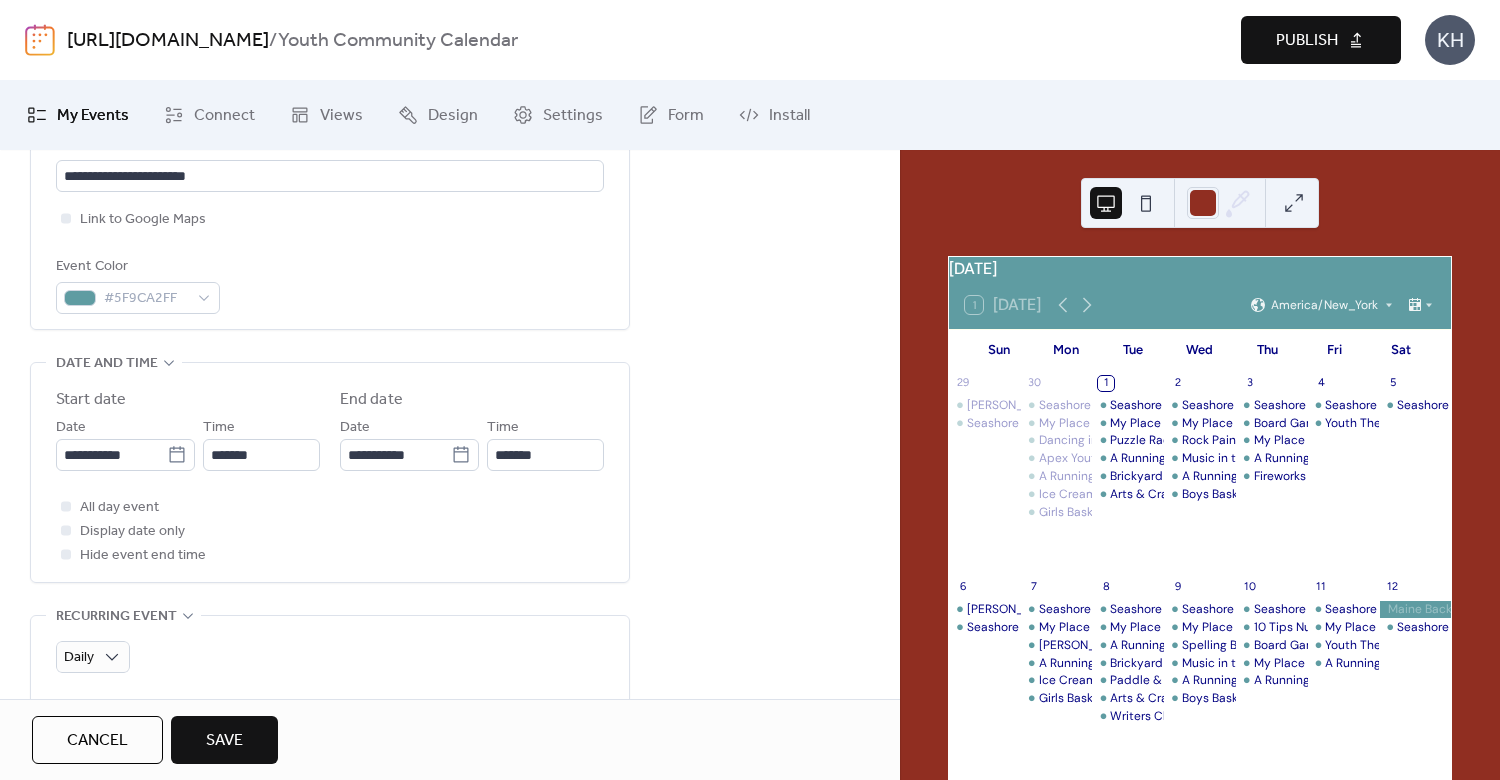 scroll, scrollTop: 960, scrollLeft: 0, axis: vertical 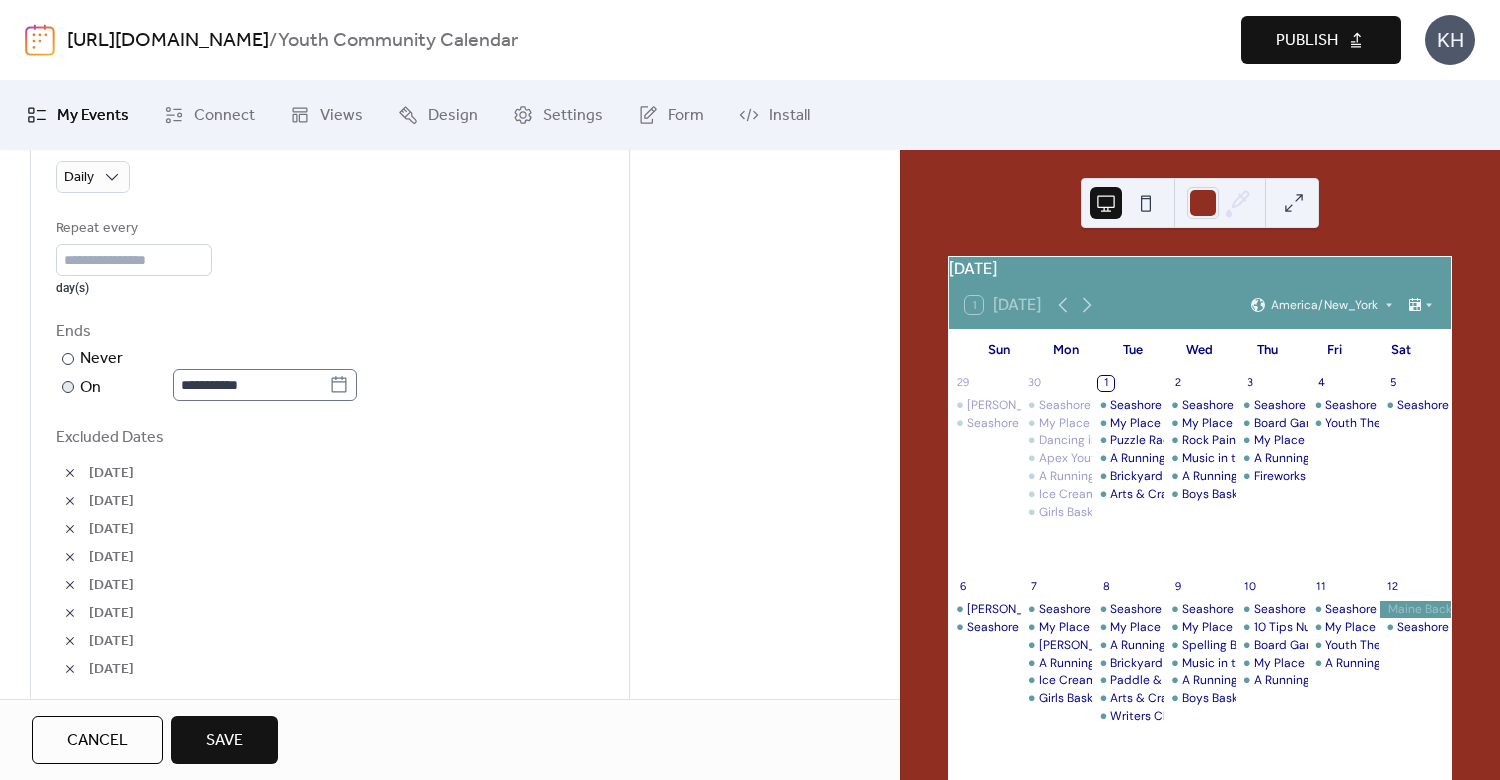 click 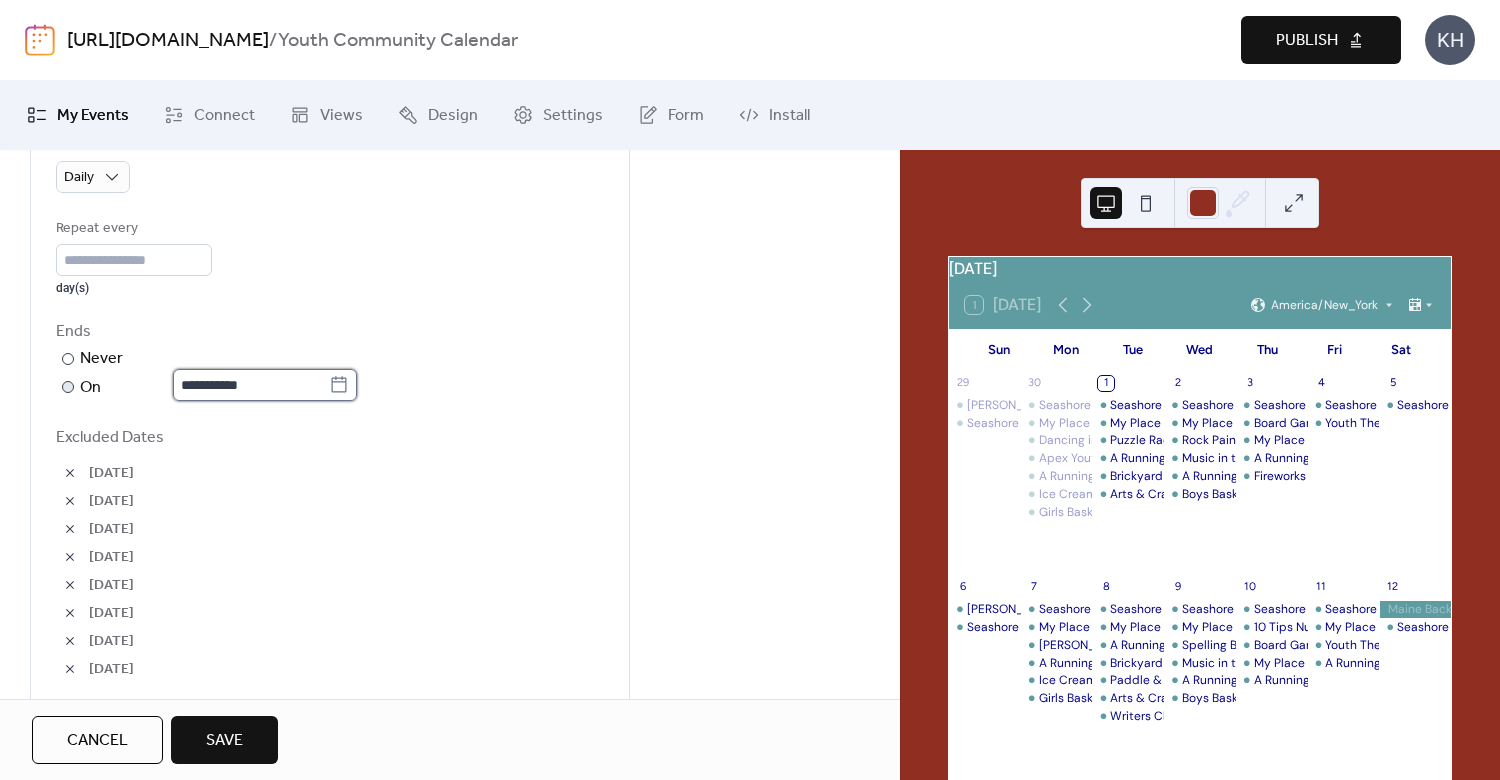 click on "**********" at bounding box center (251, 385) 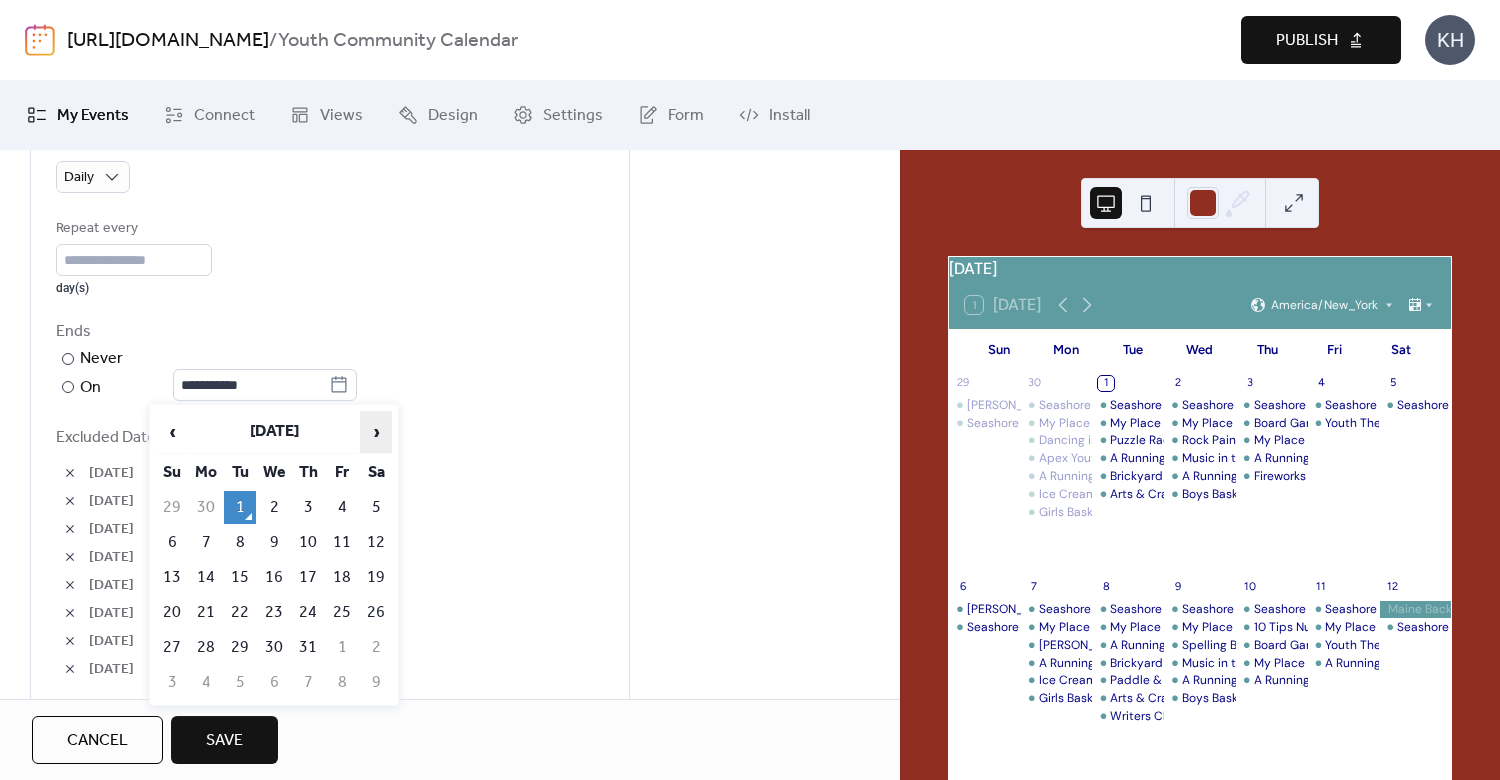 click on "›" at bounding box center [376, 432] 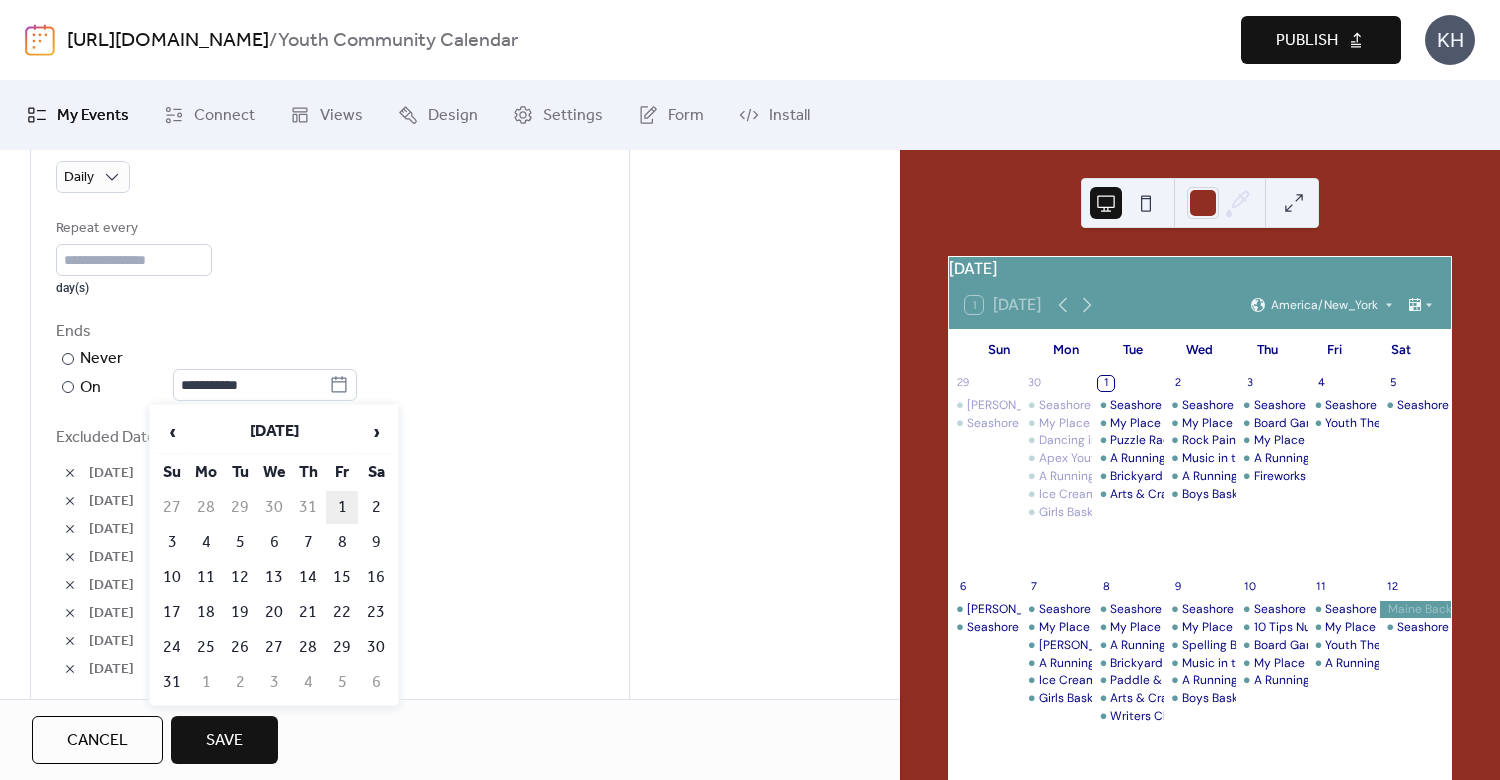 click on "1" at bounding box center [342, 507] 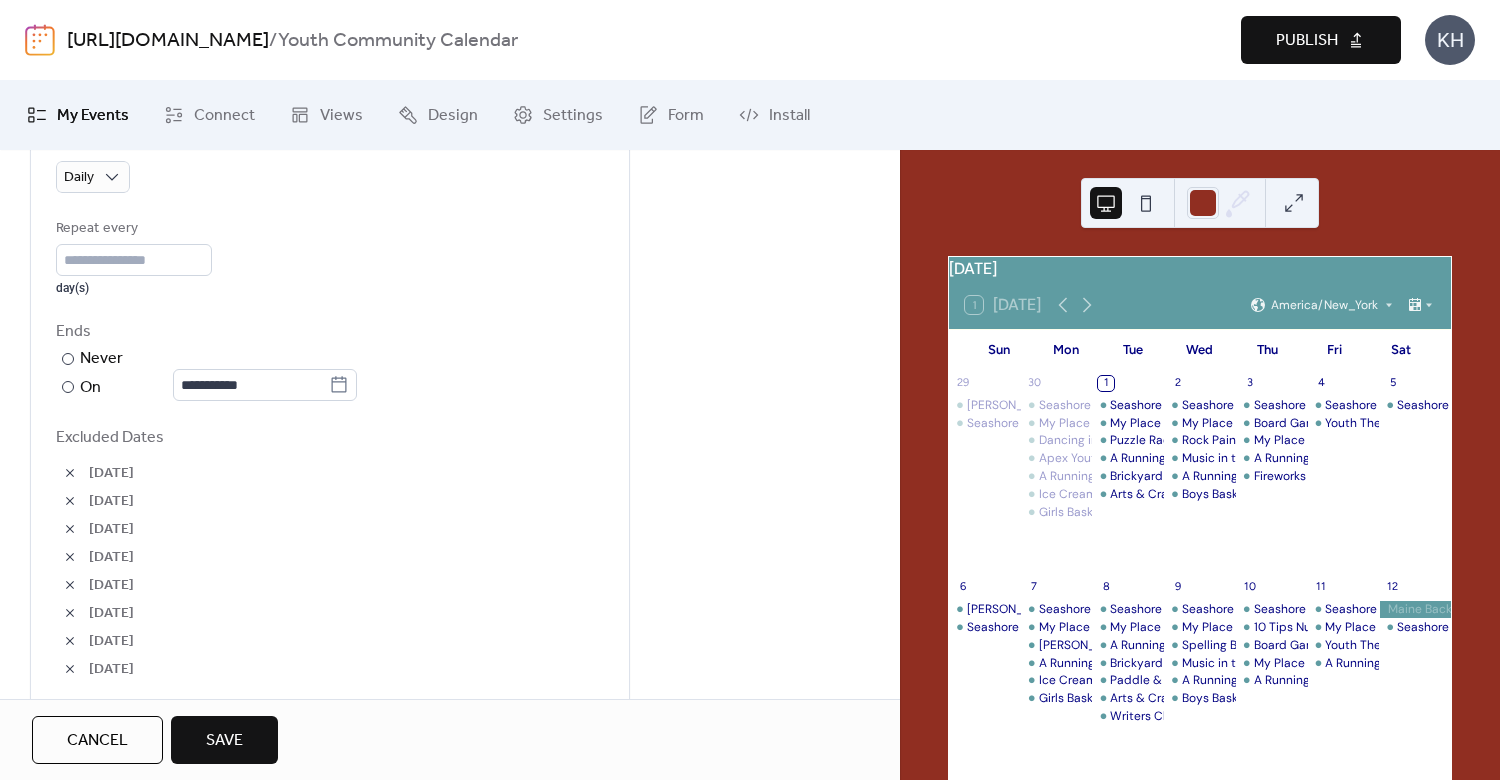 click at bounding box center (70, 473) 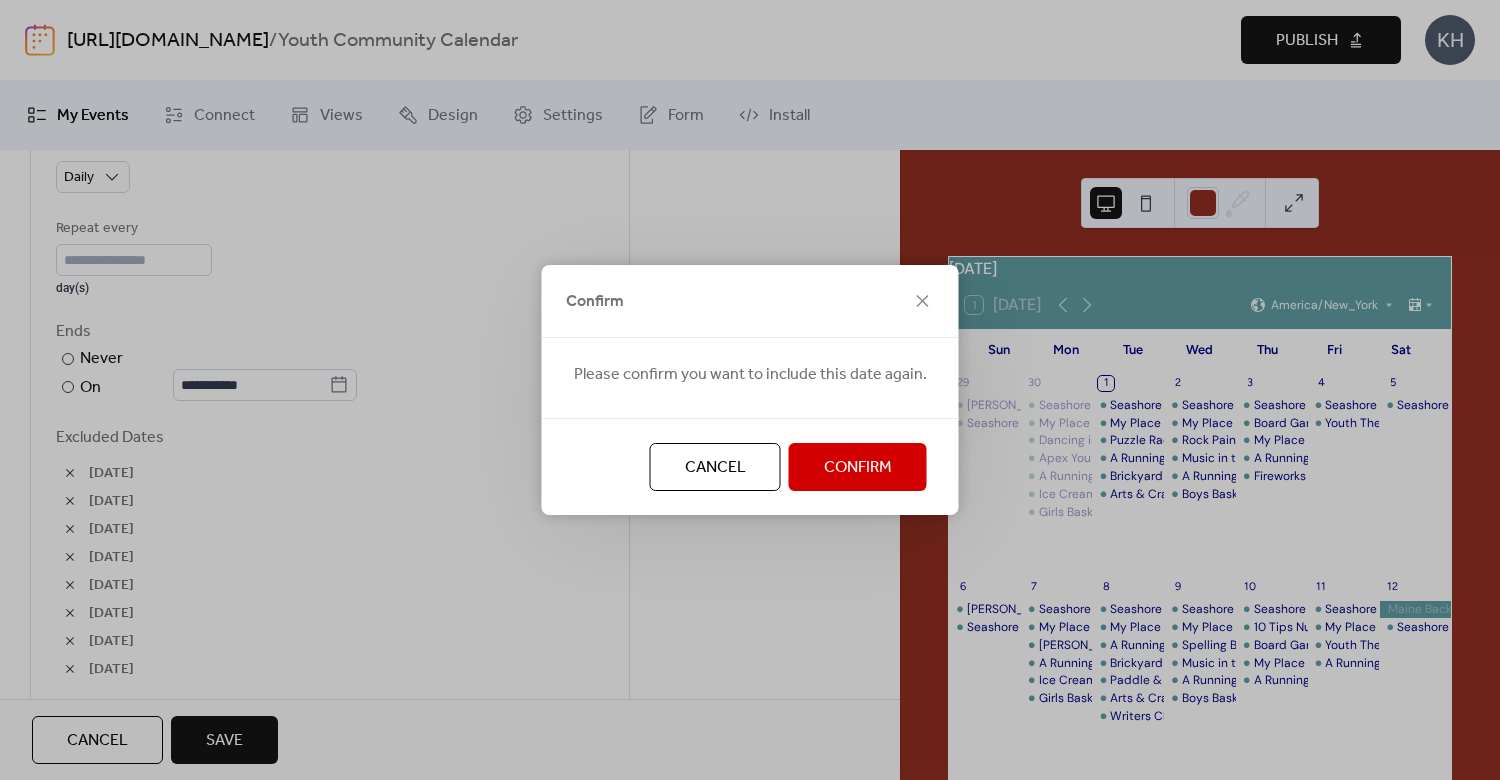 click on "Confirm" at bounding box center [858, 468] 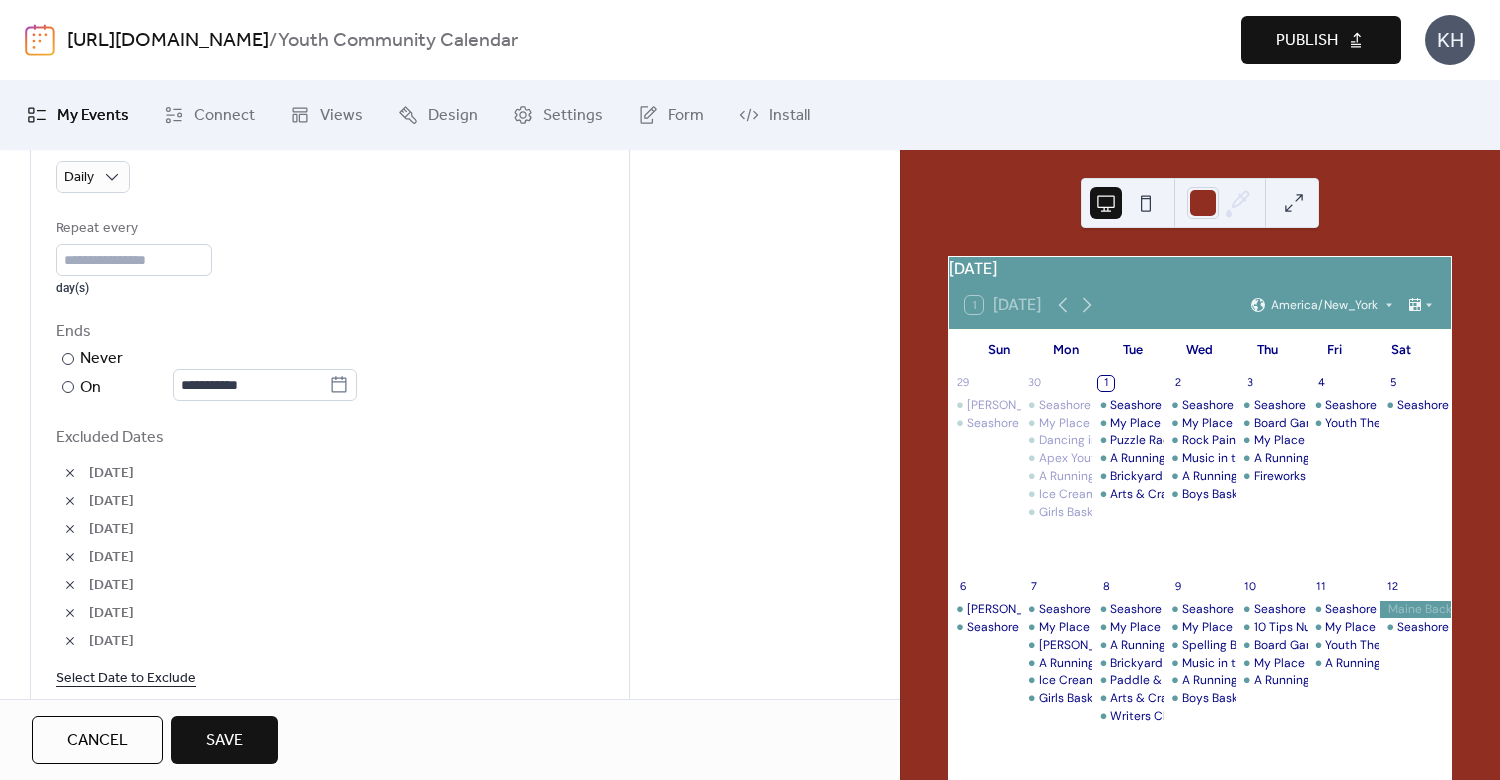 click at bounding box center (70, 473) 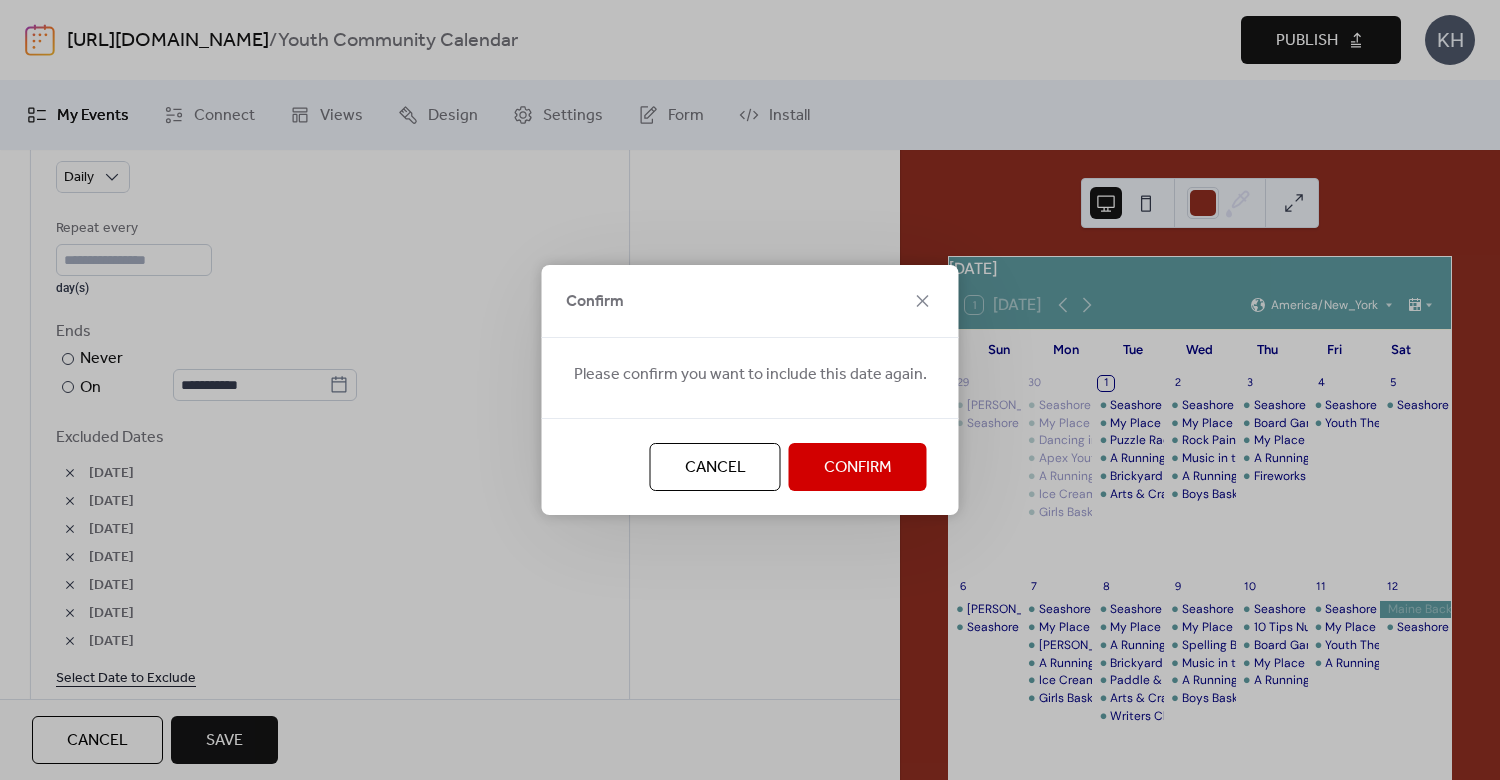 click on "Confirm" at bounding box center (858, 468) 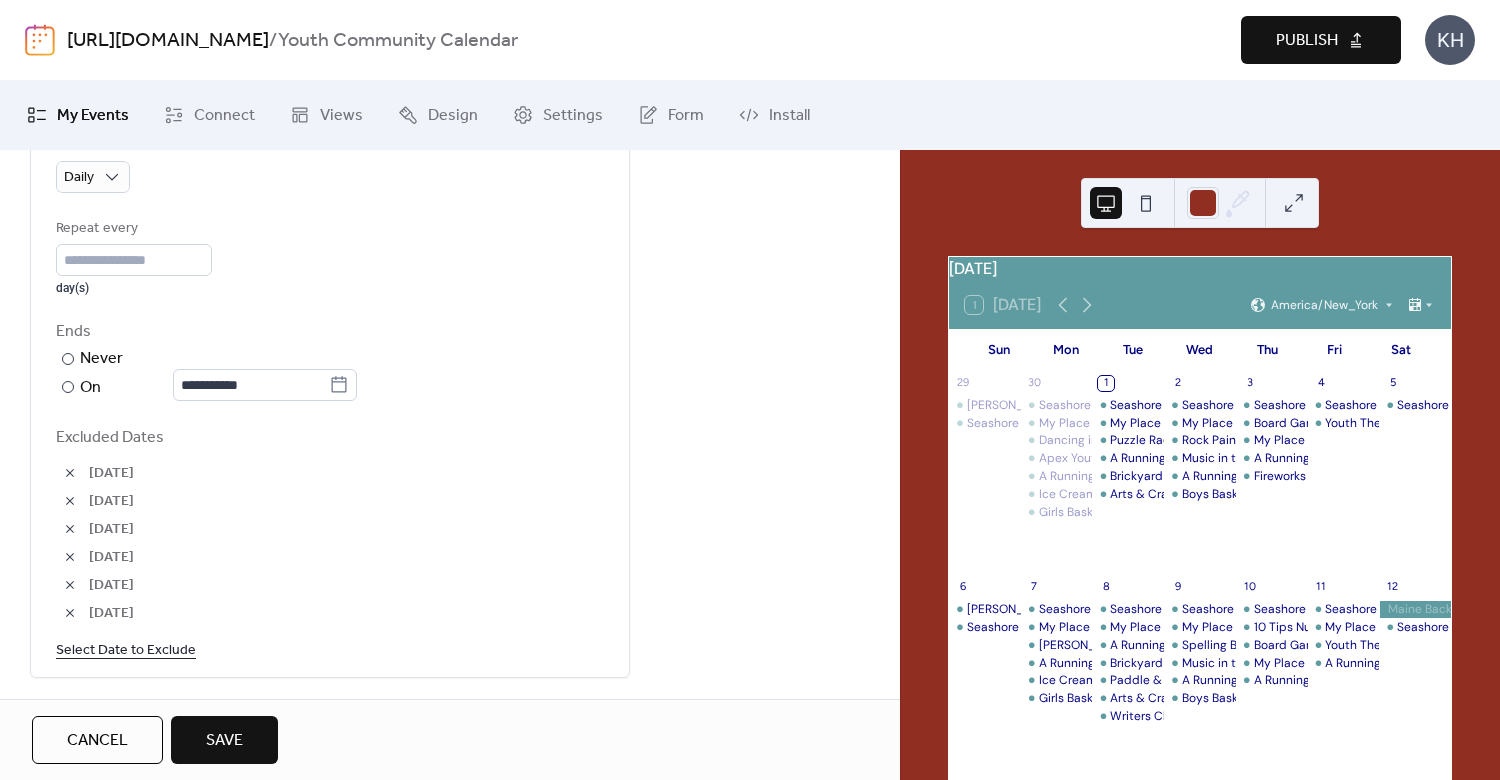click at bounding box center [70, 473] 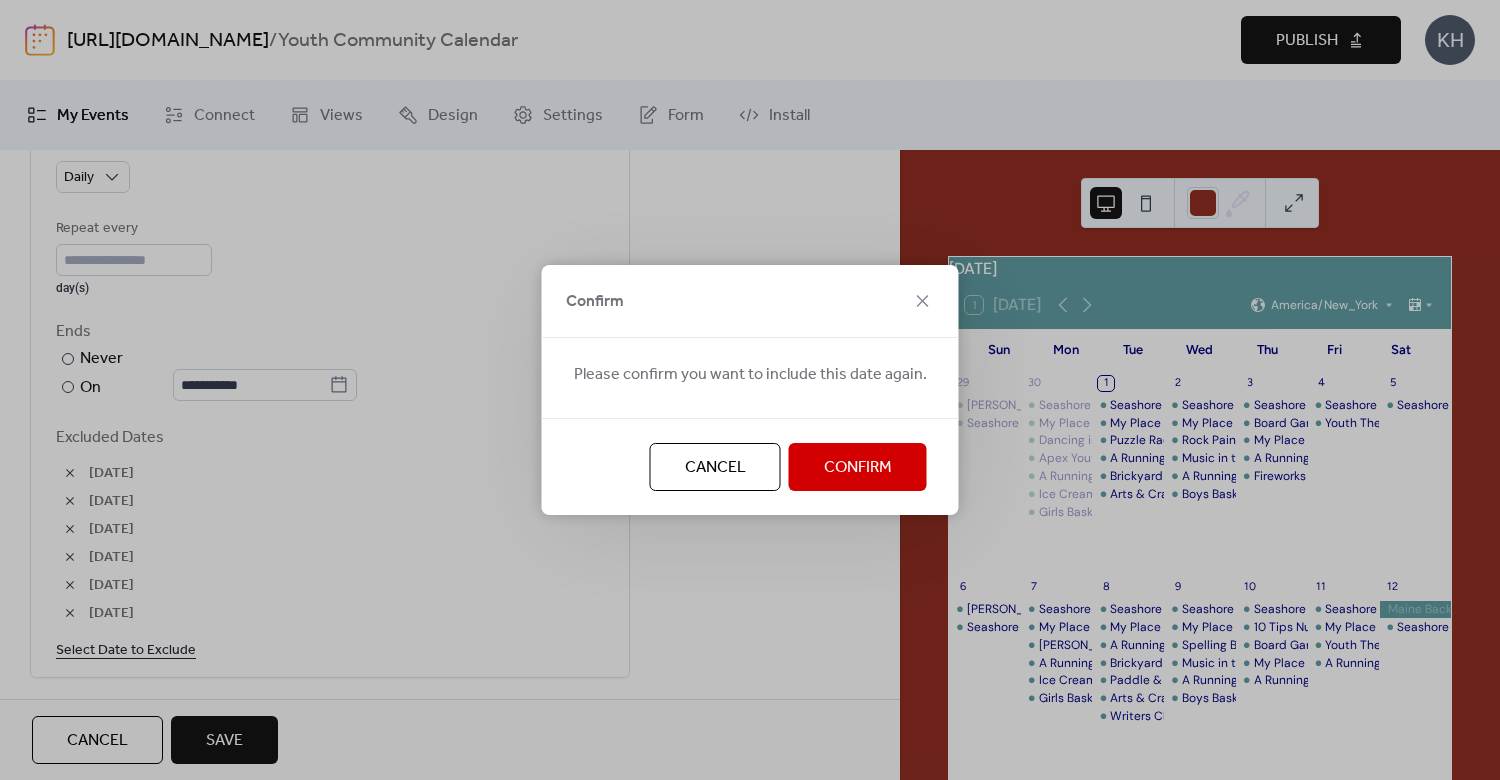 click on "Confirm" at bounding box center [858, 468] 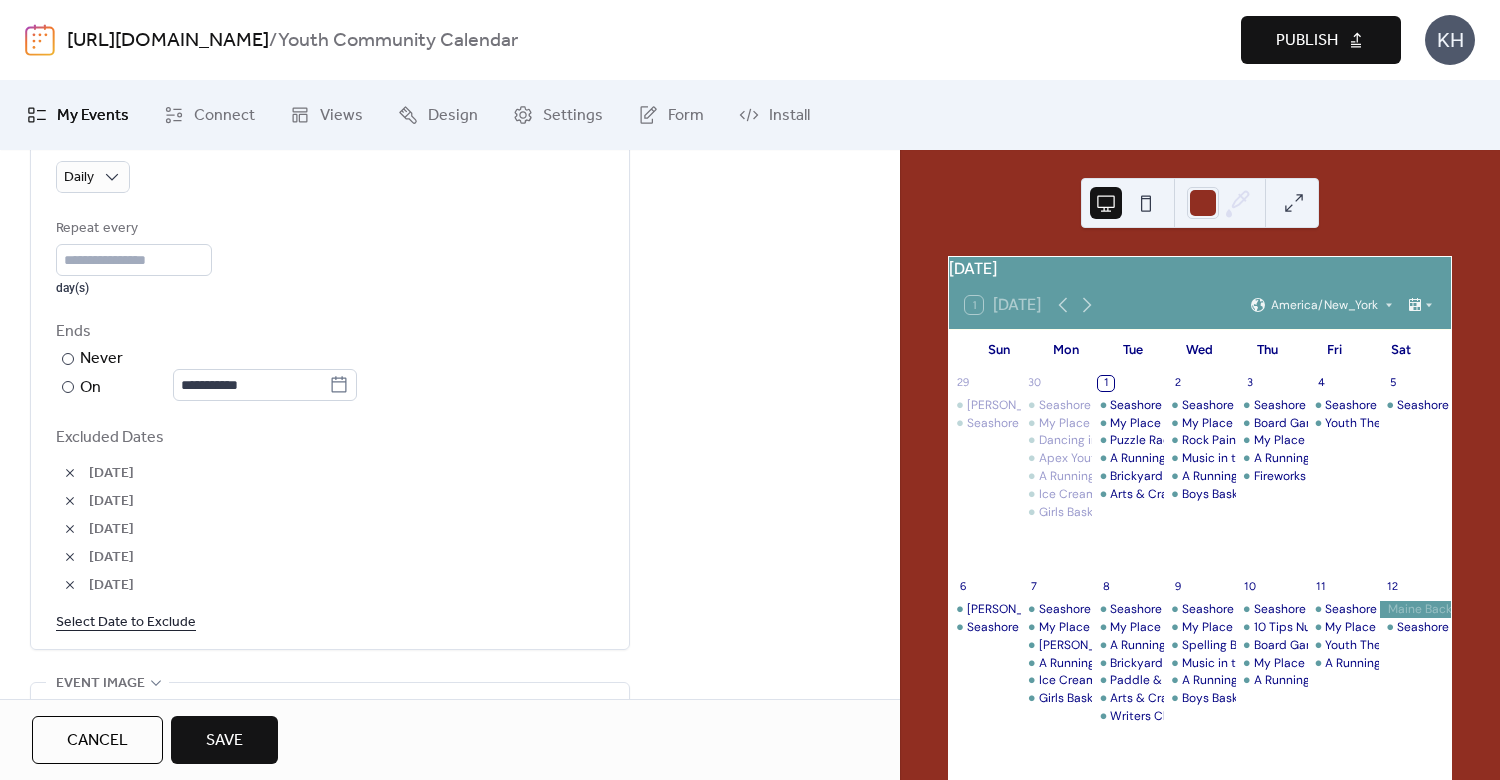 click at bounding box center (70, 473) 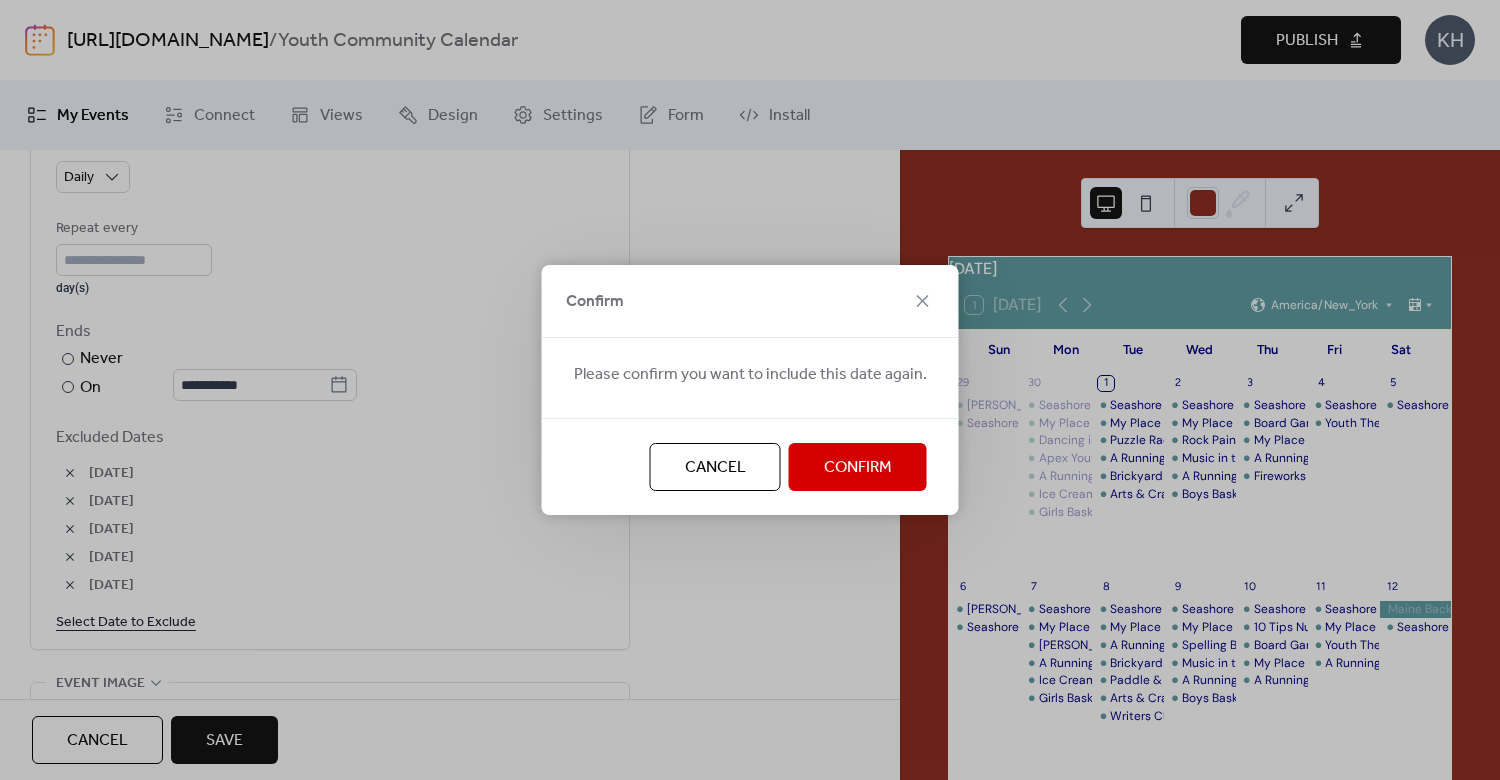click on "Confirm" at bounding box center (858, 468) 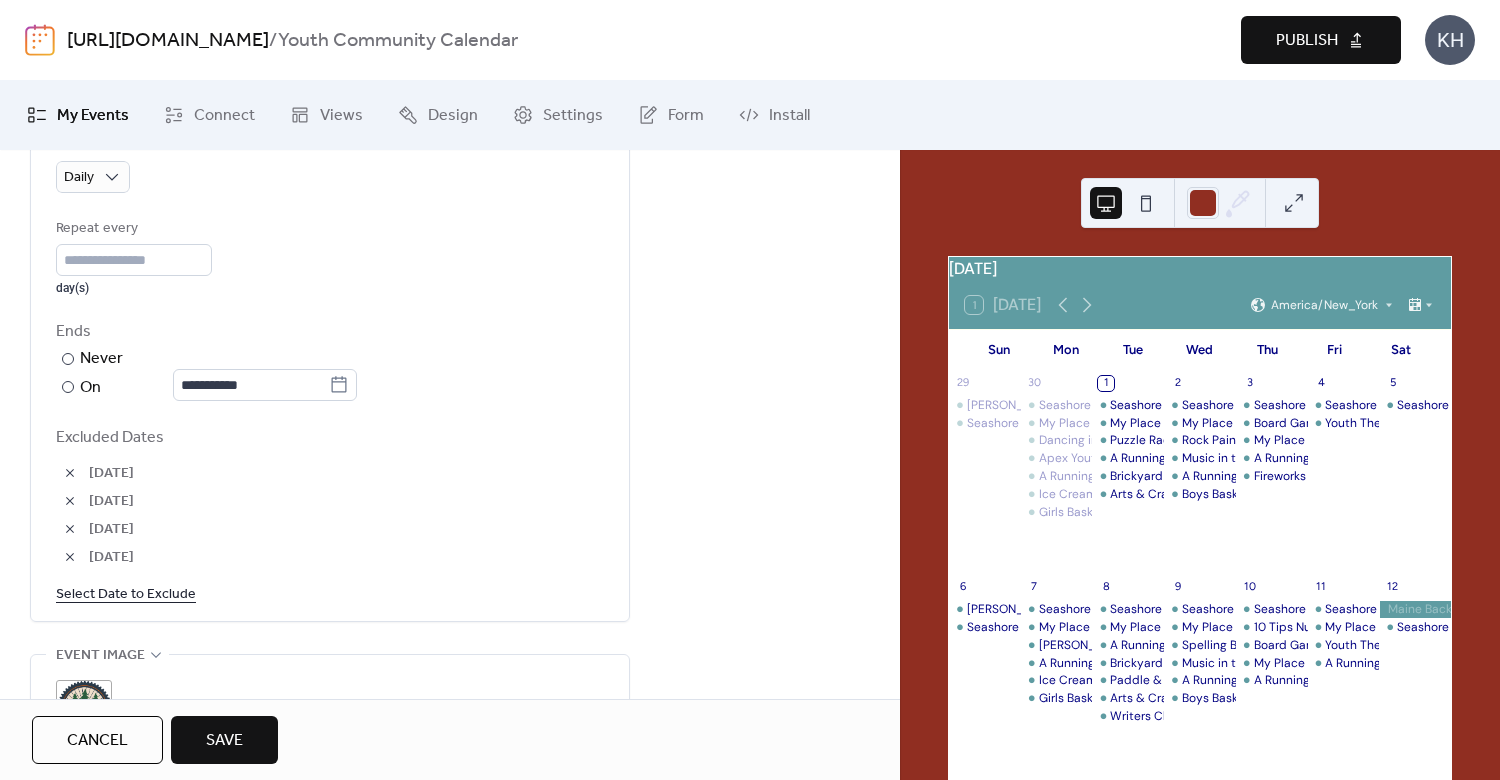 click at bounding box center [70, 473] 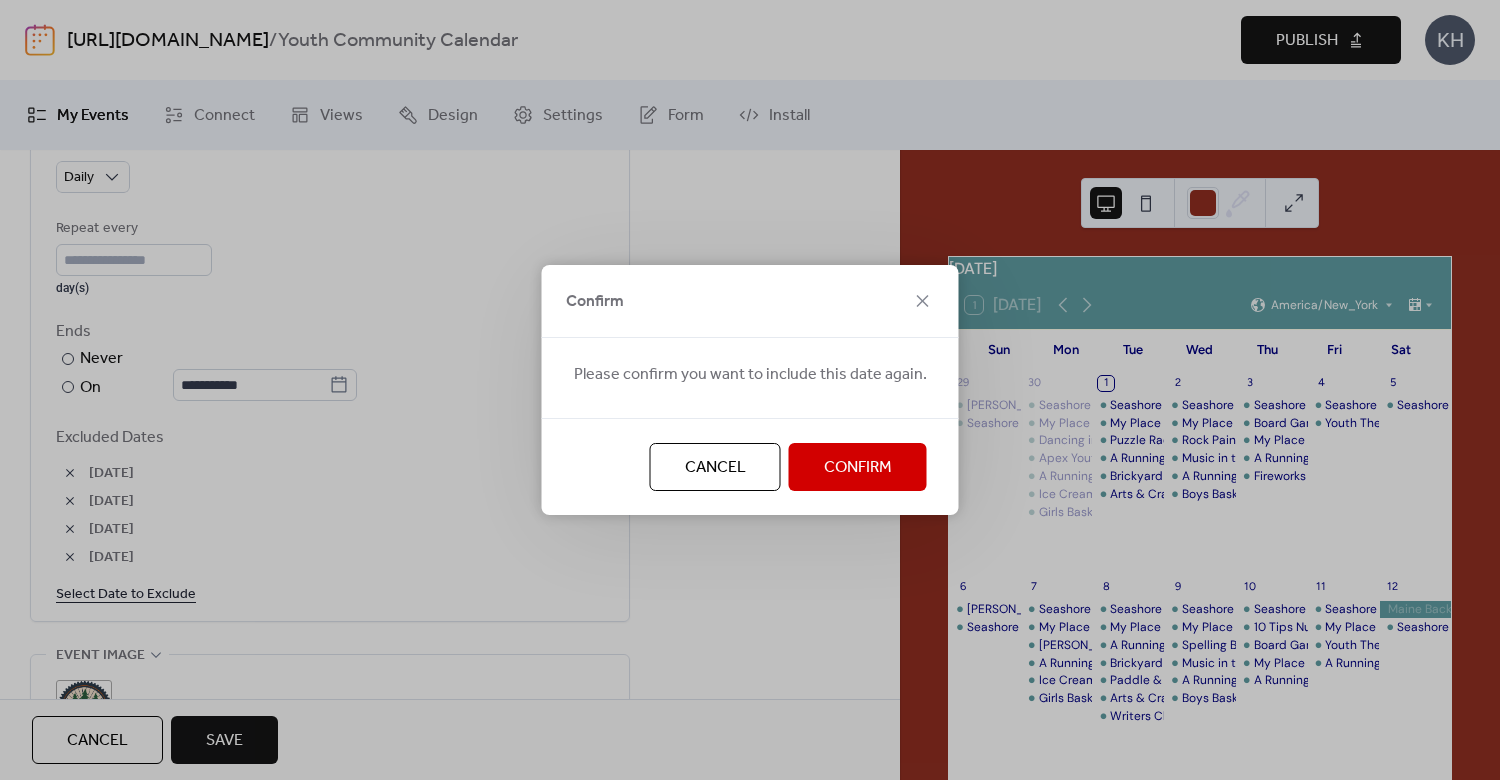 click on "Confirm" at bounding box center [858, 468] 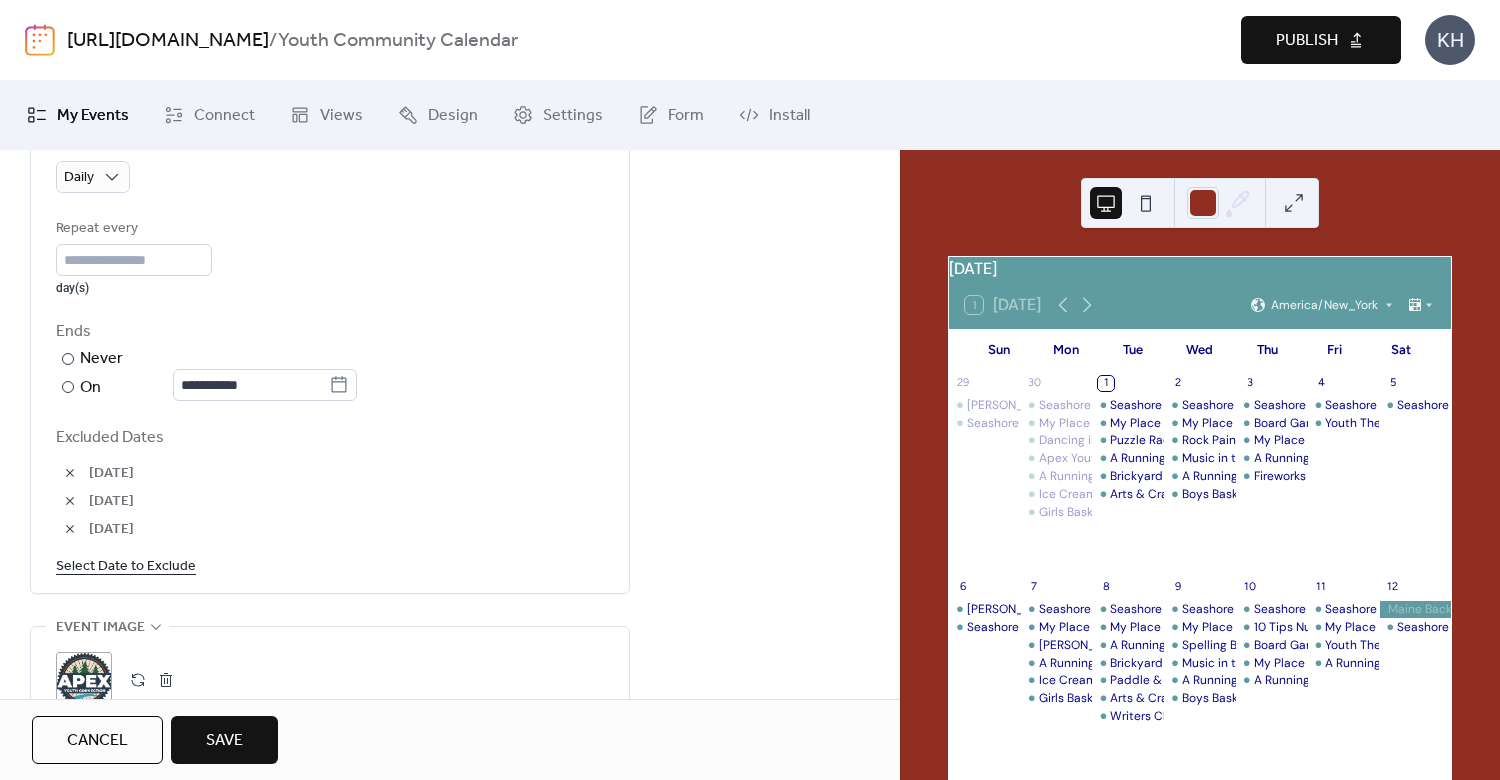 click at bounding box center [70, 473] 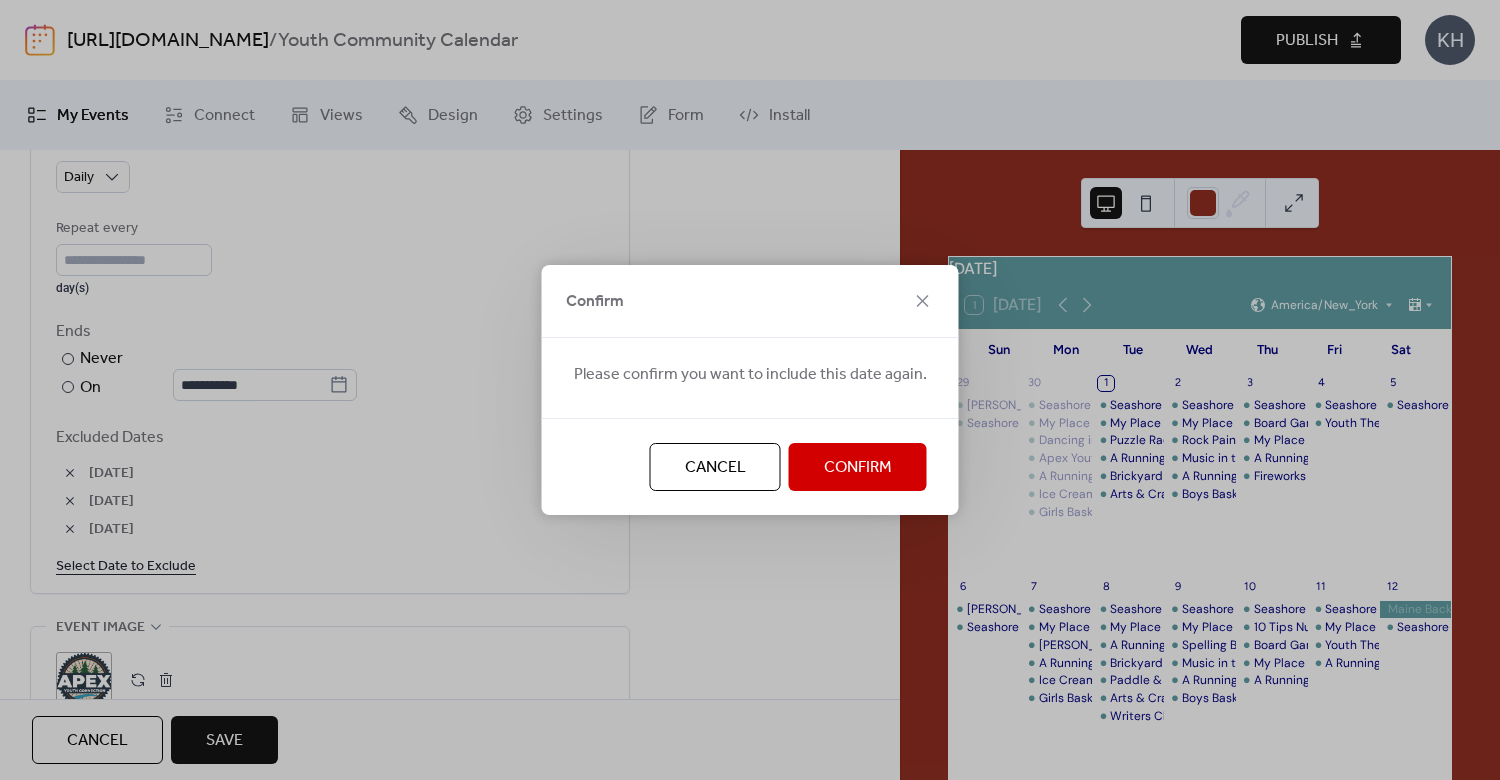 click on "Confirm" at bounding box center [858, 468] 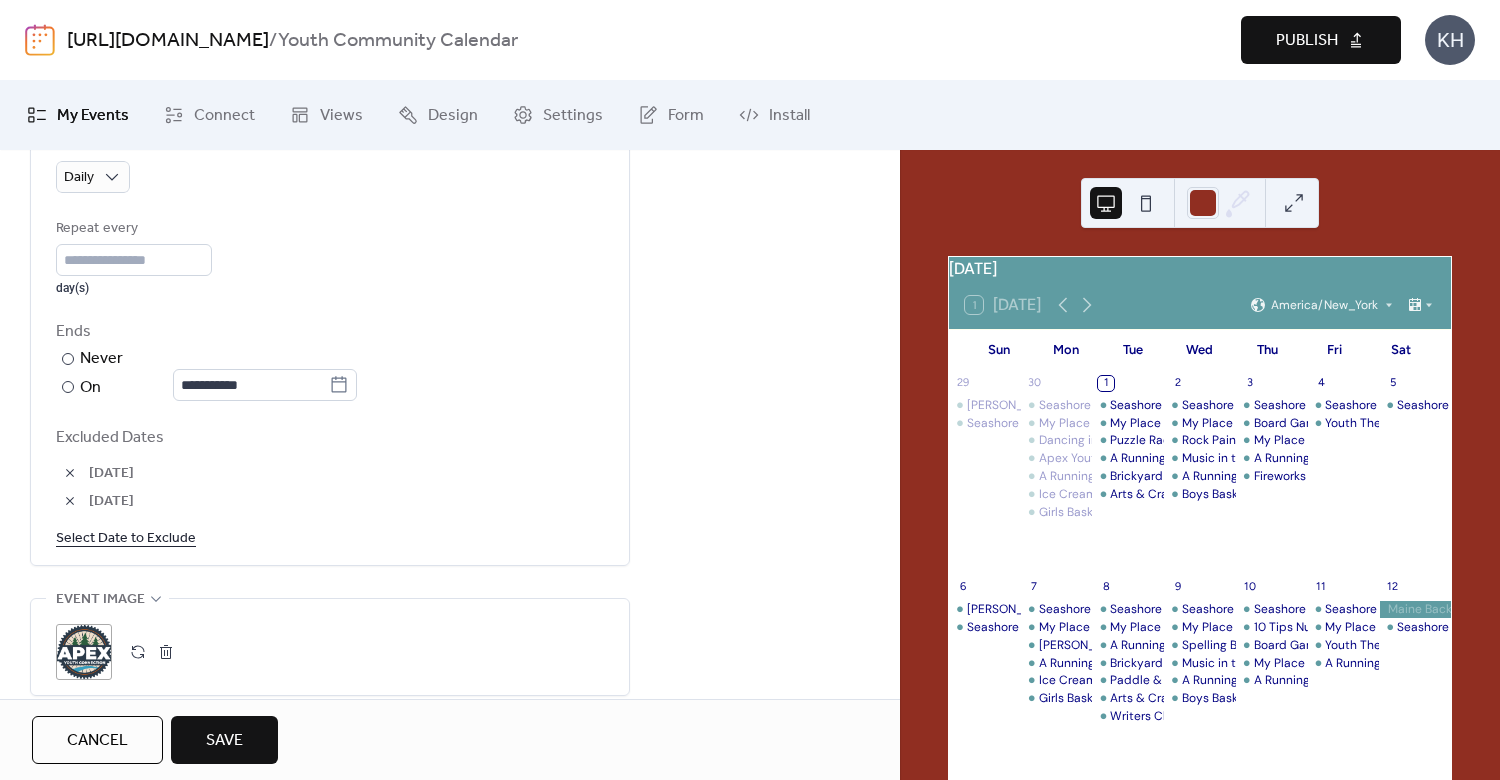 click at bounding box center (70, 473) 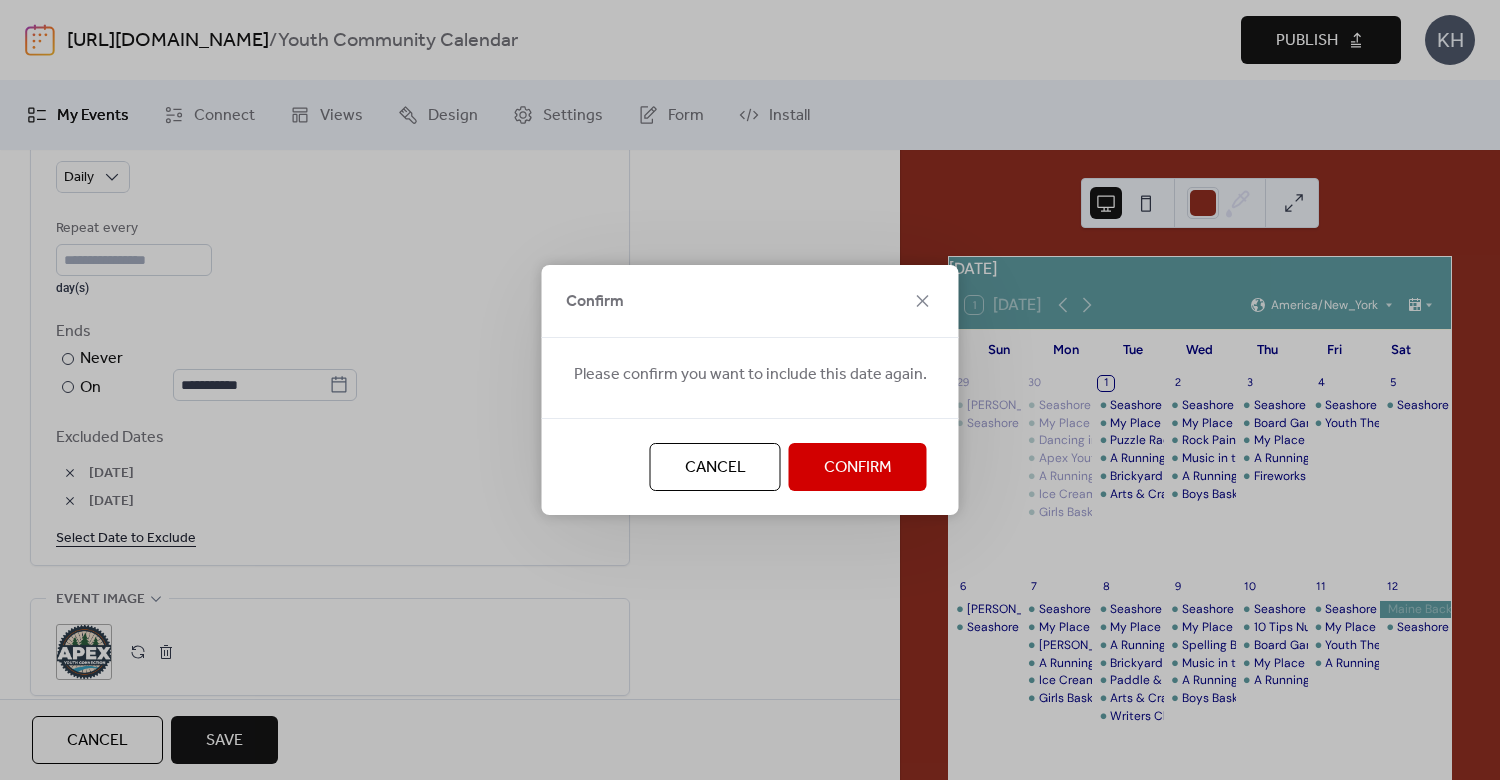click on "Confirm" at bounding box center (858, 468) 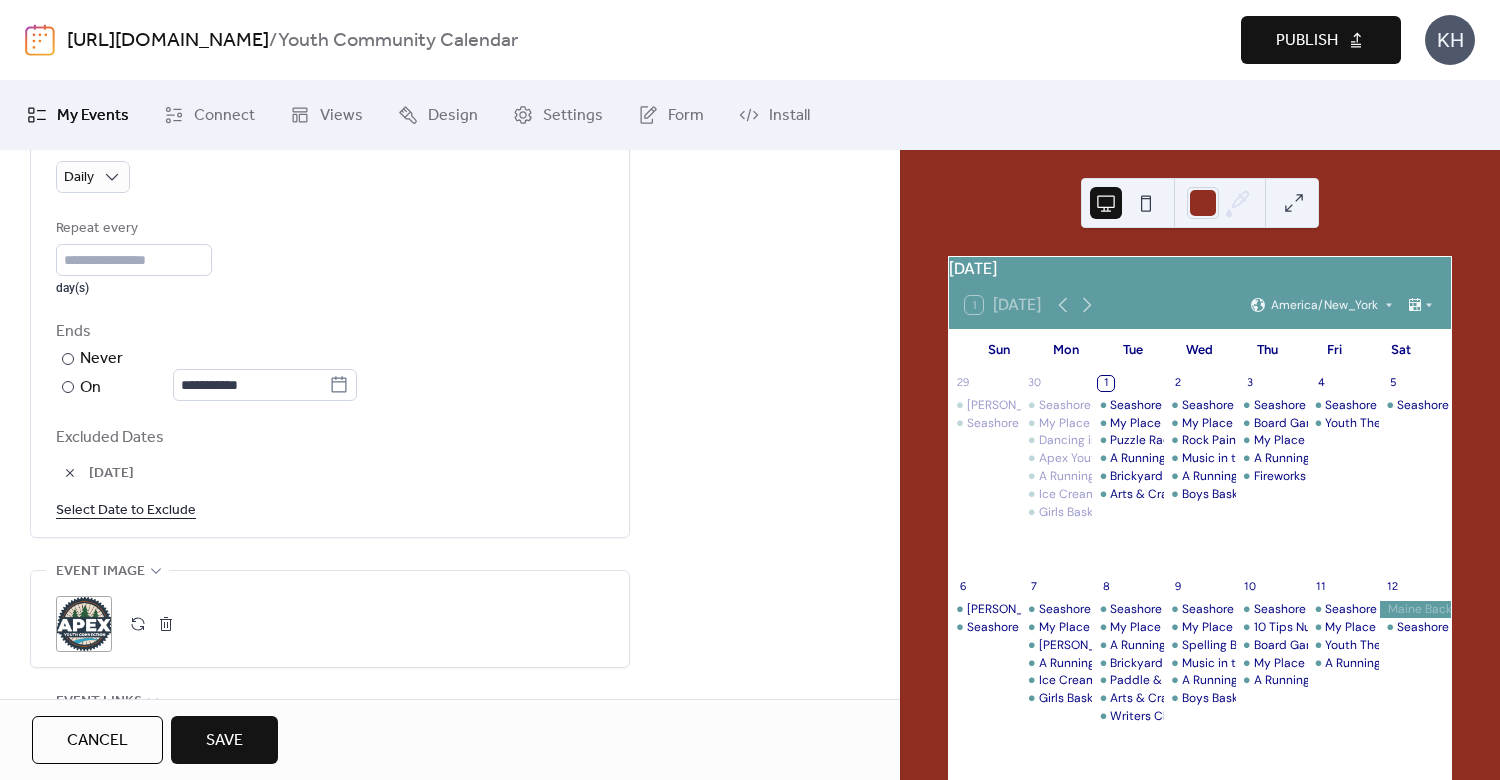 click at bounding box center (70, 473) 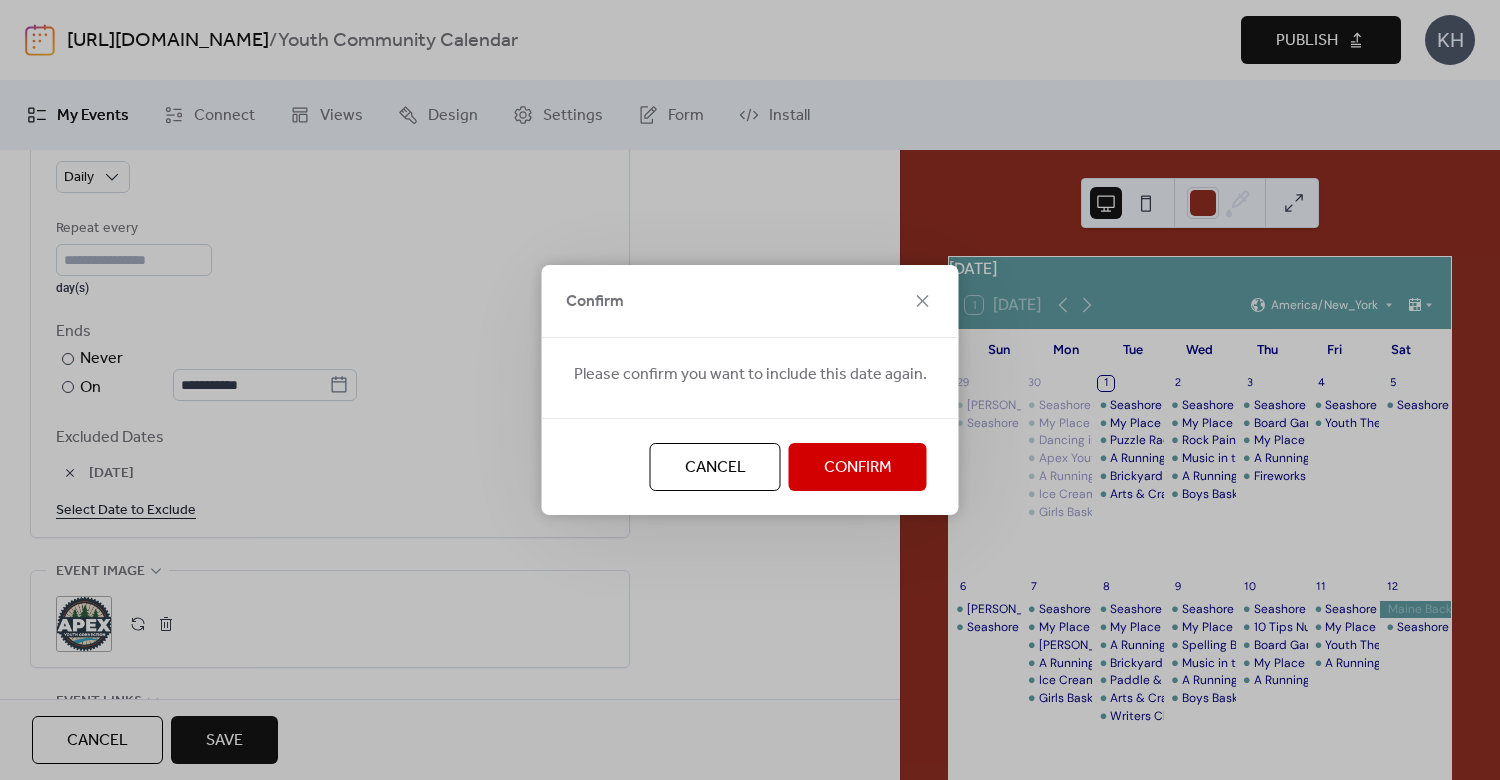click on "Confirm" at bounding box center (858, 467) 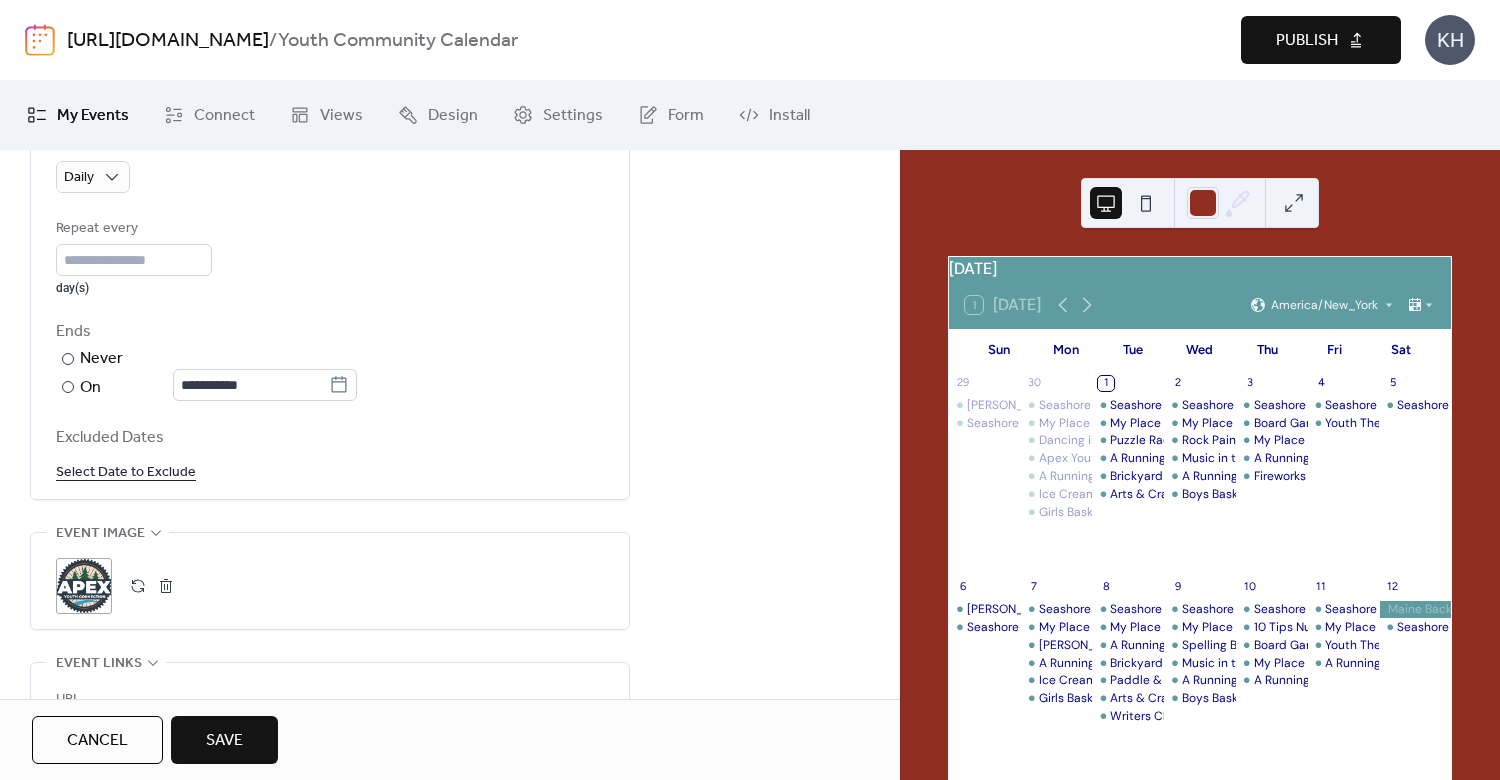 click on "Select Date to Exclude" at bounding box center [126, 471] 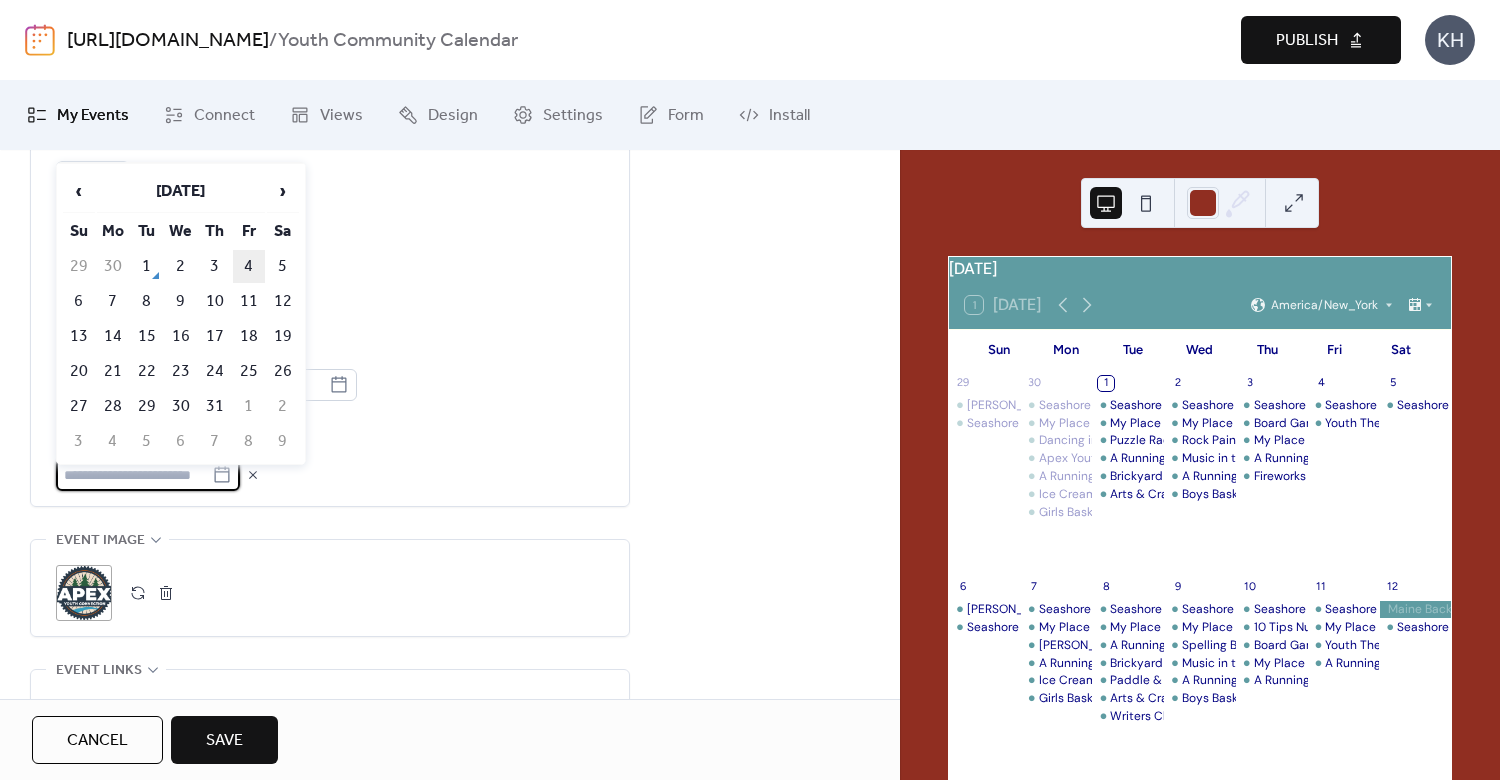click on "4" at bounding box center [249, 266] 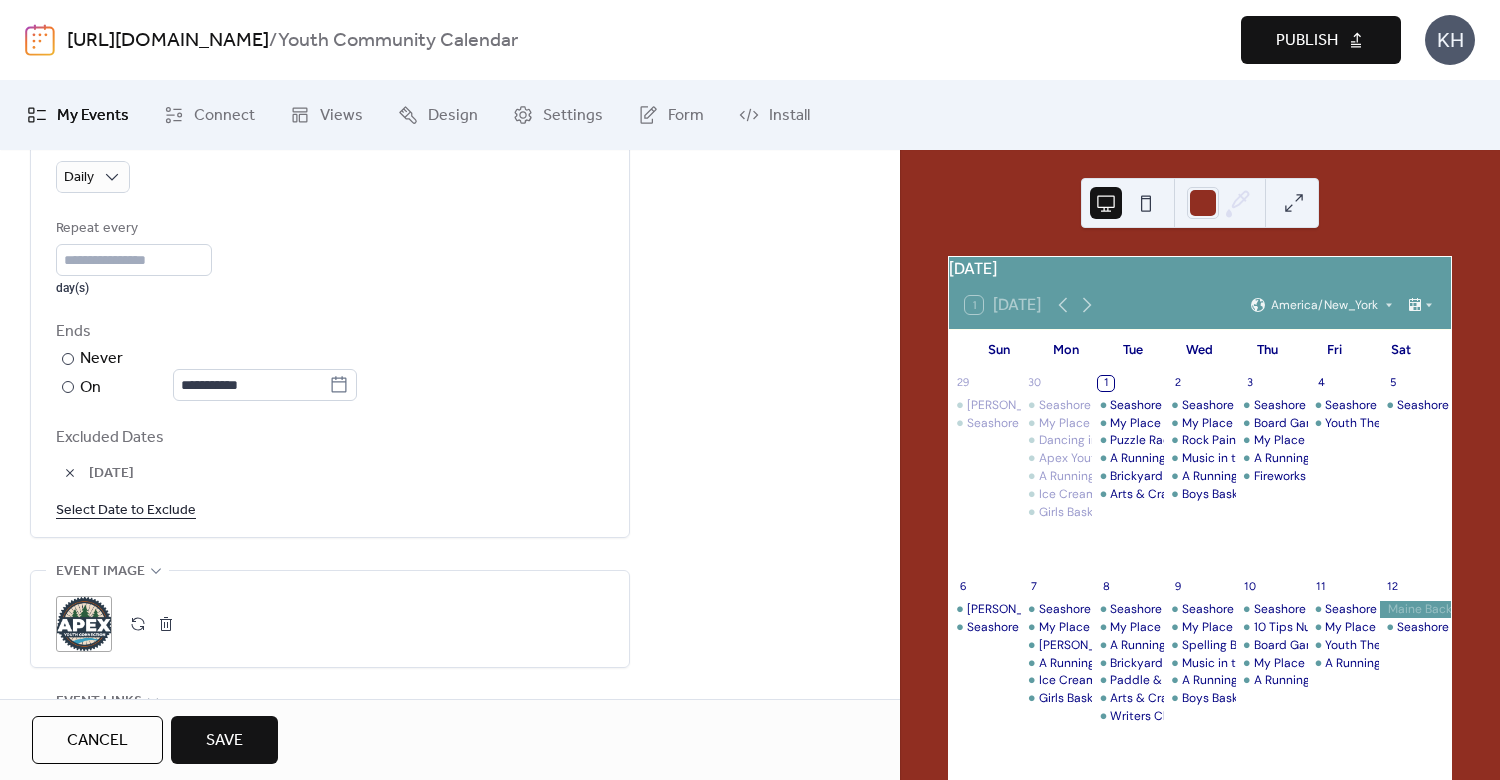 click on "Select Date to Exclude" at bounding box center (126, 509) 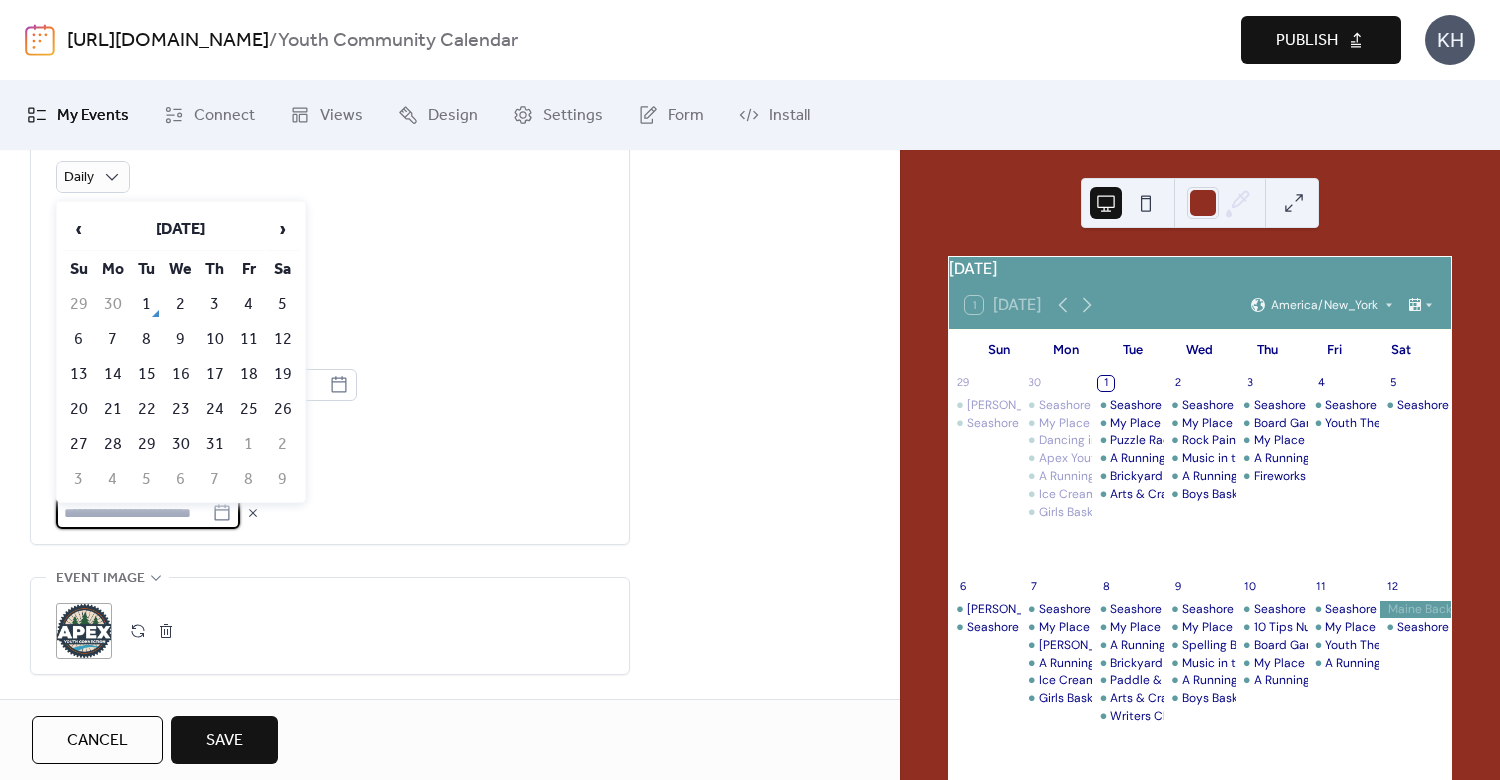 click on "5" at bounding box center [283, 304] 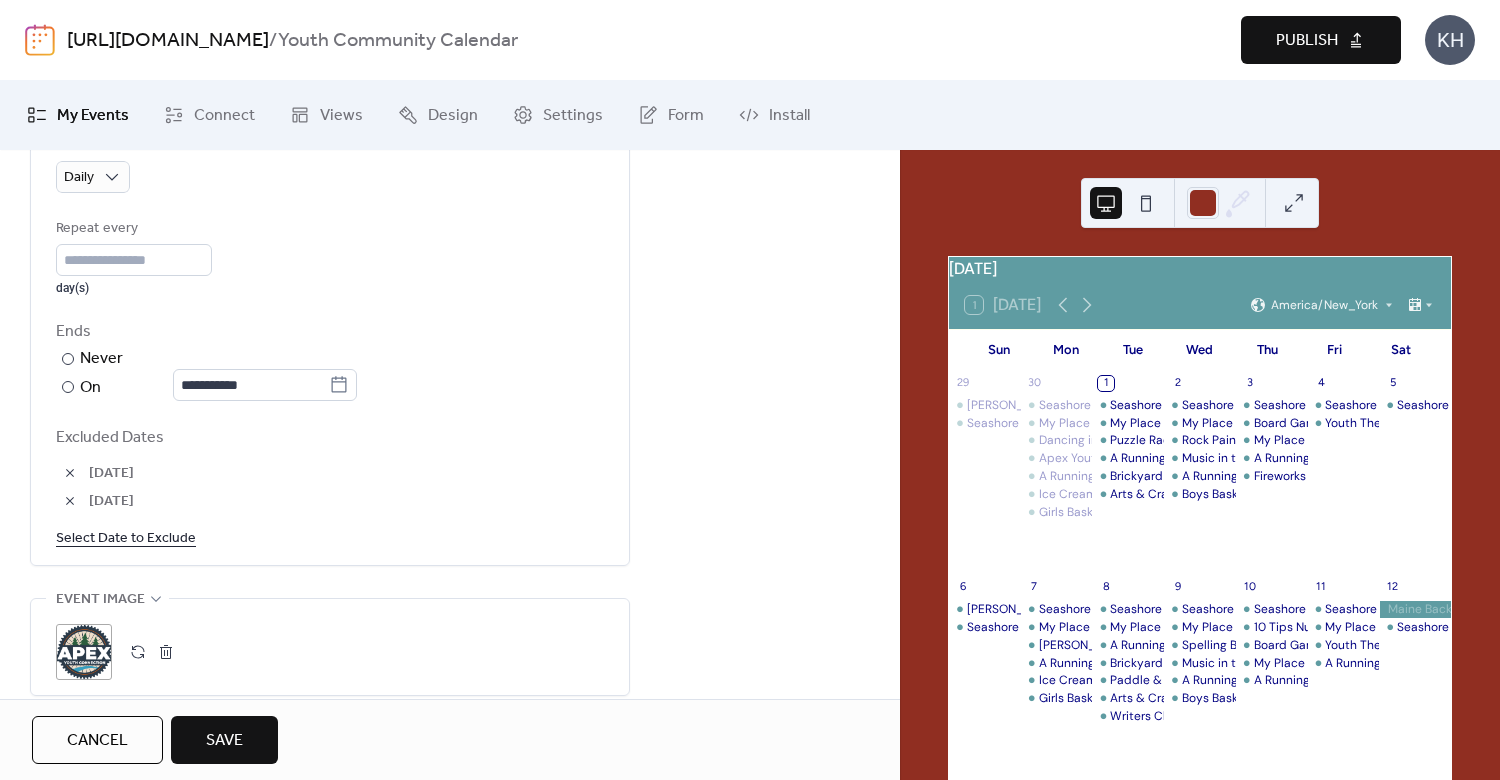 click on "Select Date to Exclude" at bounding box center [126, 537] 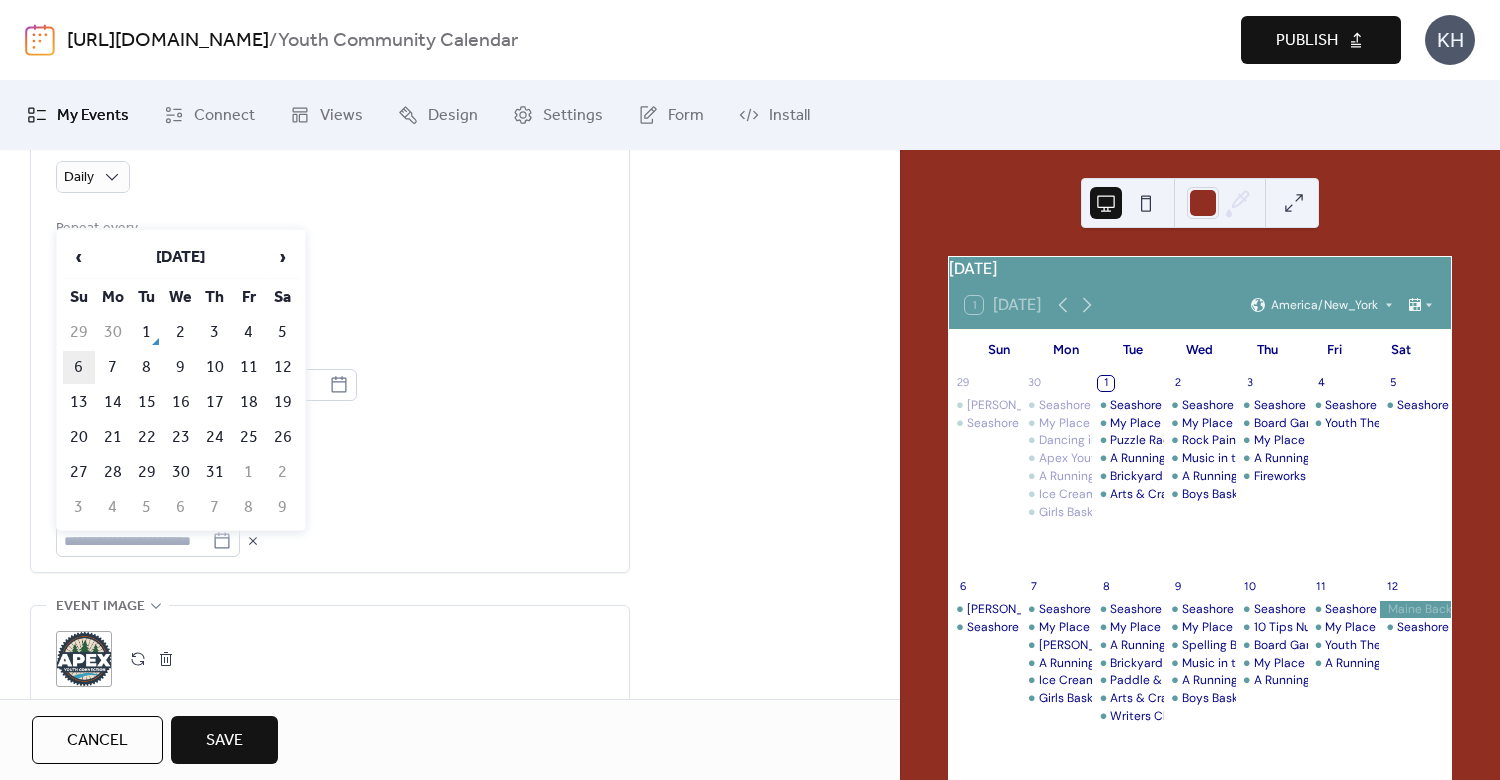 click on "6" at bounding box center [79, 367] 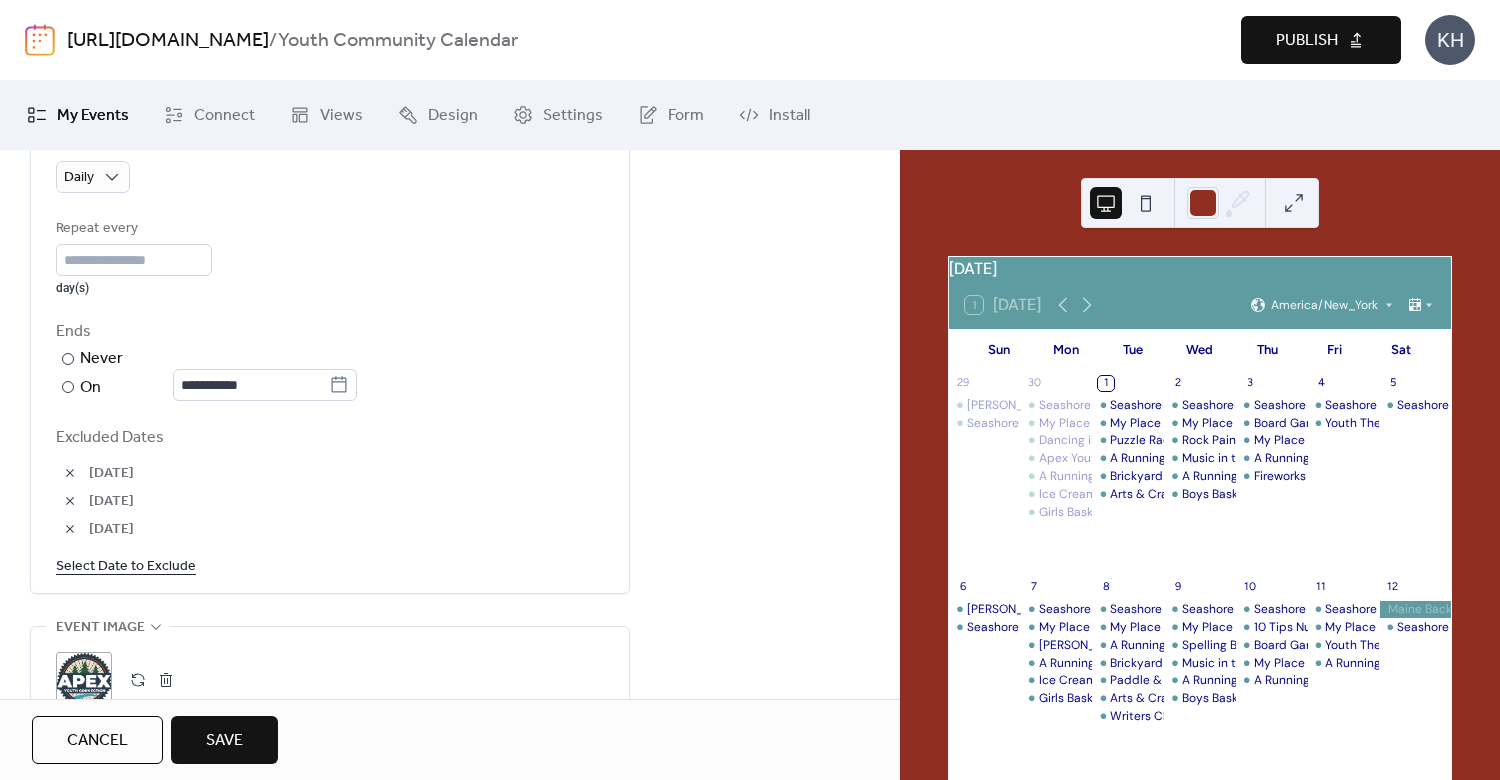 click on "Select Date to Exclude" at bounding box center [126, 565] 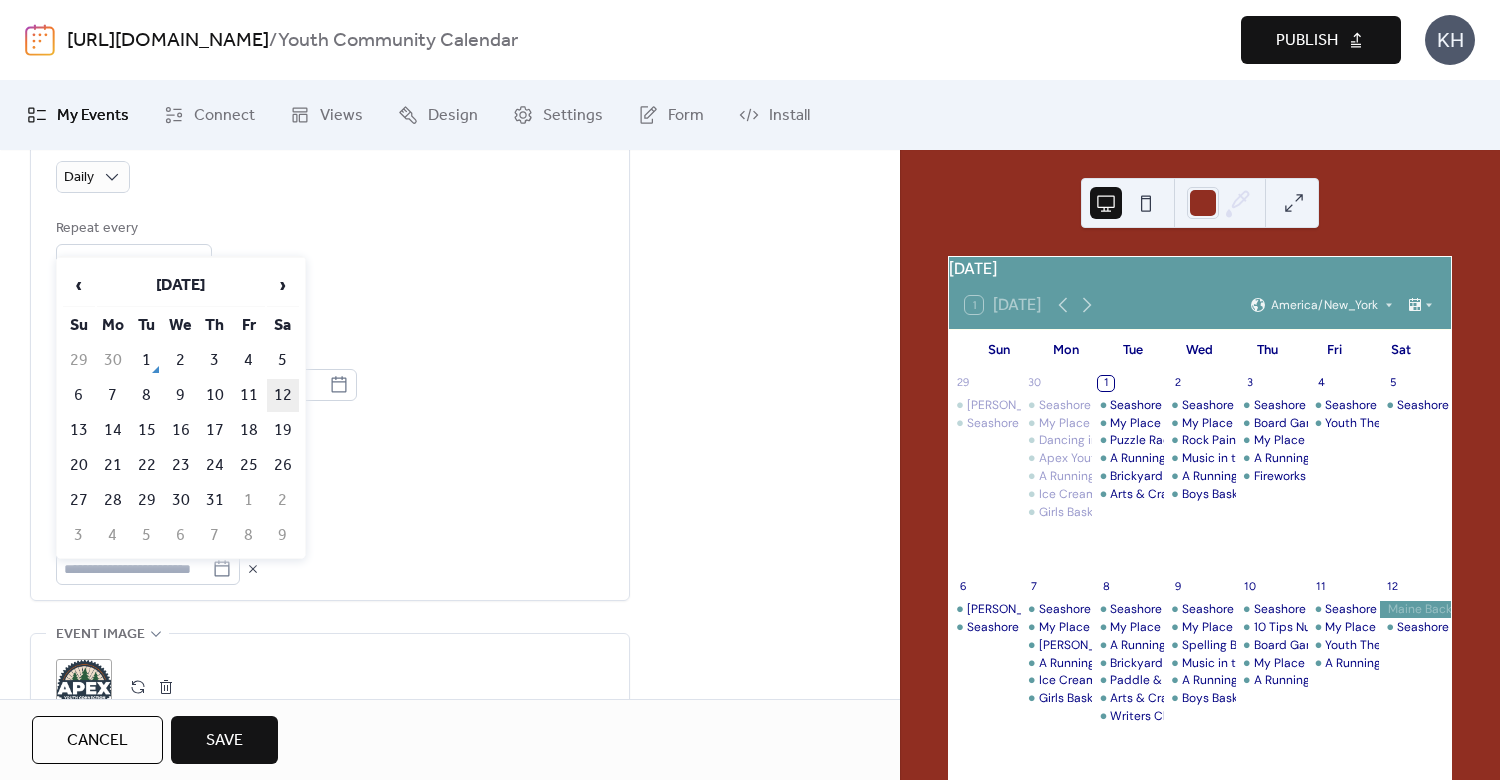 click on "12" at bounding box center (283, 395) 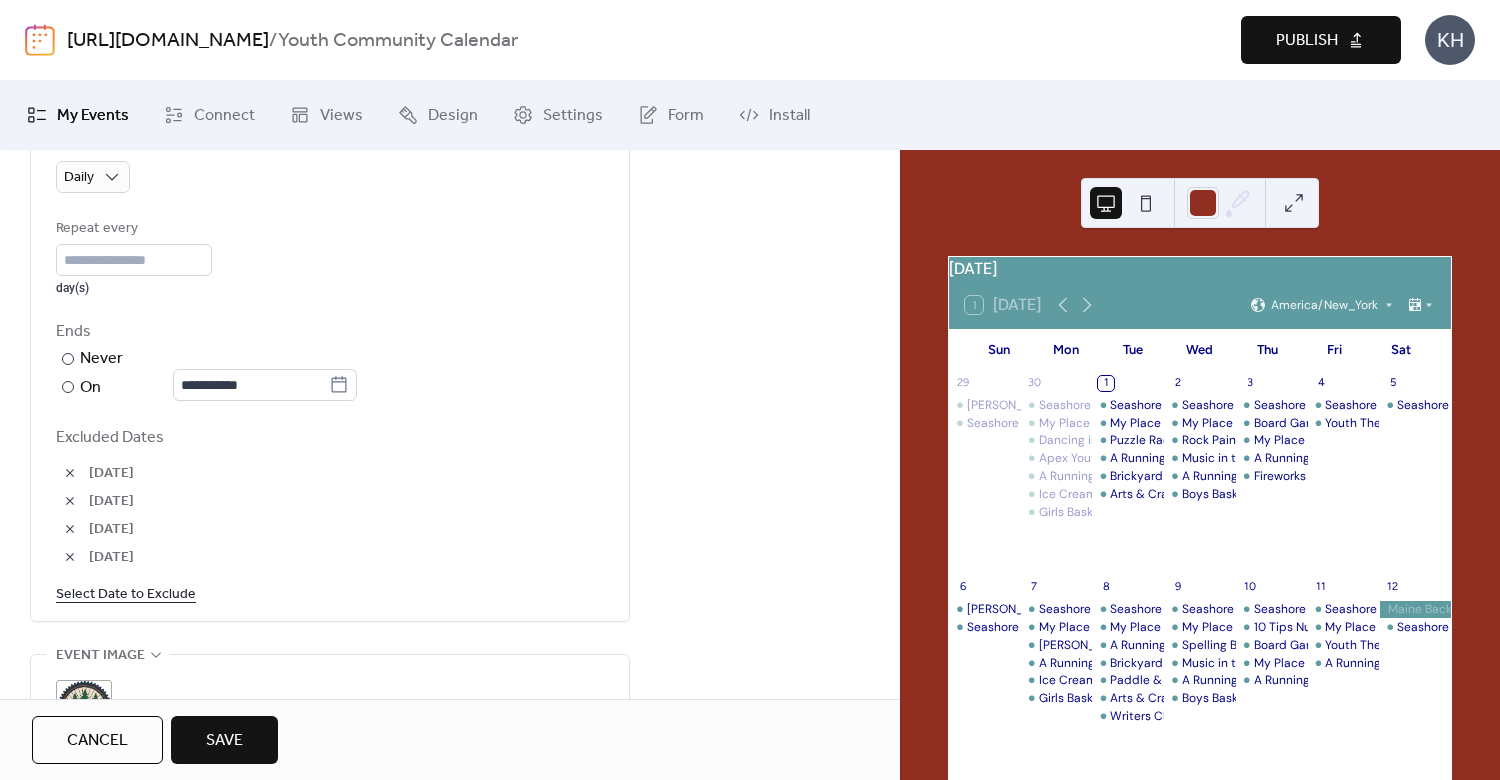 click on "Select Date to Exclude" at bounding box center (126, 593) 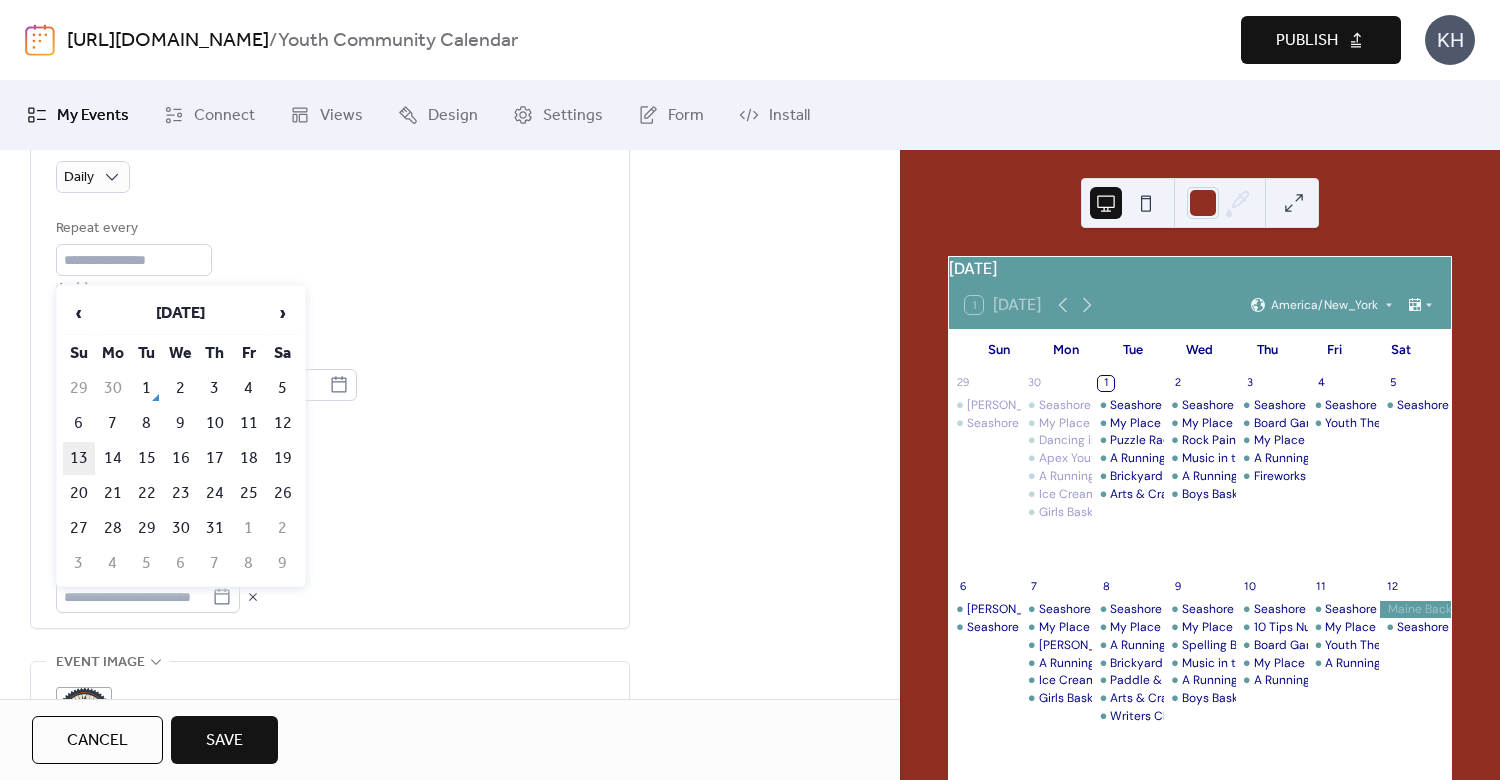 click on "13" at bounding box center [79, 458] 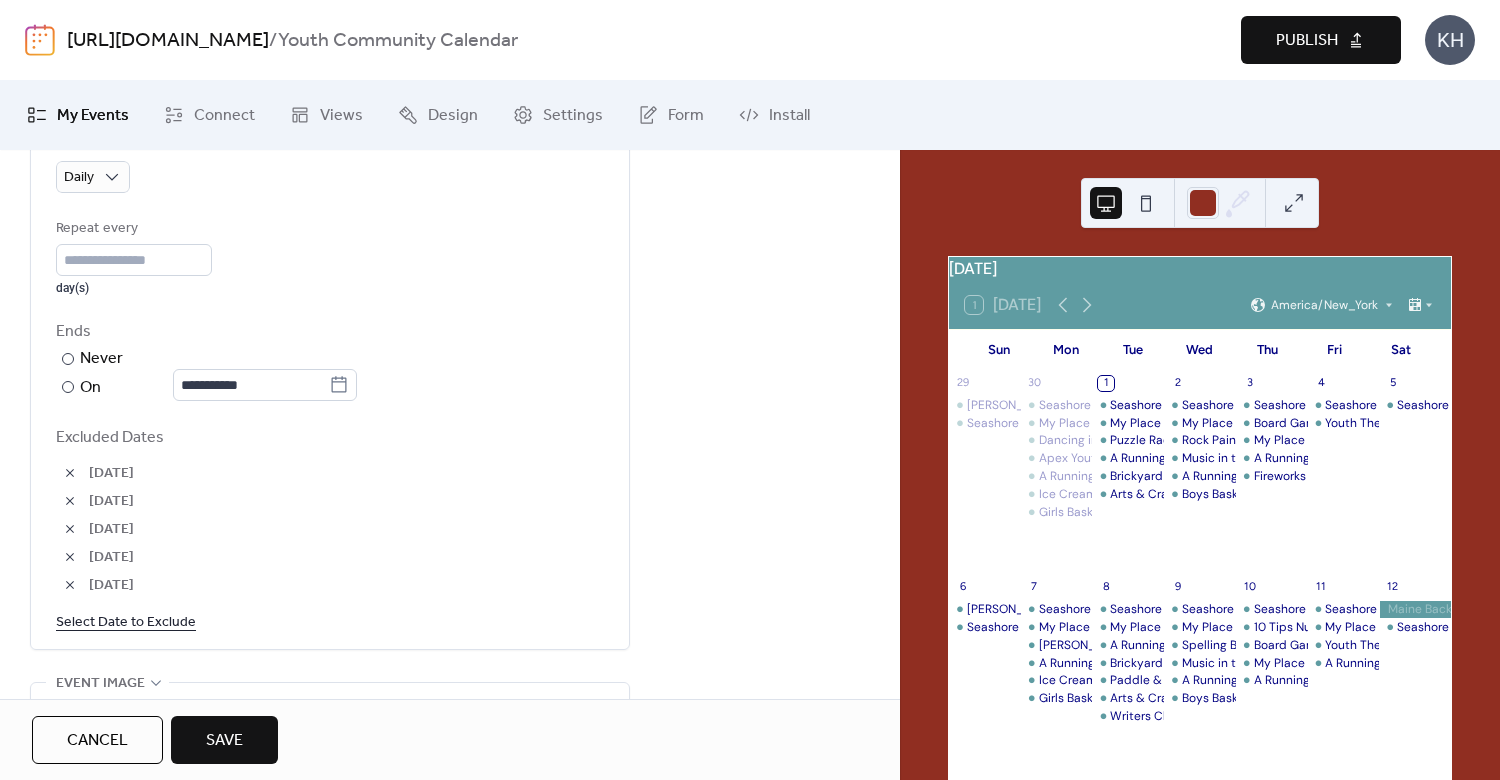 click on "Select Date to Exclude" at bounding box center [126, 621] 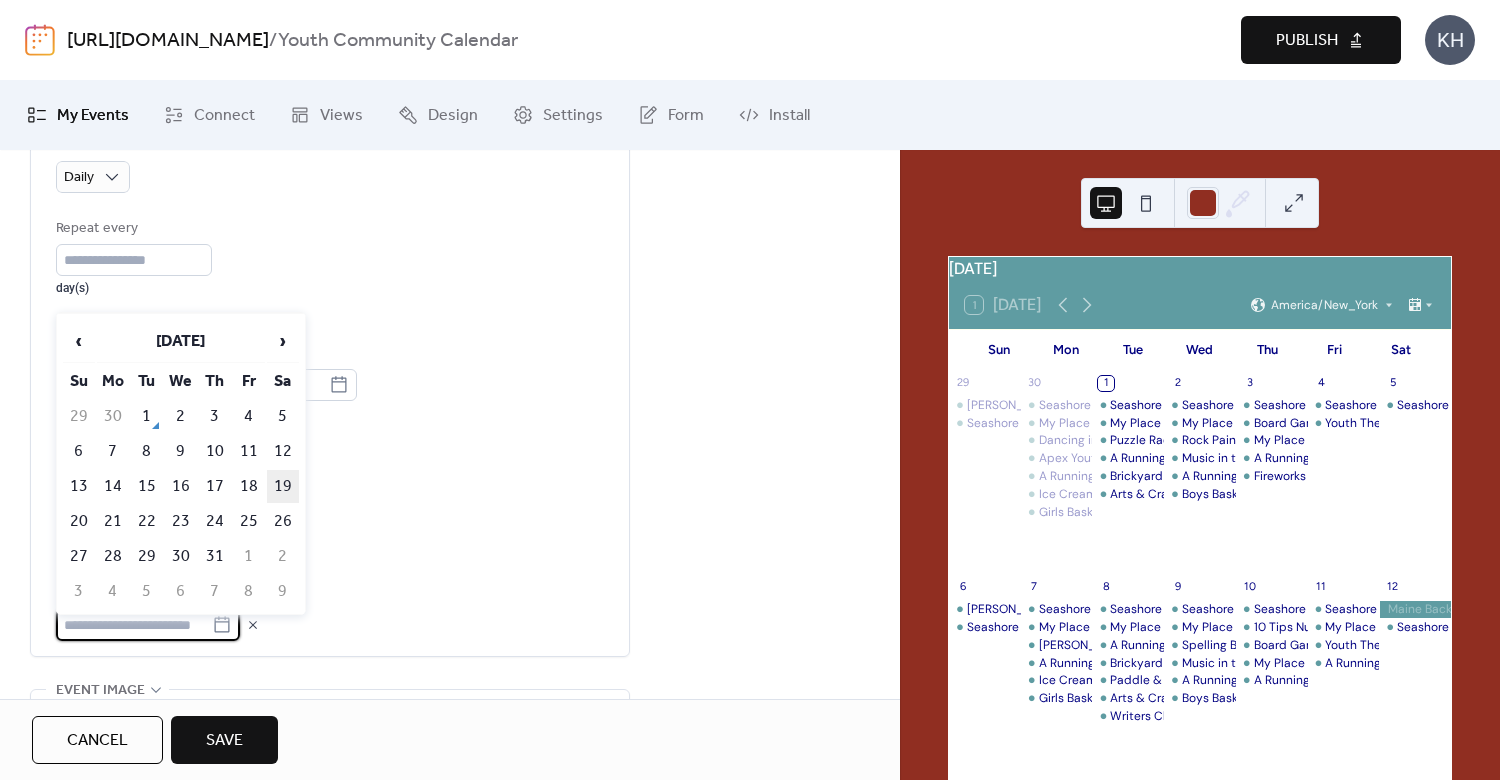 click on "19" at bounding box center [283, 486] 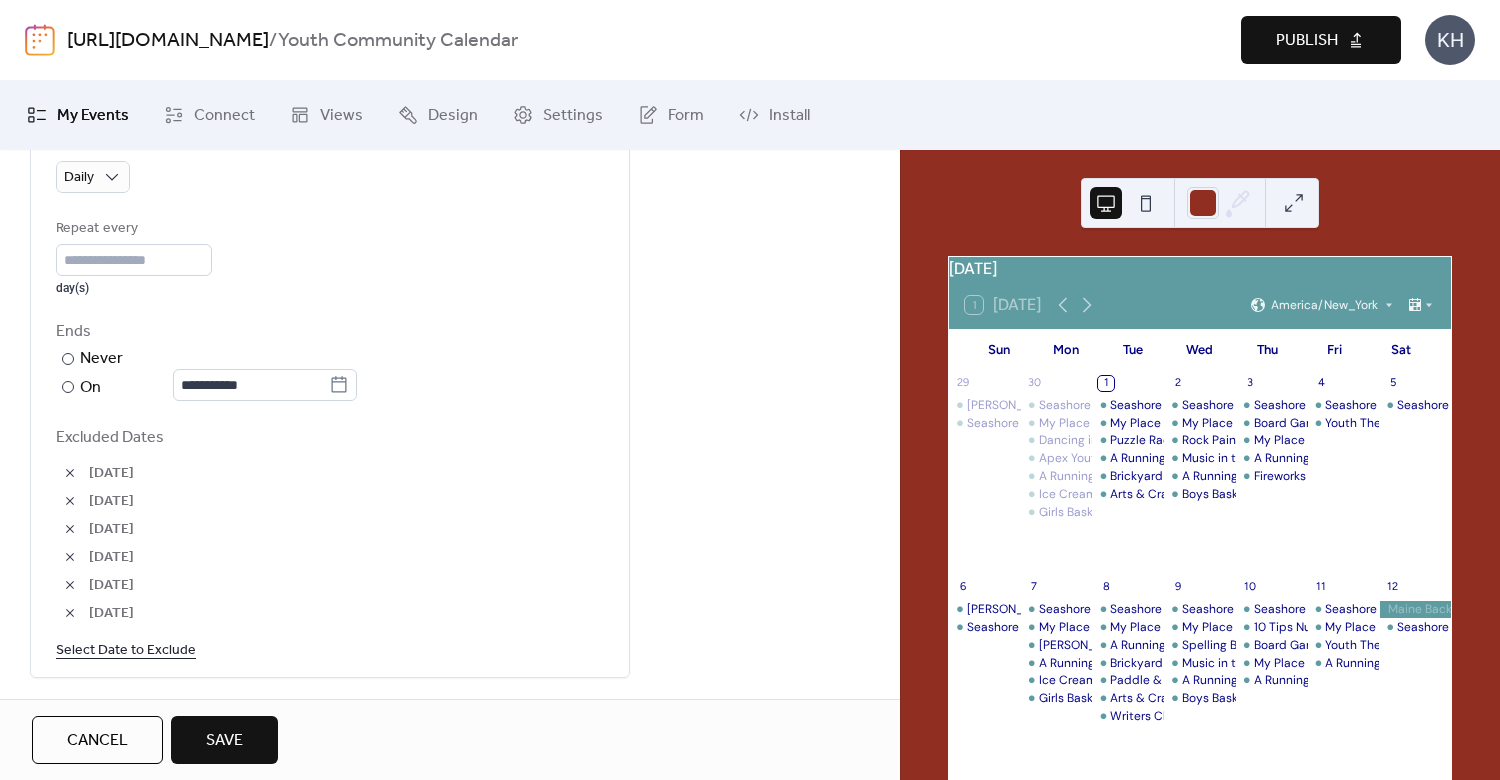 click on "Select Date to Exclude" at bounding box center [126, 649] 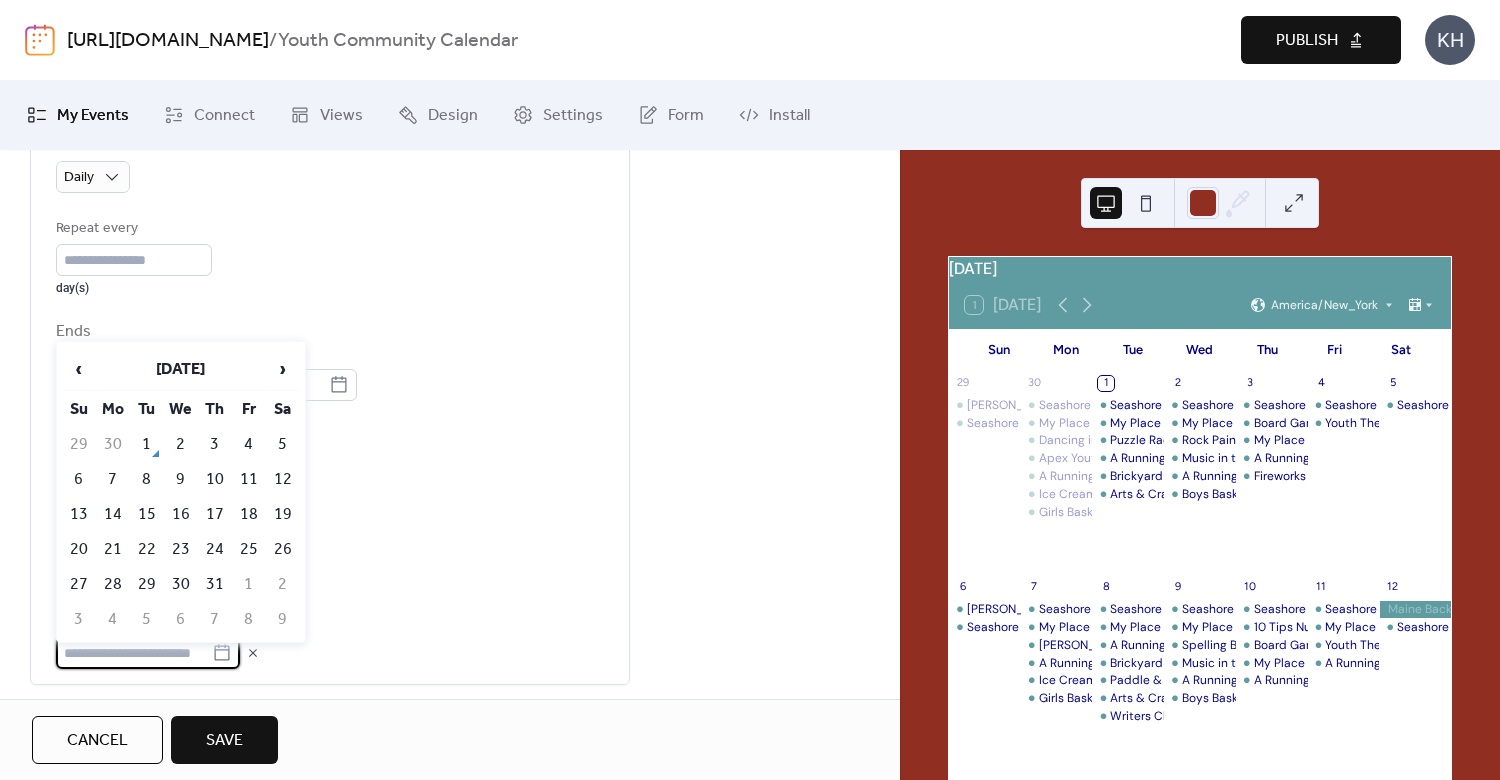 click on "20" at bounding box center [79, 549] 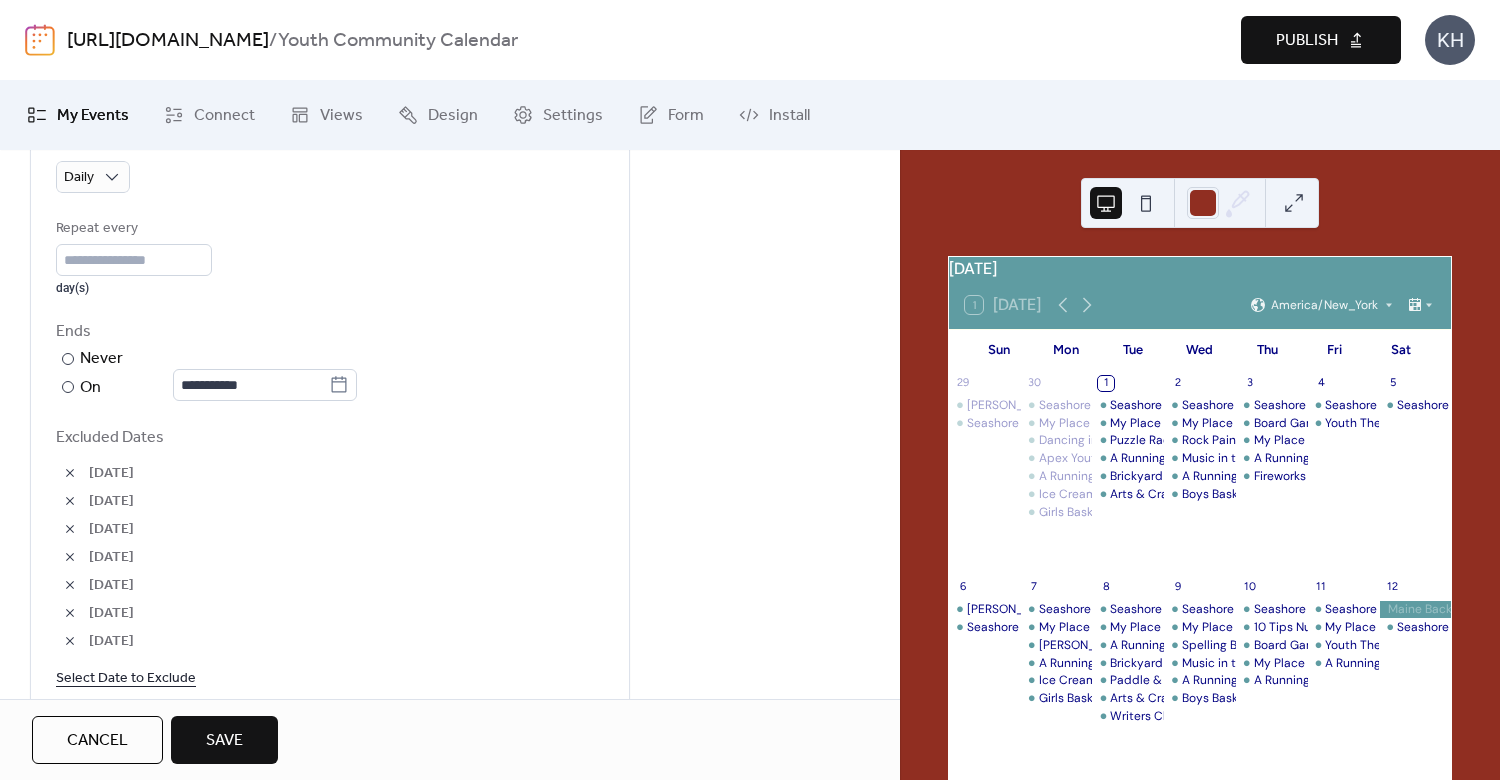 click on "Select Date to Exclude" at bounding box center (126, 677) 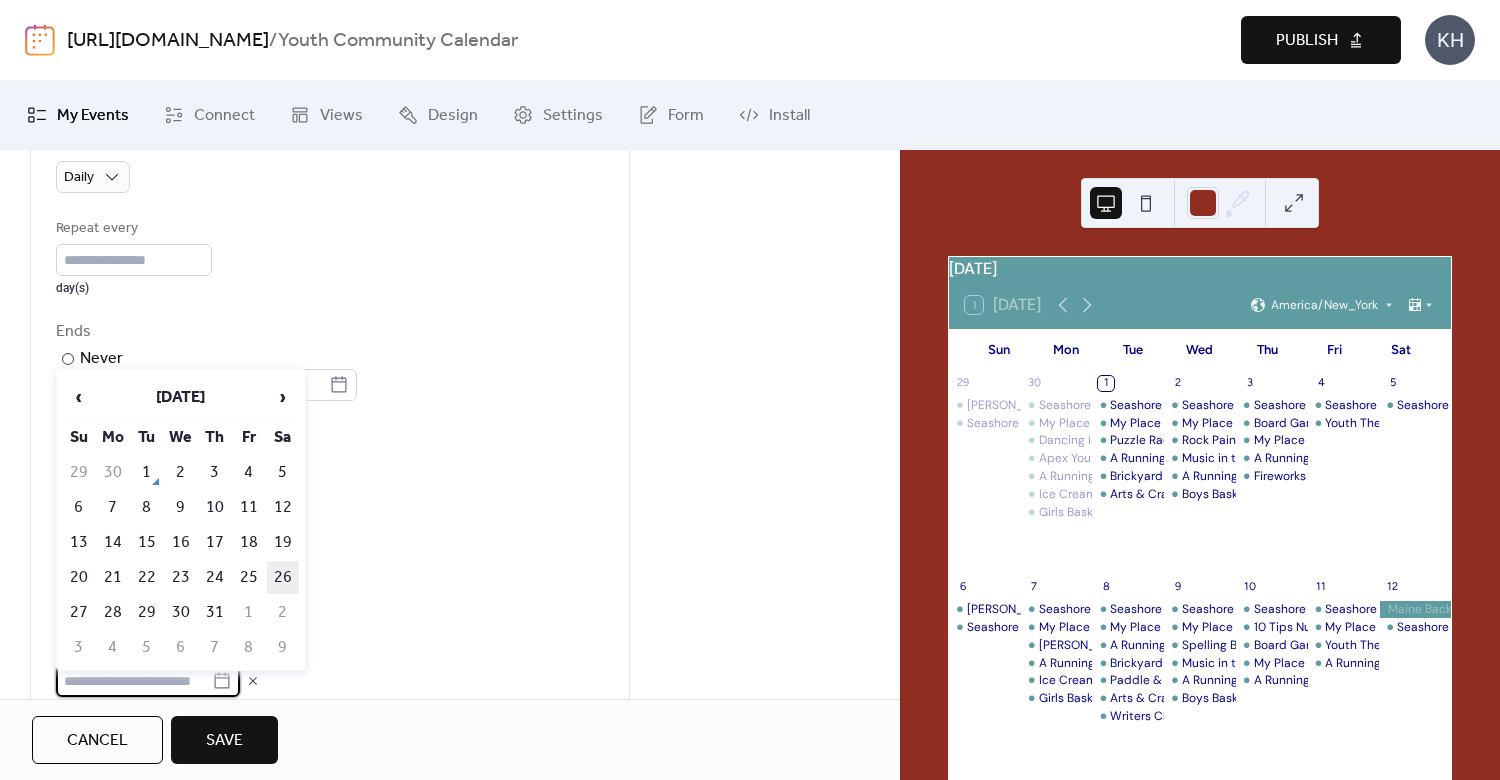 click on "26" at bounding box center (283, 577) 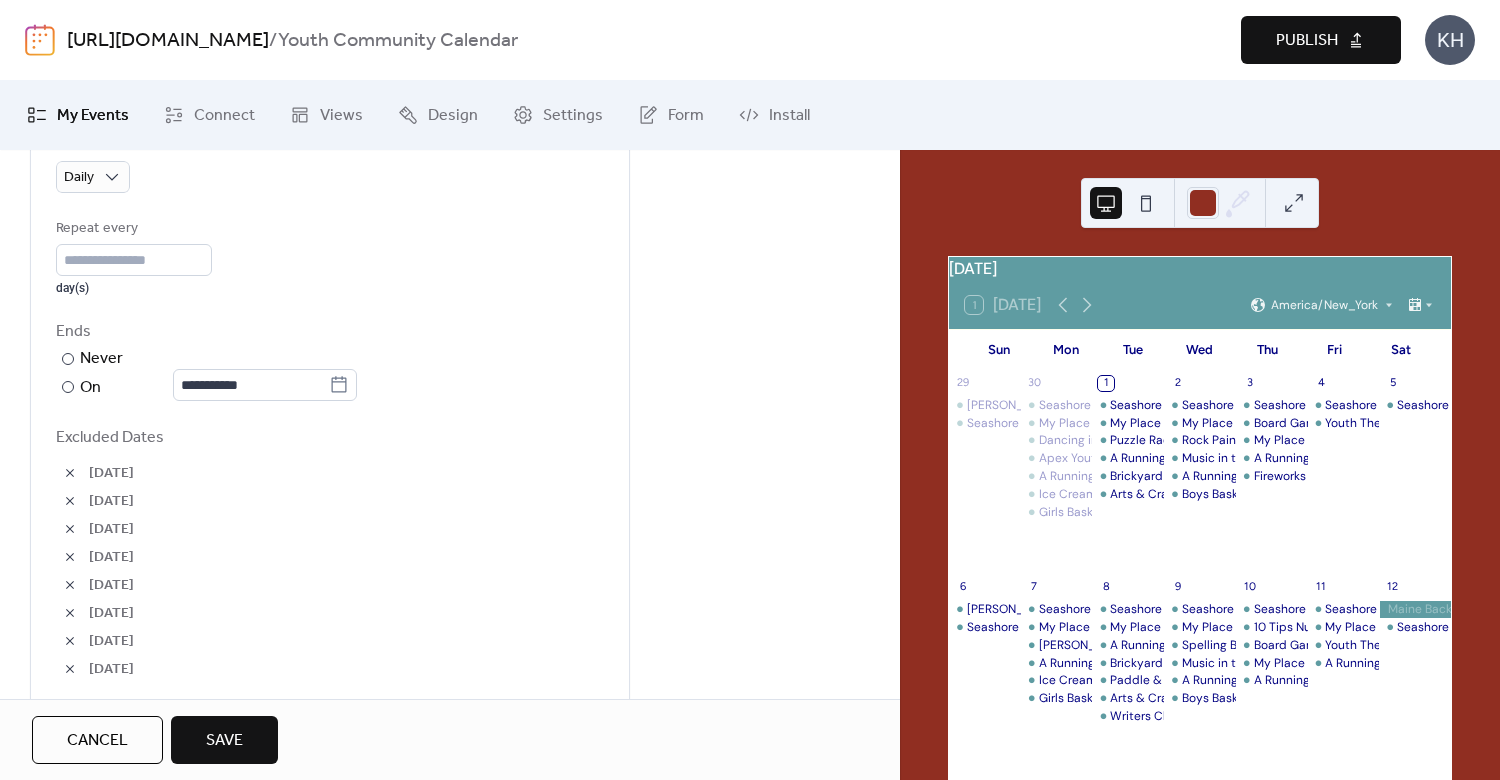 scroll, scrollTop: 1441, scrollLeft: 0, axis: vertical 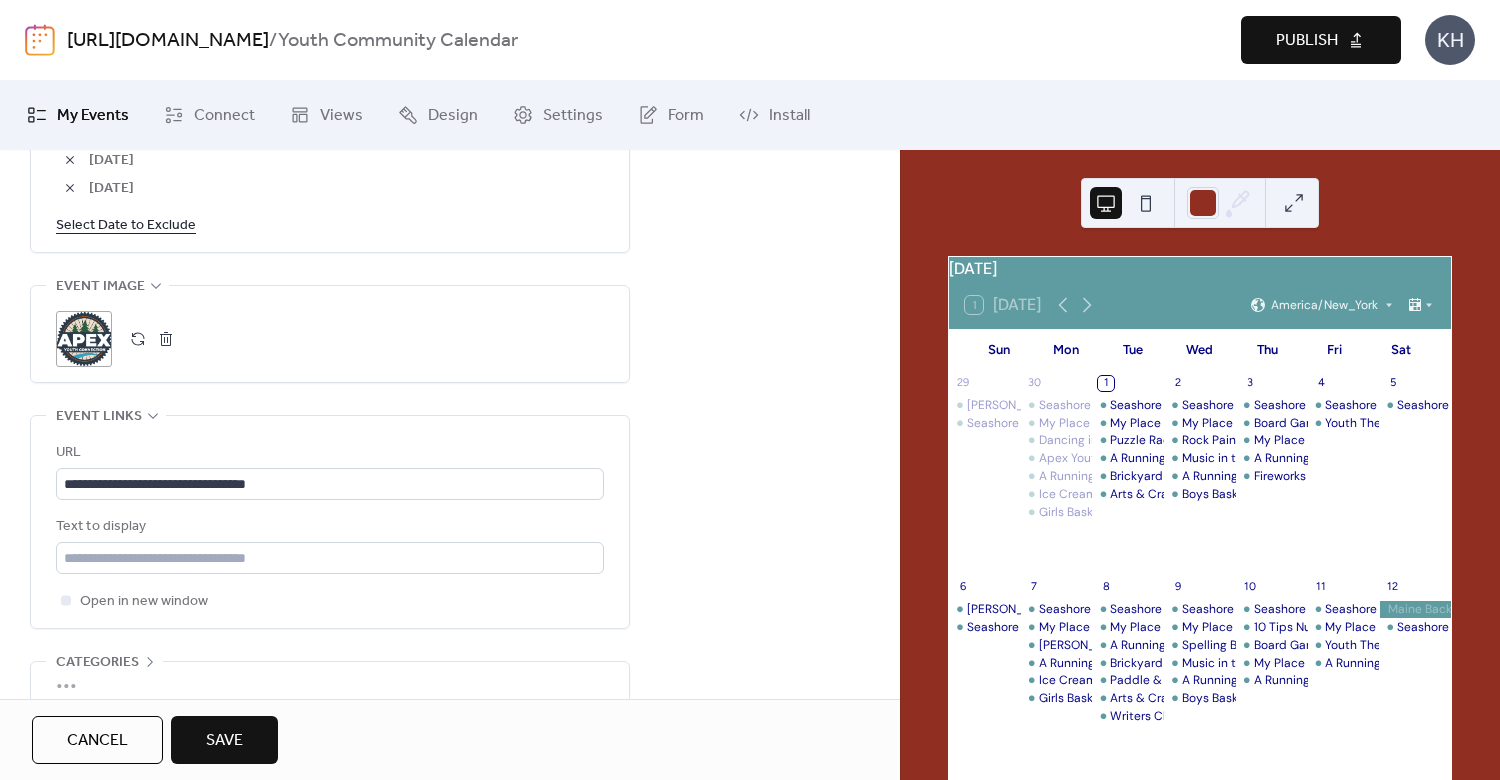 click on "Select Date to Exclude" at bounding box center (126, 224) 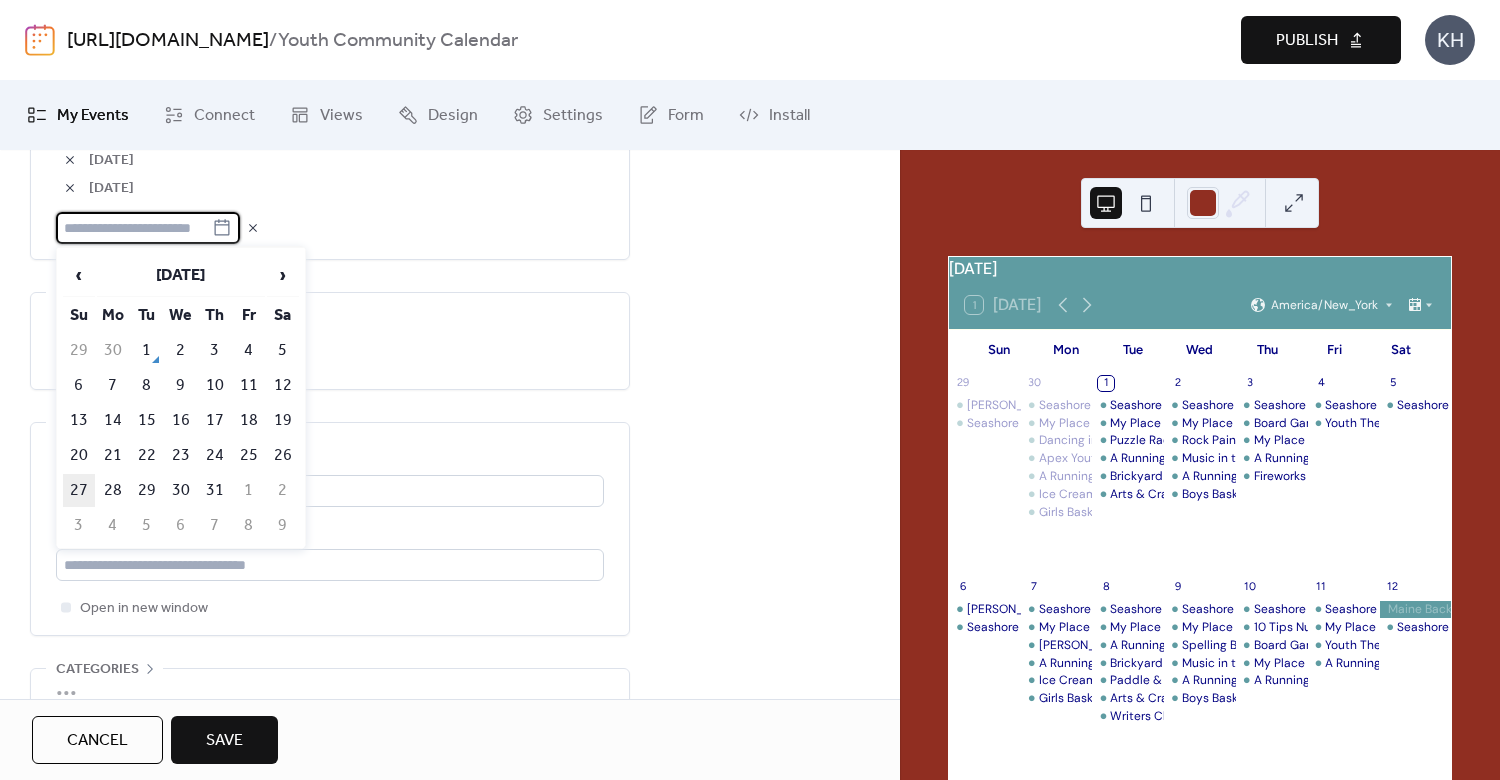 click on "27" at bounding box center (79, 490) 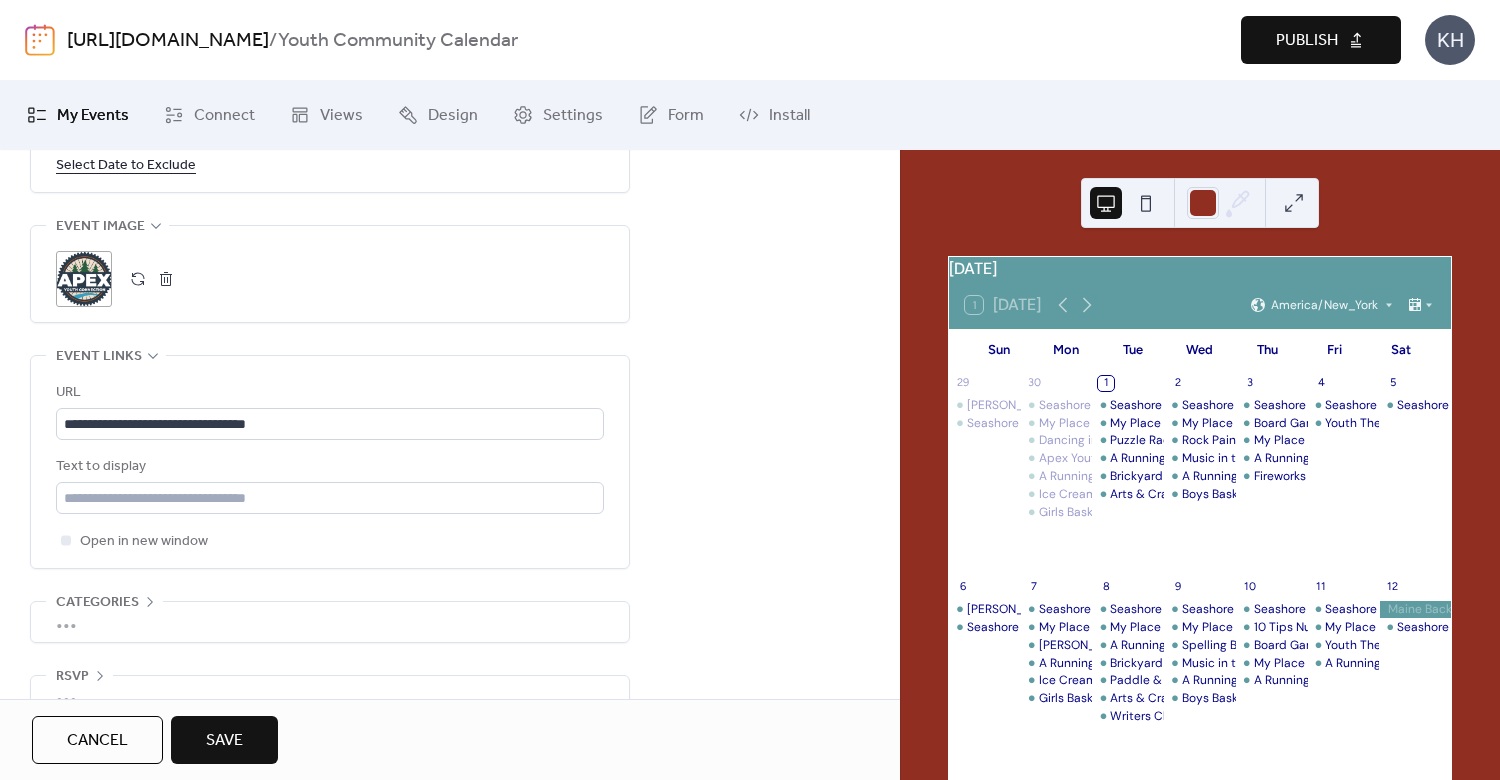 scroll, scrollTop: 1565, scrollLeft: 0, axis: vertical 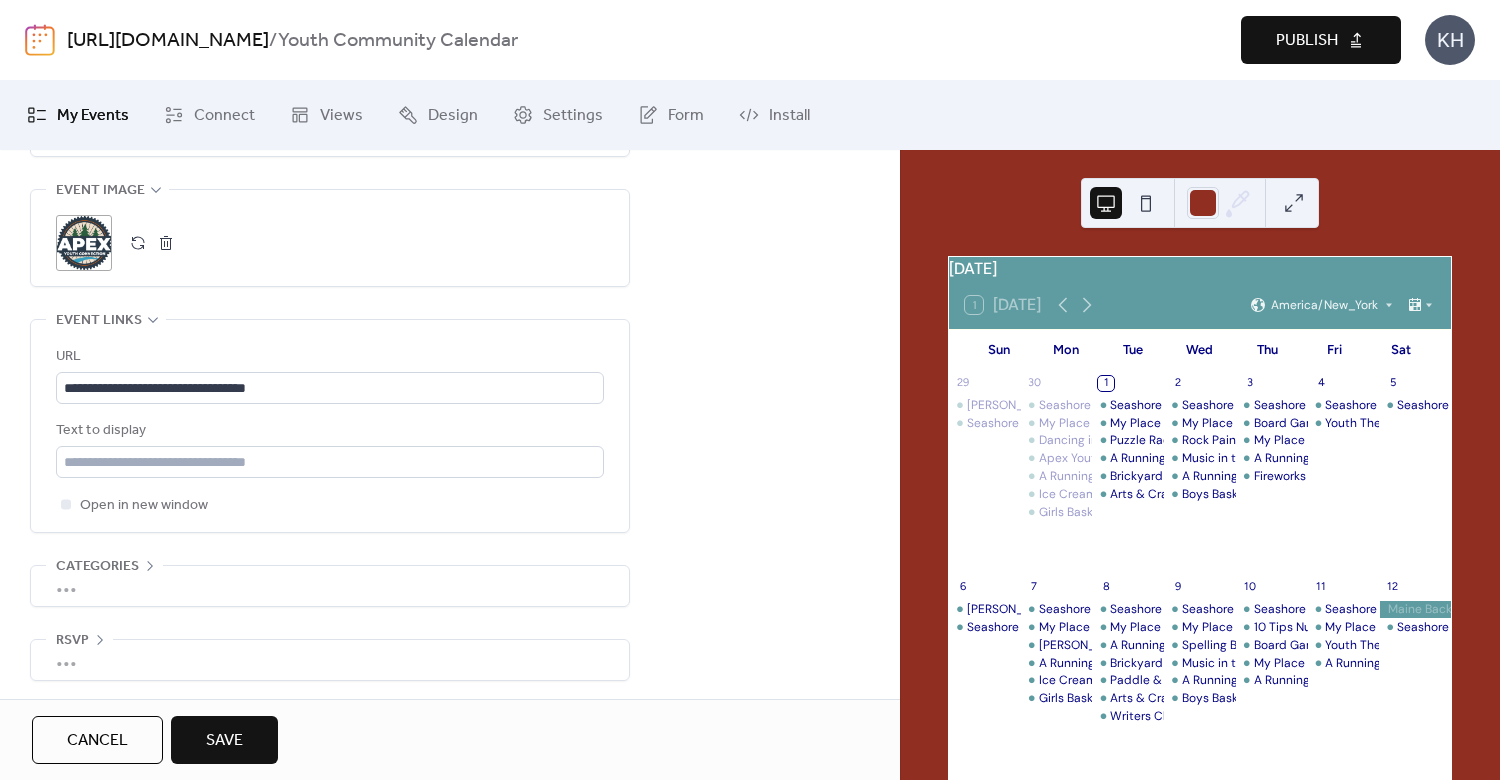 click on "Save" at bounding box center [224, 740] 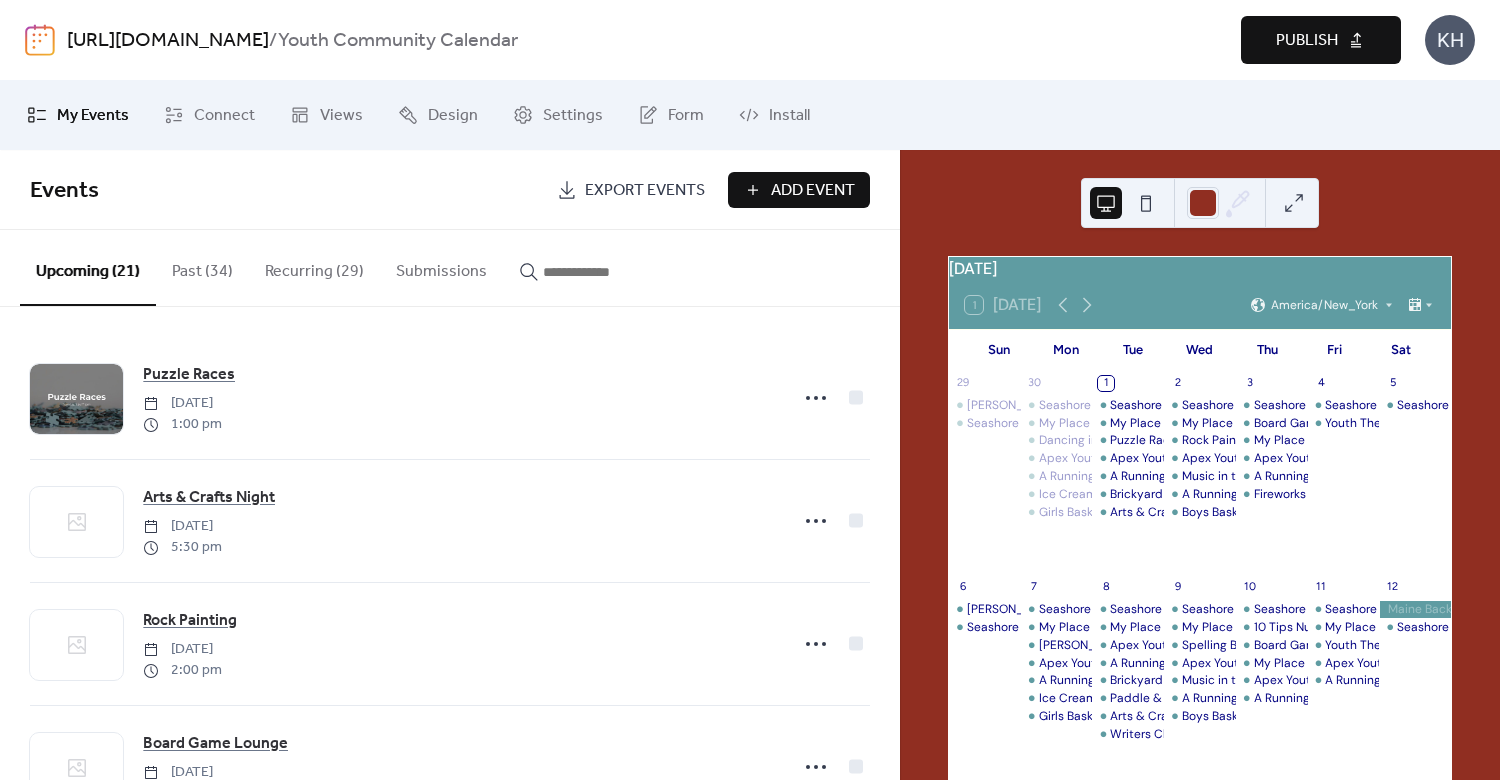click at bounding box center (593, 272) 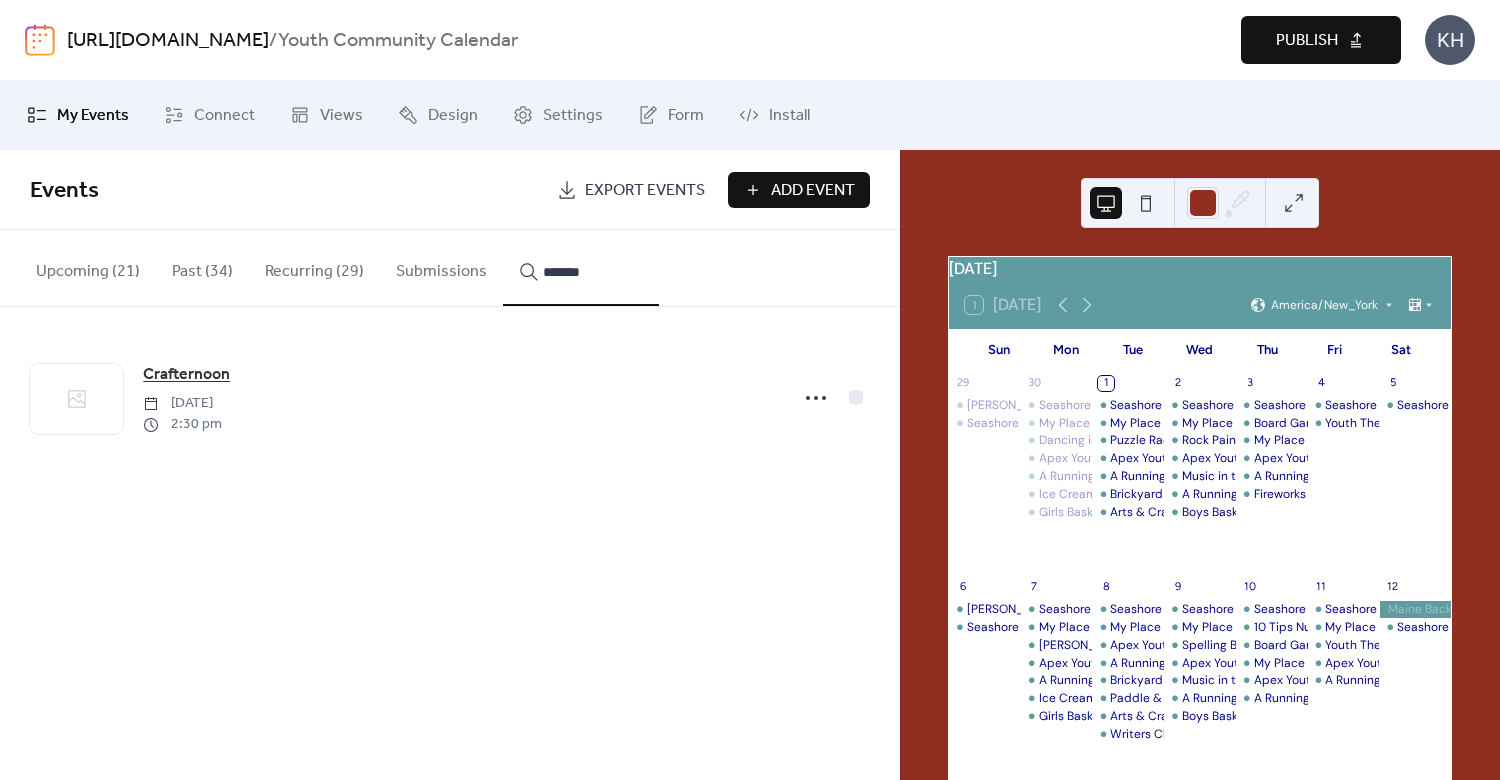 type on "*******" 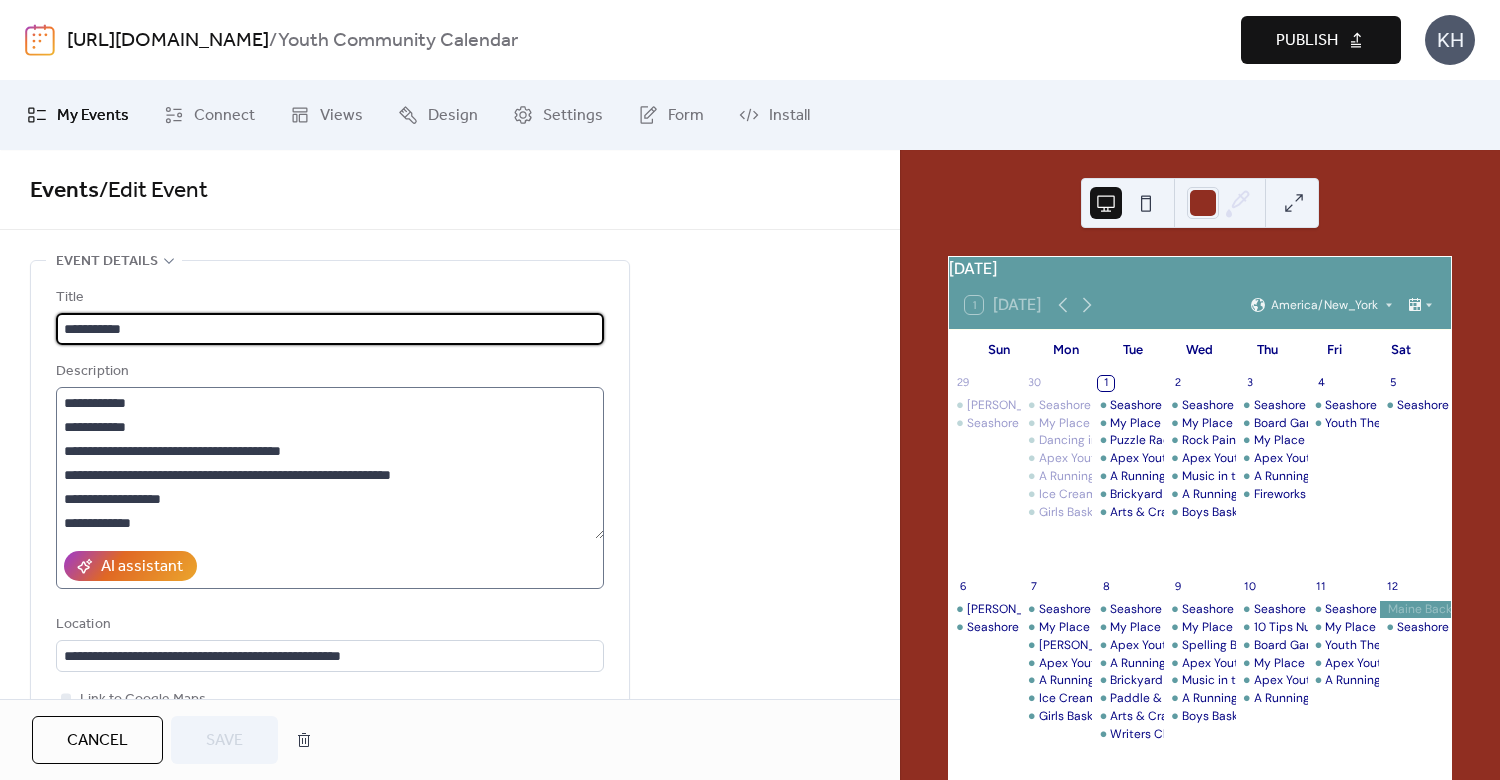 scroll, scrollTop: 23, scrollLeft: 0, axis: vertical 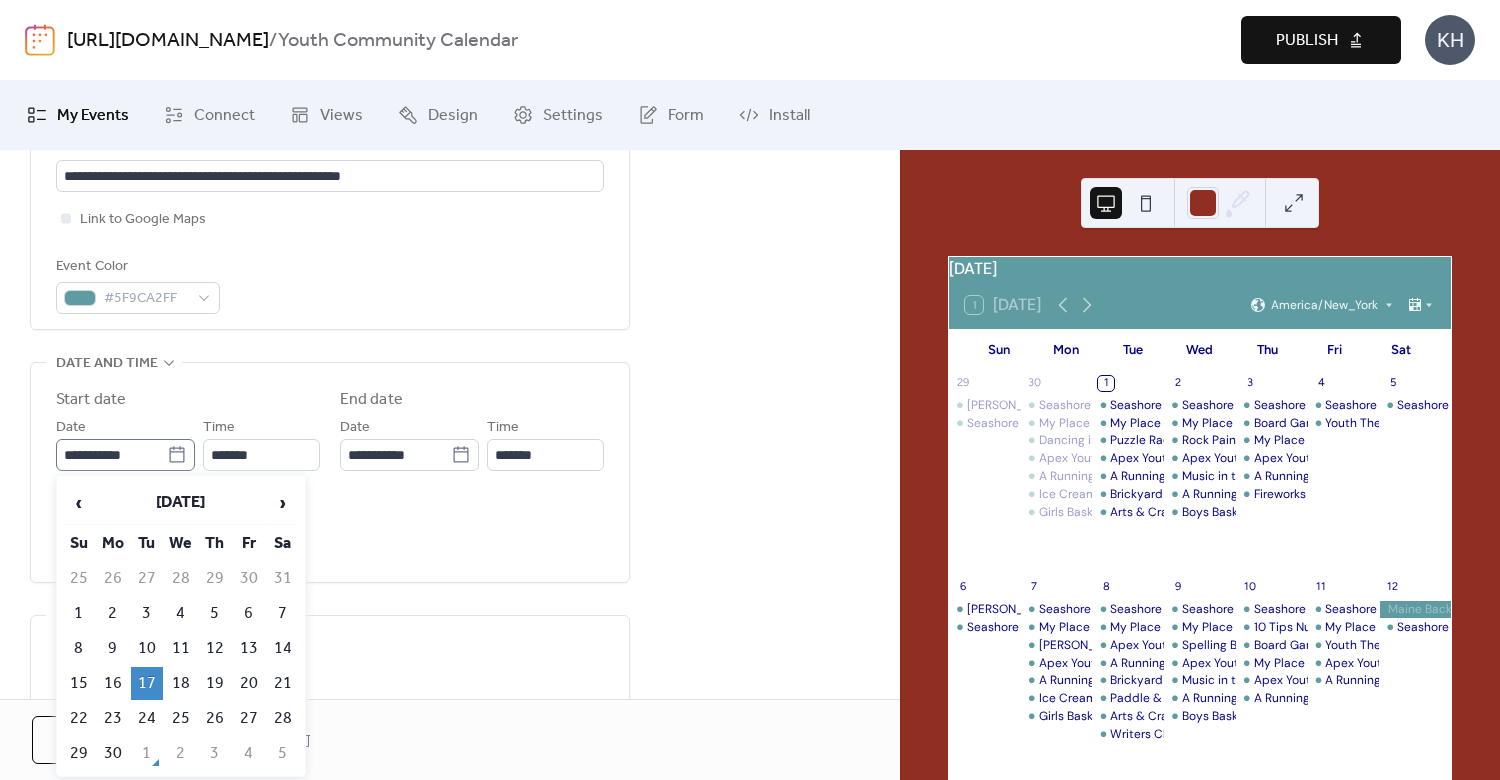 click 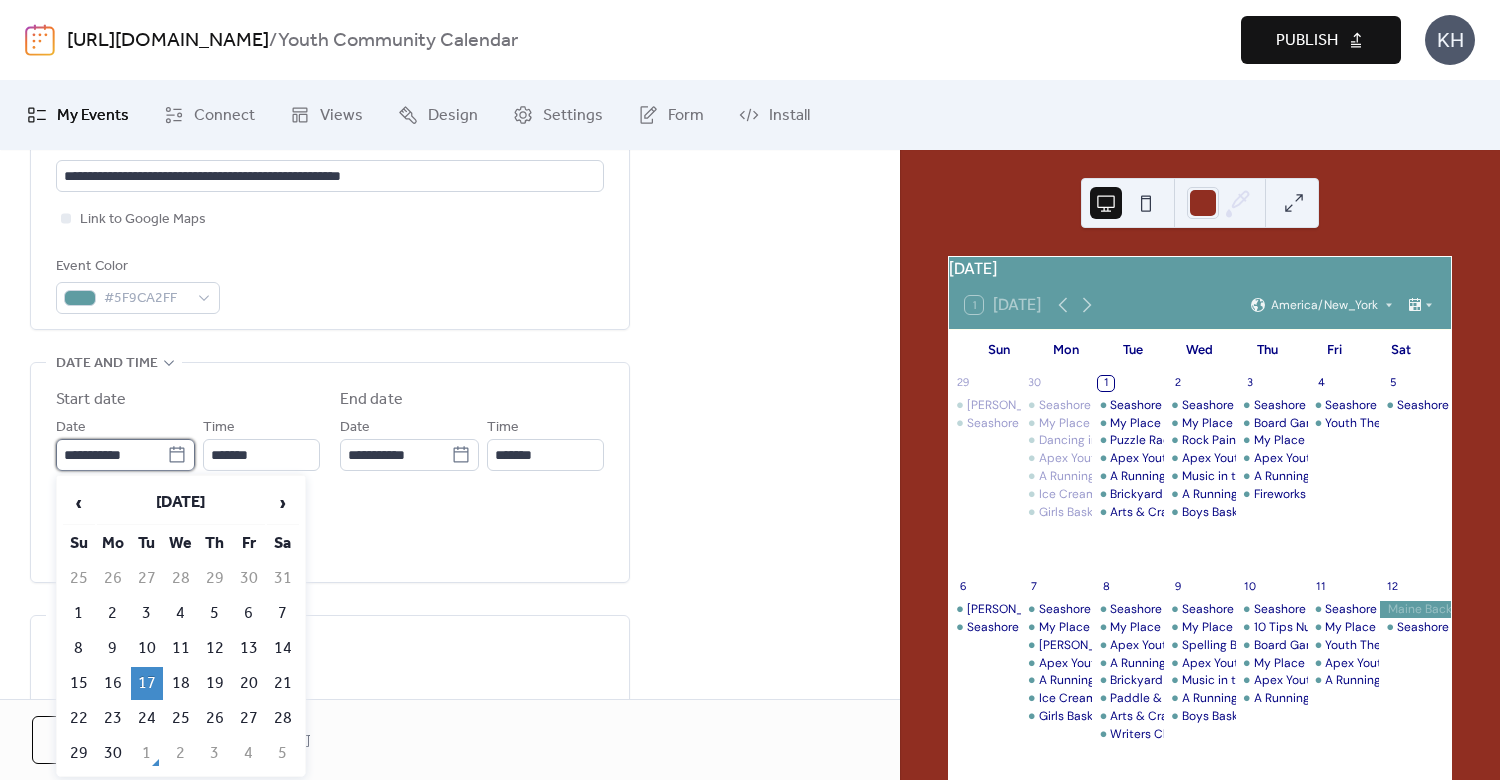 click on "**********" at bounding box center (111, 455) 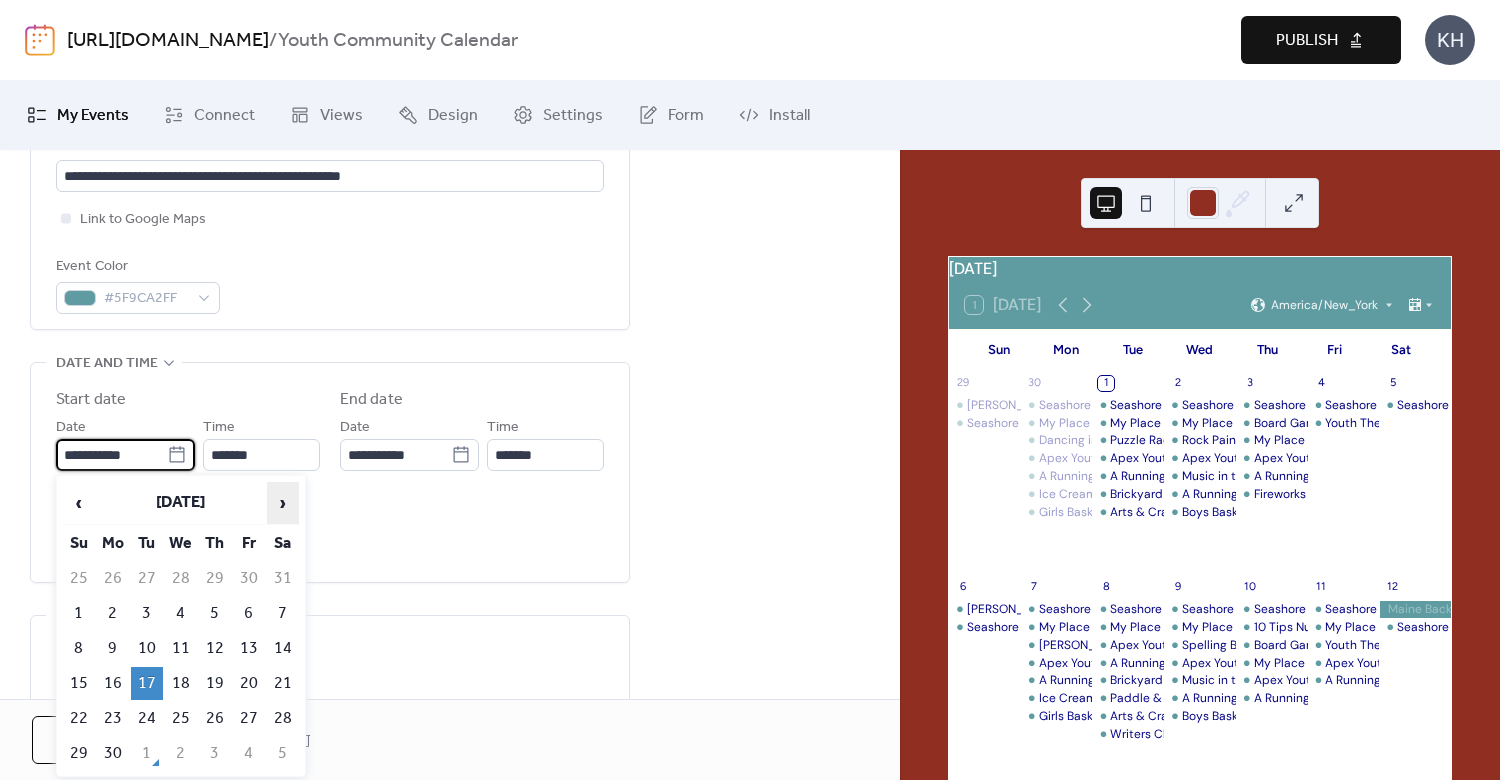 click on "›" at bounding box center [283, 503] 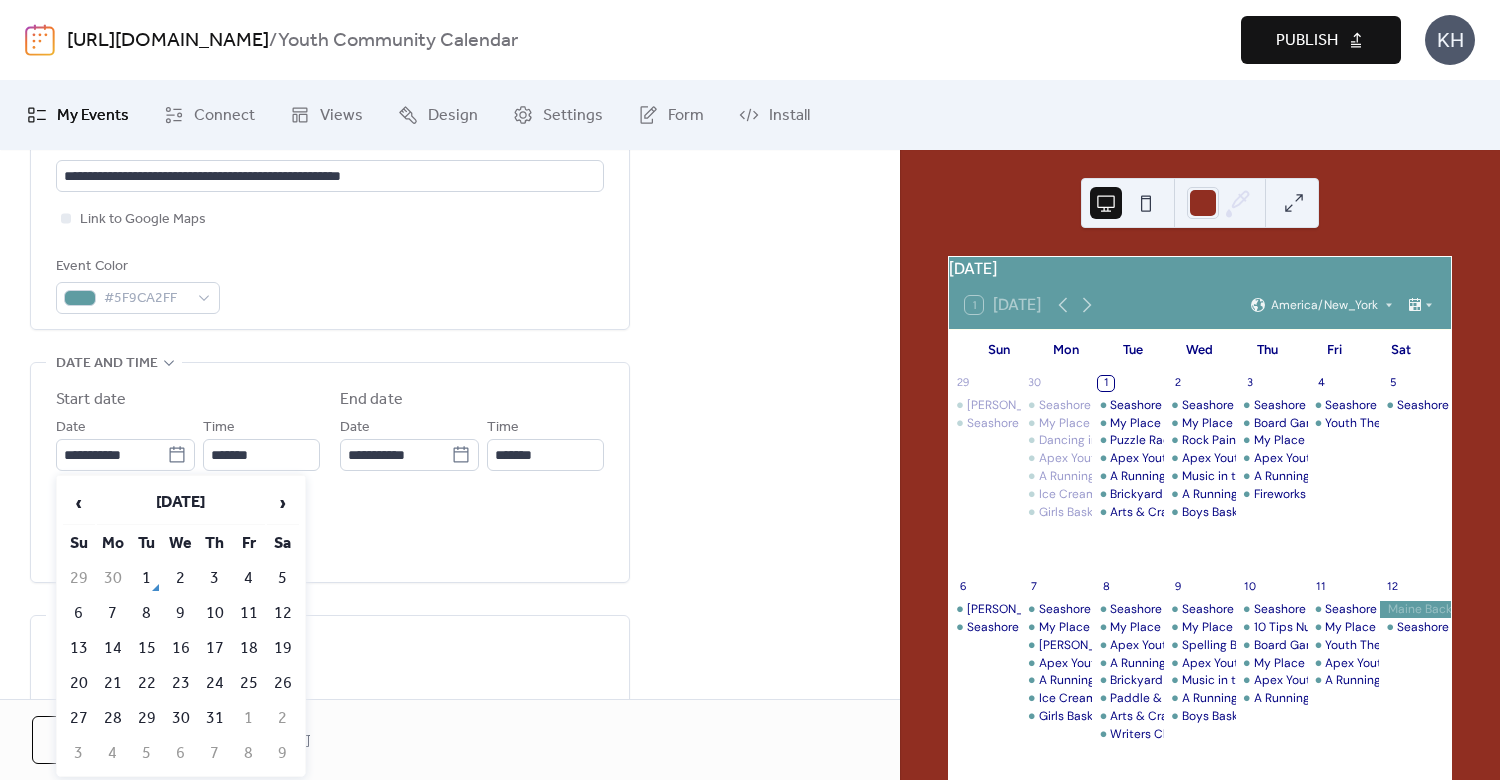 click on "1" at bounding box center [147, 578] 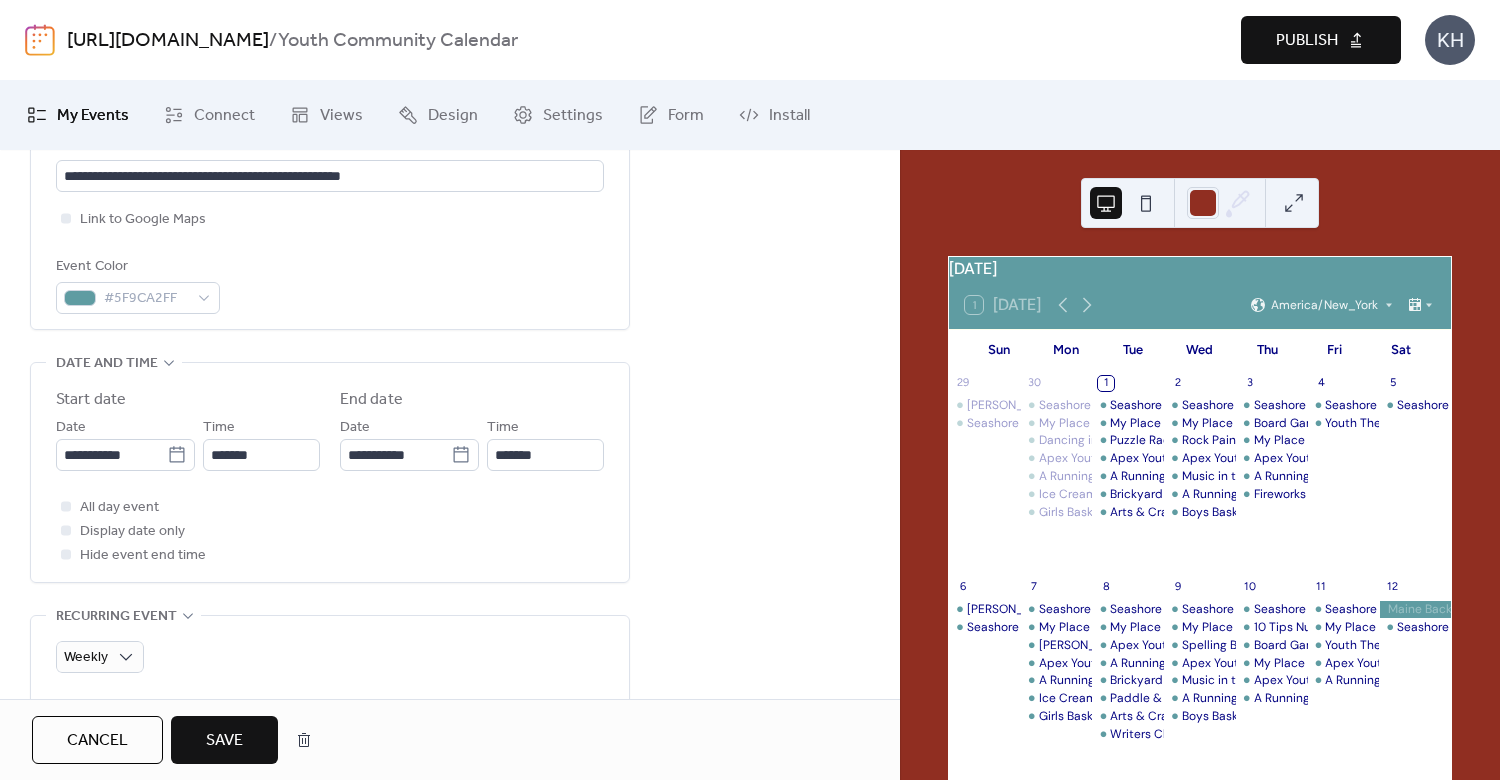 scroll, scrollTop: 960, scrollLeft: 0, axis: vertical 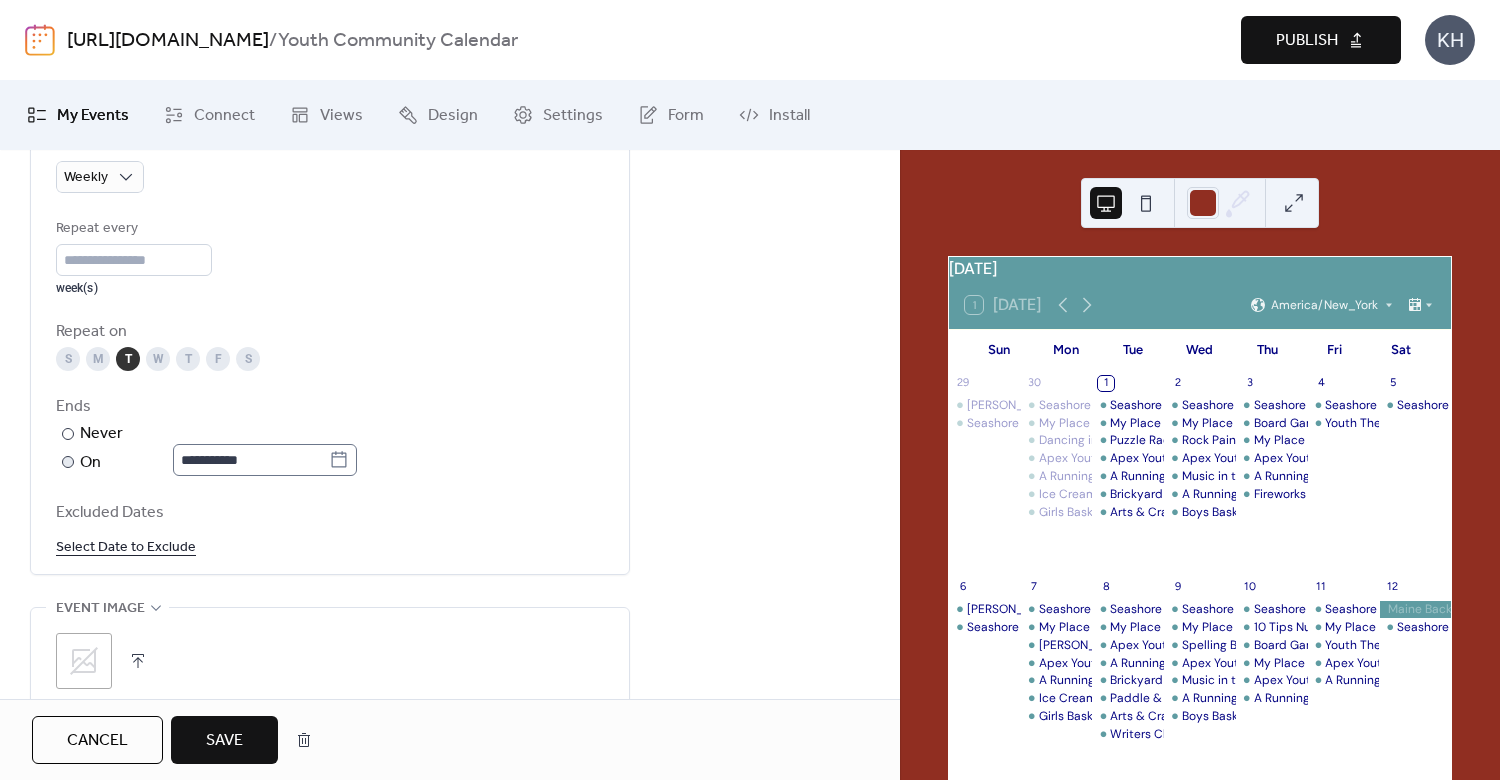 click 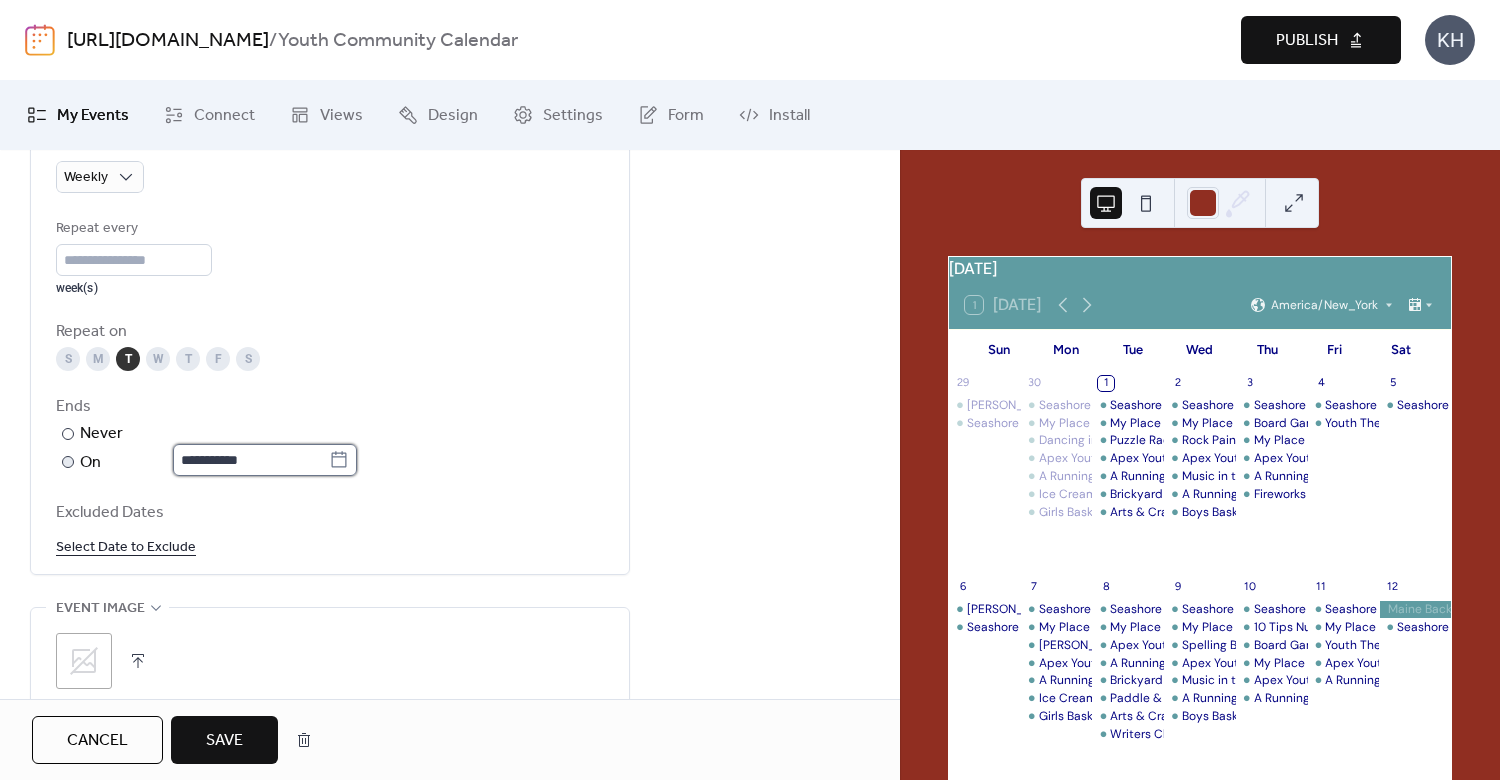 click on "**********" at bounding box center (251, 460) 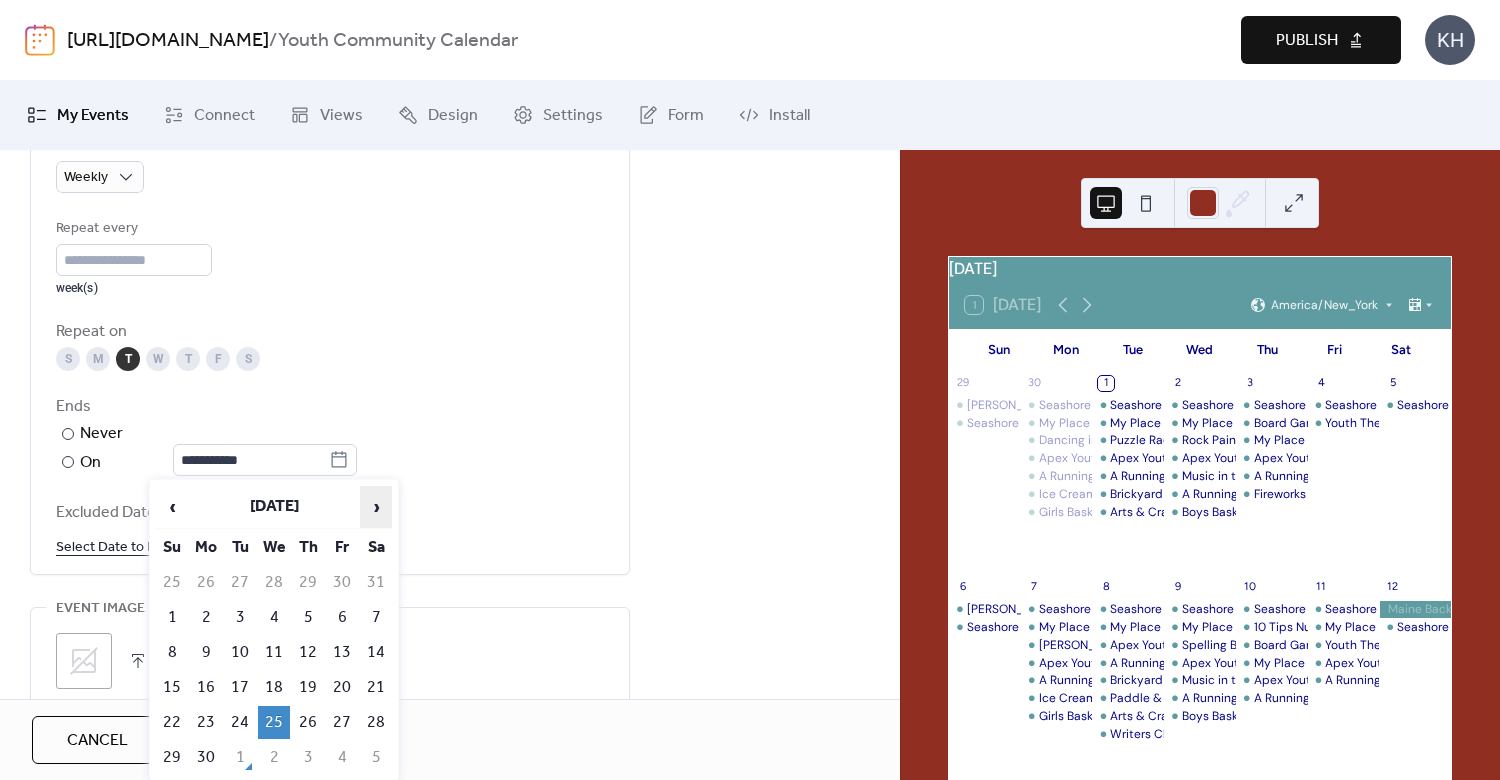 click on "›" at bounding box center (376, 507) 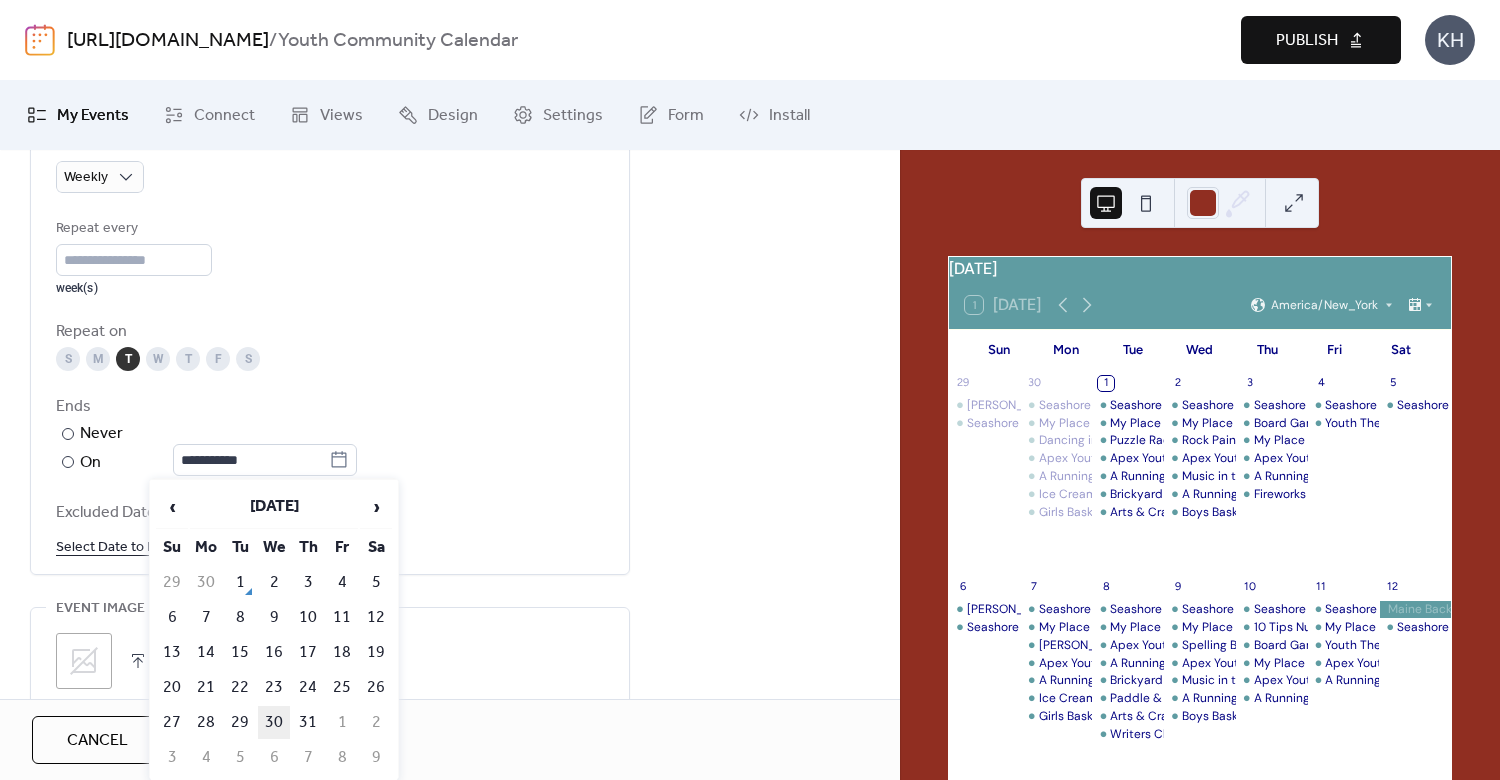 click on "30" at bounding box center (274, 722) 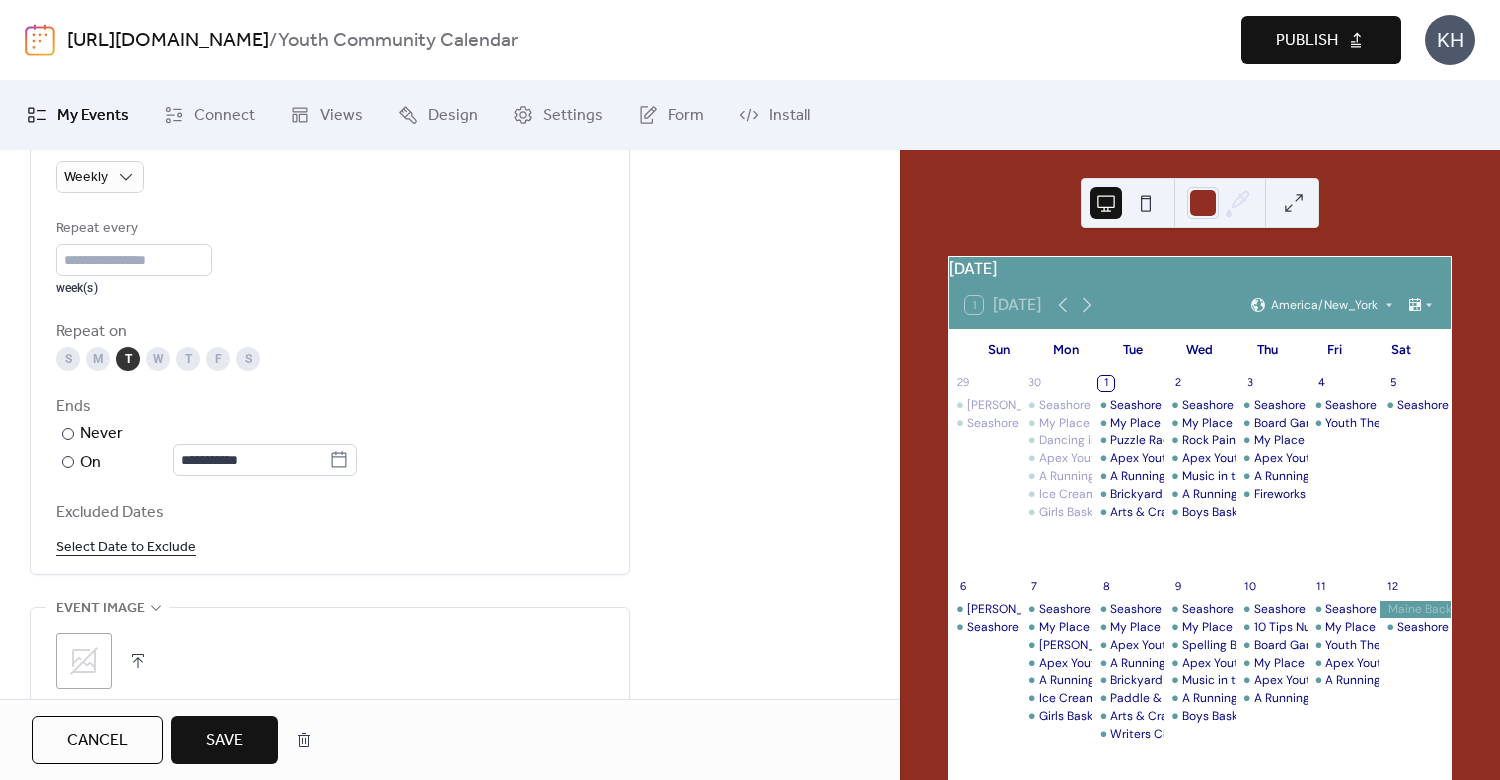 scroll, scrollTop: 1378, scrollLeft: 0, axis: vertical 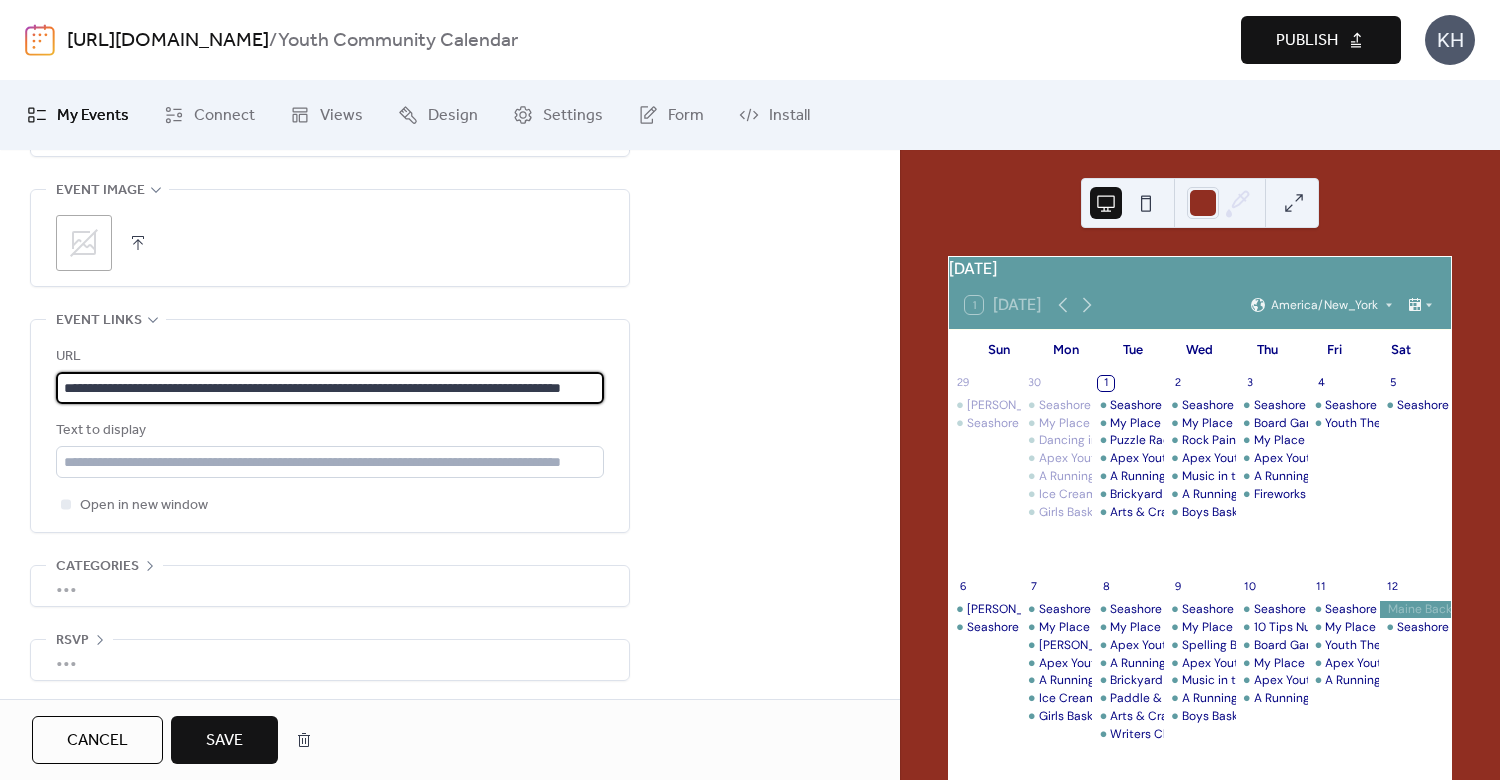 click on "**********" at bounding box center [330, 388] 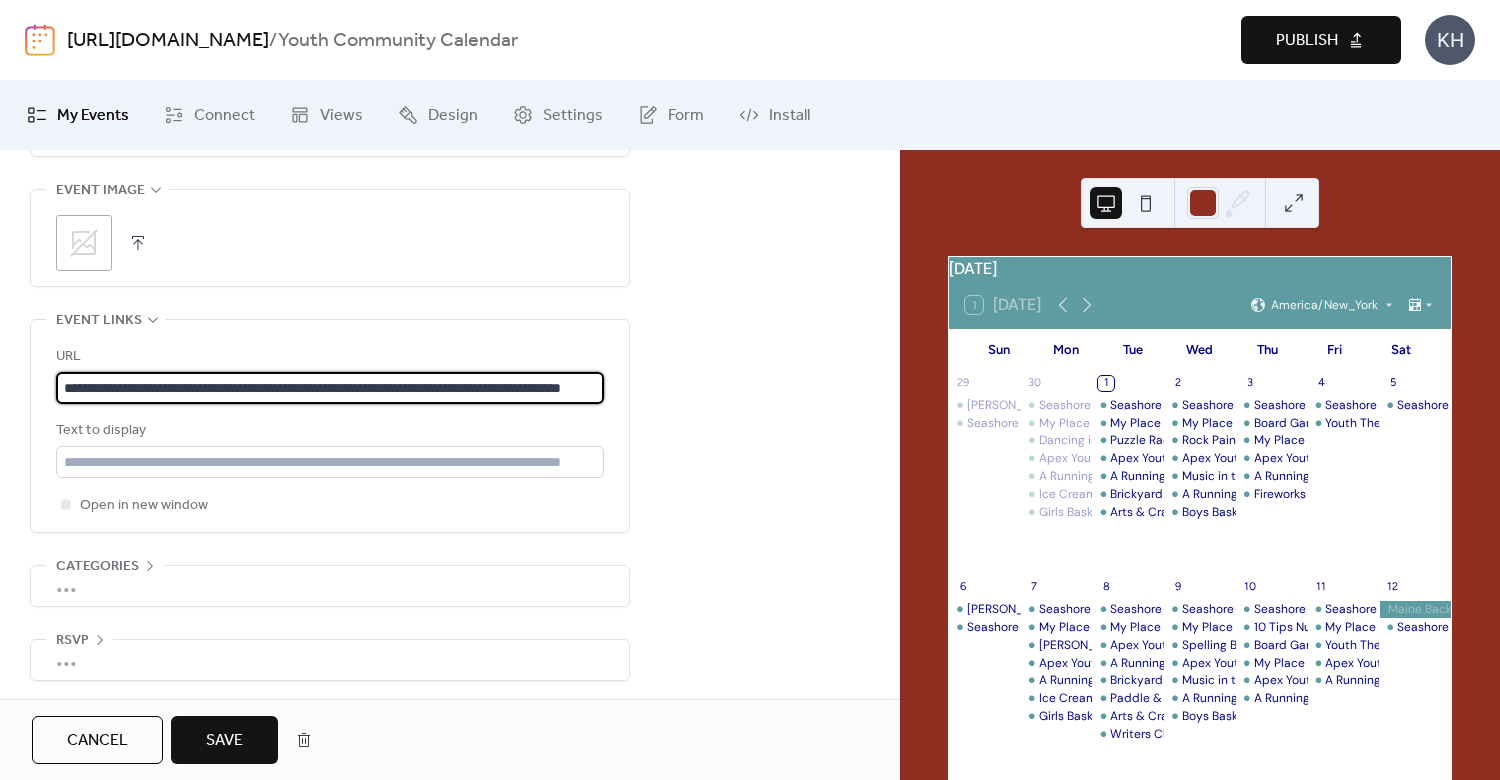 click on "**********" at bounding box center (330, 388) 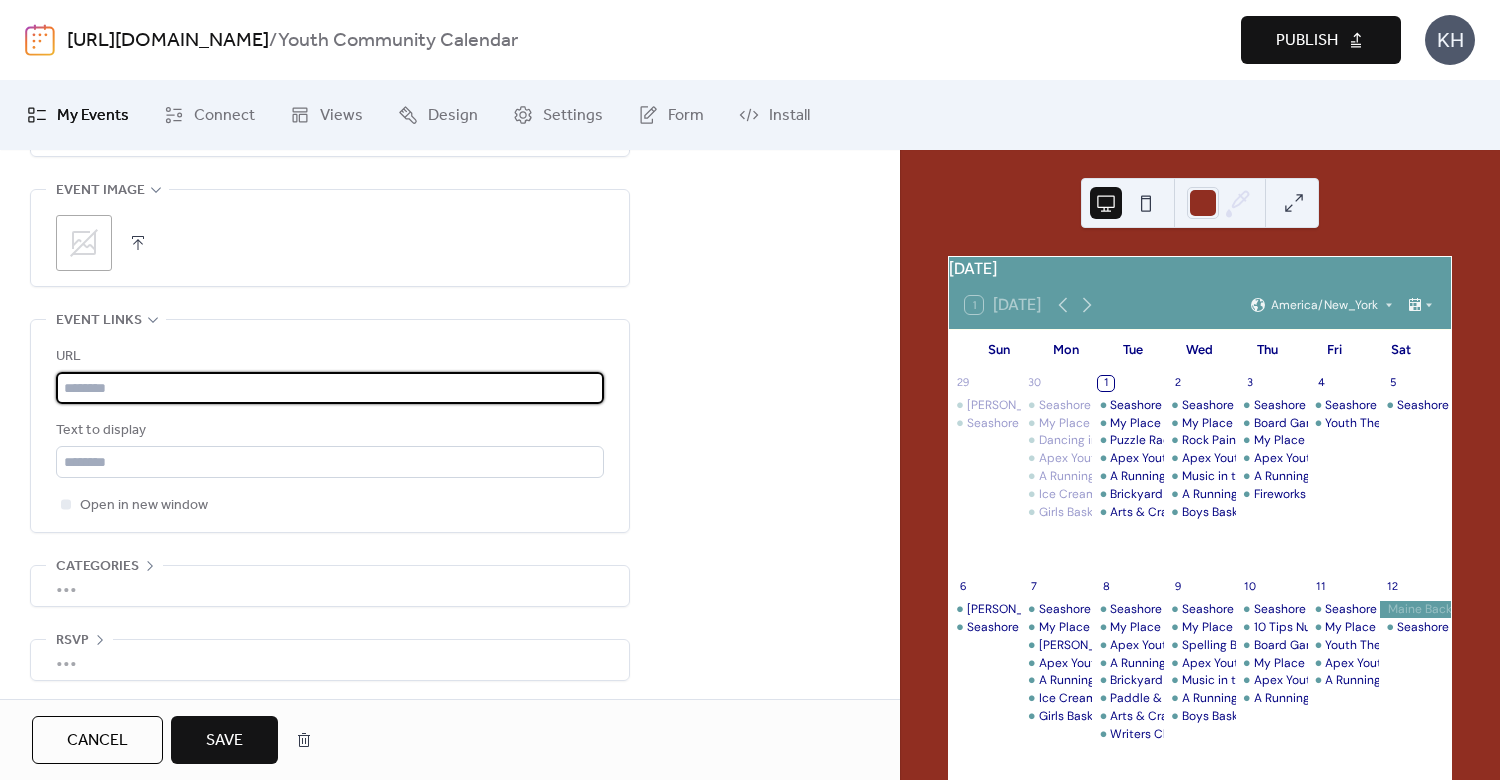 paste on "**********" 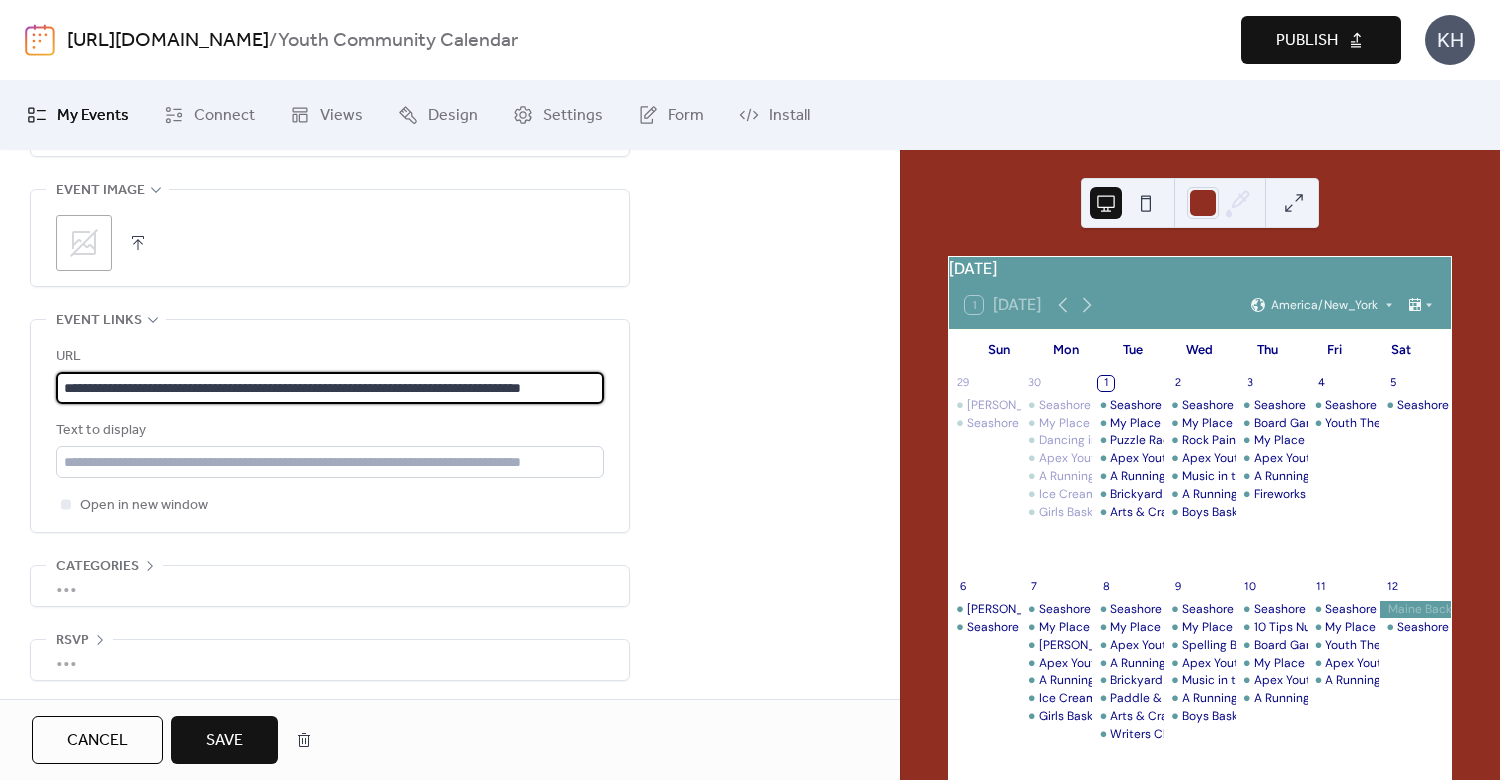 scroll, scrollTop: 0, scrollLeft: 113, axis: horizontal 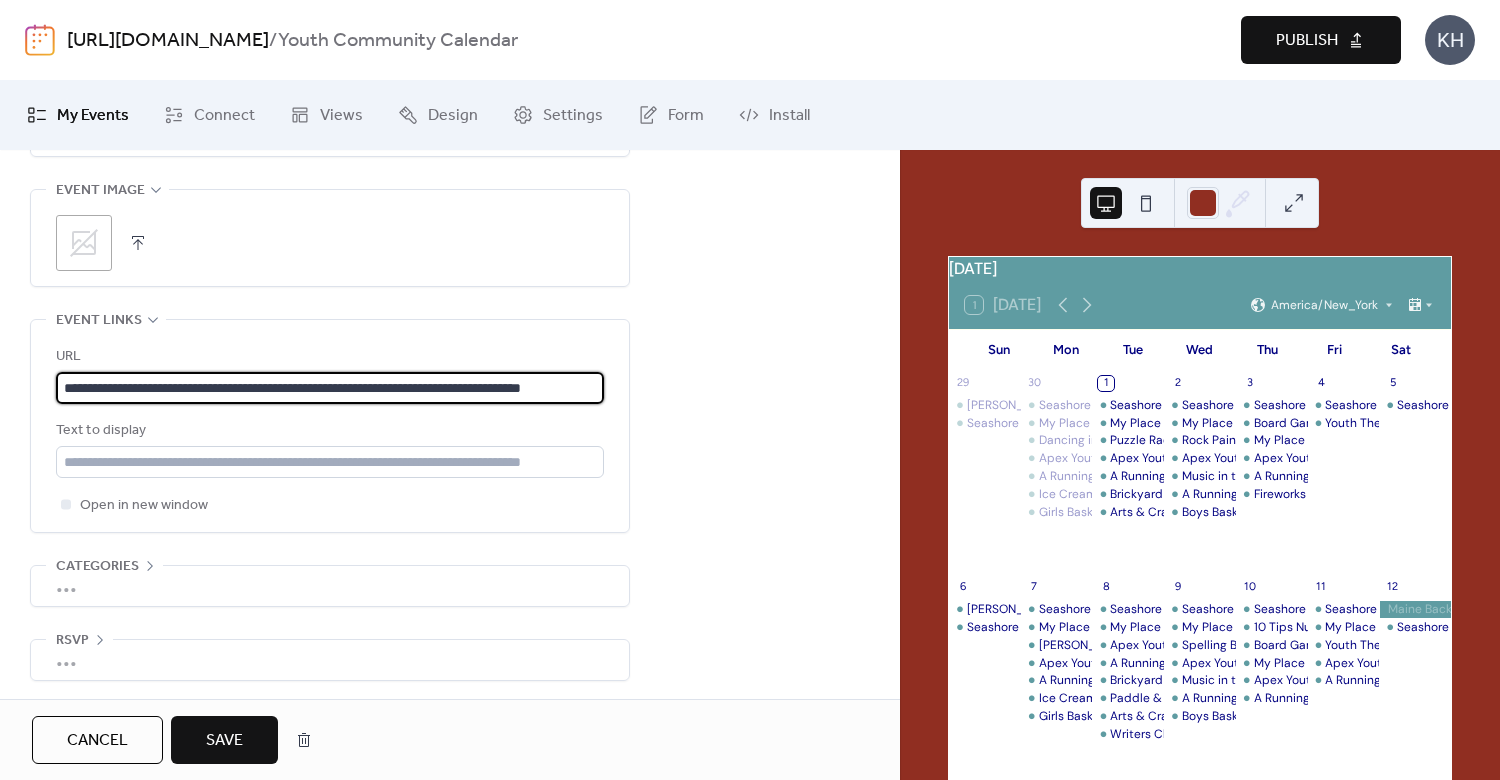 type on "**********" 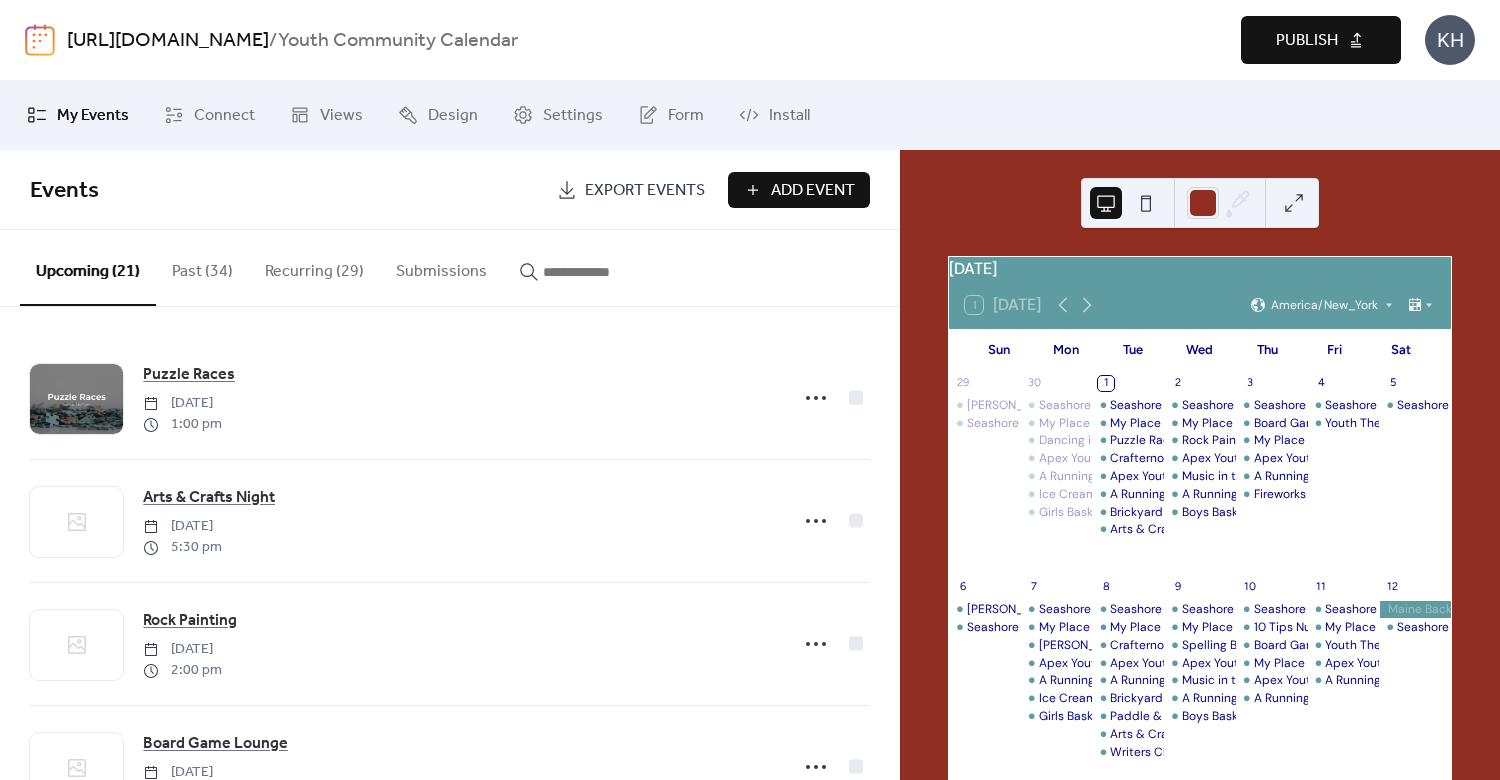 click on "Add Event" at bounding box center [813, 191] 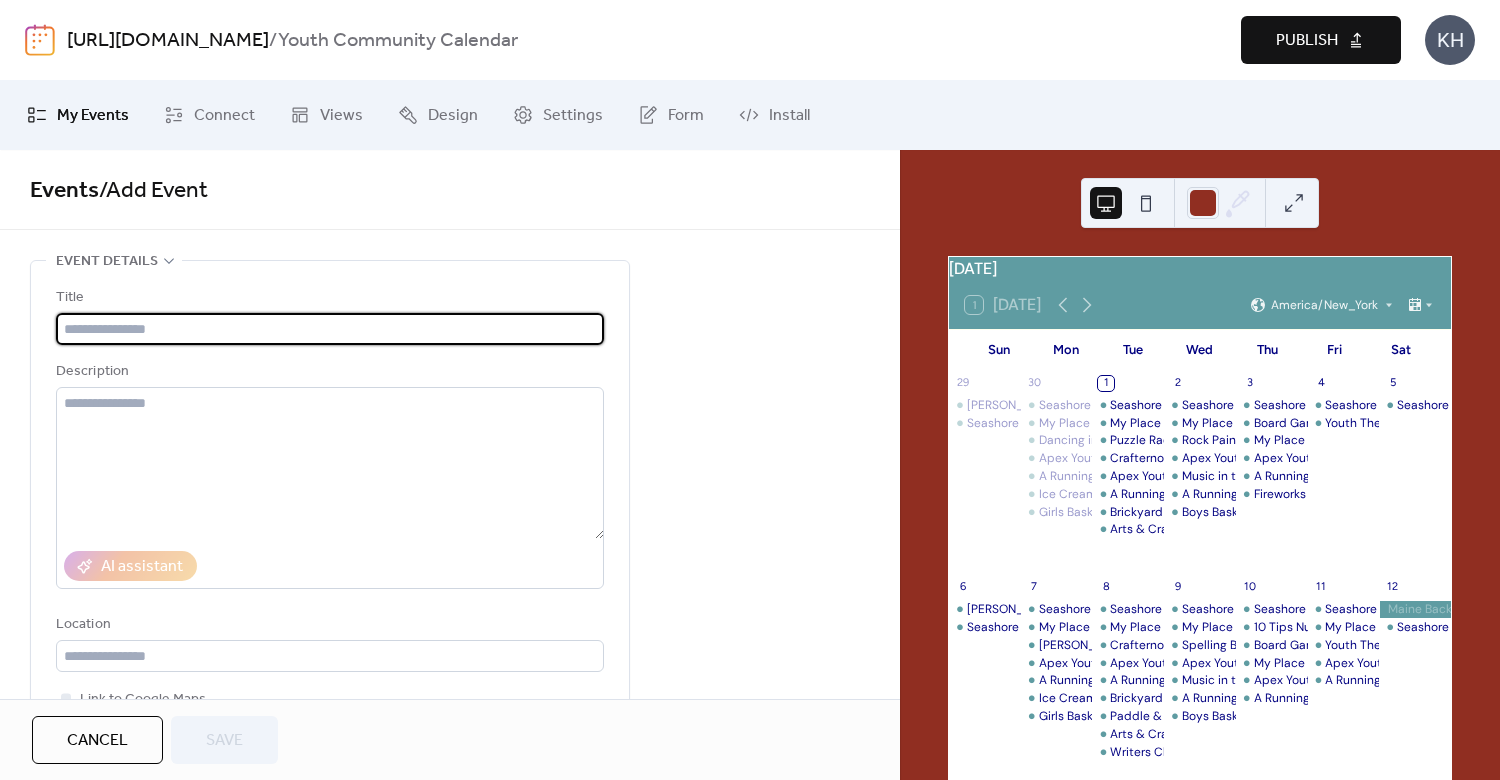 click at bounding box center (330, 329) 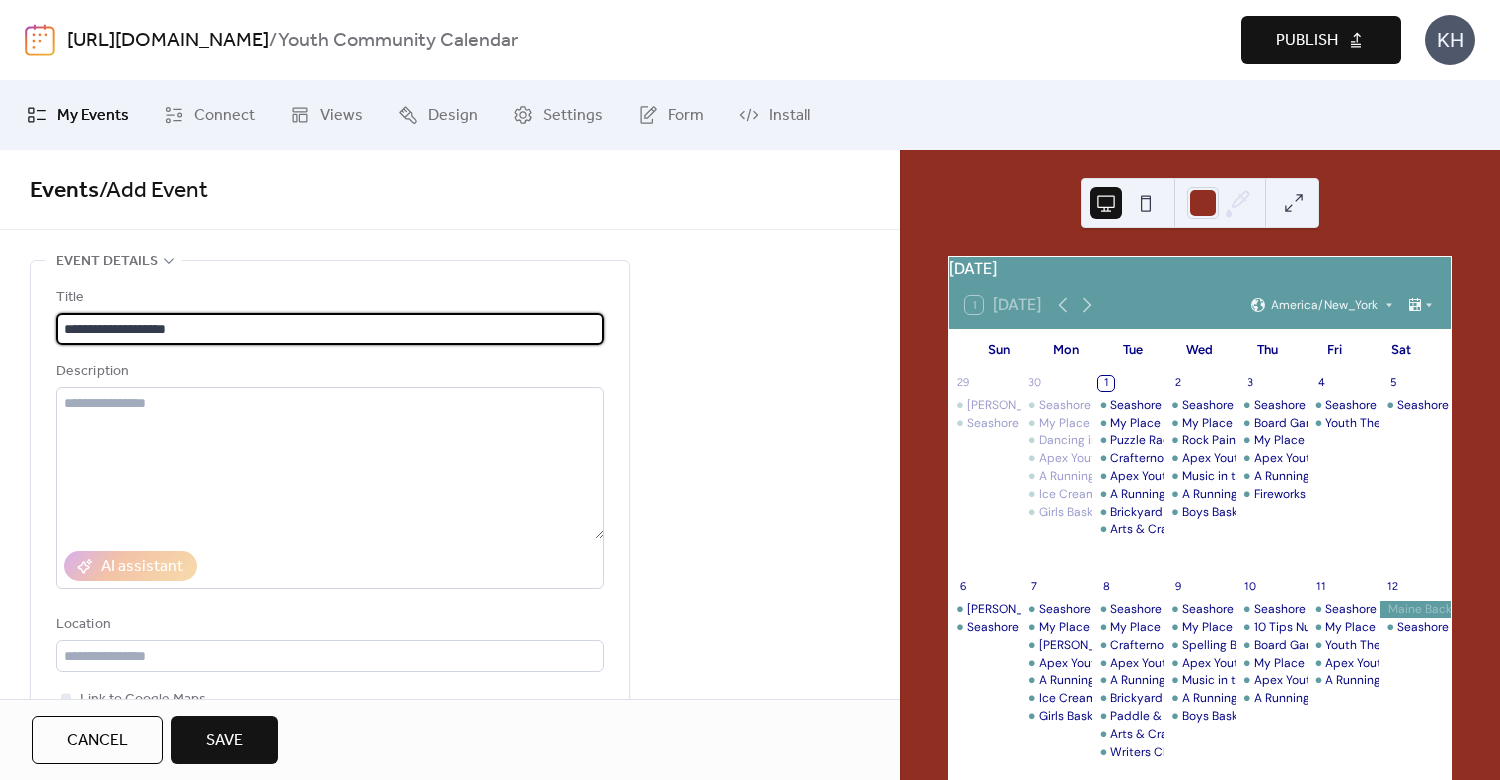 type on "**********" 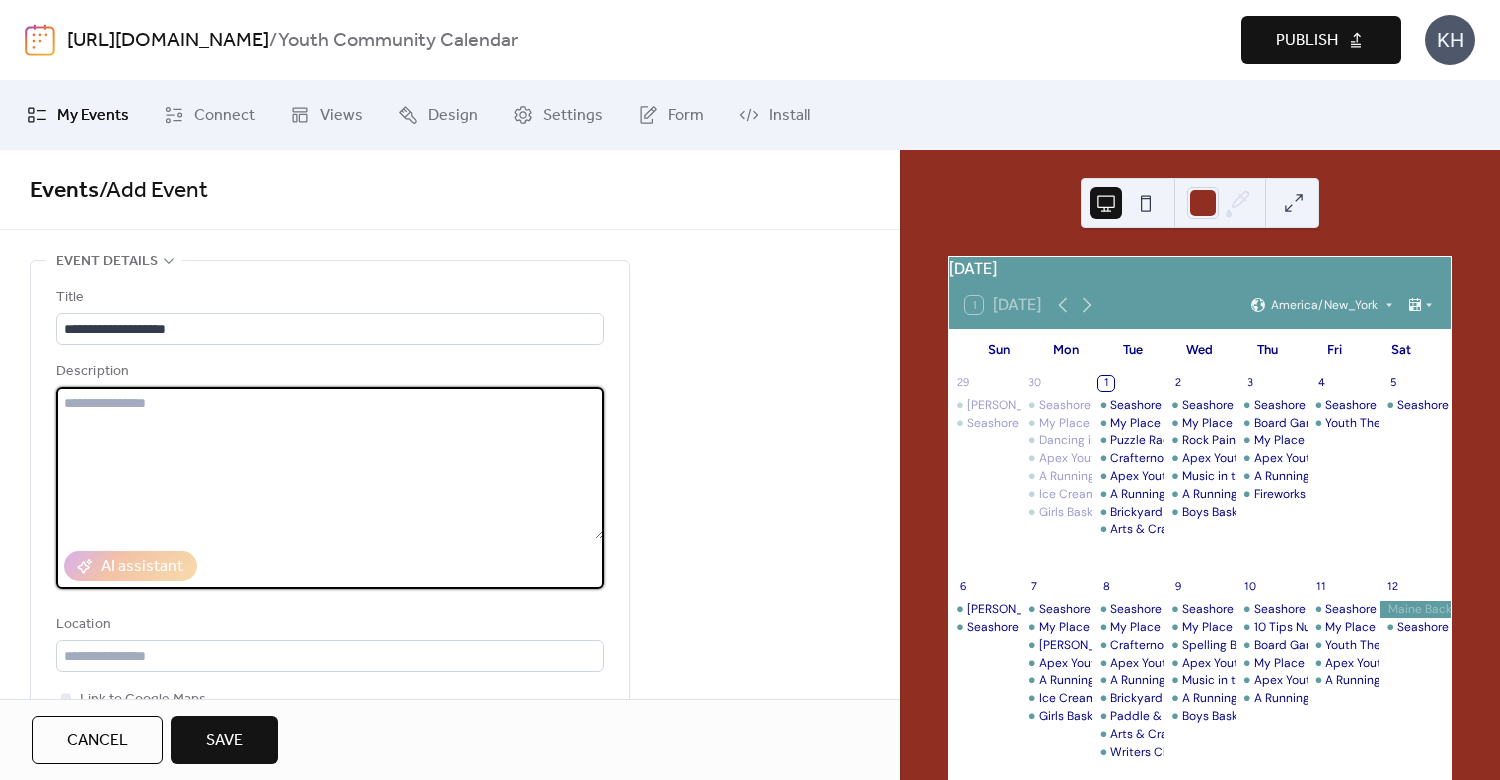 paste on "**********" 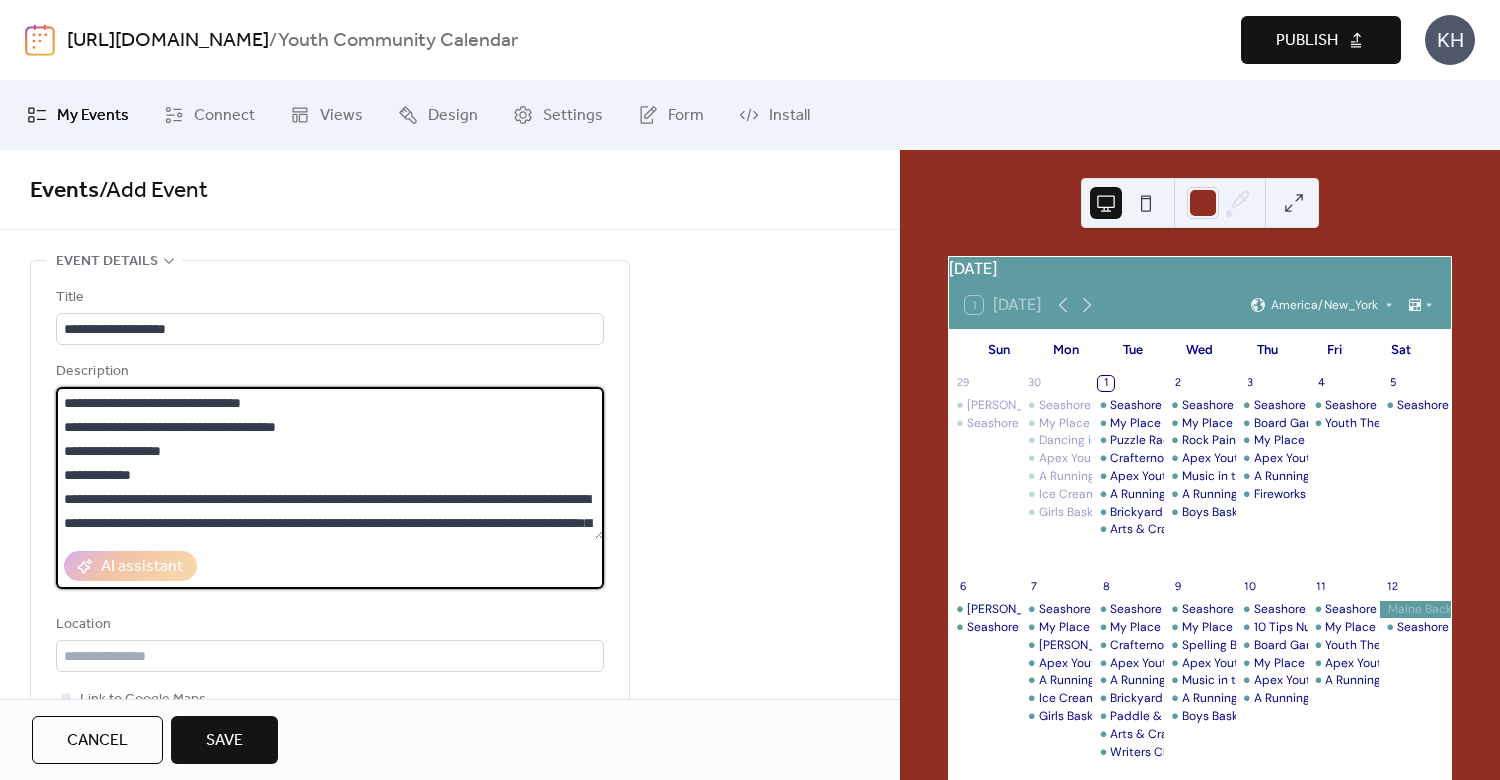 scroll, scrollTop: 21, scrollLeft: 0, axis: vertical 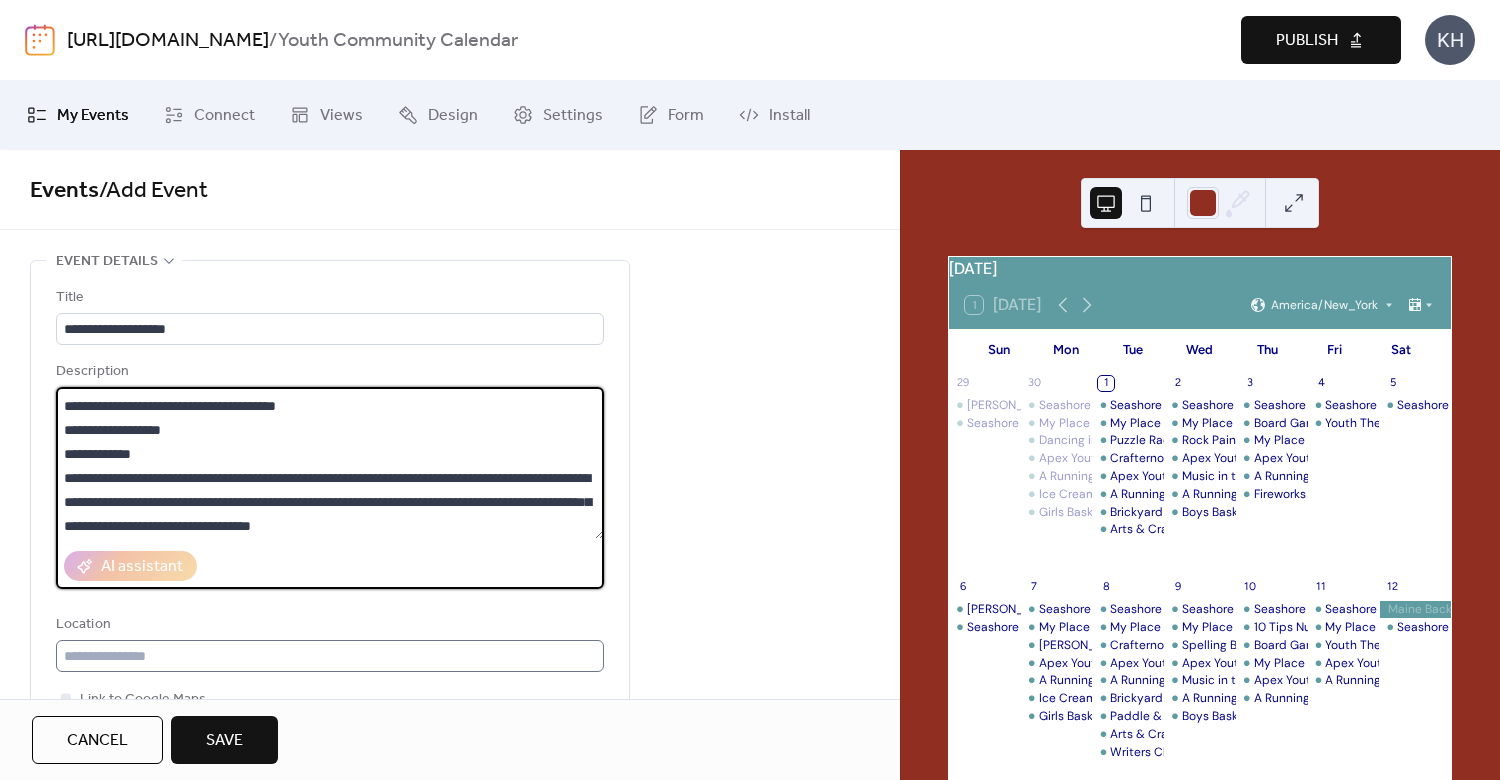 type on "**********" 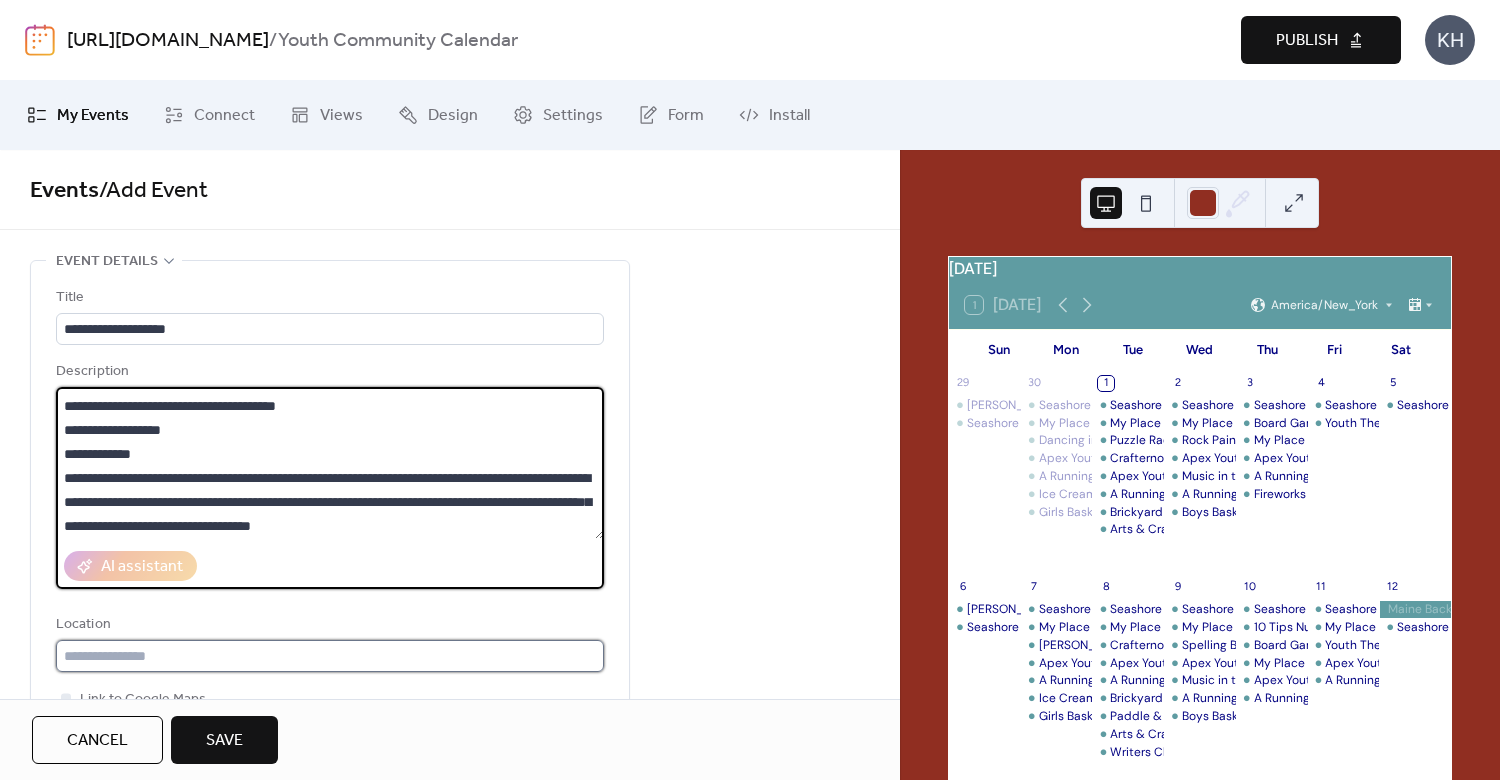 click at bounding box center (330, 656) 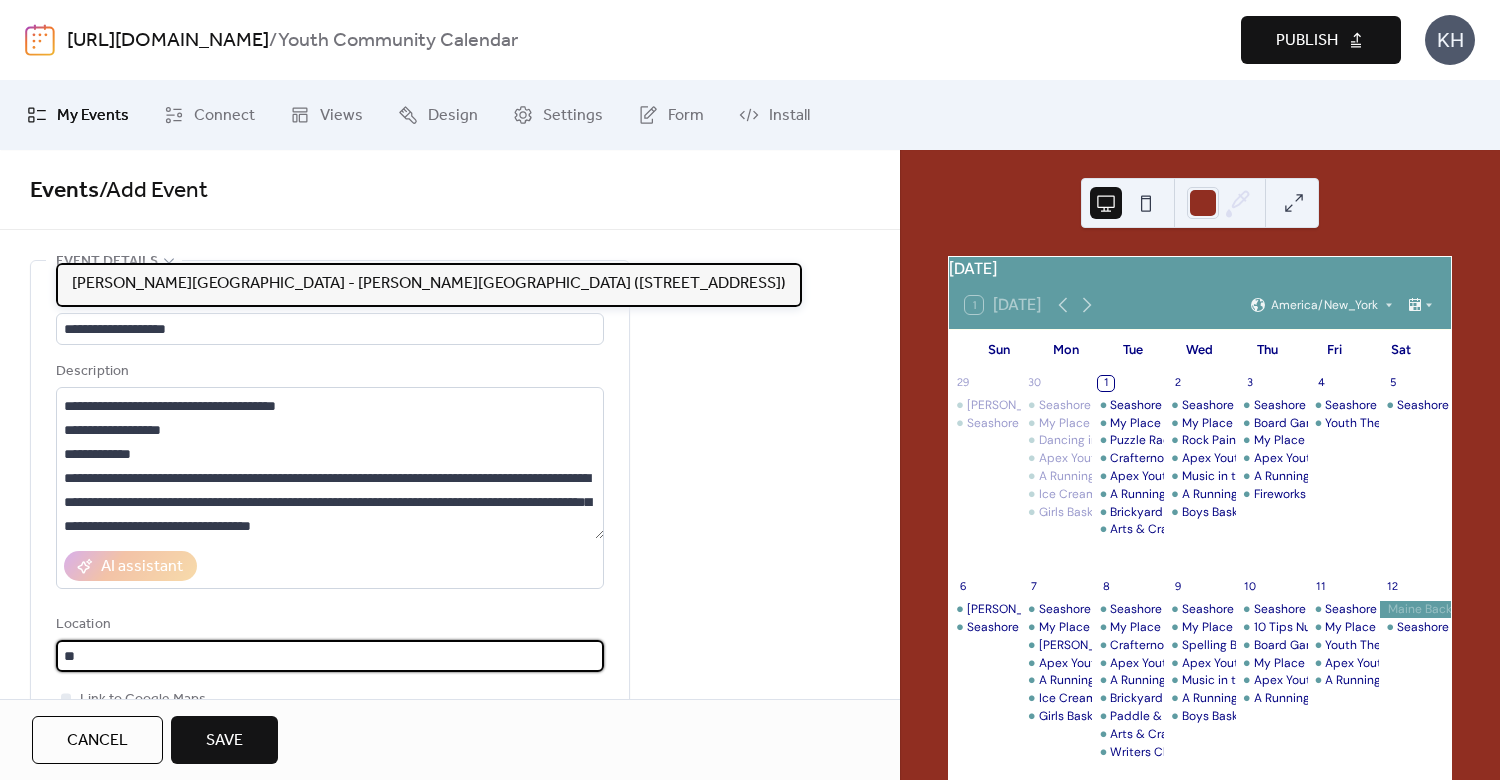 click on "[PERSON_NAME][GEOGRAPHIC_DATA] - [PERSON_NAME][GEOGRAPHIC_DATA] ([STREET_ADDRESS])" at bounding box center [429, 284] 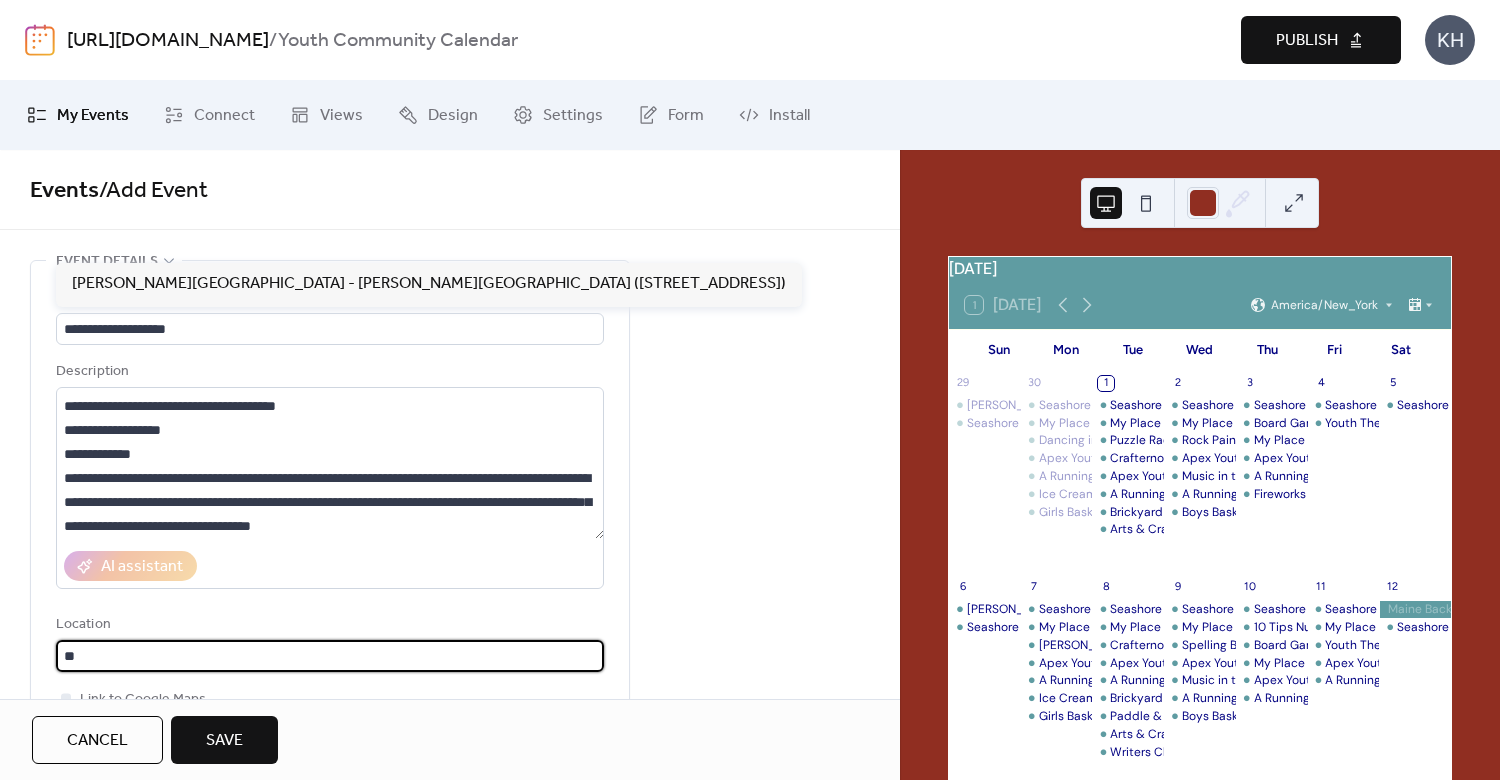 type on "**********" 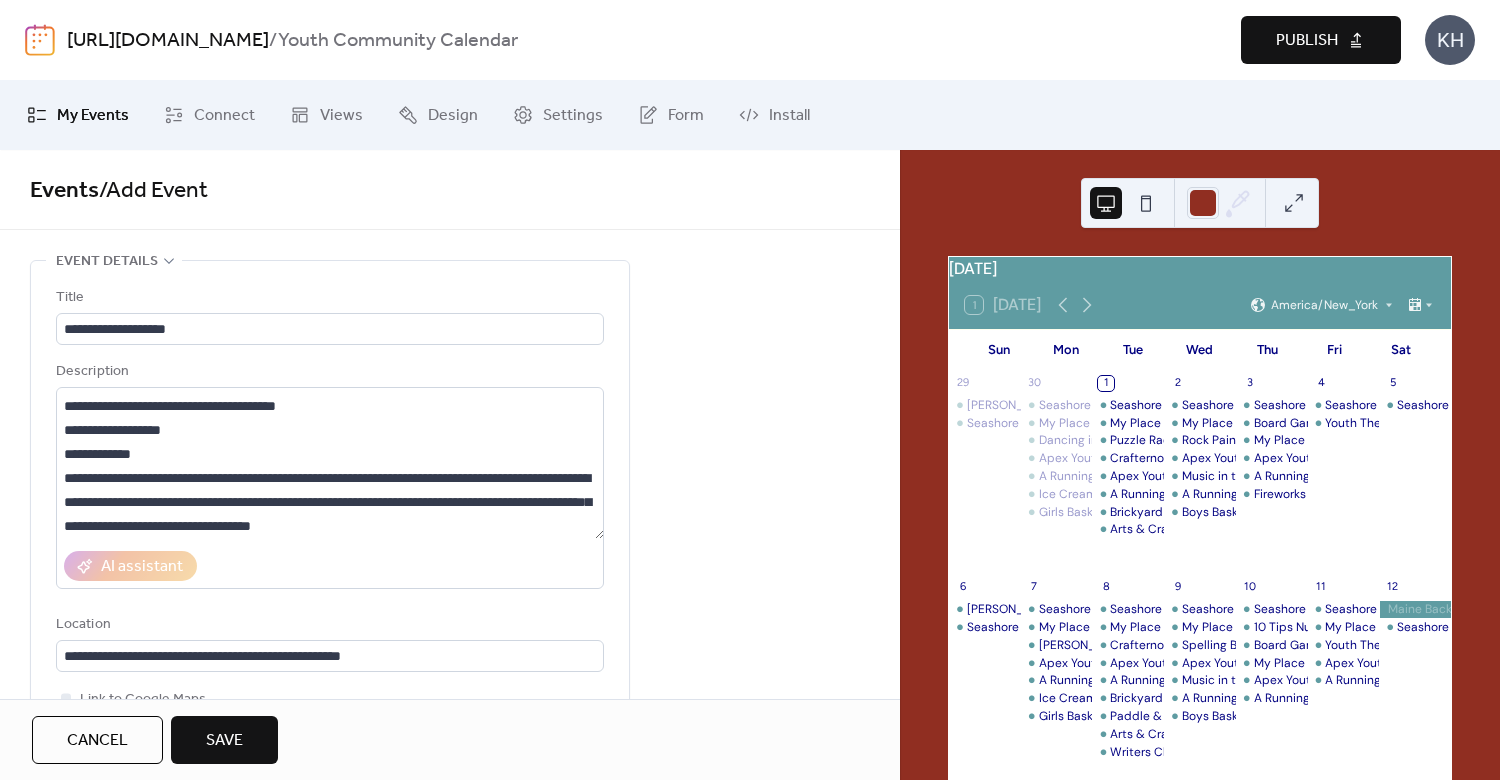 scroll, scrollTop: 480, scrollLeft: 0, axis: vertical 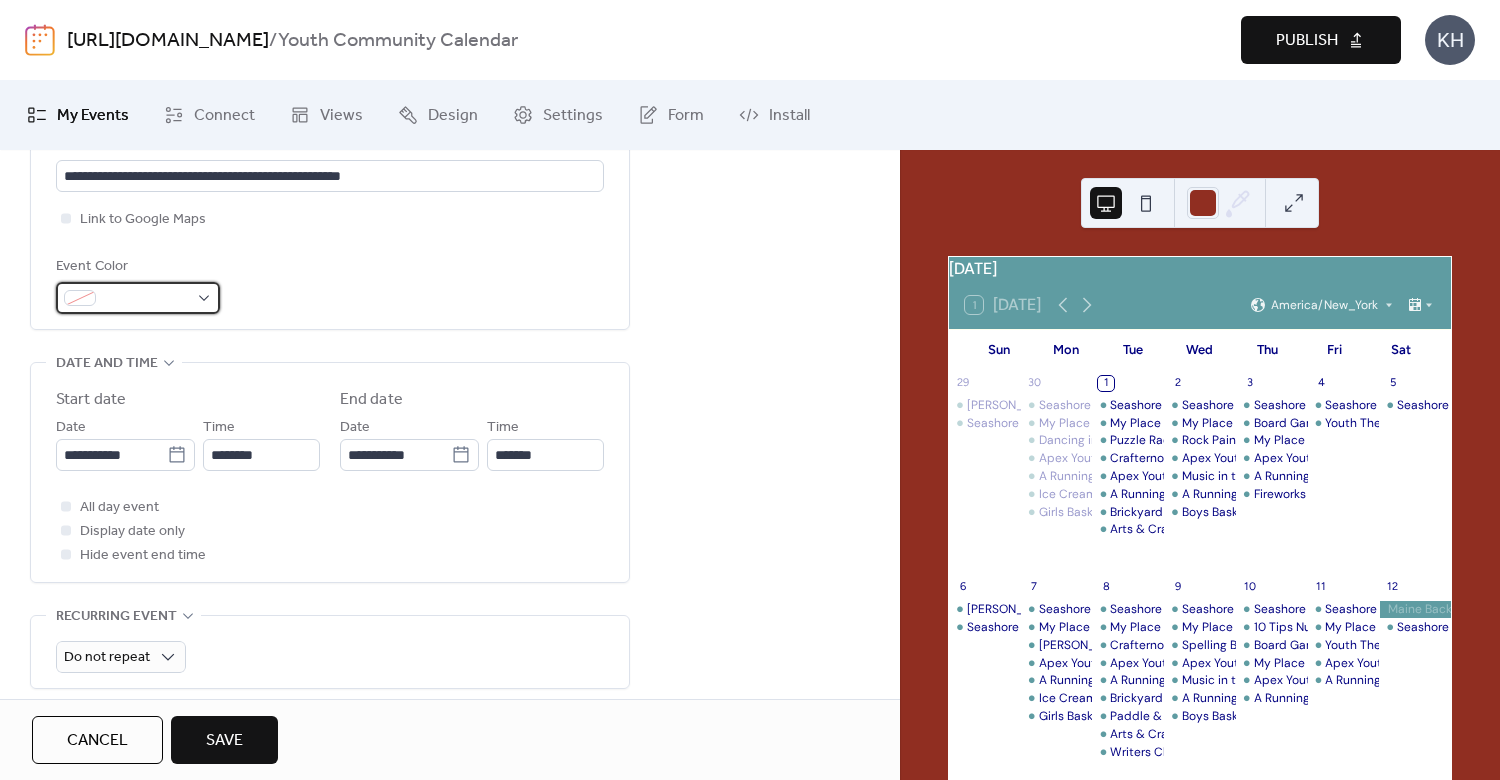 click at bounding box center [138, 298] 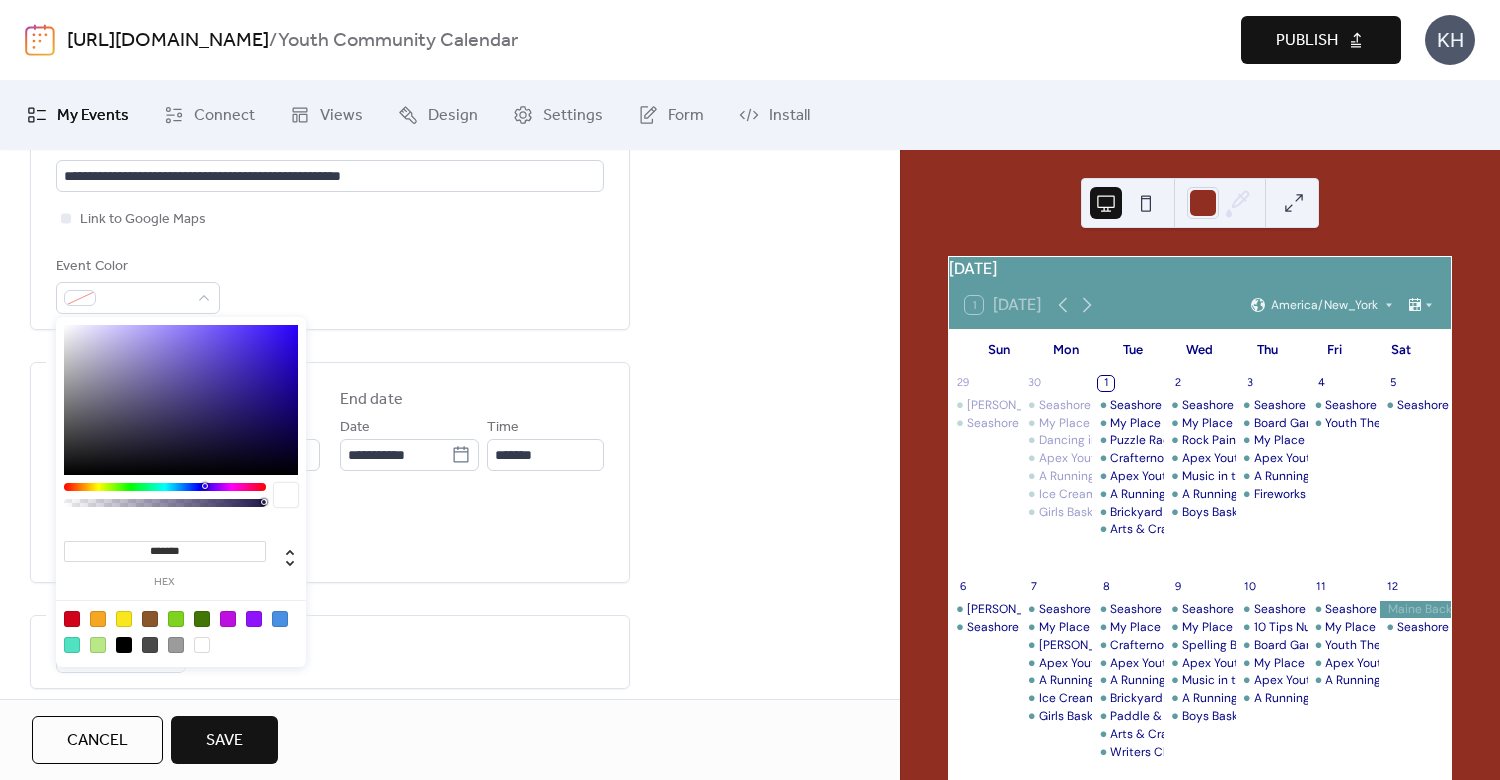 drag, startPoint x: 202, startPoint y: 546, endPoint x: 84, endPoint y: 529, distance: 119.218285 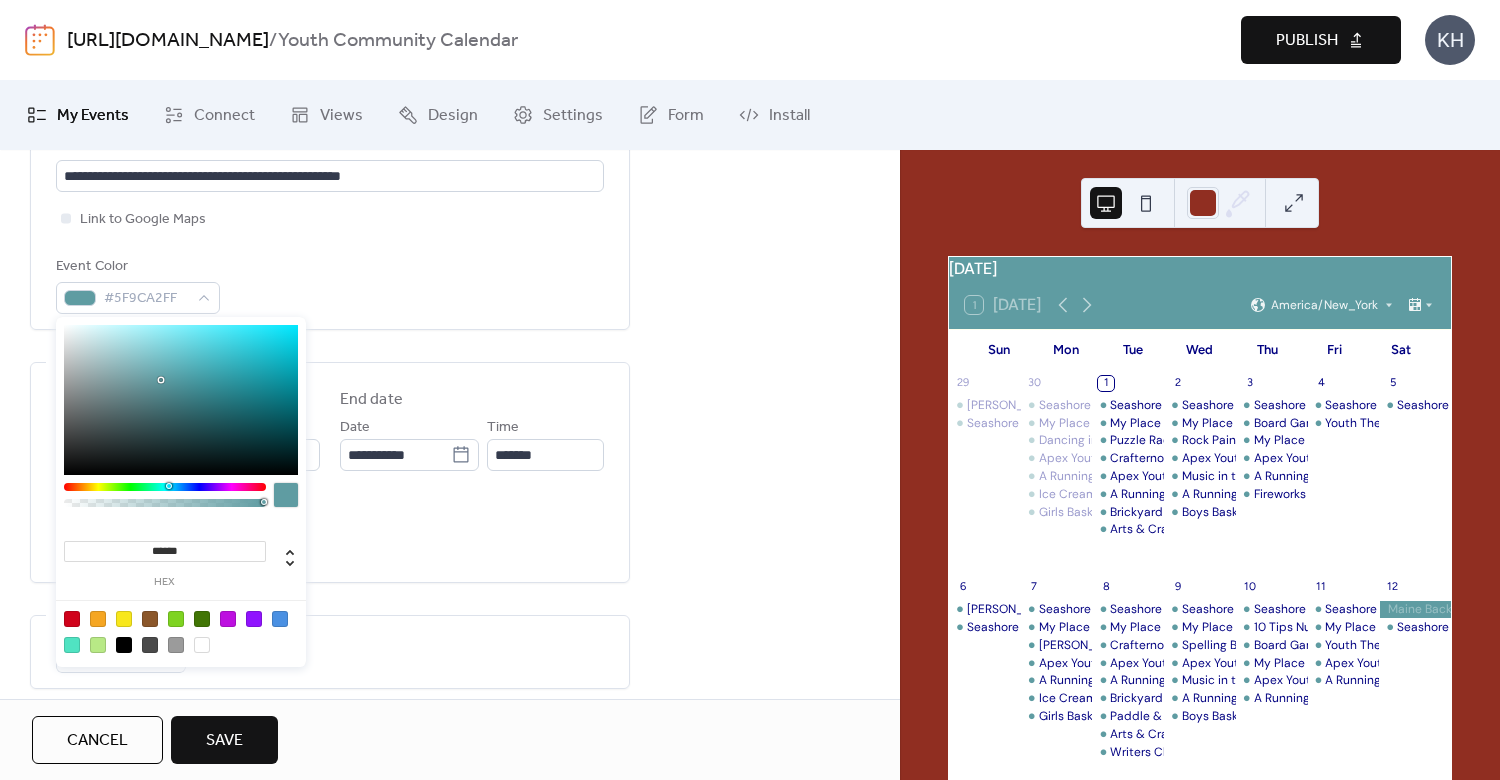type on "*******" 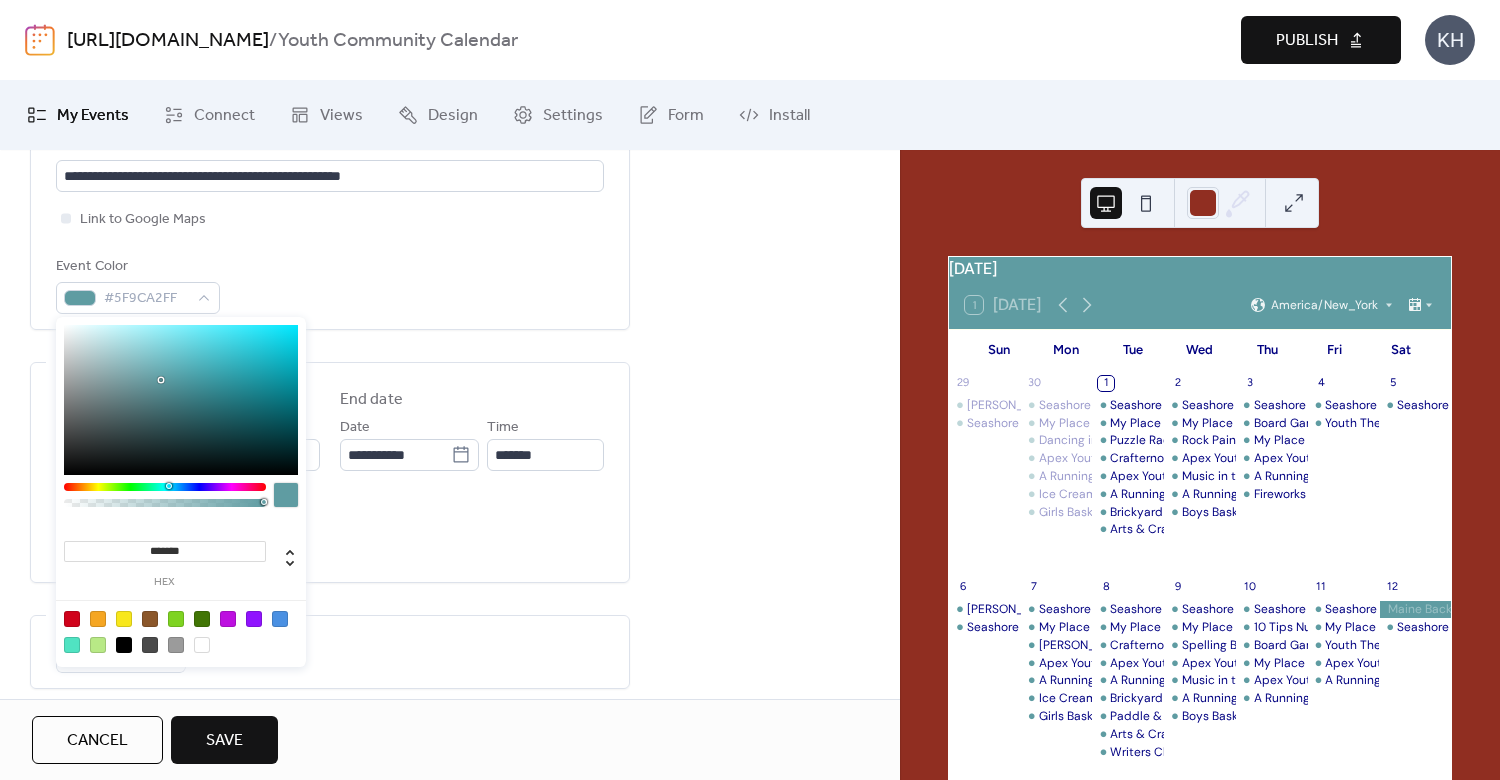 click on "hex" at bounding box center [165, 582] 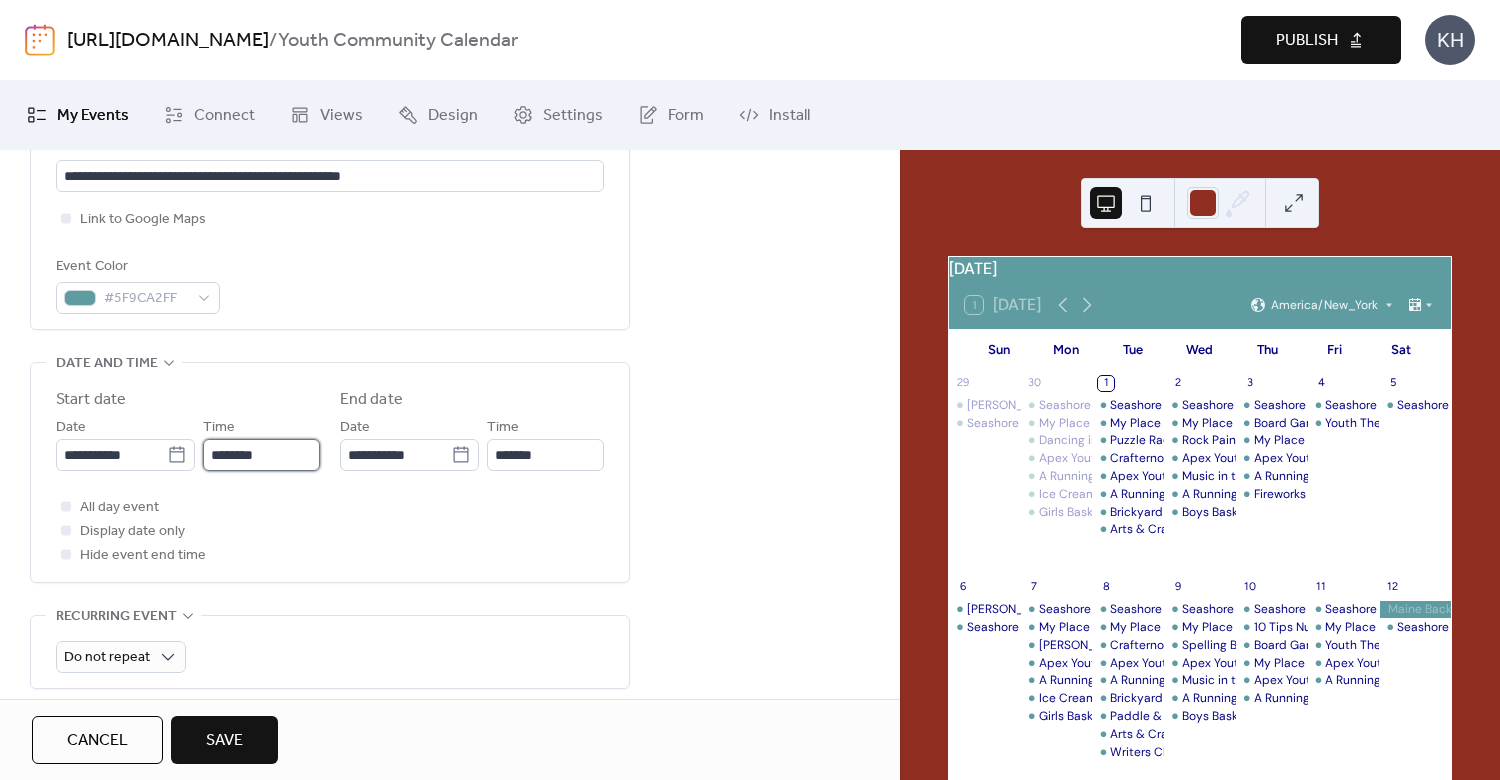click on "********" at bounding box center [261, 455] 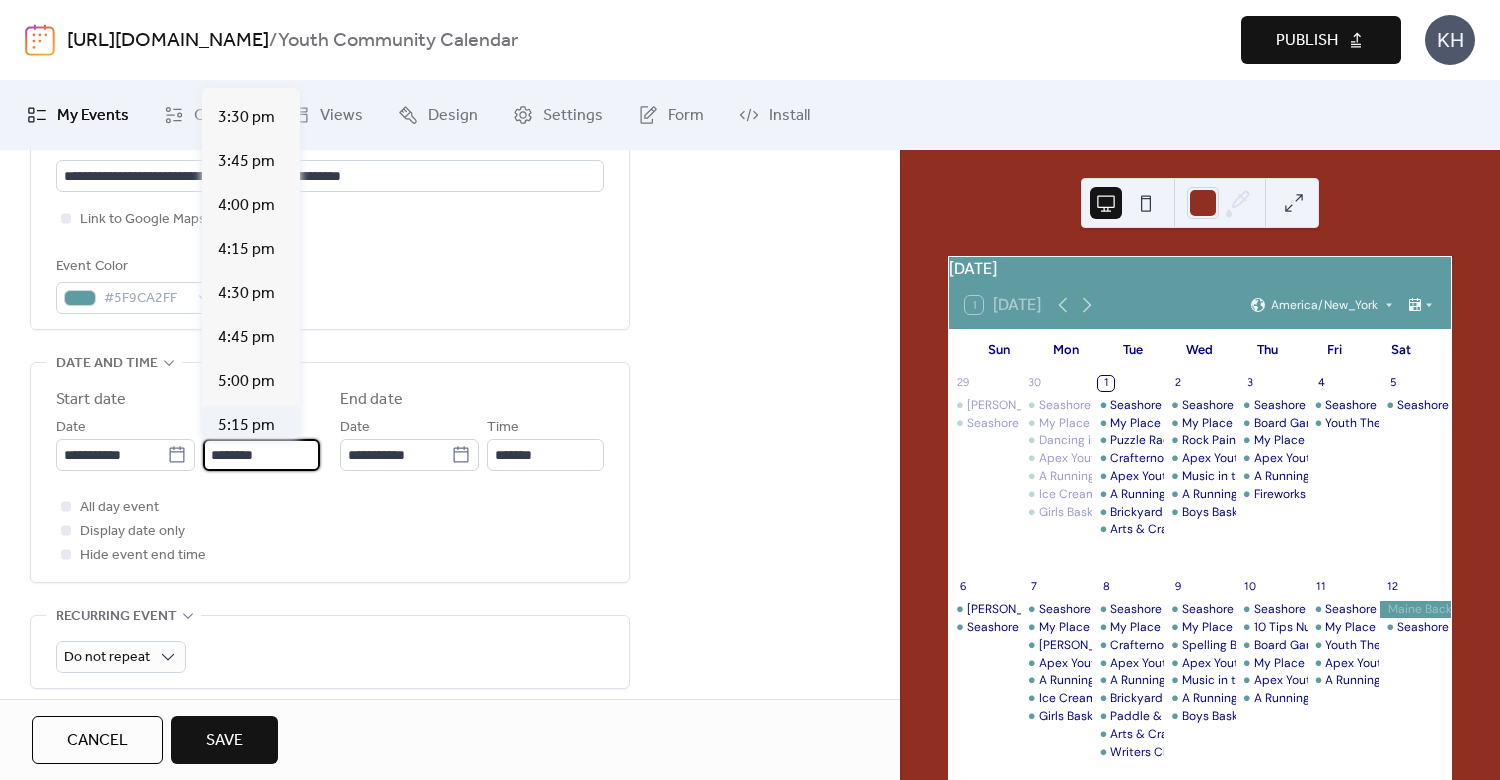 scroll, scrollTop: 3025, scrollLeft: 0, axis: vertical 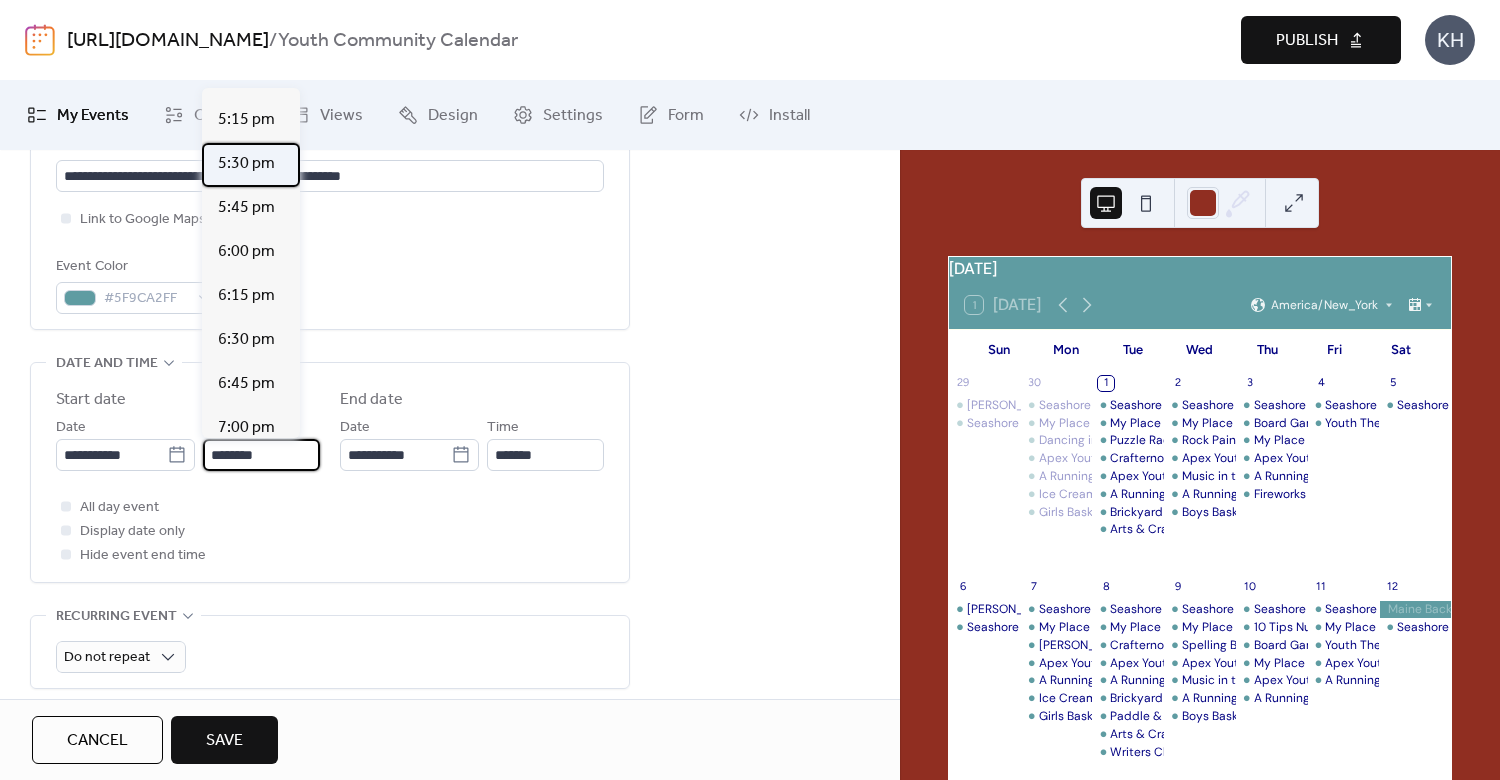 click on "5:30 pm" at bounding box center [246, 164] 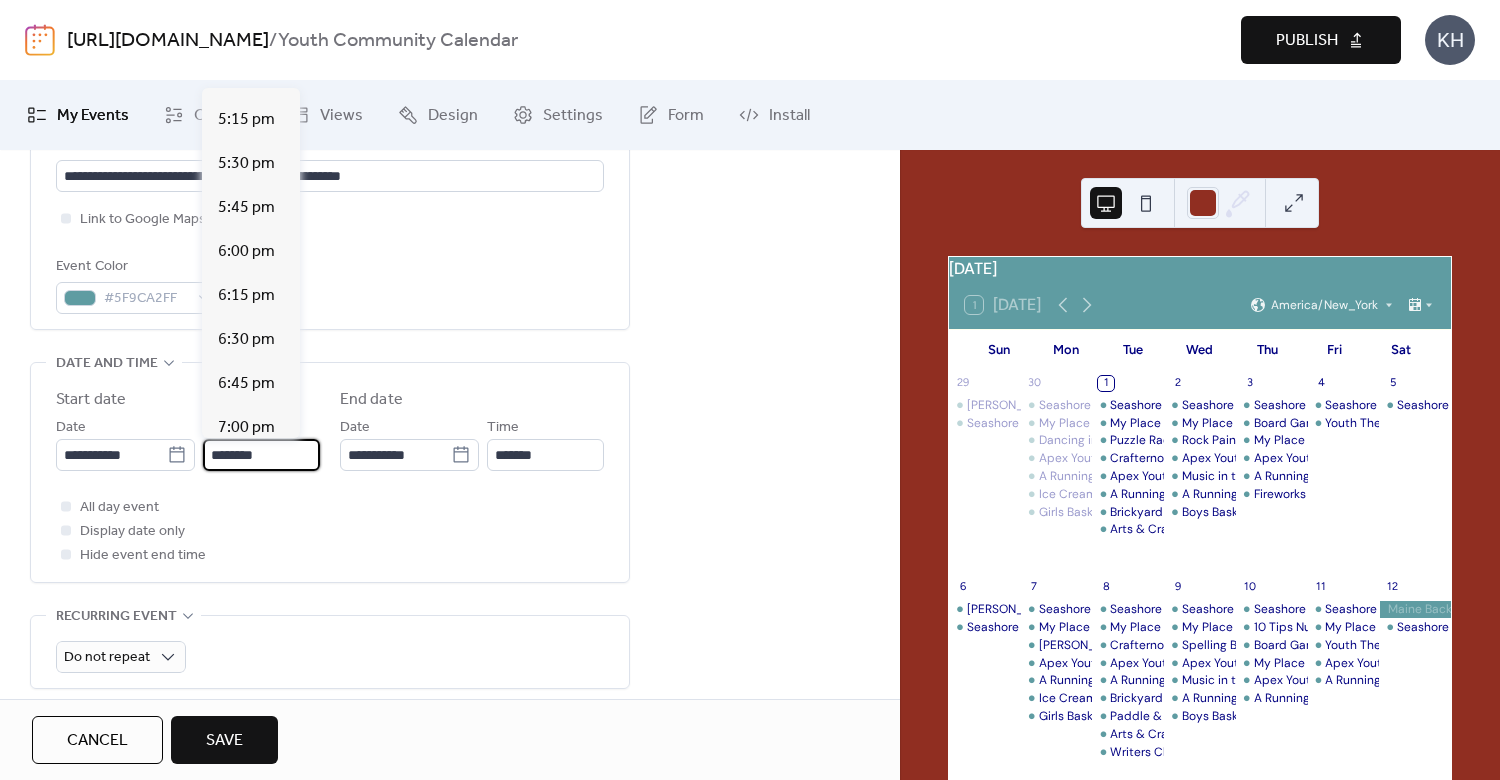 type on "*******" 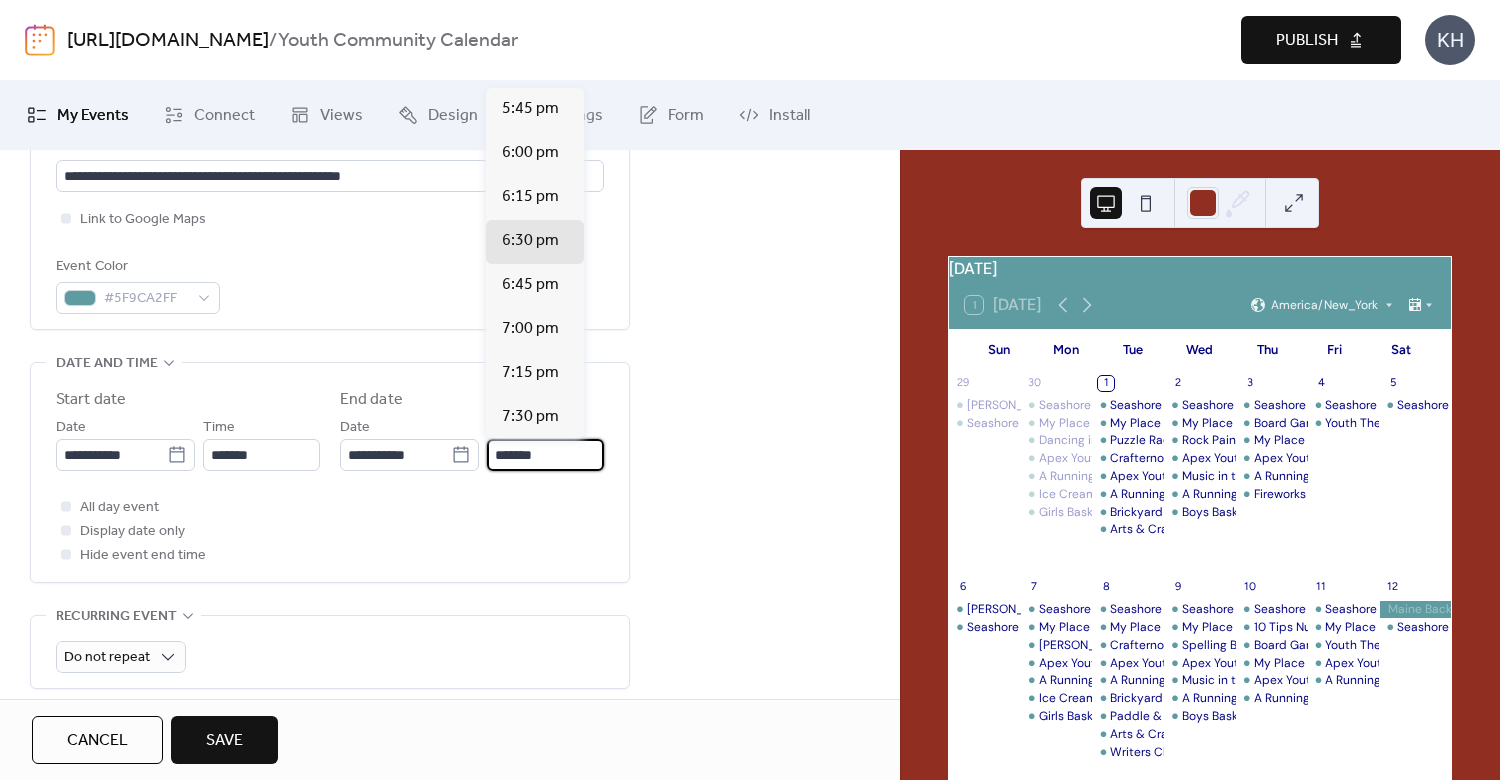 click on "*******" at bounding box center (545, 455) 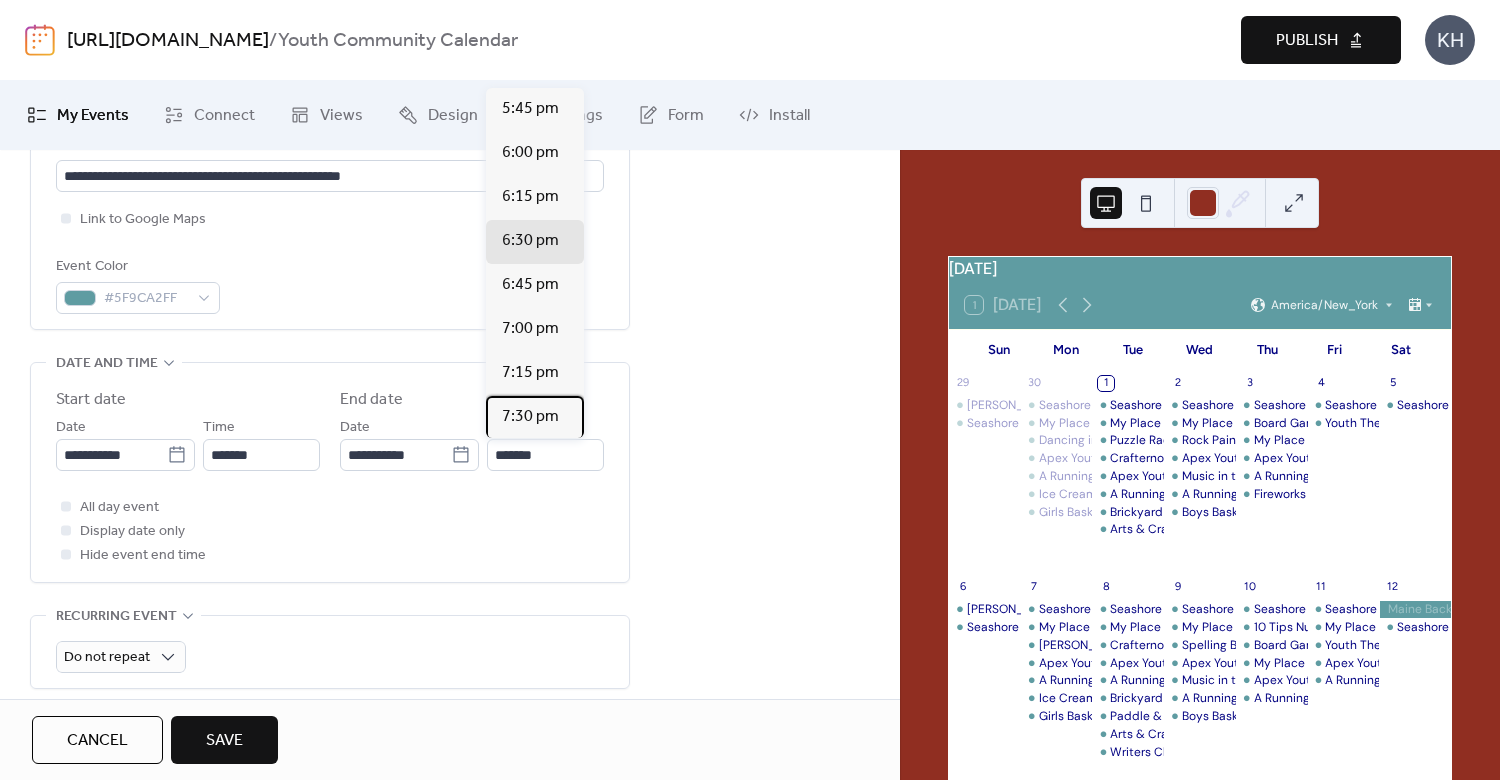 click on "7:30 pm" at bounding box center (530, 417) 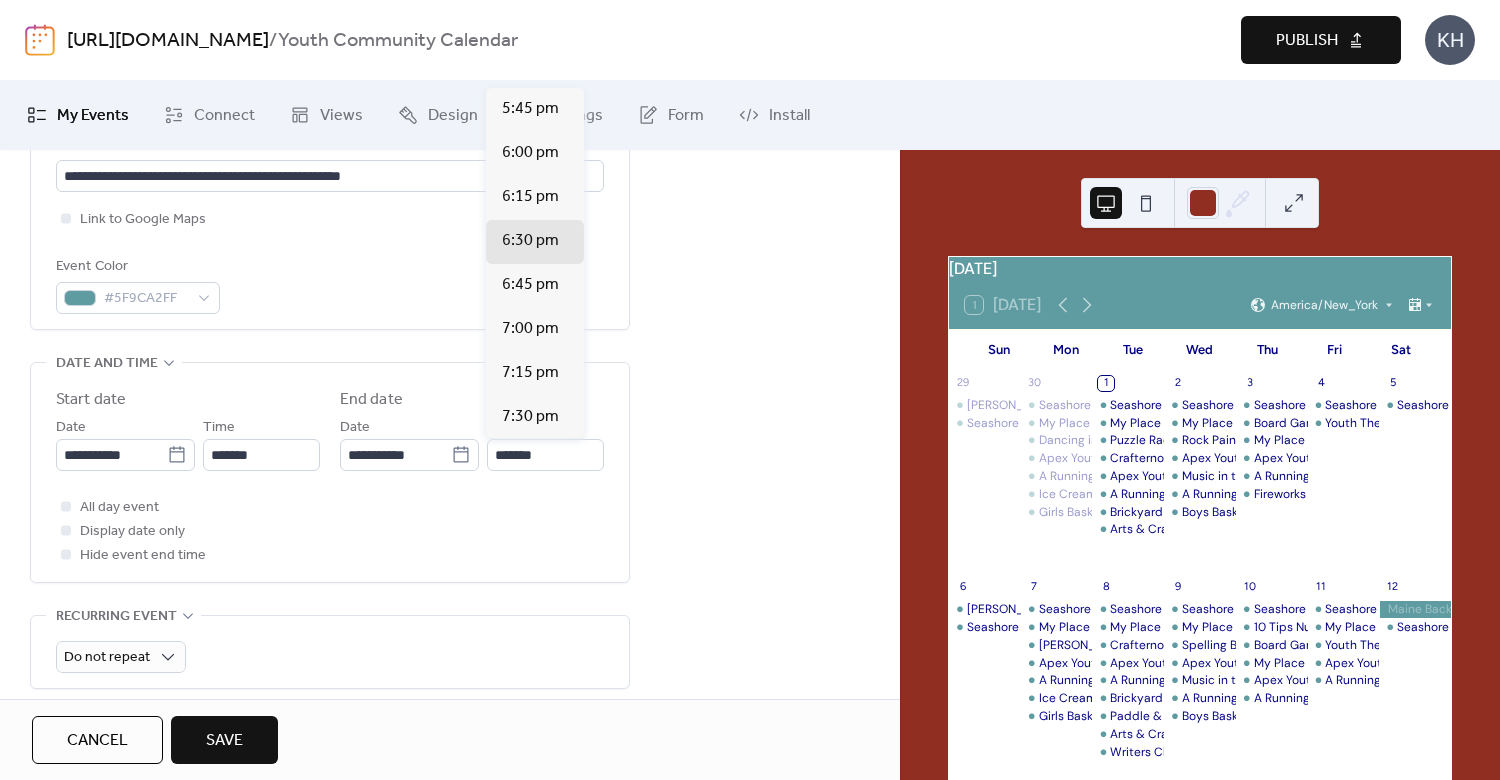 type on "*******" 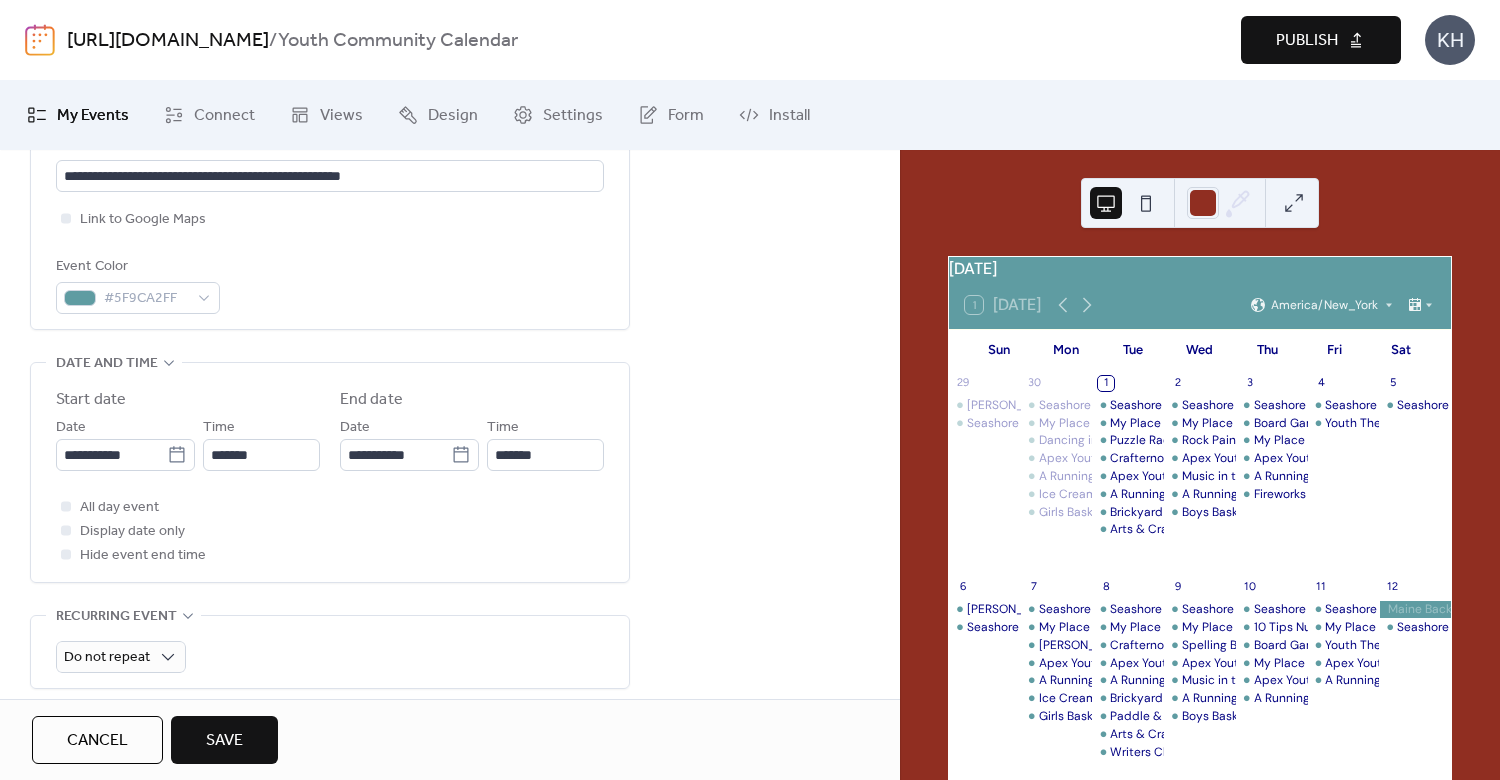 scroll, scrollTop: 960, scrollLeft: 0, axis: vertical 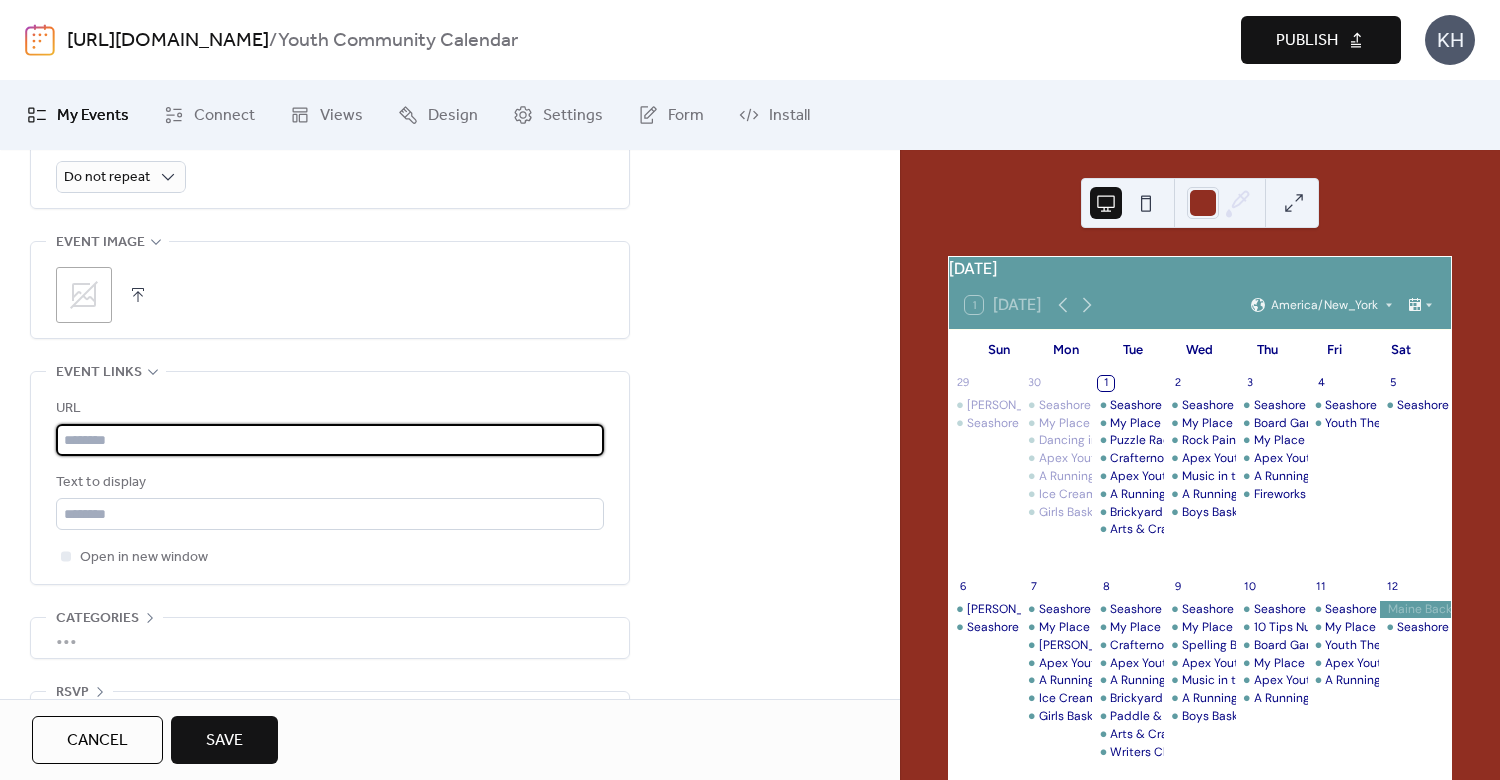 paste on "**********" 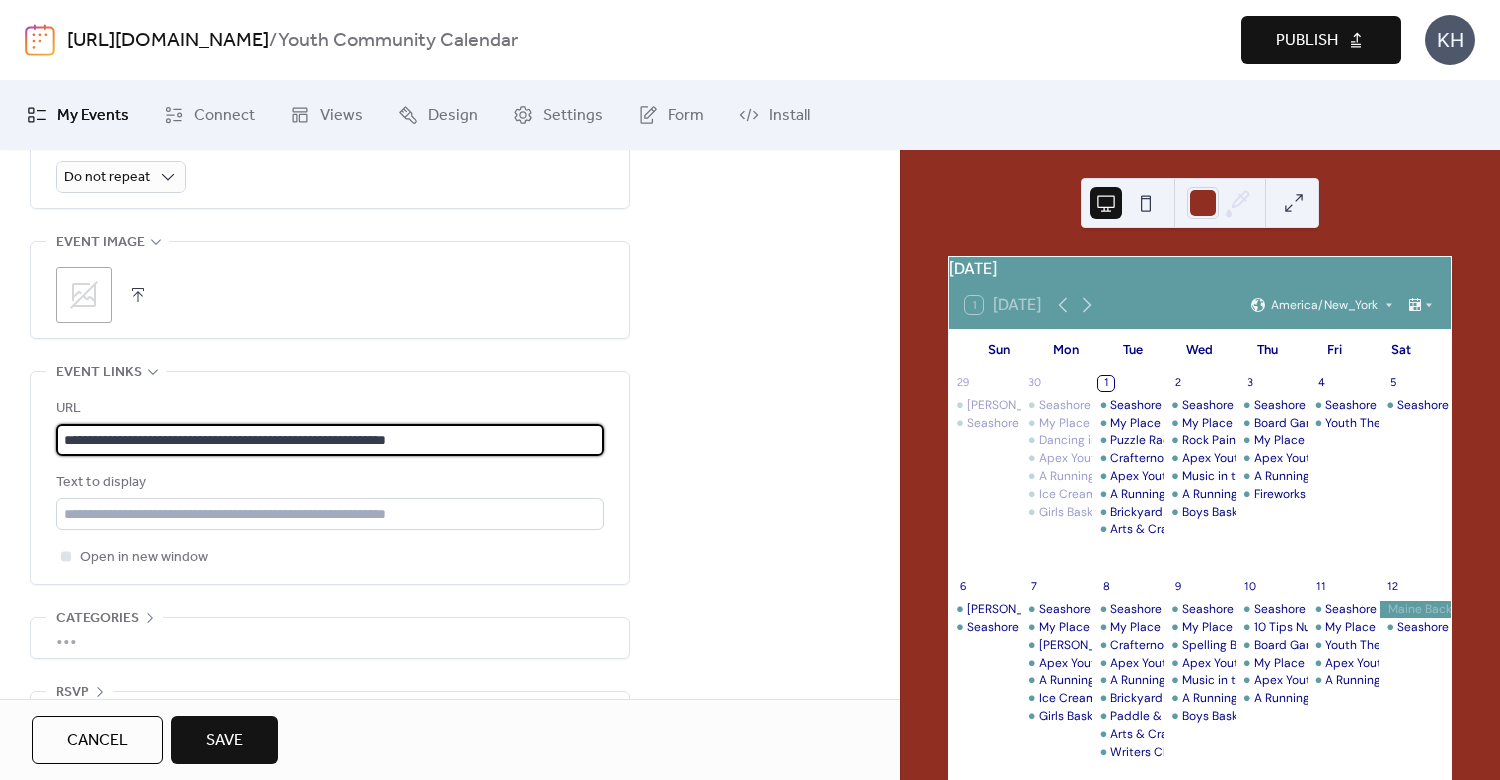 type on "**********" 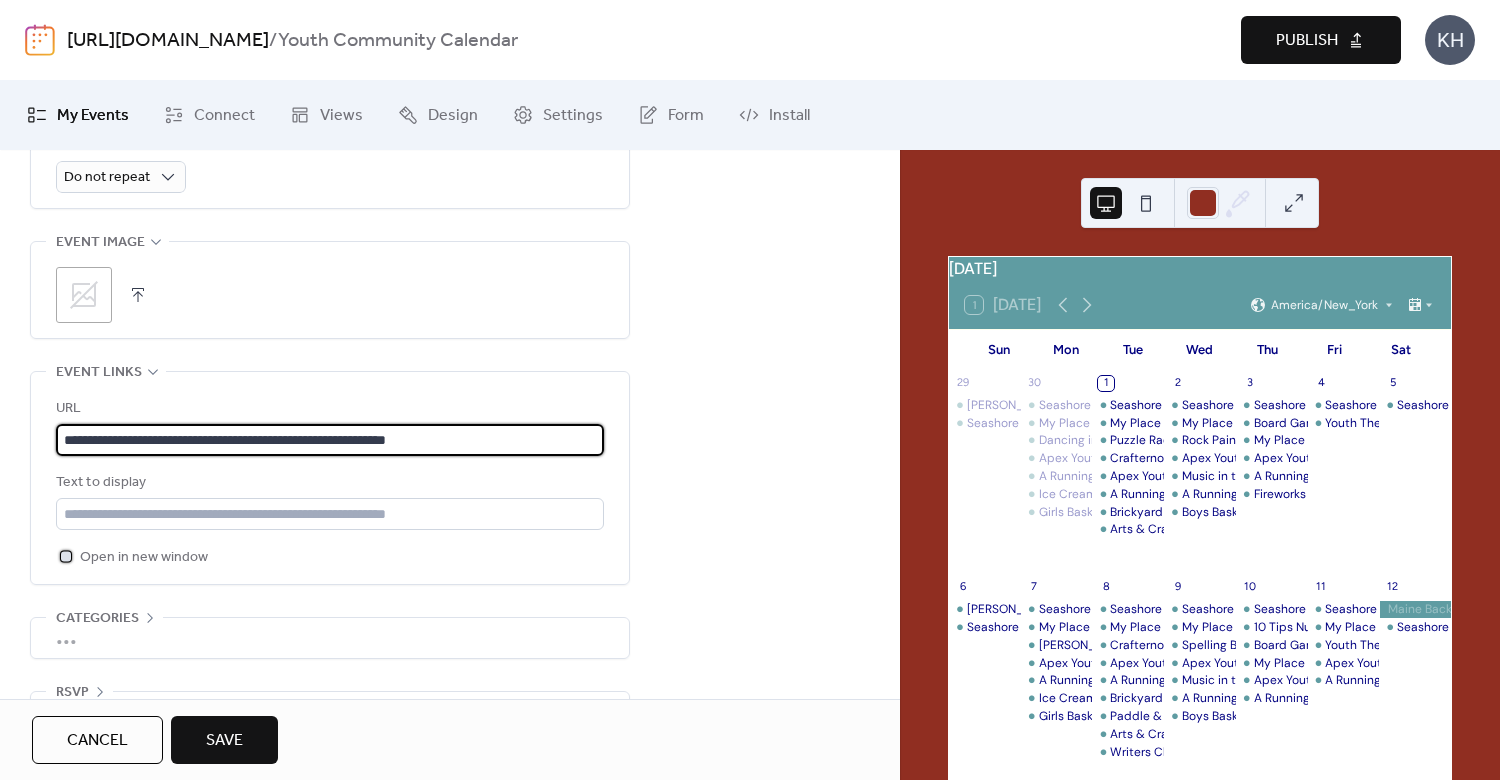 click 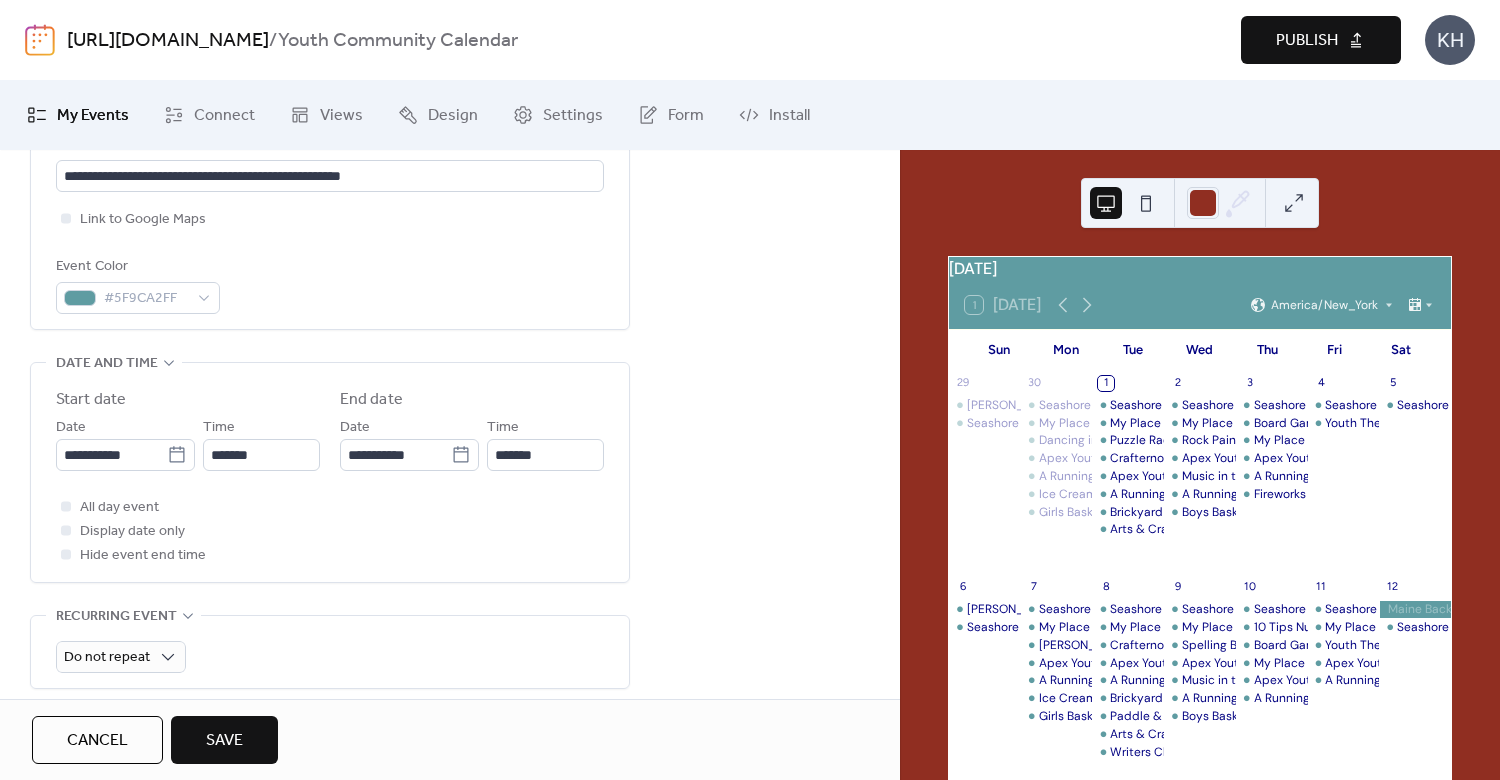 scroll, scrollTop: 960, scrollLeft: 0, axis: vertical 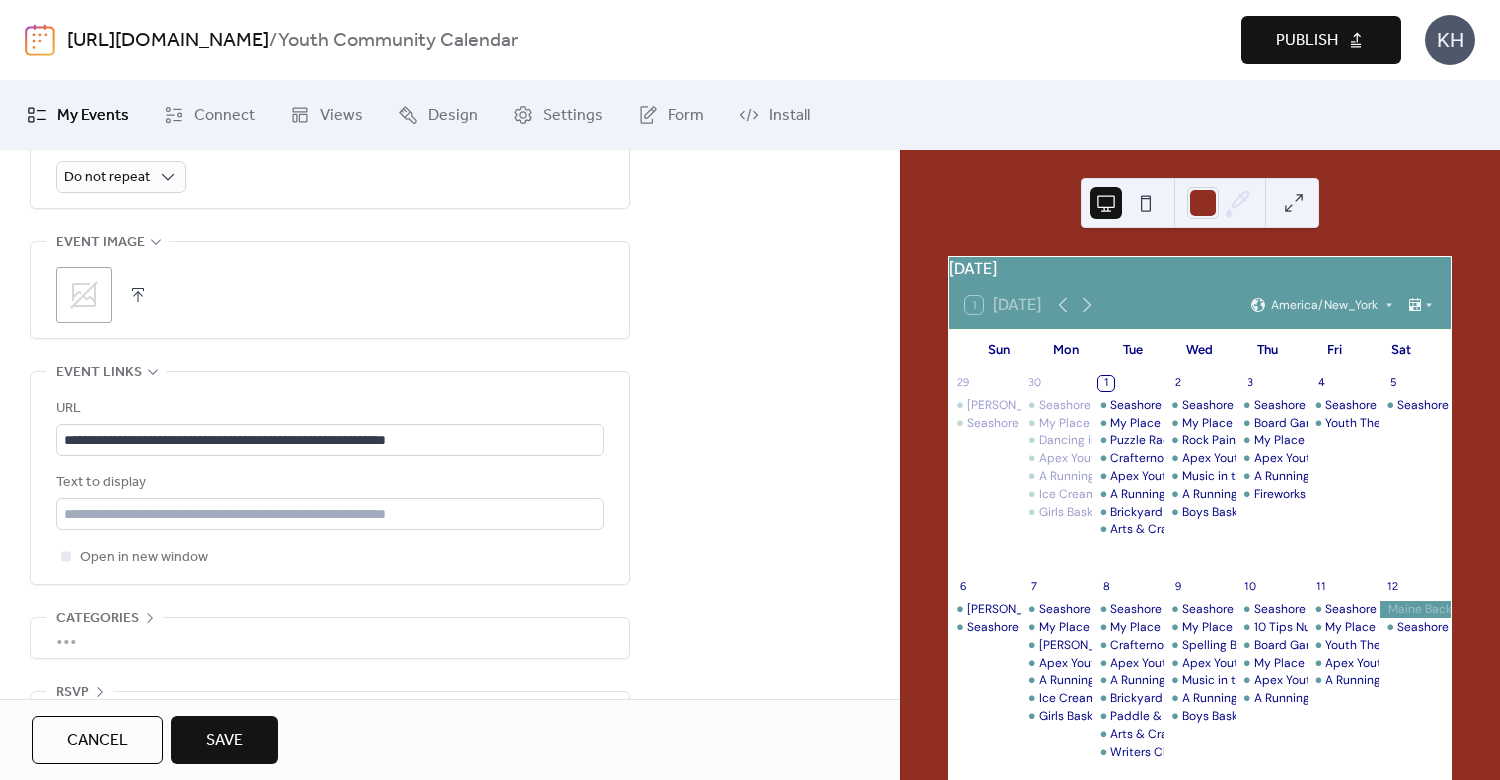 click on "Save" at bounding box center (224, 741) 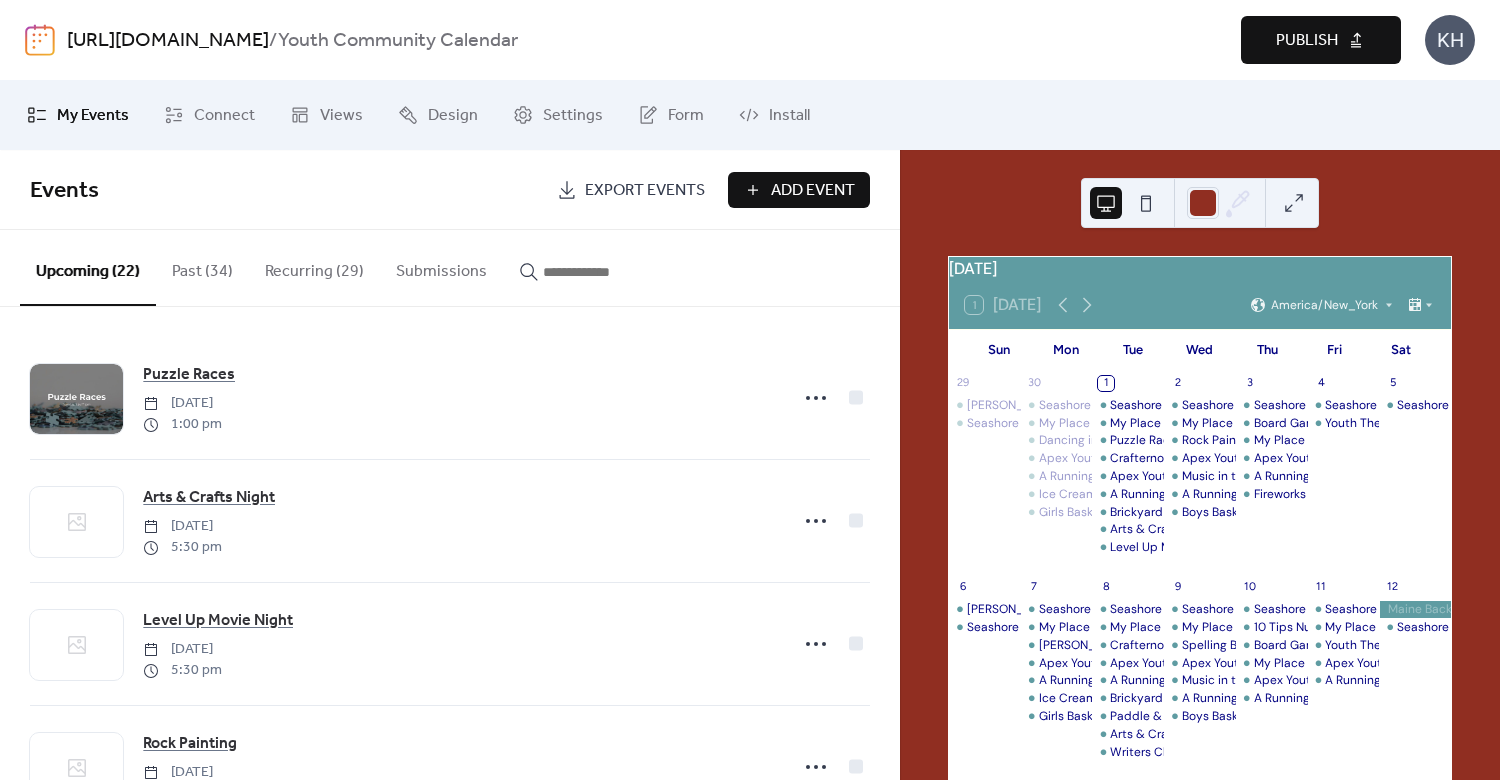 click on "Add Event" at bounding box center (813, 191) 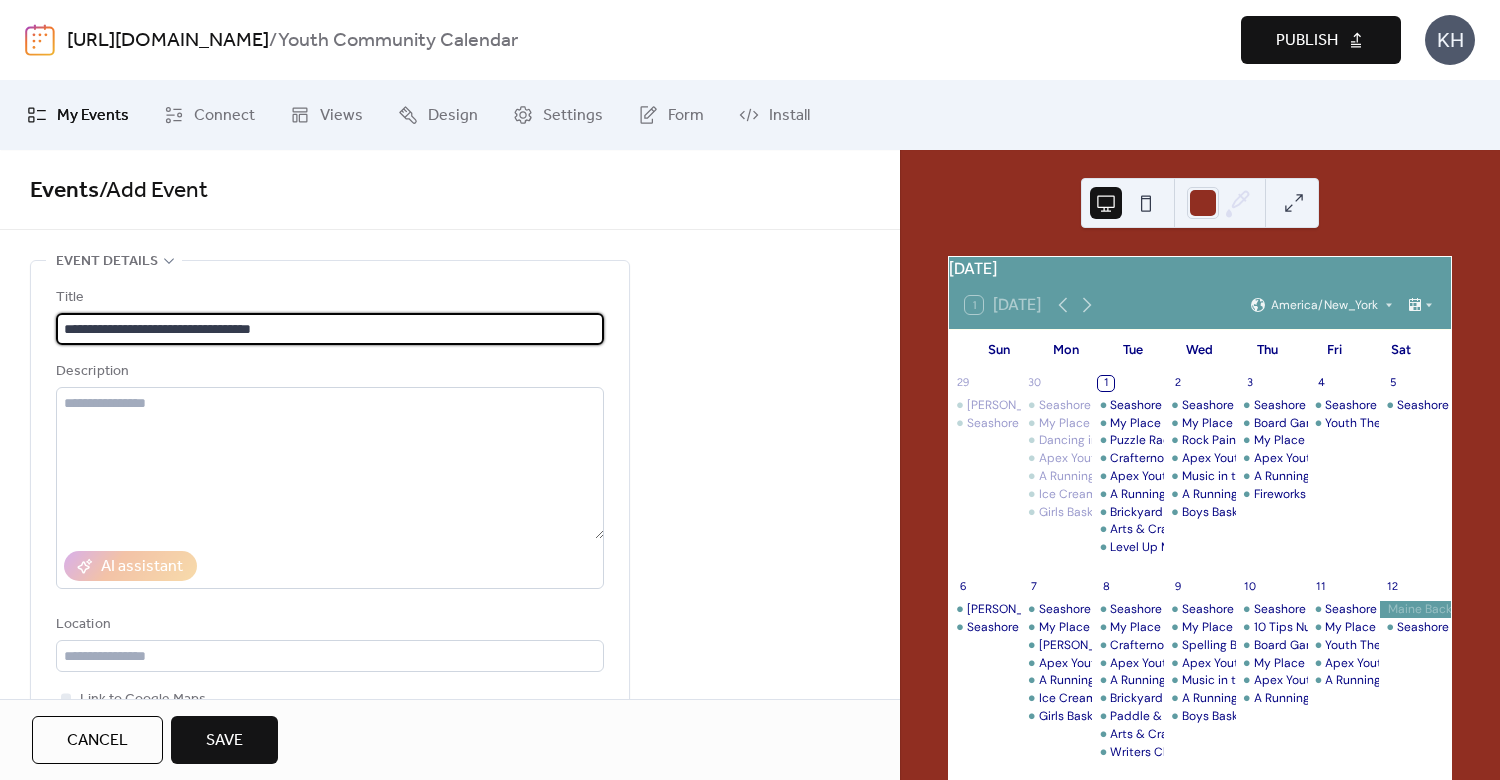 type on "**********" 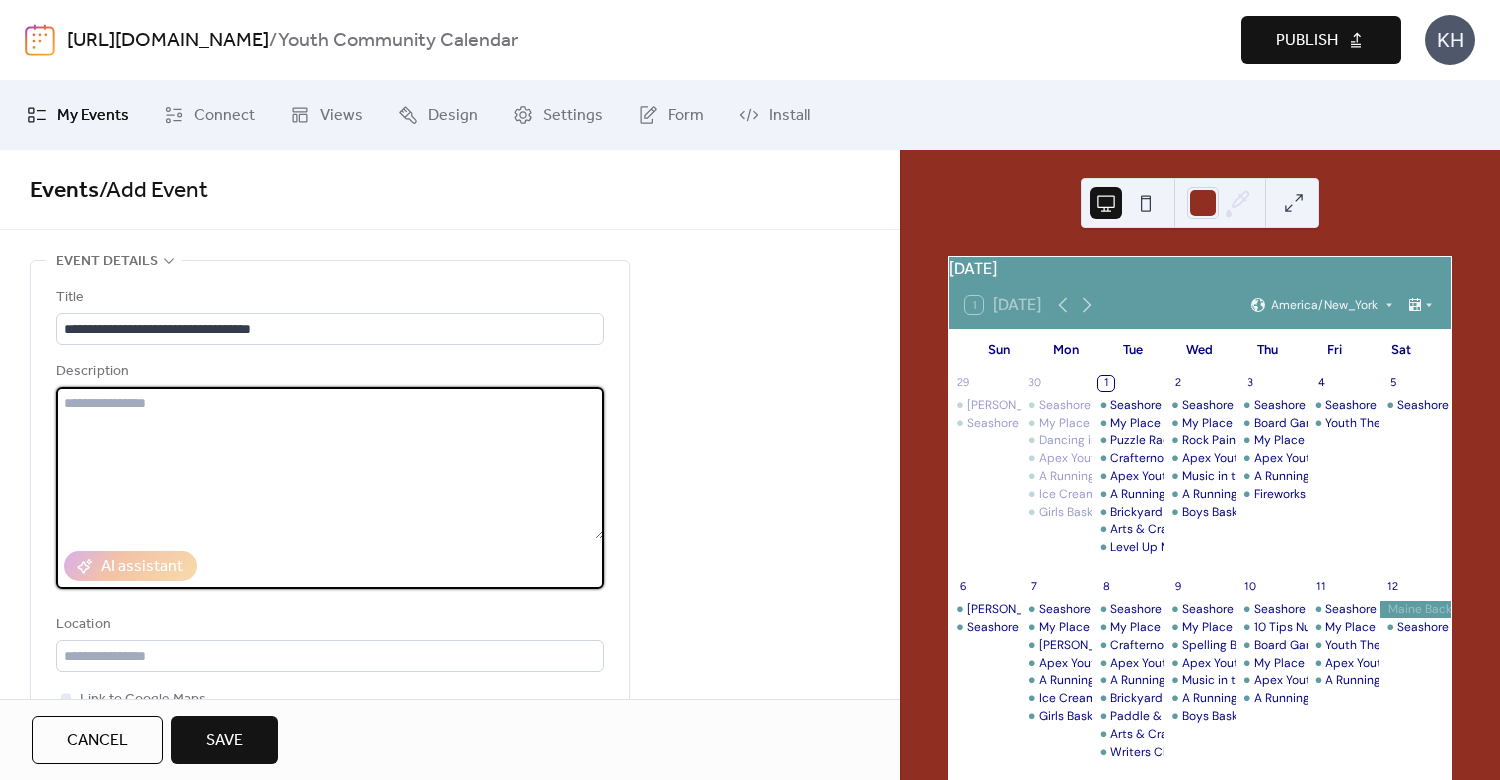 paste on "**********" 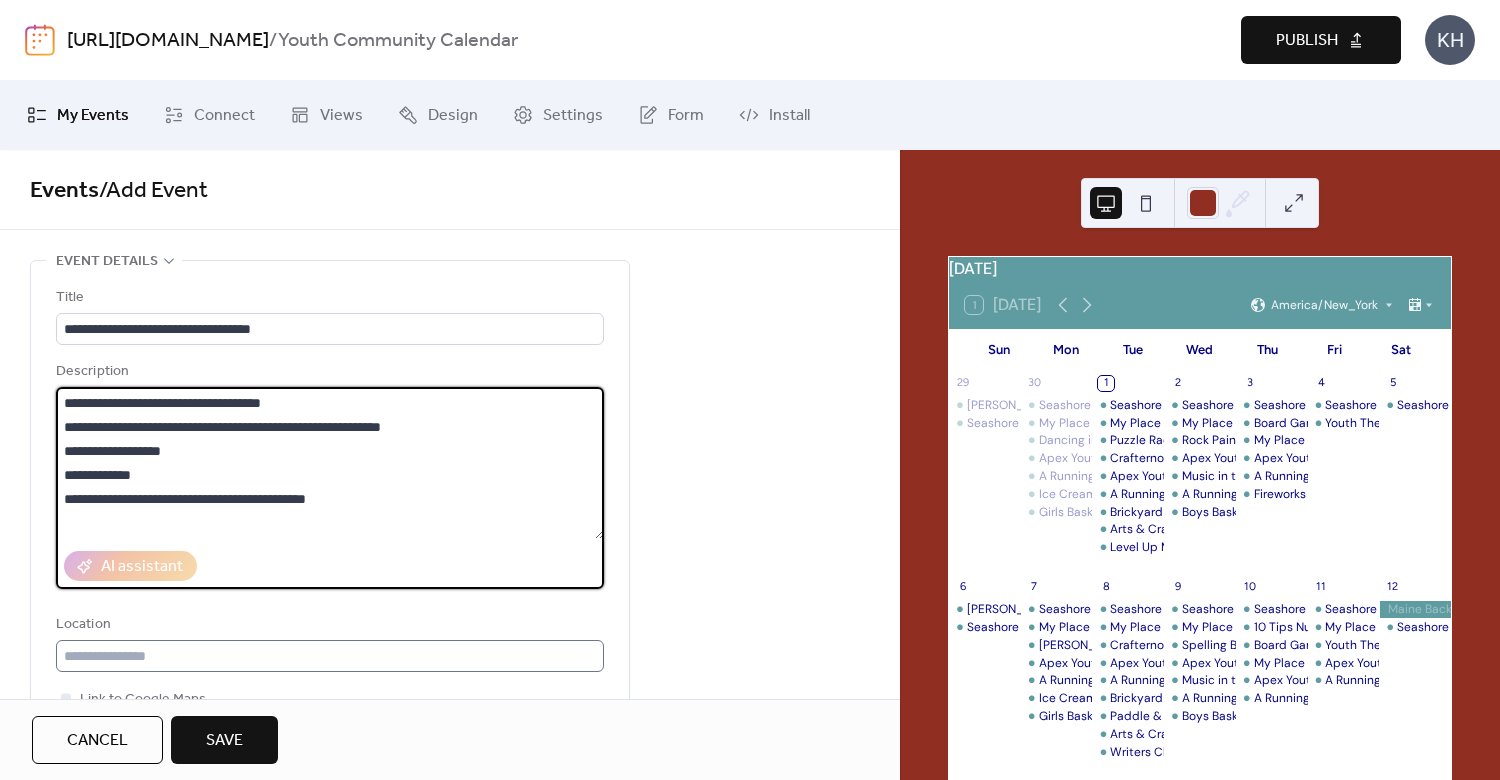 type on "**********" 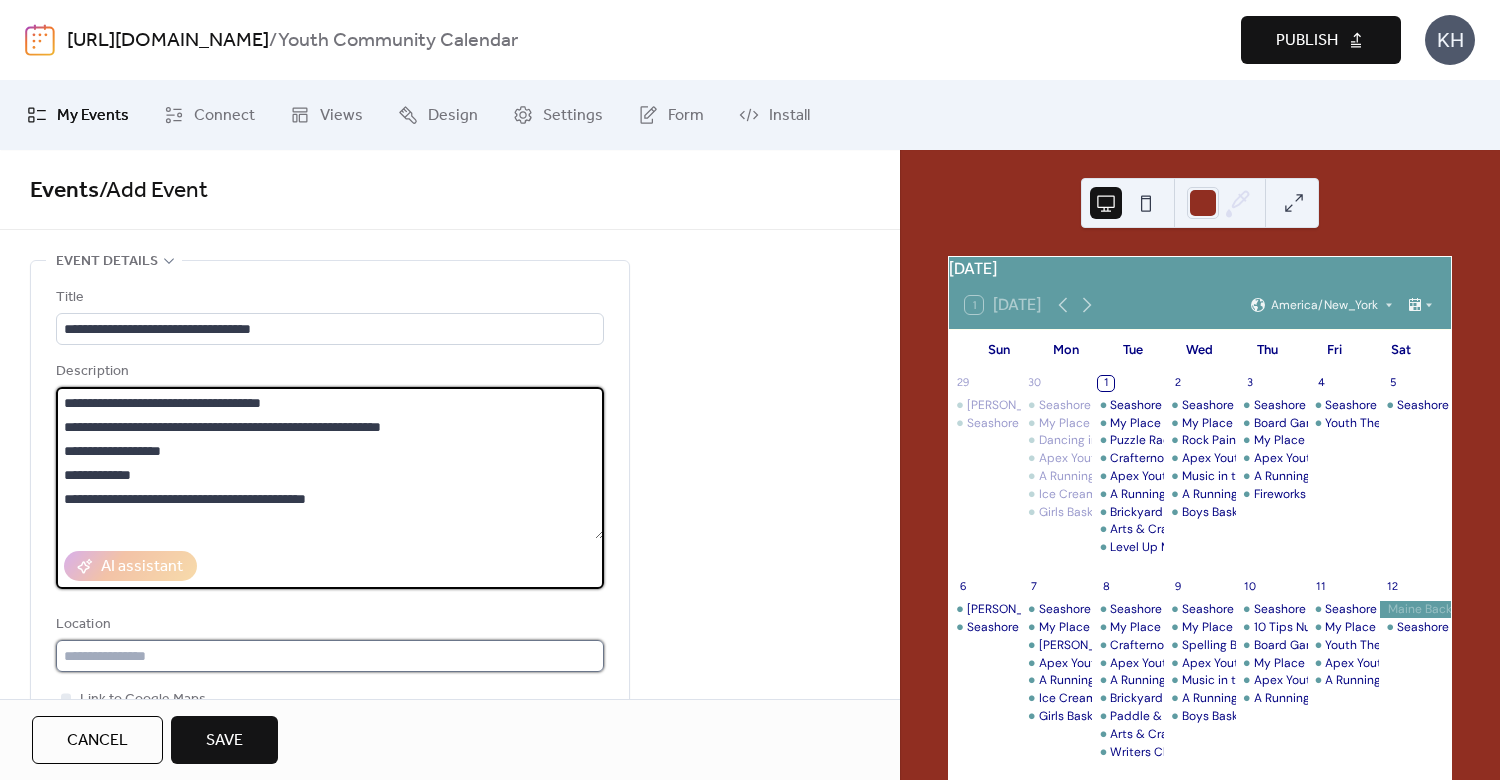 drag, startPoint x: 171, startPoint y: 657, endPoint x: 174, endPoint y: 647, distance: 10.440307 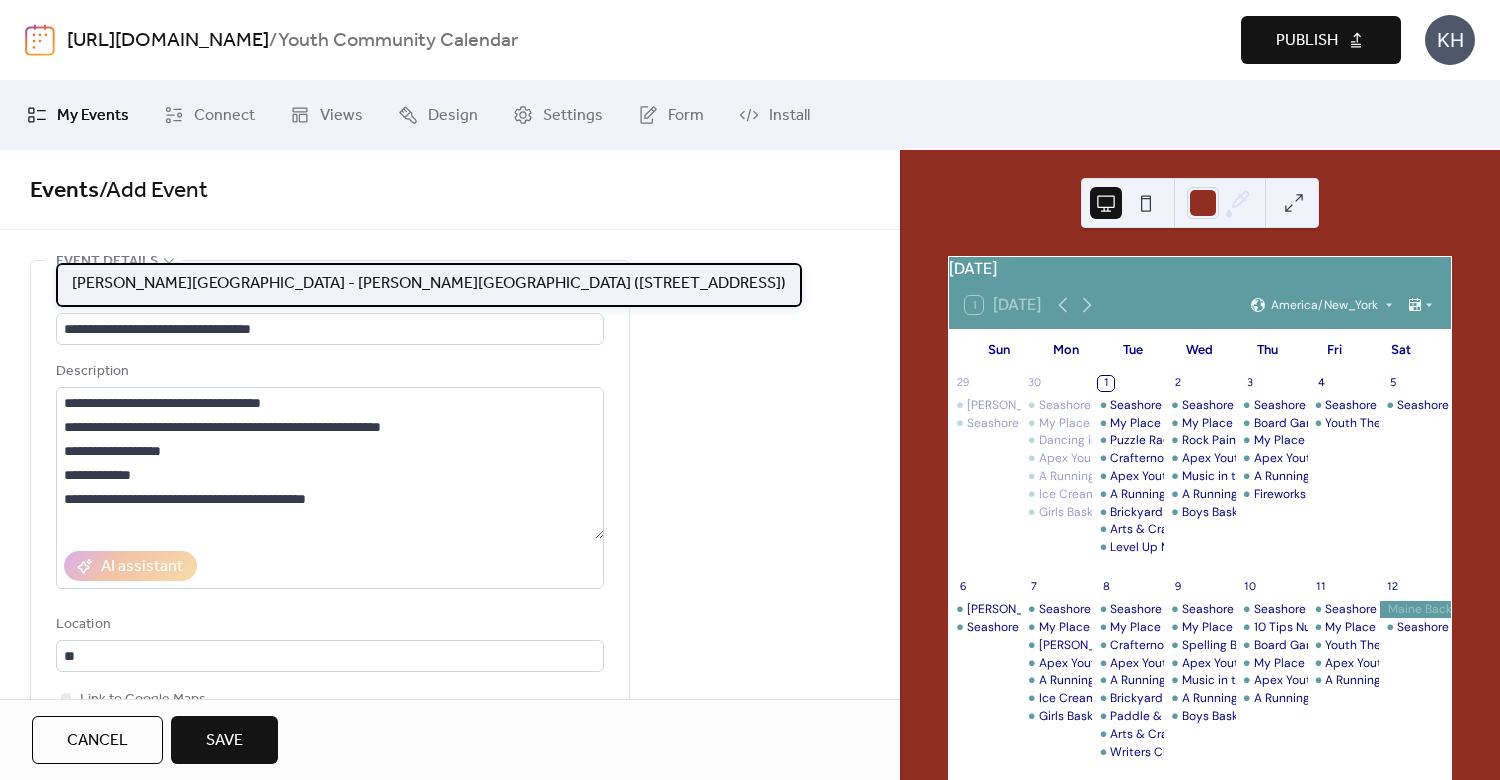 click on "[PERSON_NAME][GEOGRAPHIC_DATA] - [PERSON_NAME][GEOGRAPHIC_DATA] ([STREET_ADDRESS])" at bounding box center [429, 284] 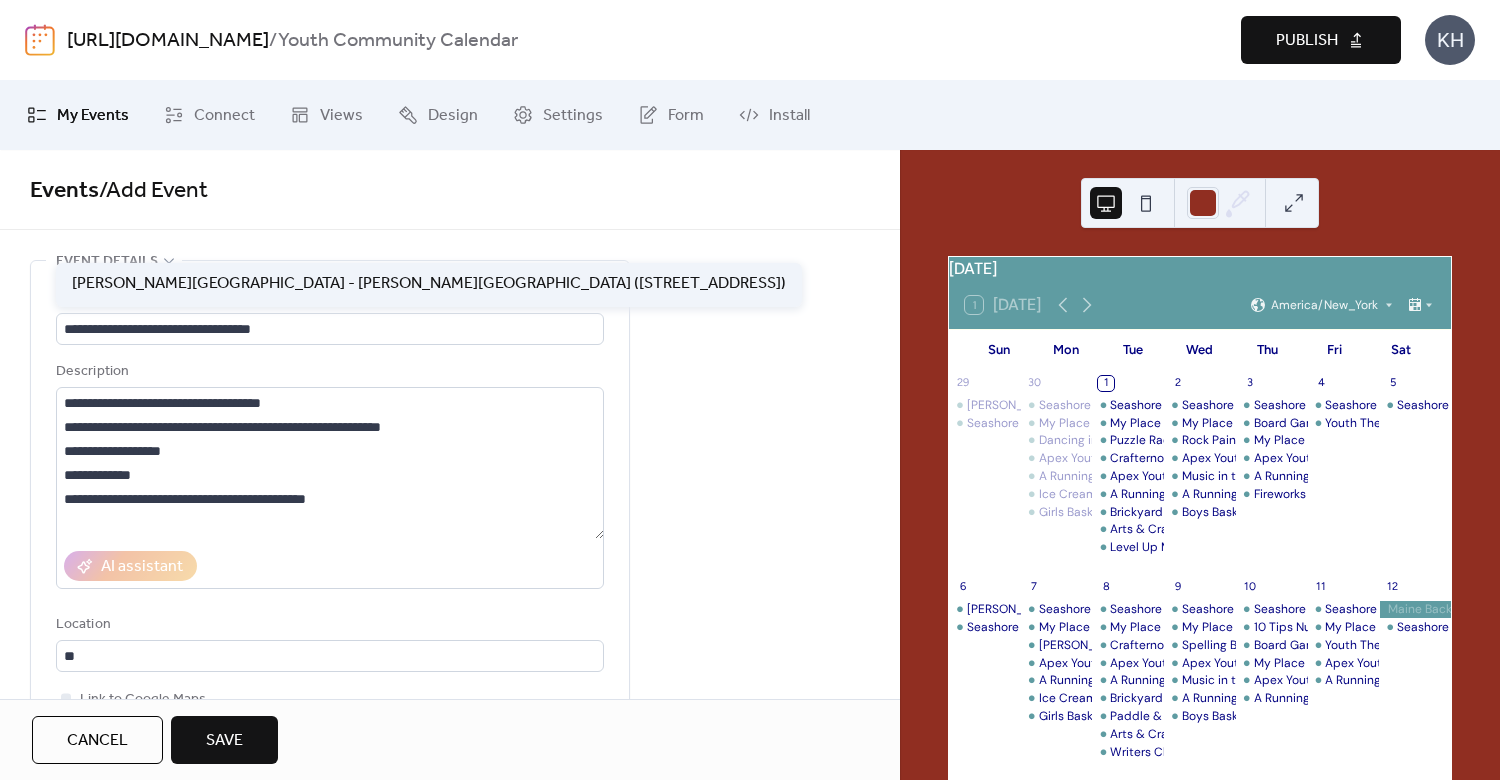 type on "**********" 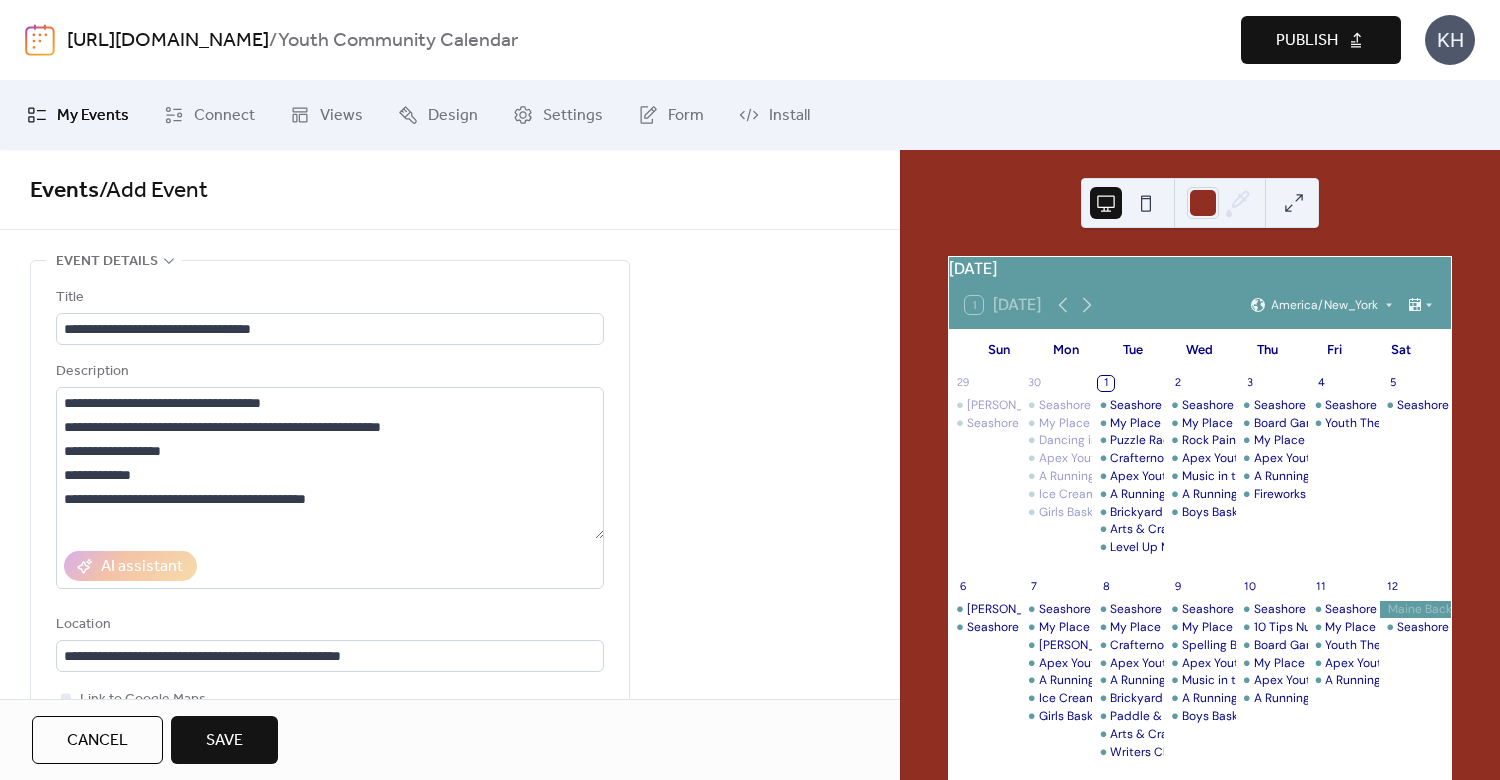scroll, scrollTop: 480, scrollLeft: 0, axis: vertical 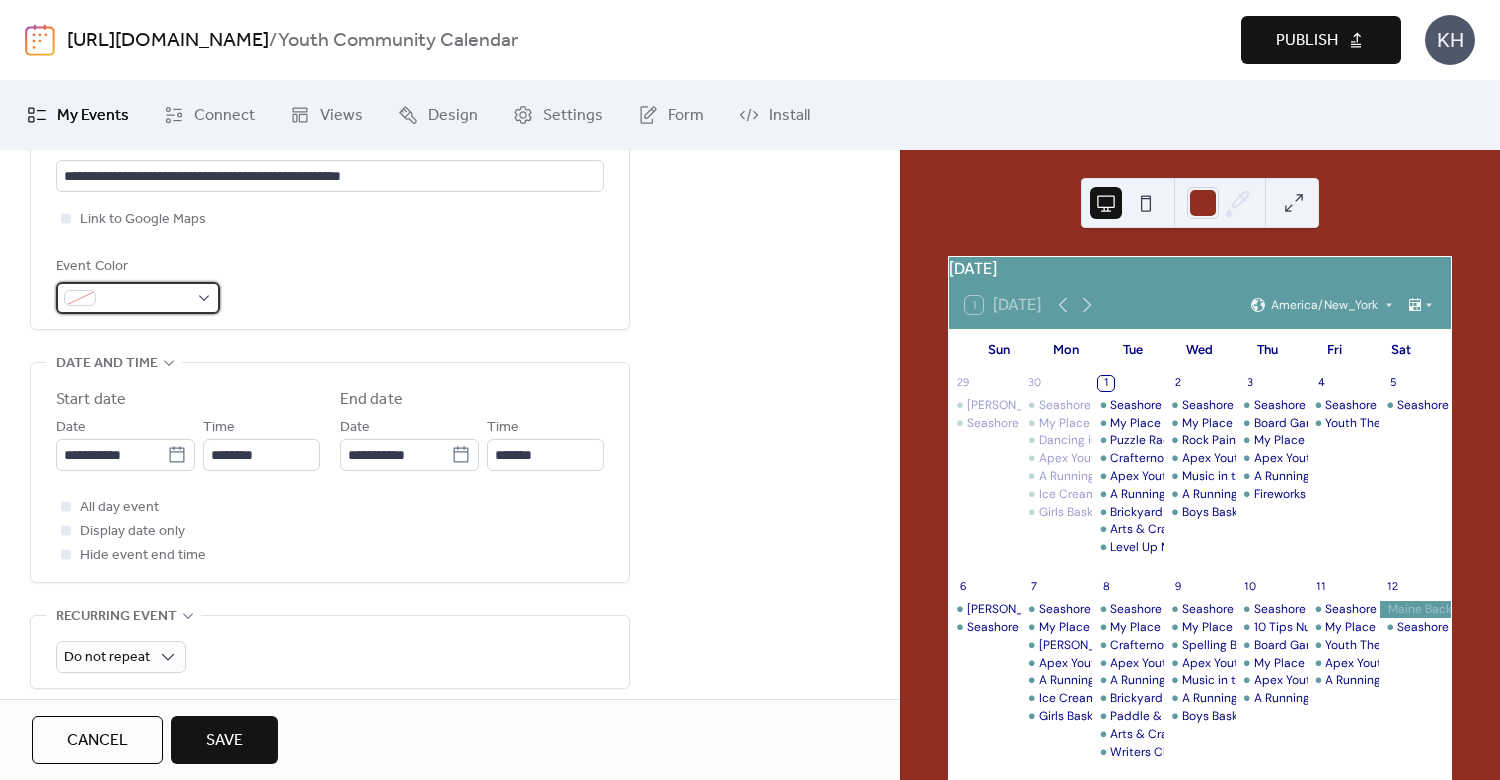 click at bounding box center (138, 298) 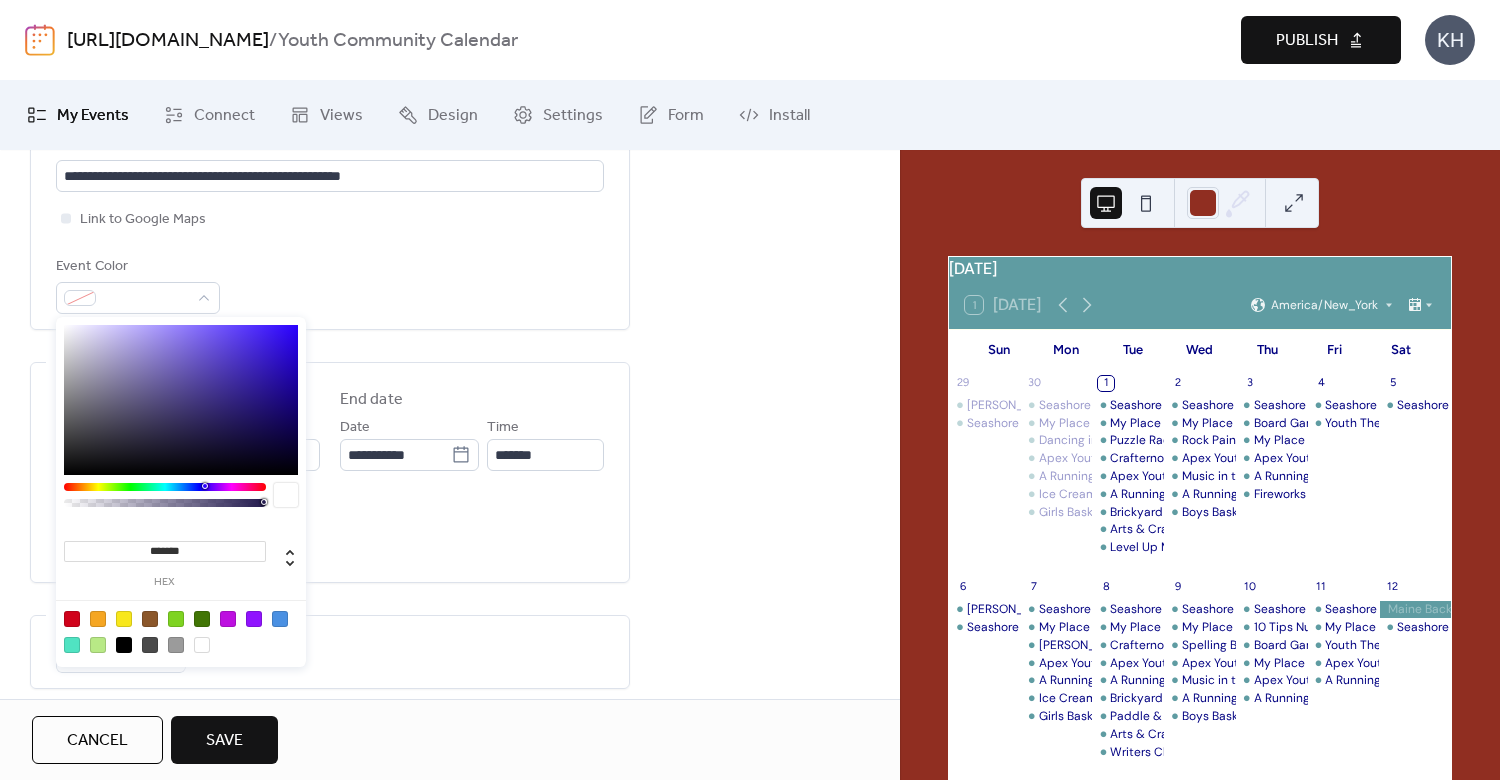 drag, startPoint x: 195, startPoint y: 545, endPoint x: -21, endPoint y: 535, distance: 216.23135 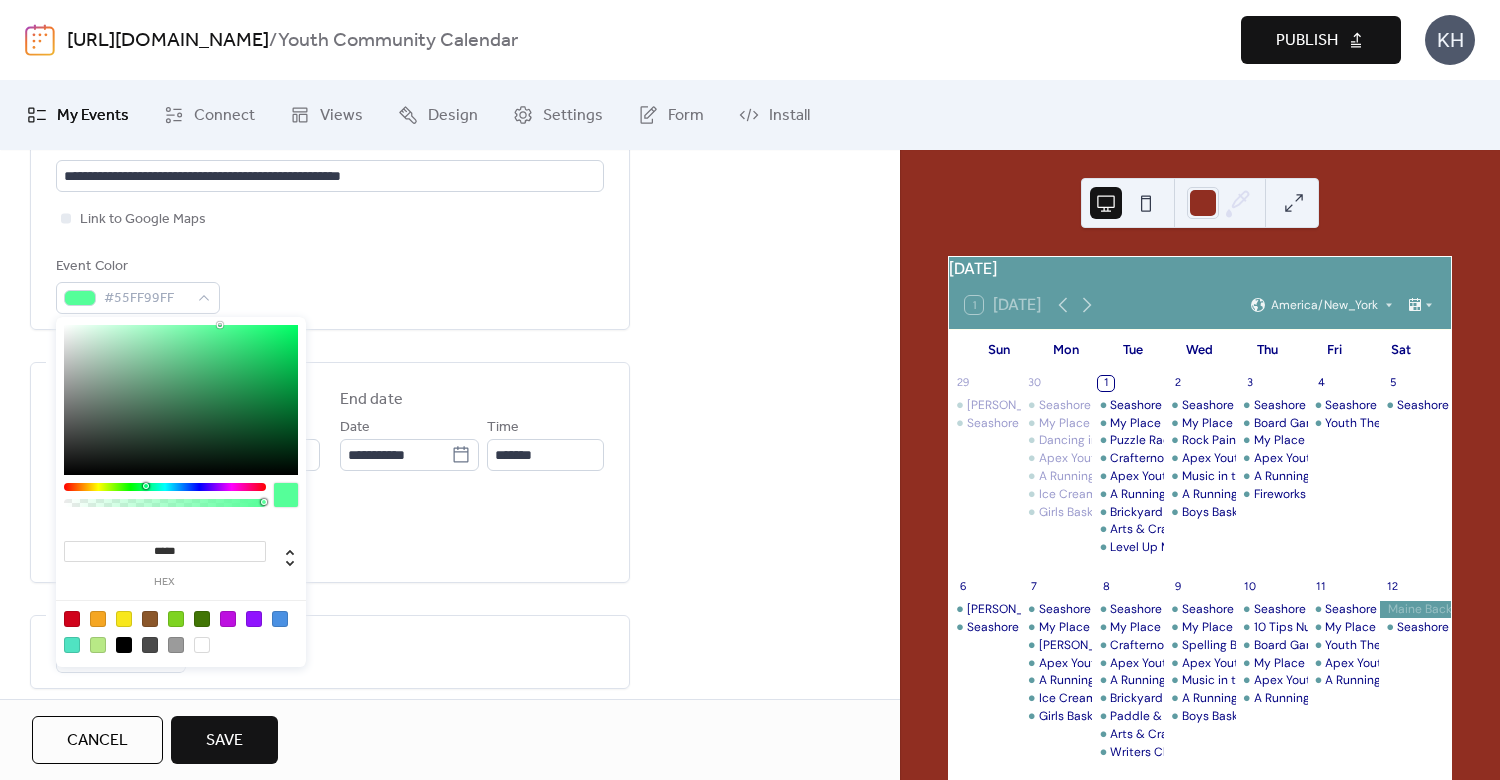 type on "******" 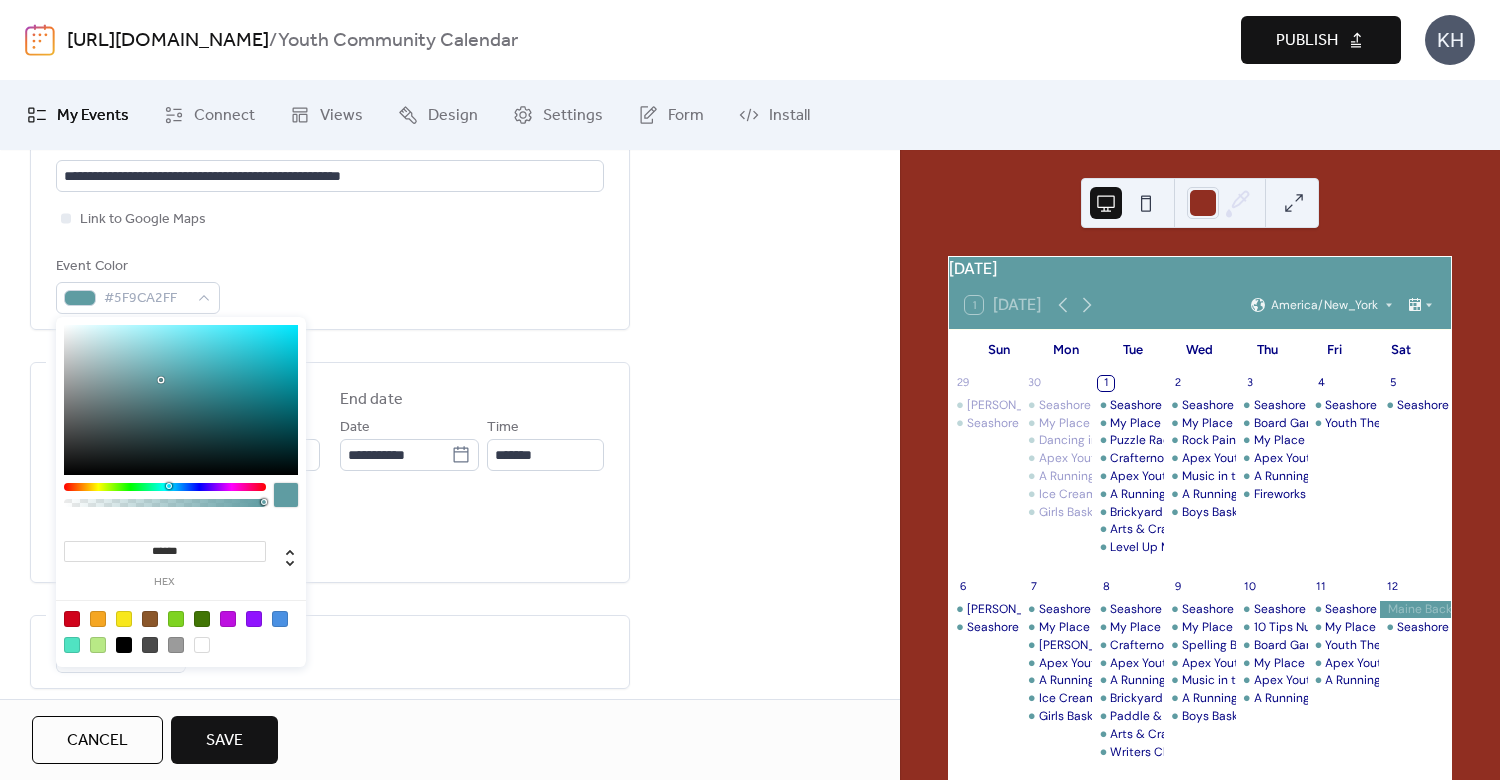 drag, startPoint x: 463, startPoint y: 524, endPoint x: 304, endPoint y: 429, distance: 185.2188 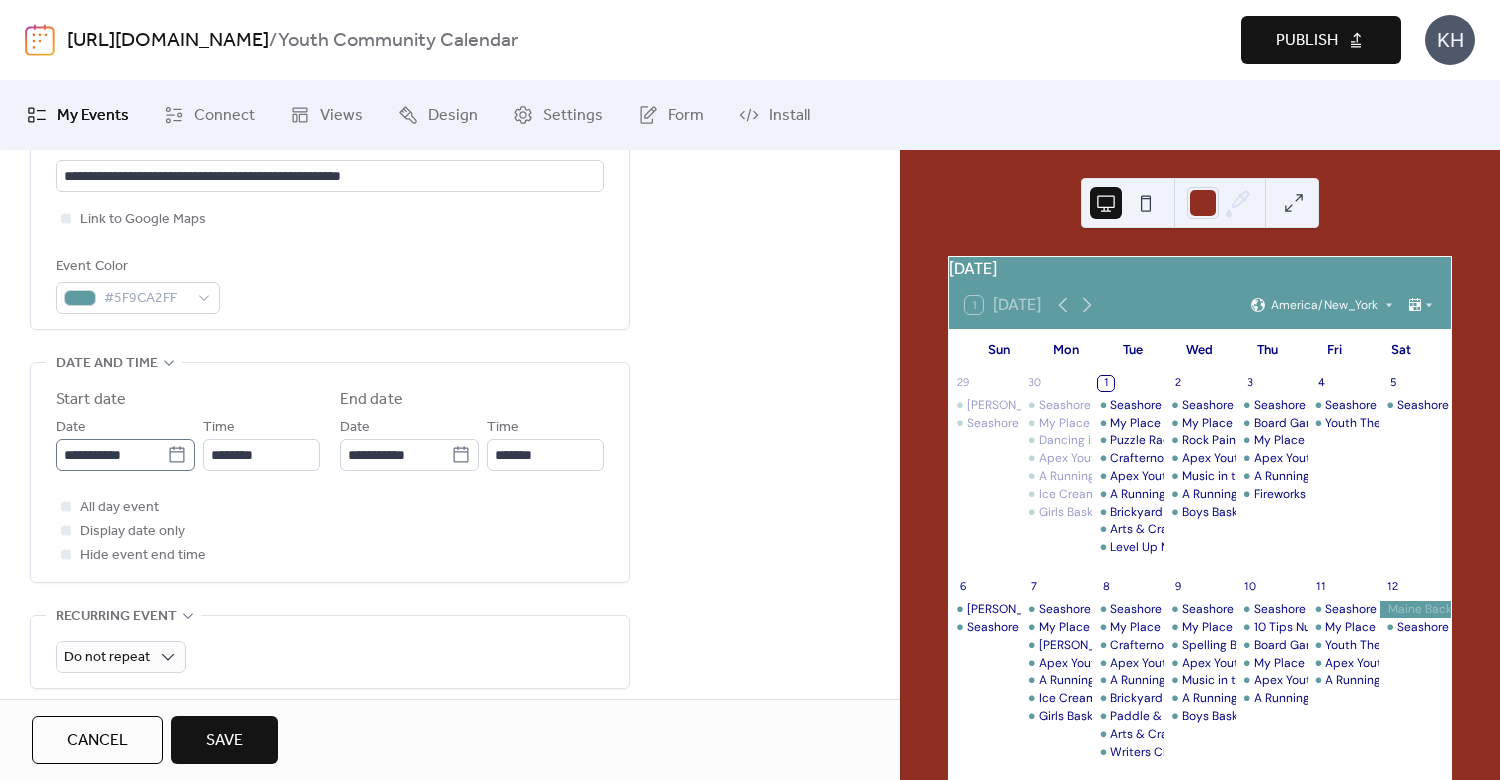 click 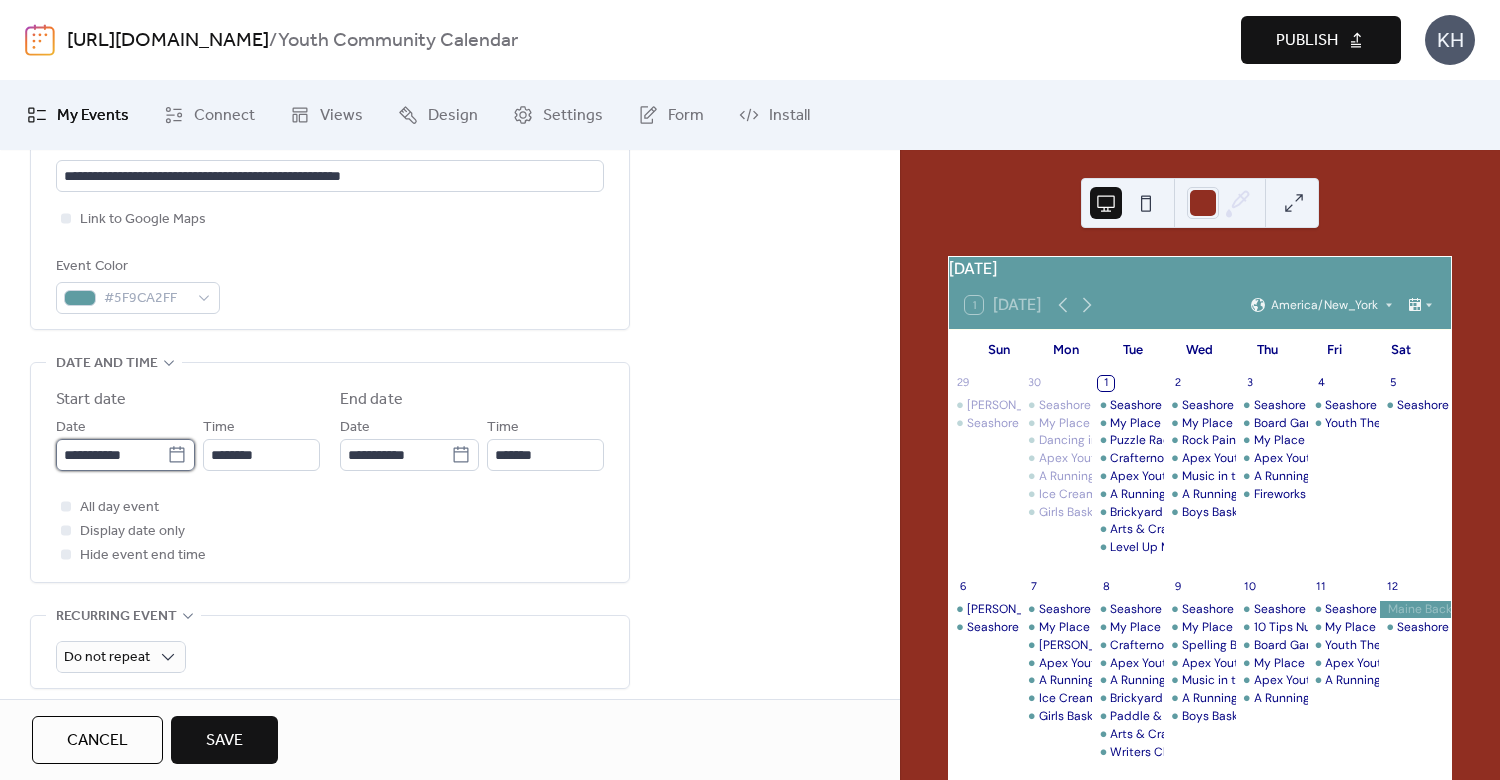 click on "**********" at bounding box center (111, 455) 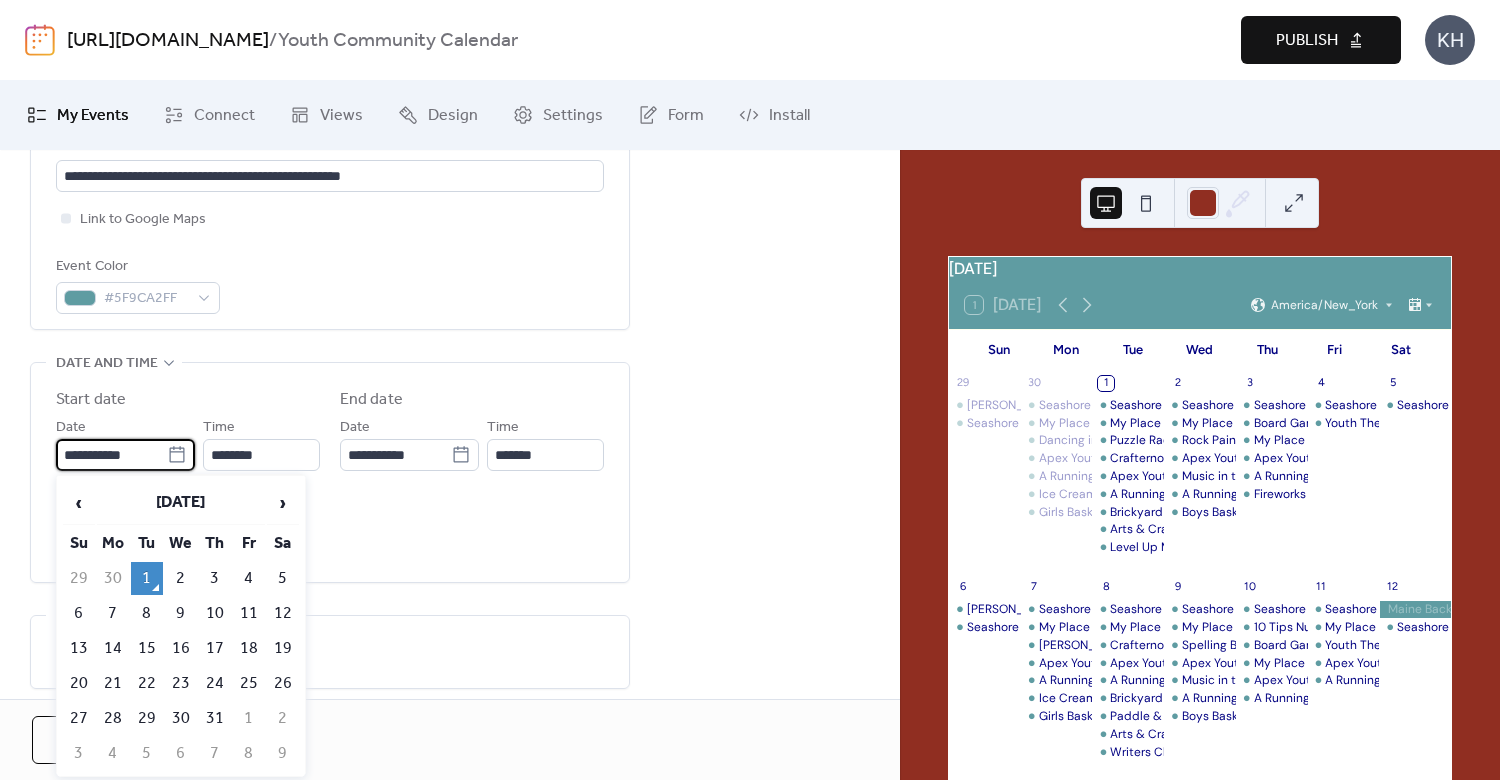click on "3" at bounding box center [215, 578] 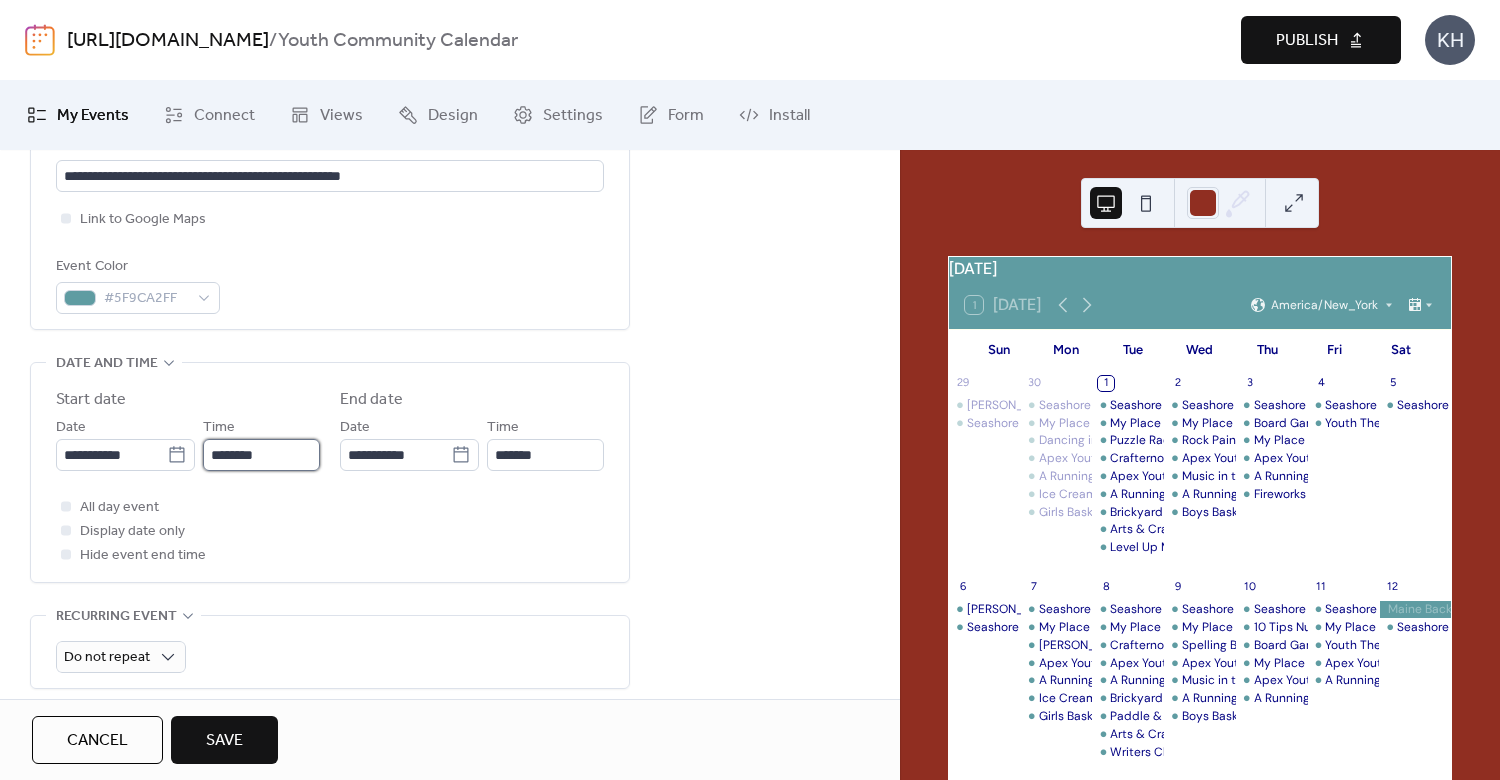 click on "********" at bounding box center [261, 455] 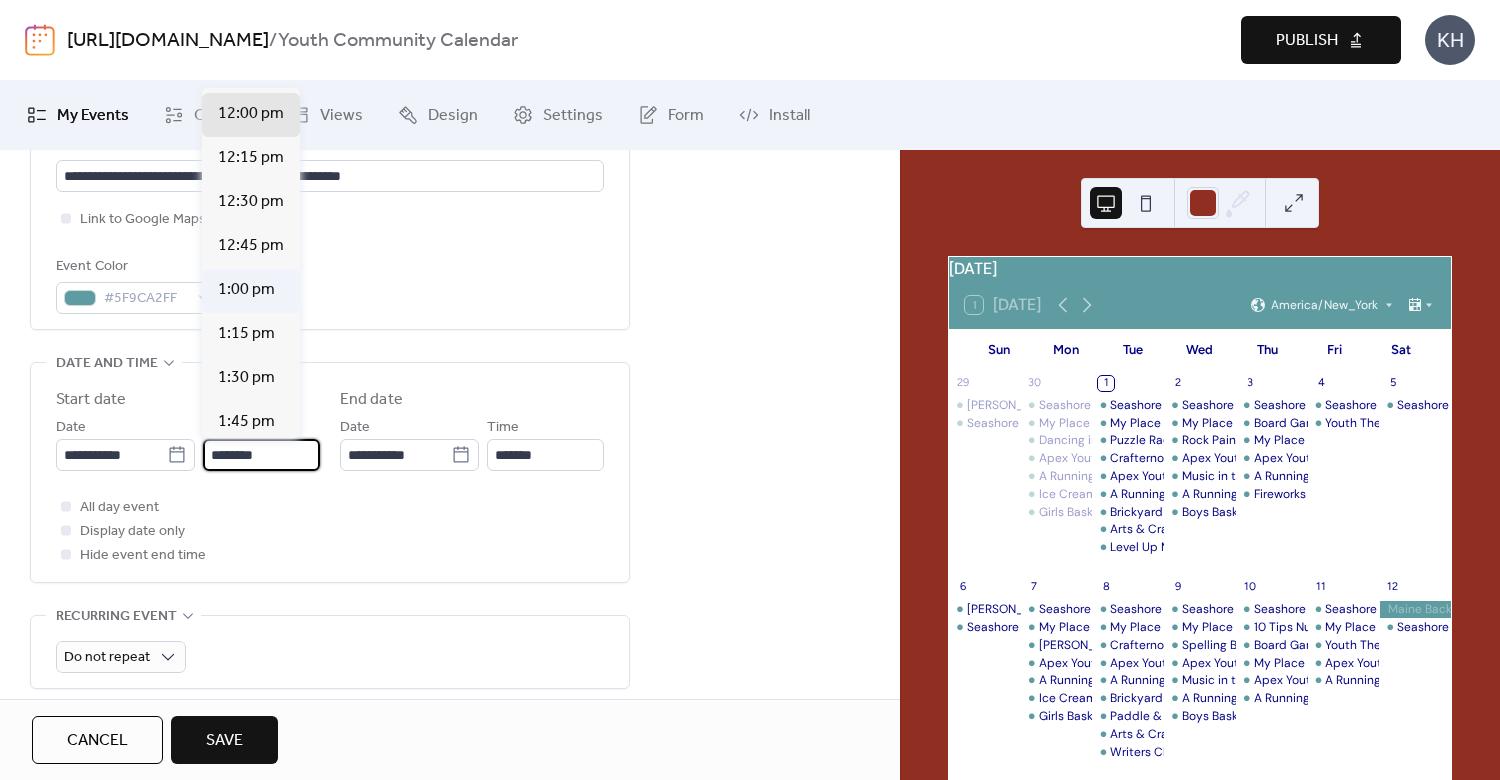 scroll, scrollTop: 1800, scrollLeft: 0, axis: vertical 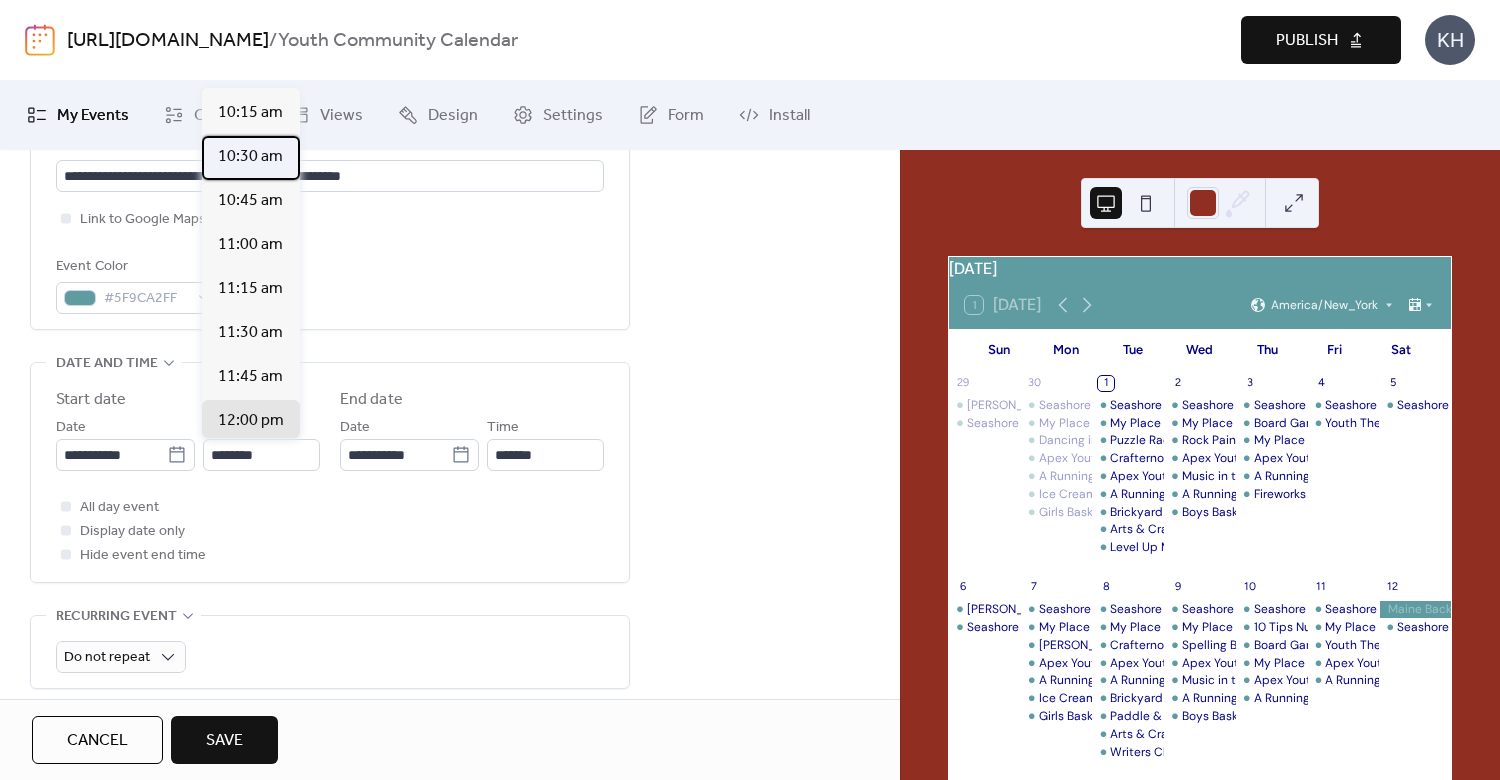 click on "10:30 am" at bounding box center (250, 157) 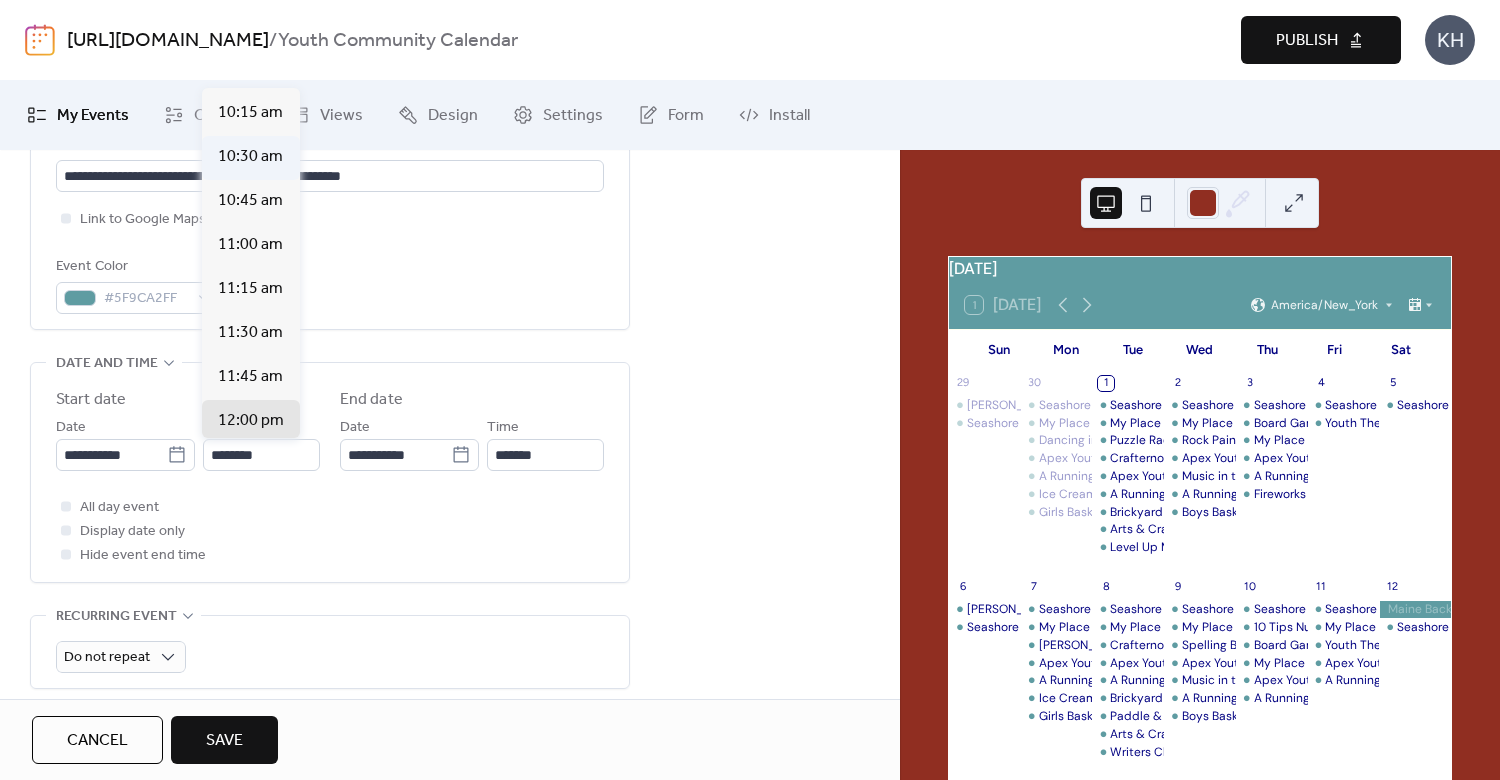type on "********" 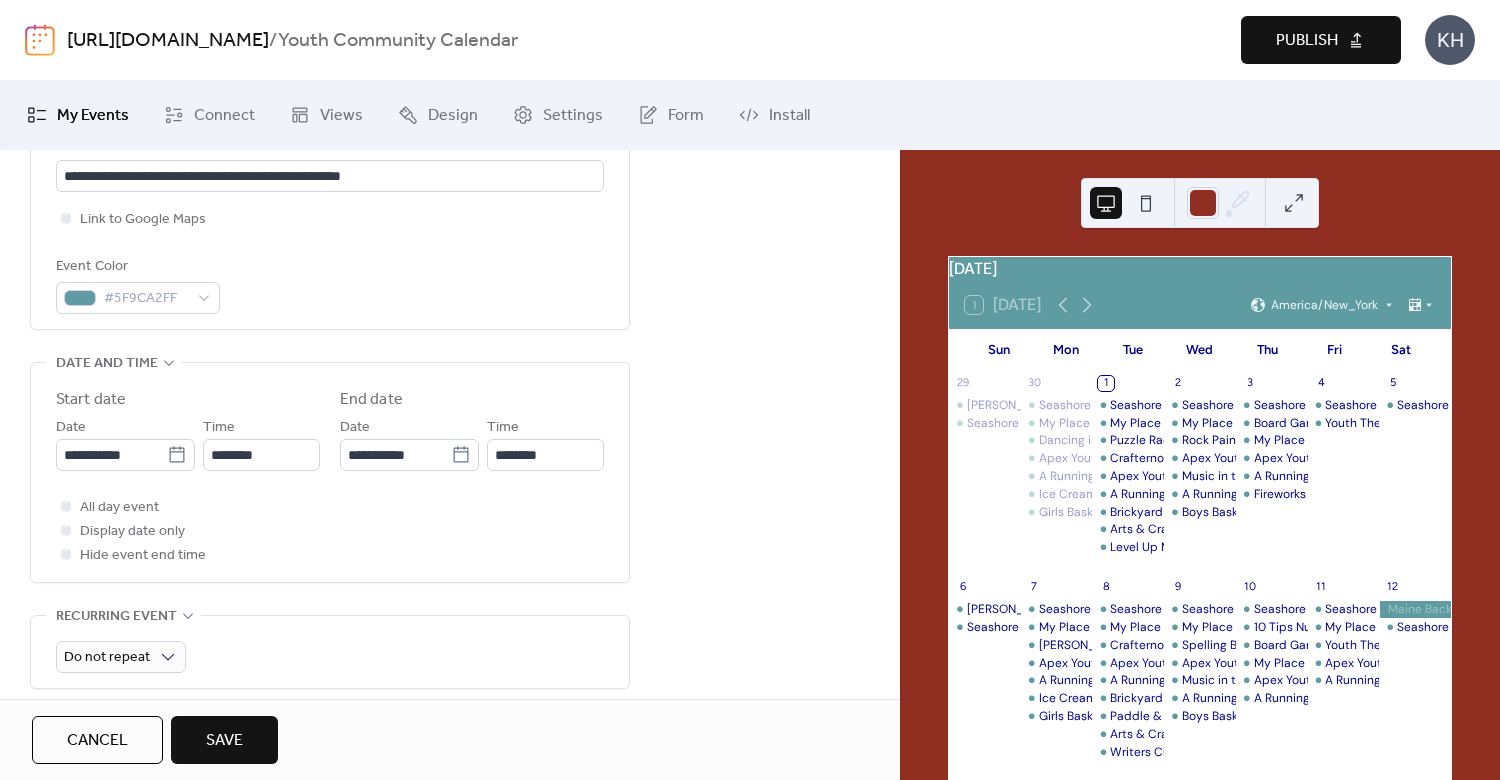 scroll, scrollTop: 960, scrollLeft: 0, axis: vertical 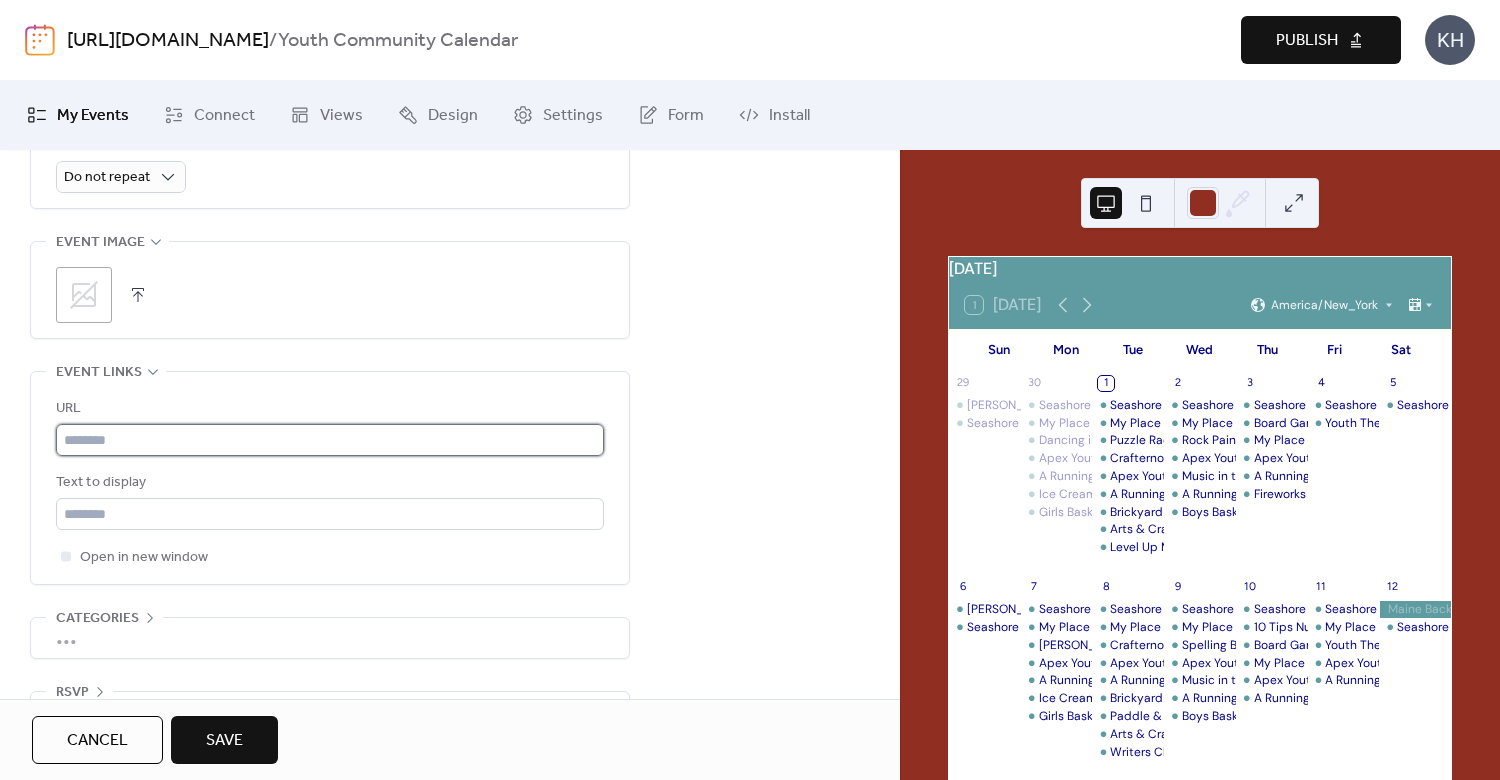 click at bounding box center [330, 440] 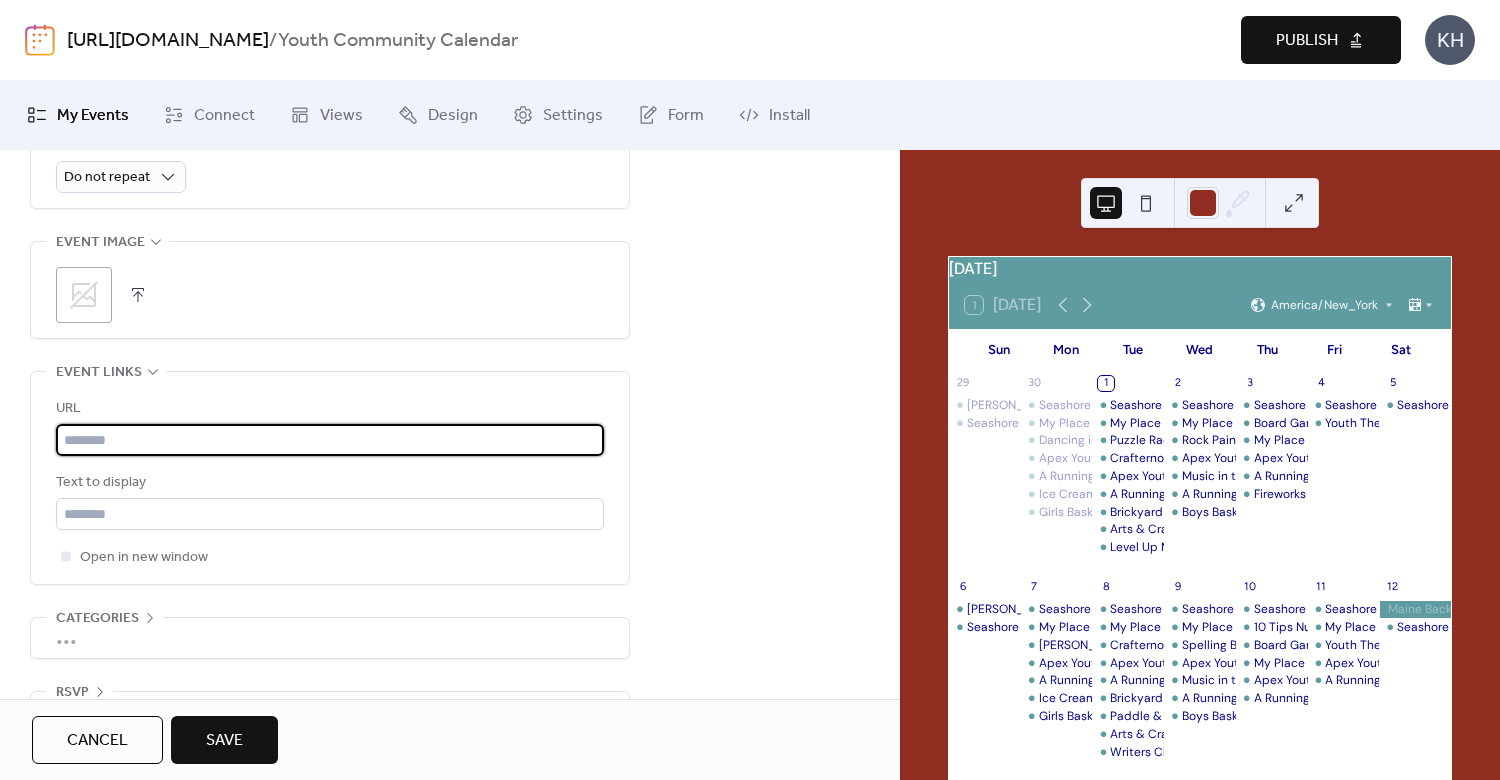 paste on "**********" 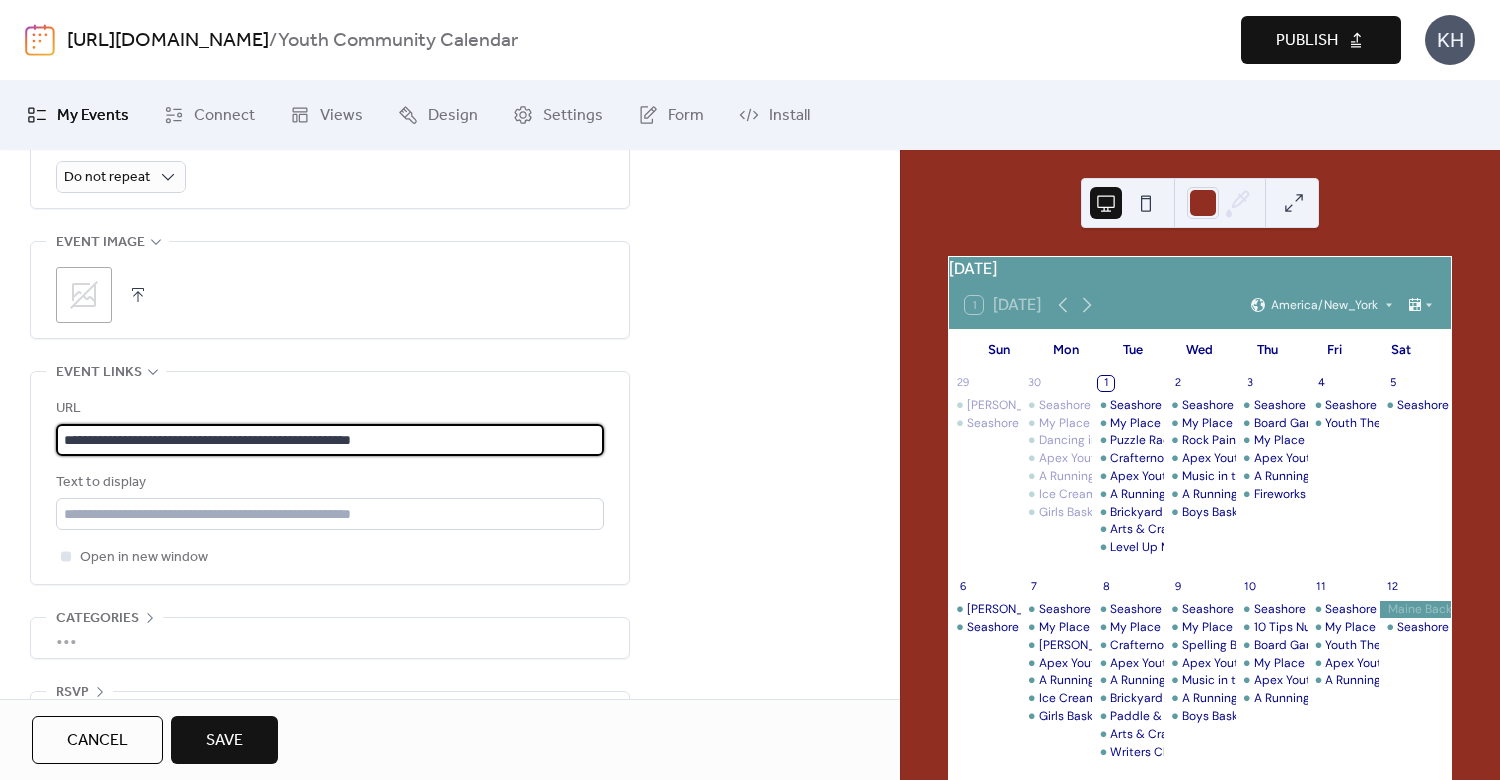 type on "**********" 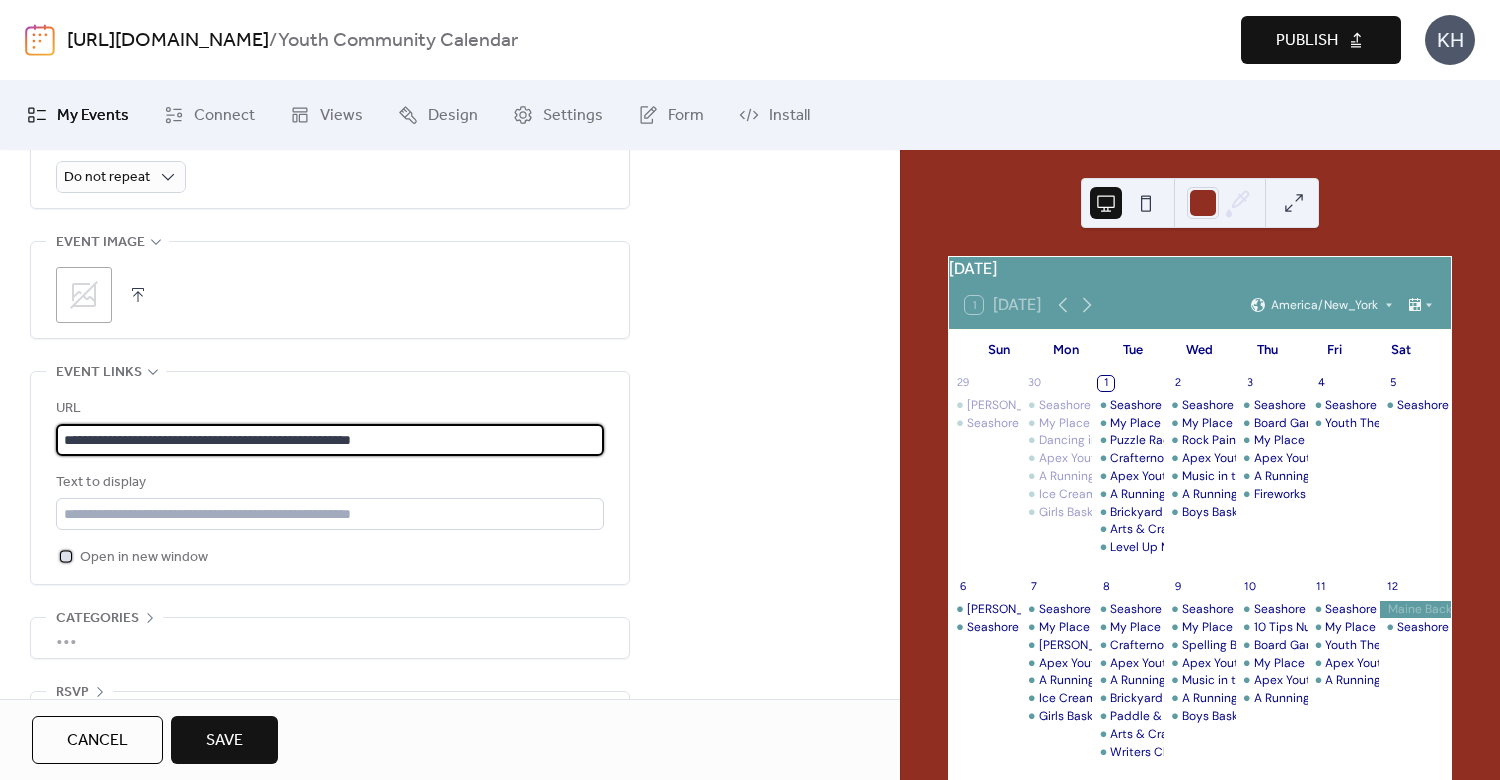 click 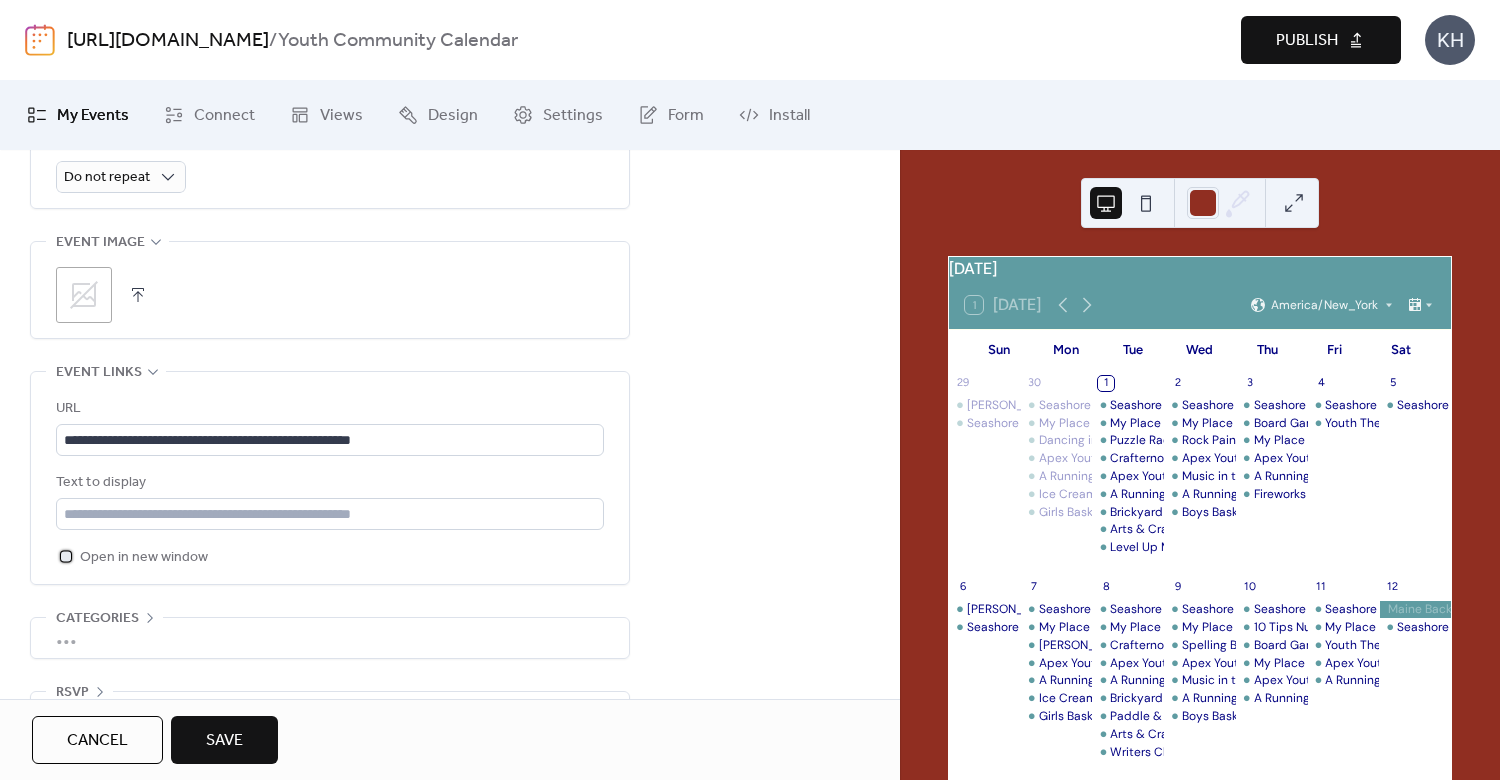scroll, scrollTop: 1014, scrollLeft: 0, axis: vertical 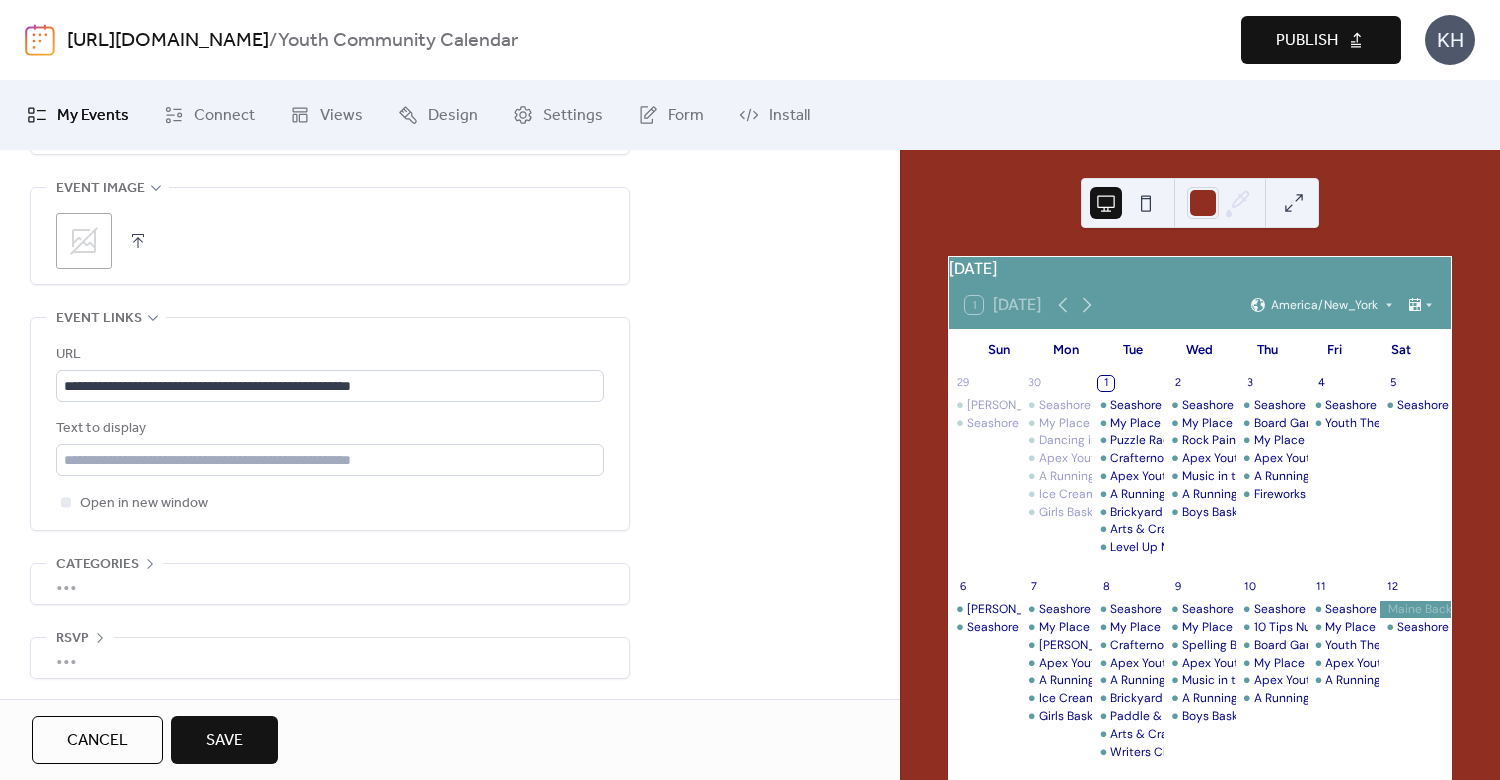 drag, startPoint x: 222, startPoint y: 745, endPoint x: 233, endPoint y: 729, distance: 19.416489 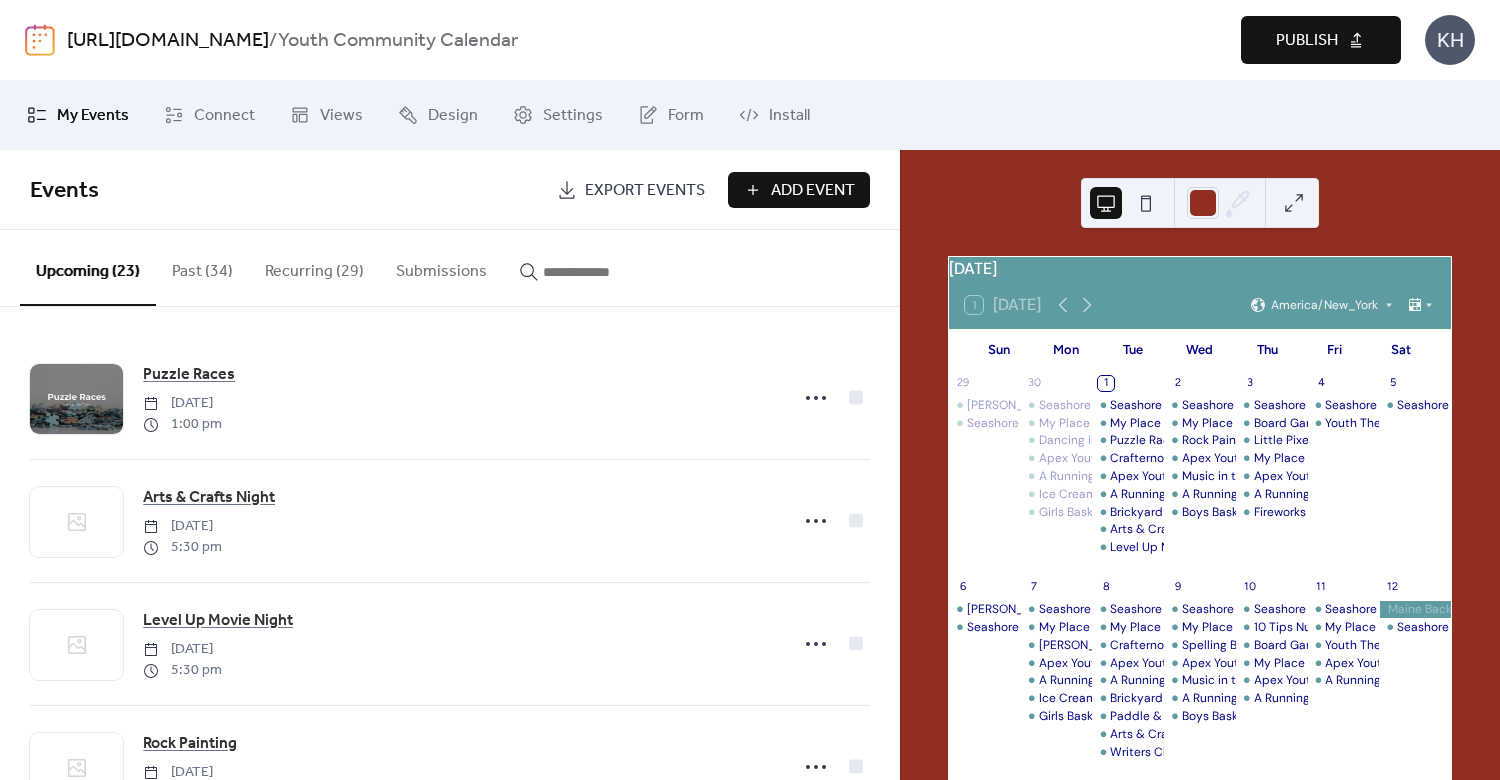 click at bounding box center (593, 272) 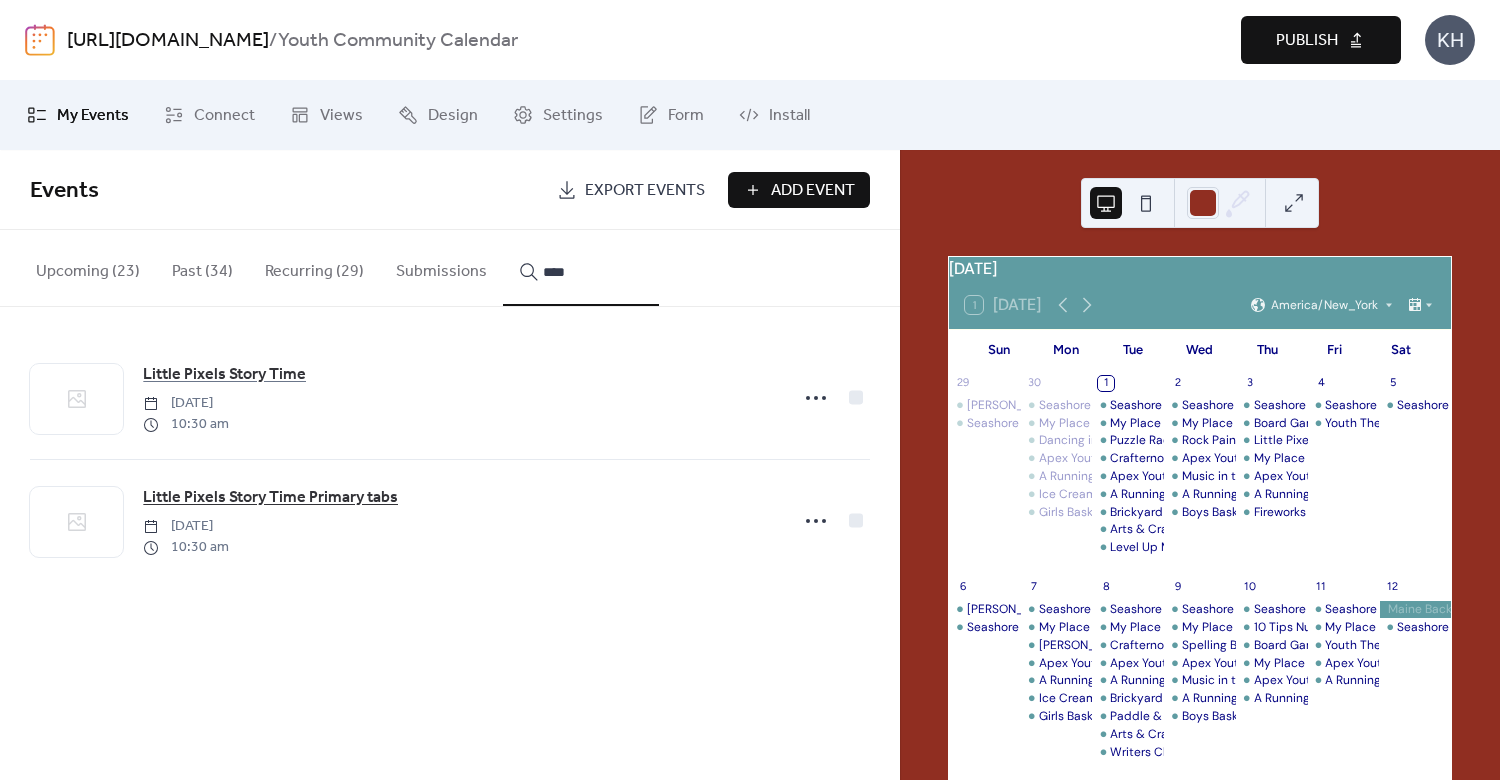 type on "****" 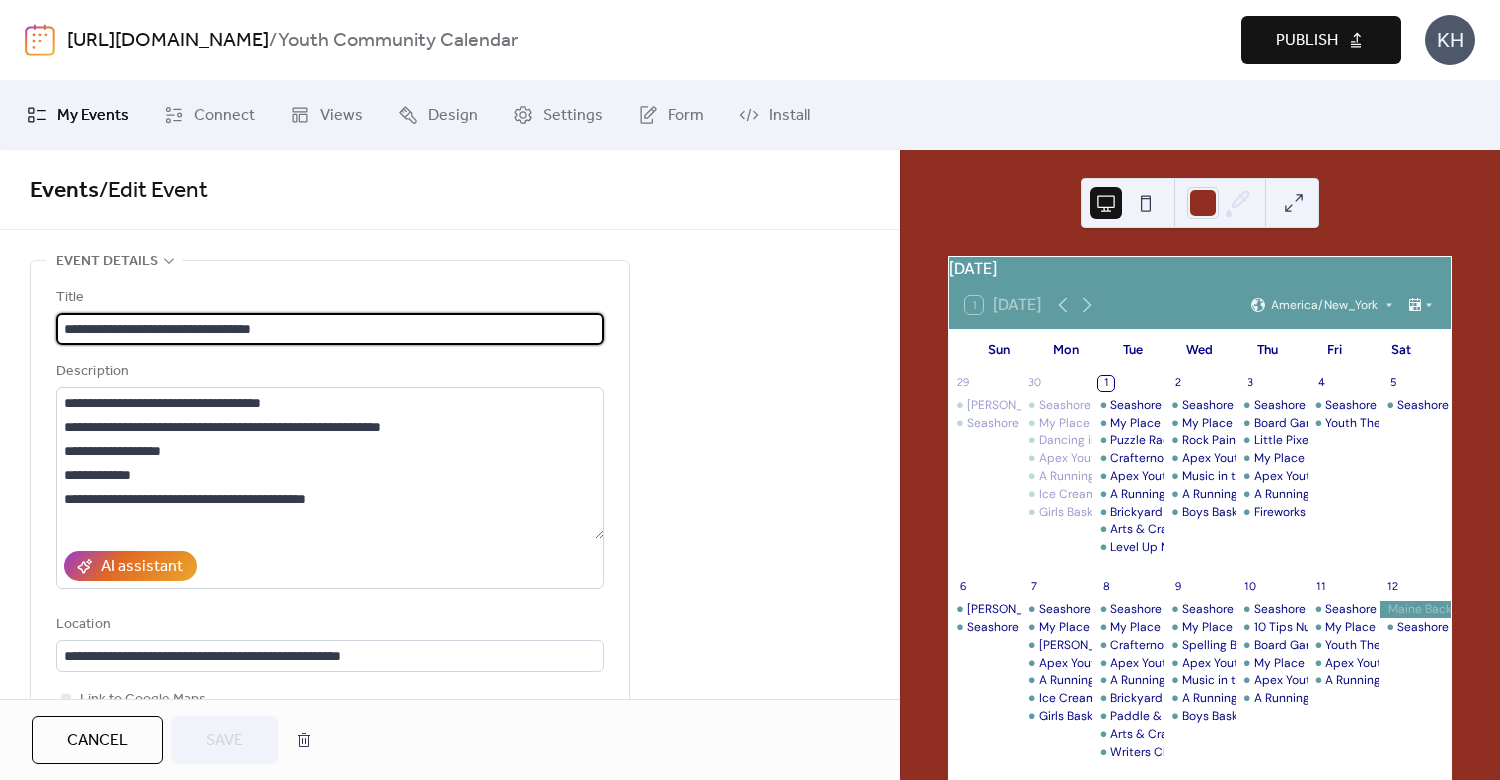 scroll, scrollTop: 0, scrollLeft: 0, axis: both 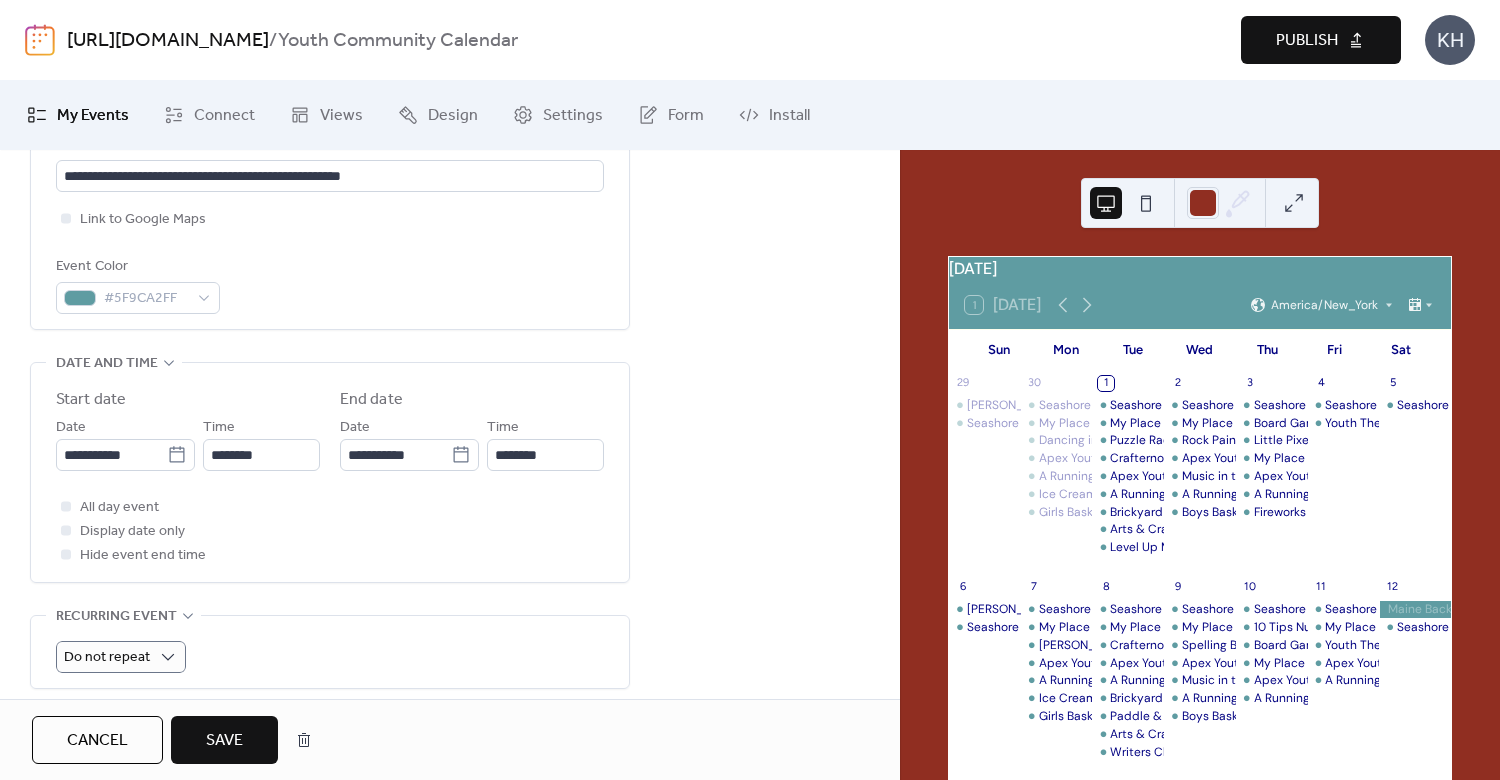 type on "**********" 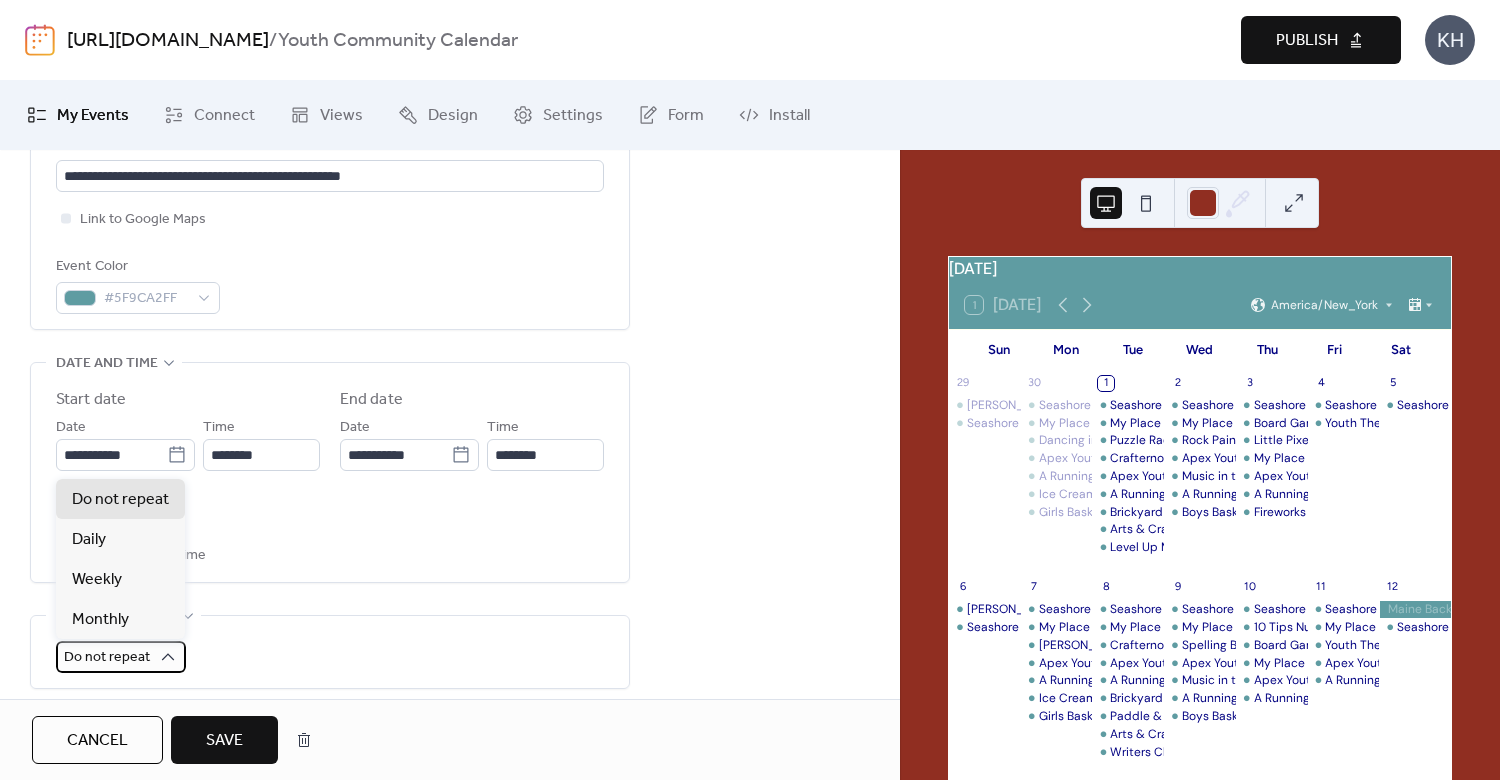 scroll, scrollTop: 0, scrollLeft: 0, axis: both 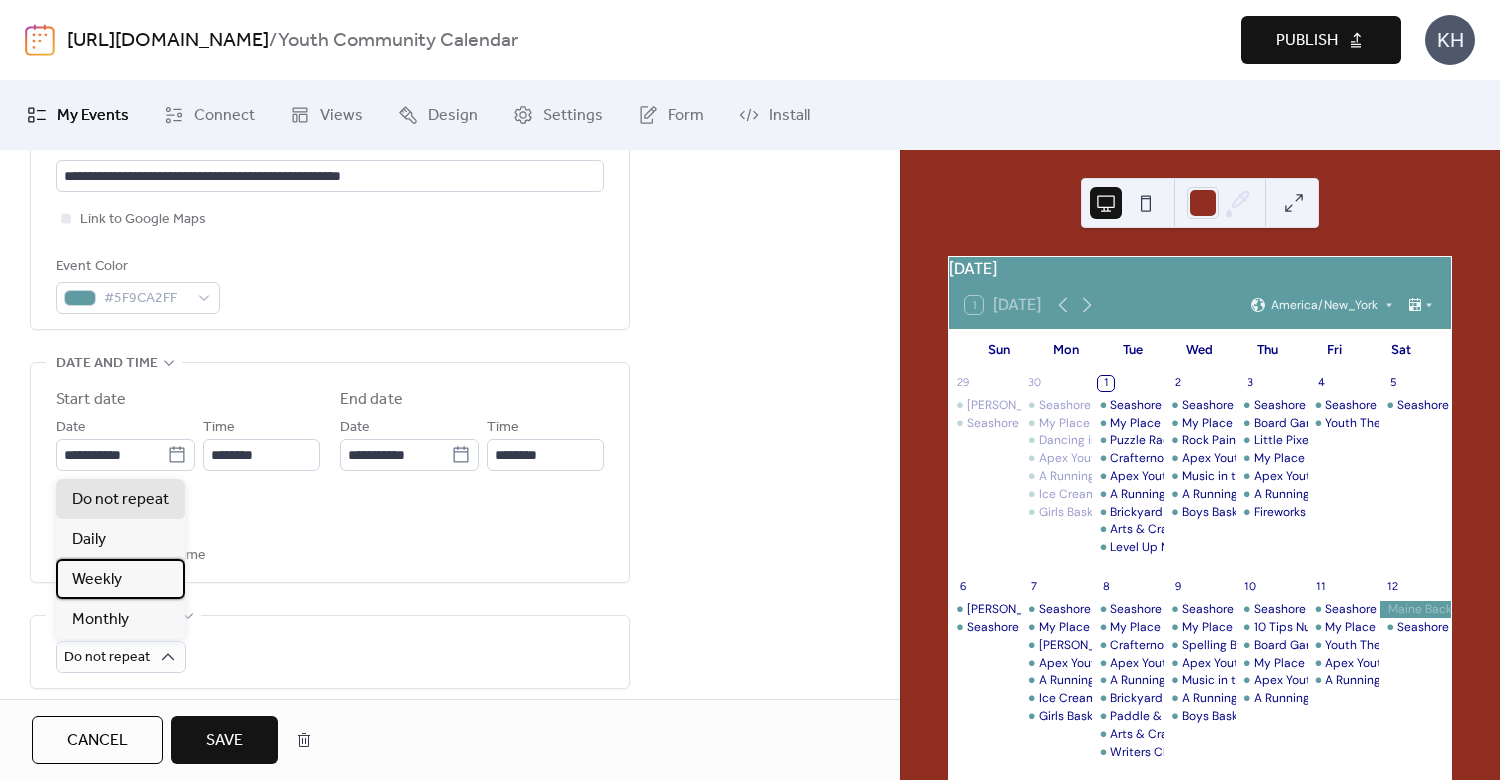 click on "Weekly" at bounding box center [120, 579] 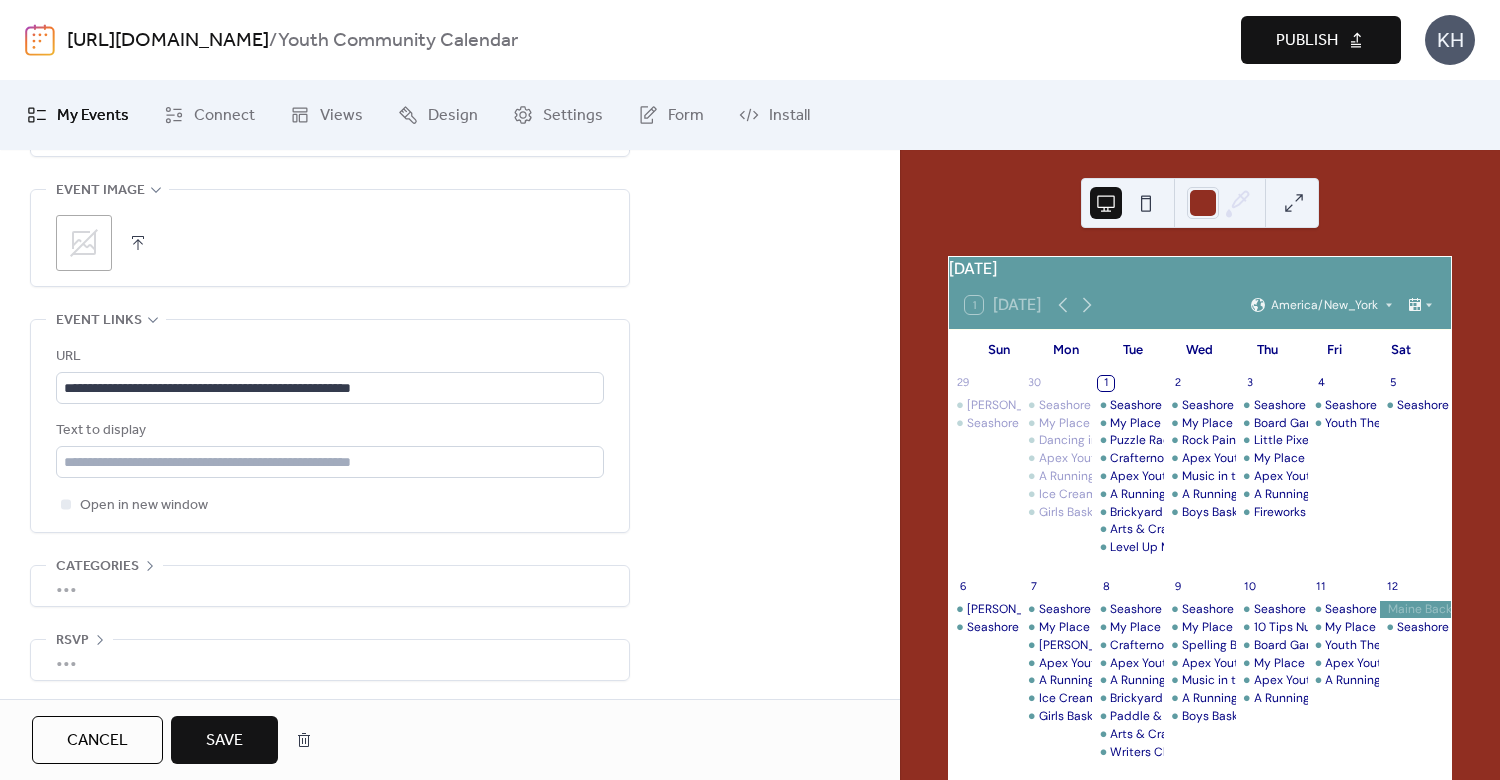 scroll, scrollTop: 898, scrollLeft: 0, axis: vertical 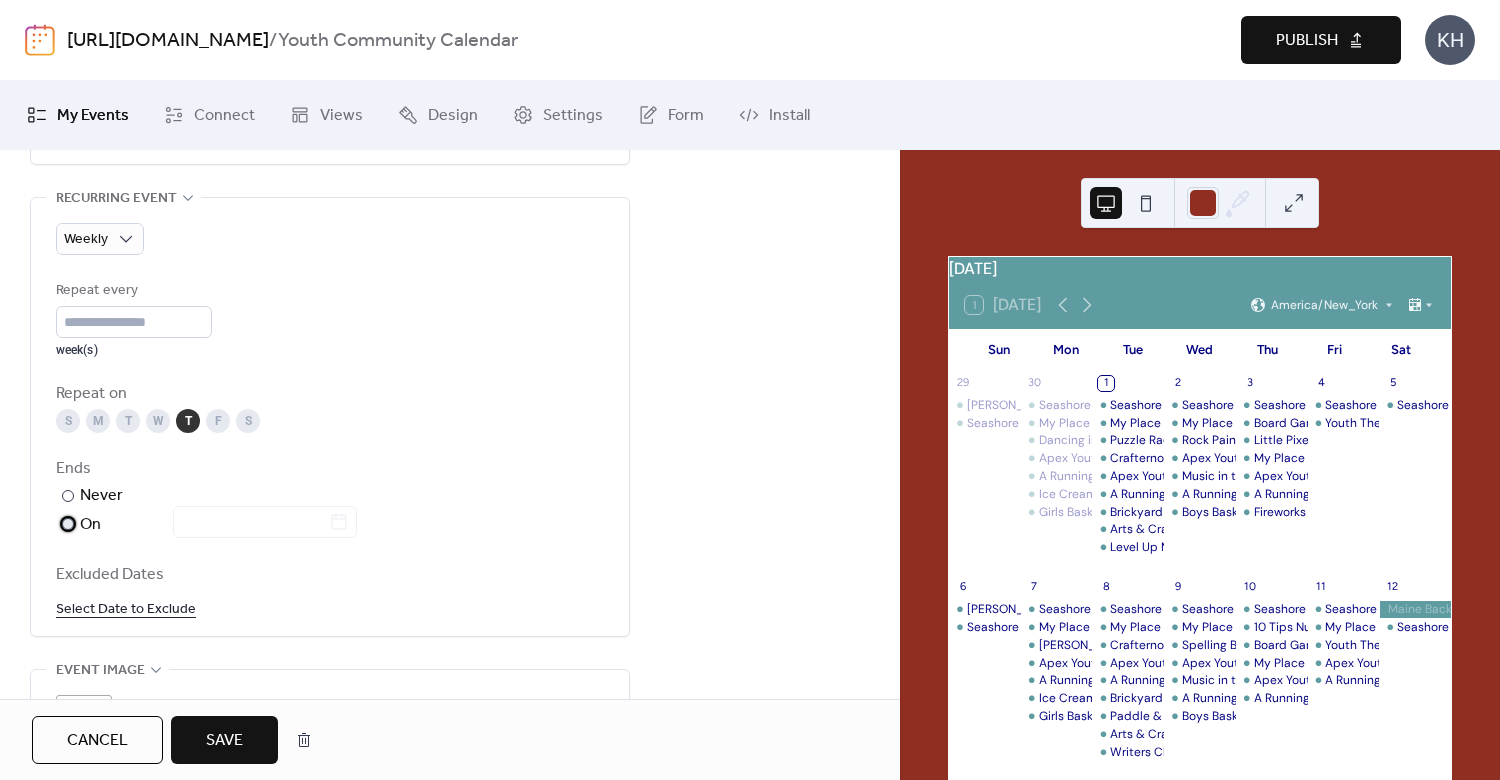 click at bounding box center [68, 524] 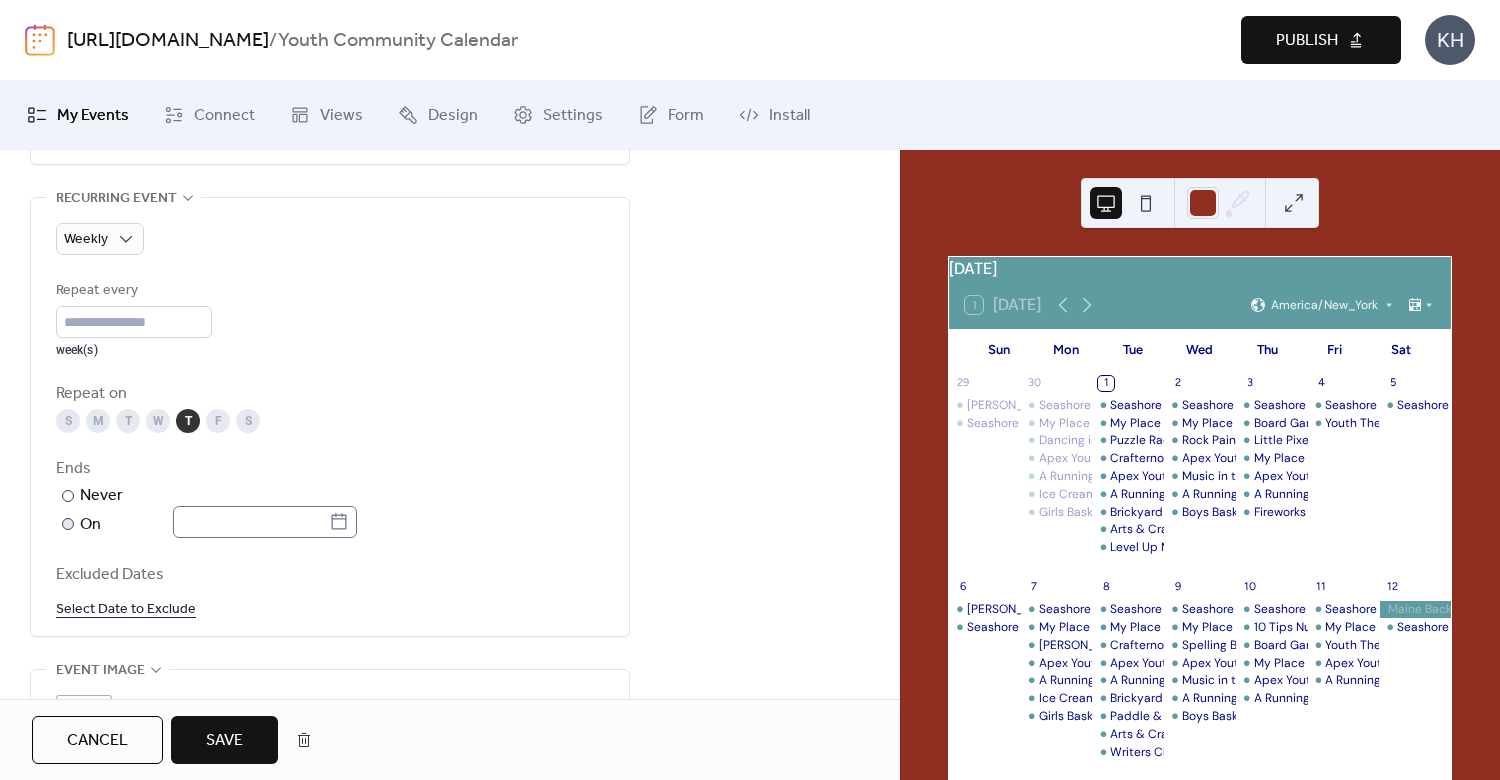click 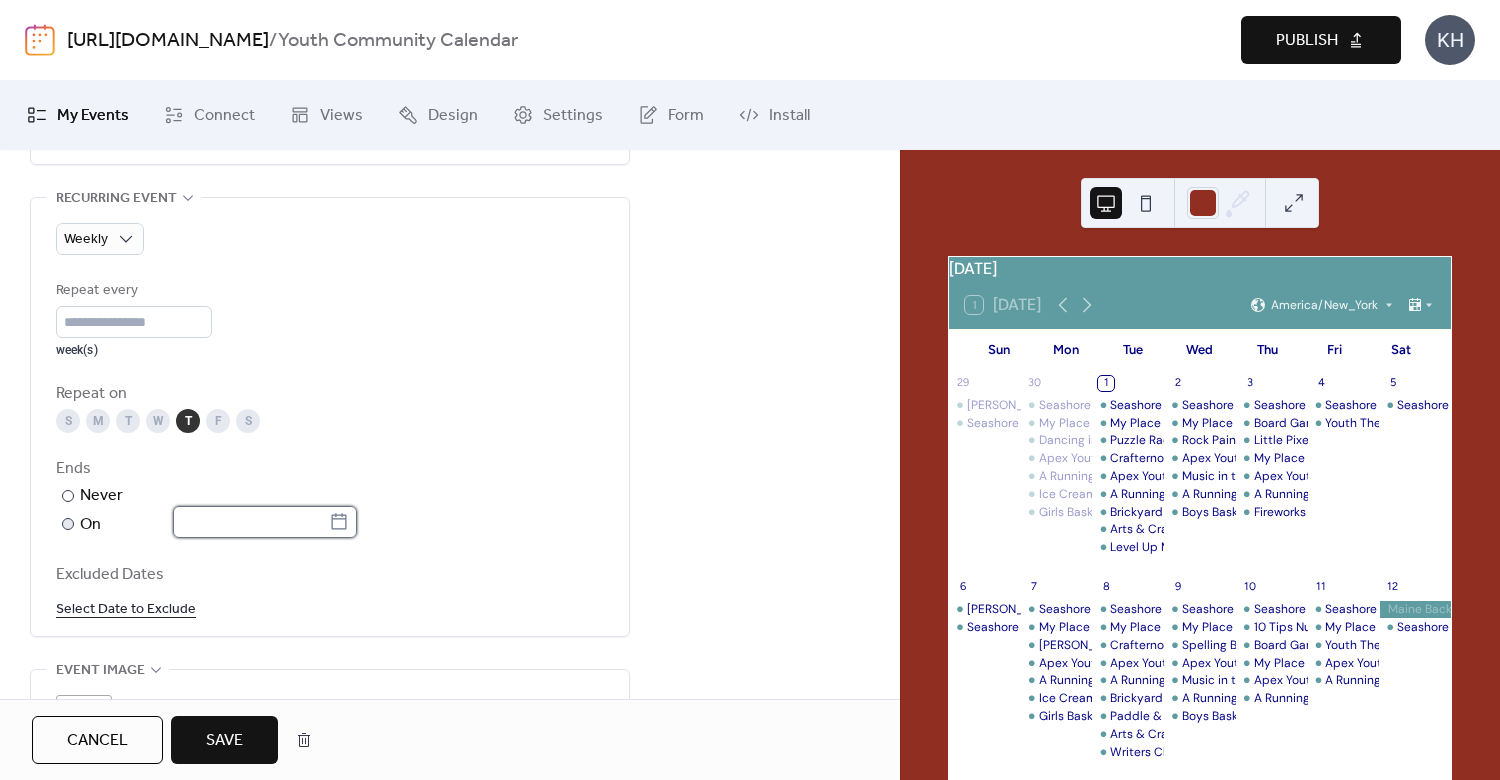 click at bounding box center (251, 522) 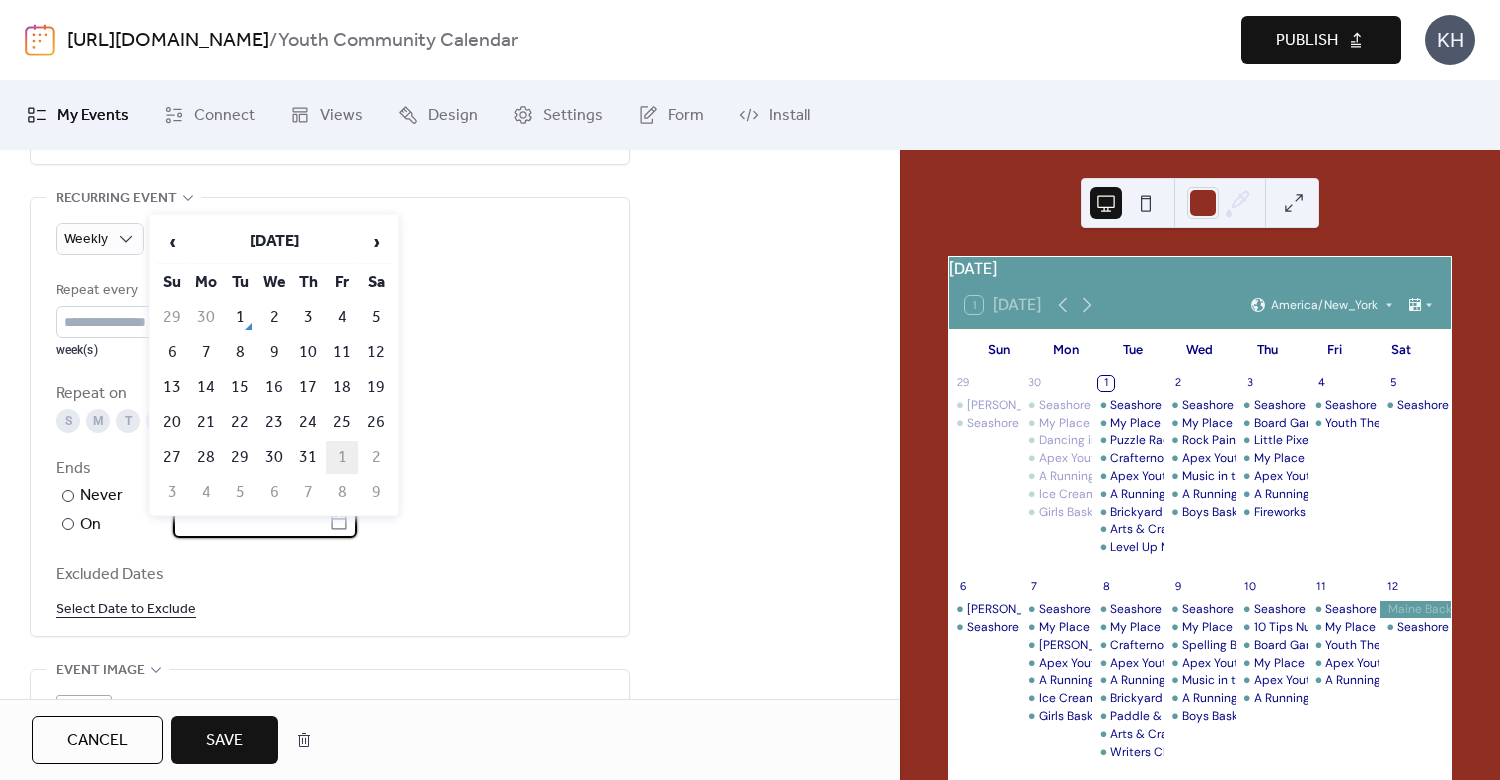 click on "1" at bounding box center (342, 457) 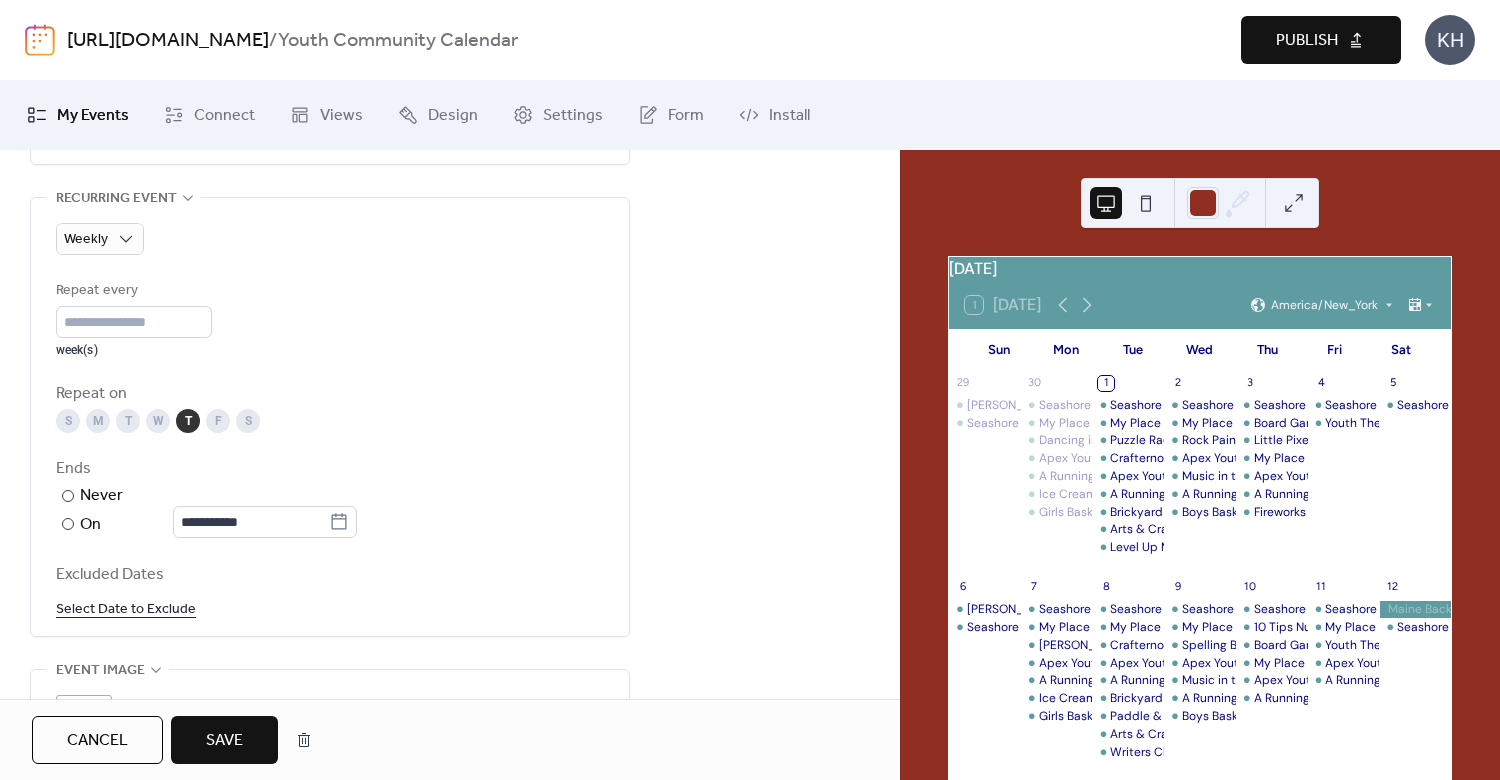 scroll, scrollTop: 1378, scrollLeft: 0, axis: vertical 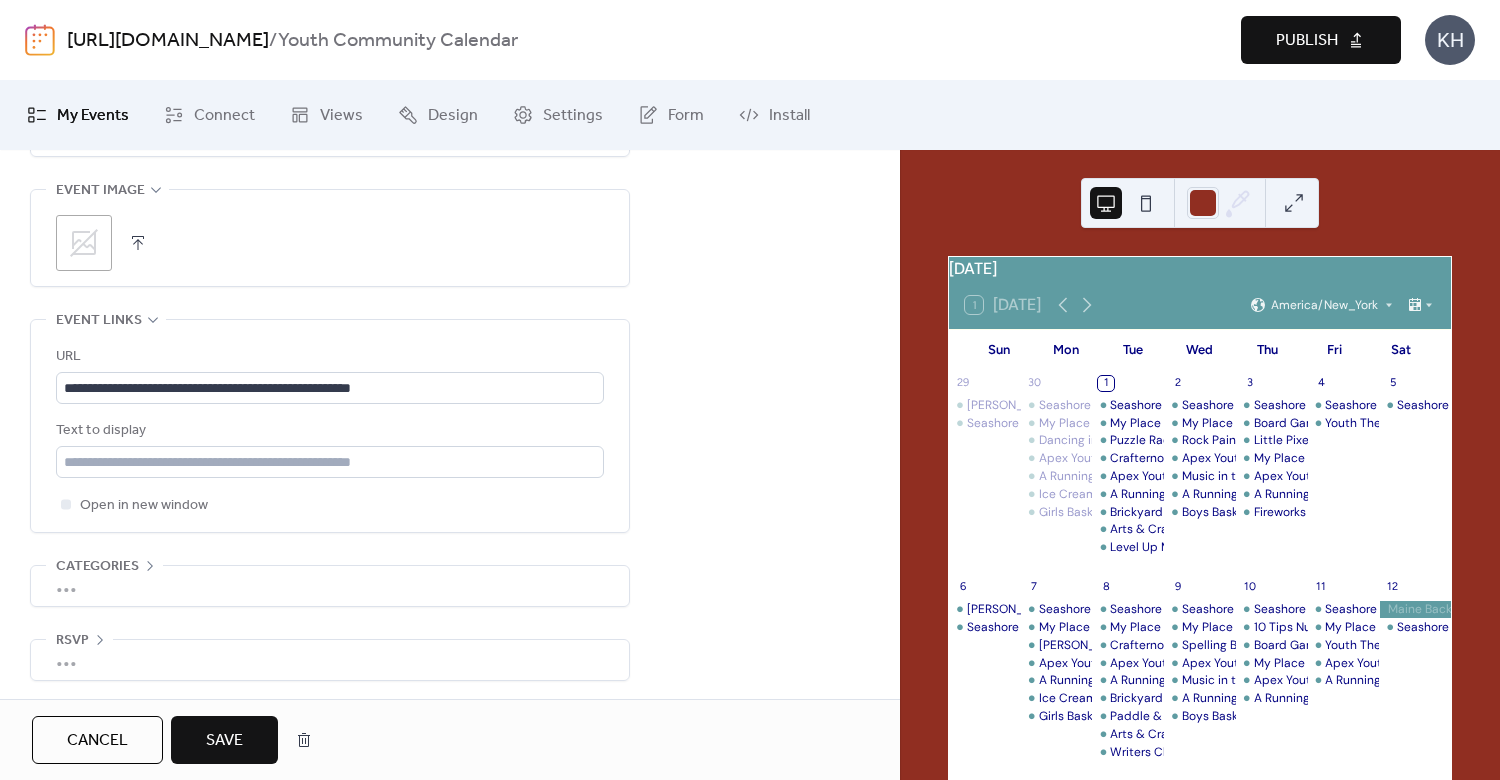 click on "Save" at bounding box center [224, 741] 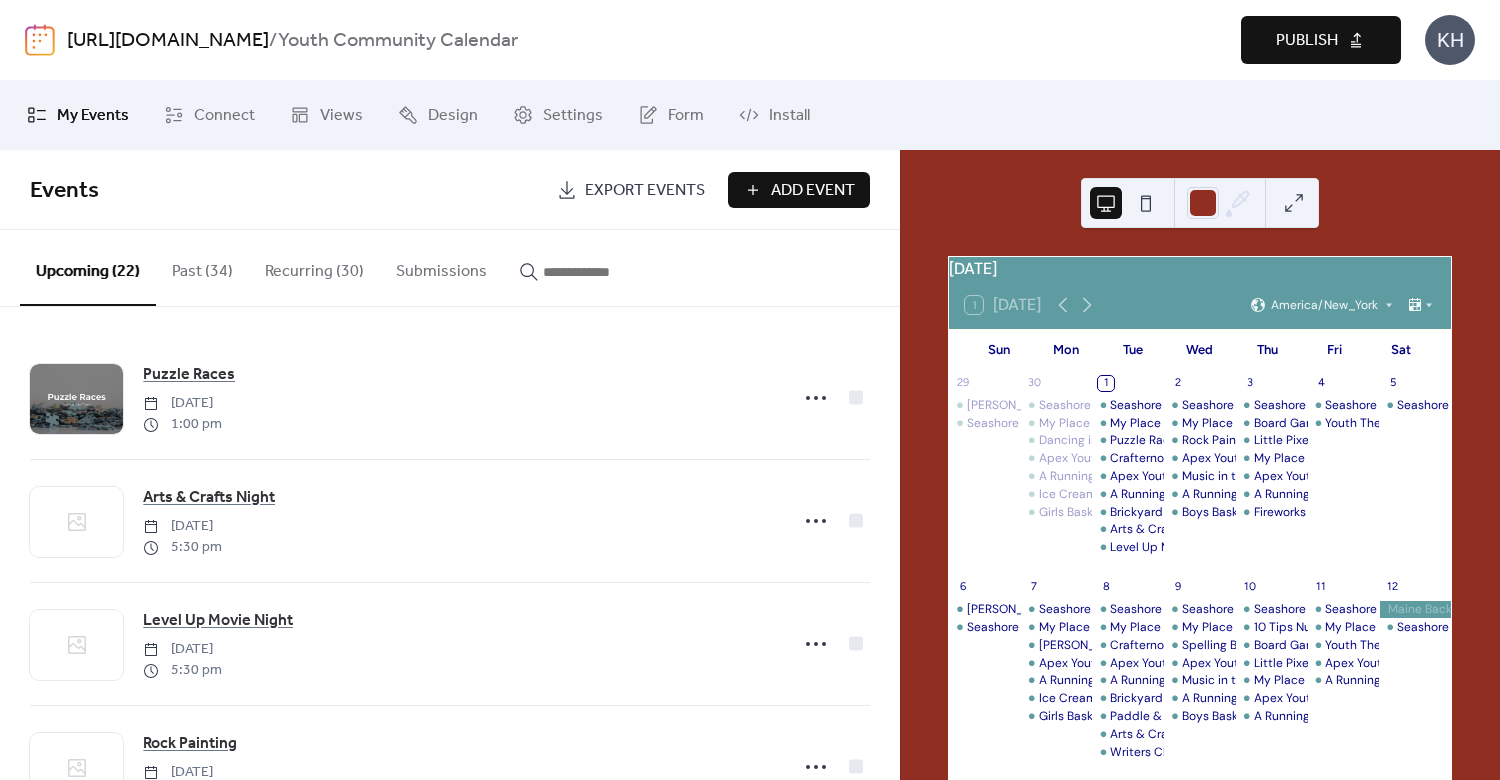 click at bounding box center (593, 272) 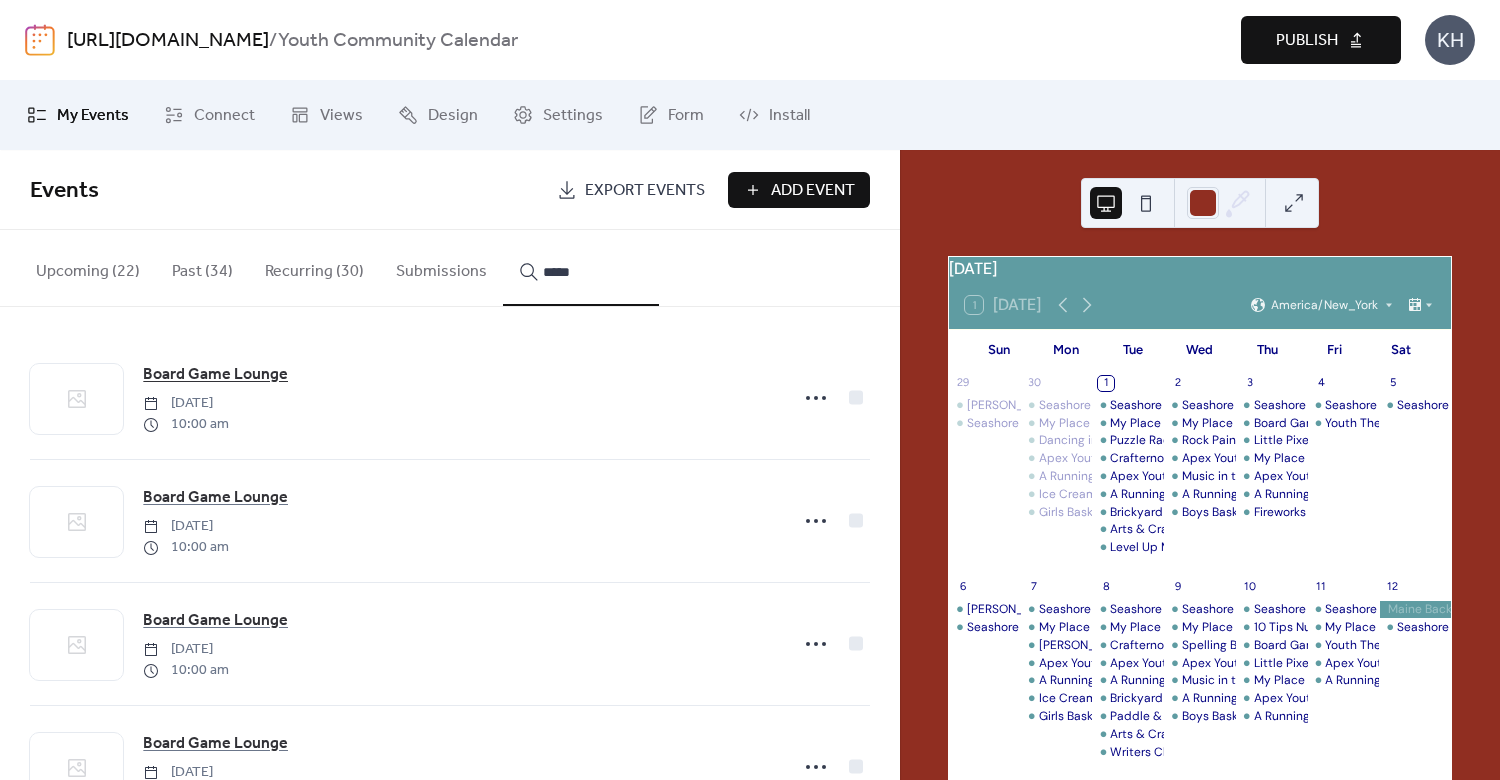 type on "*****" 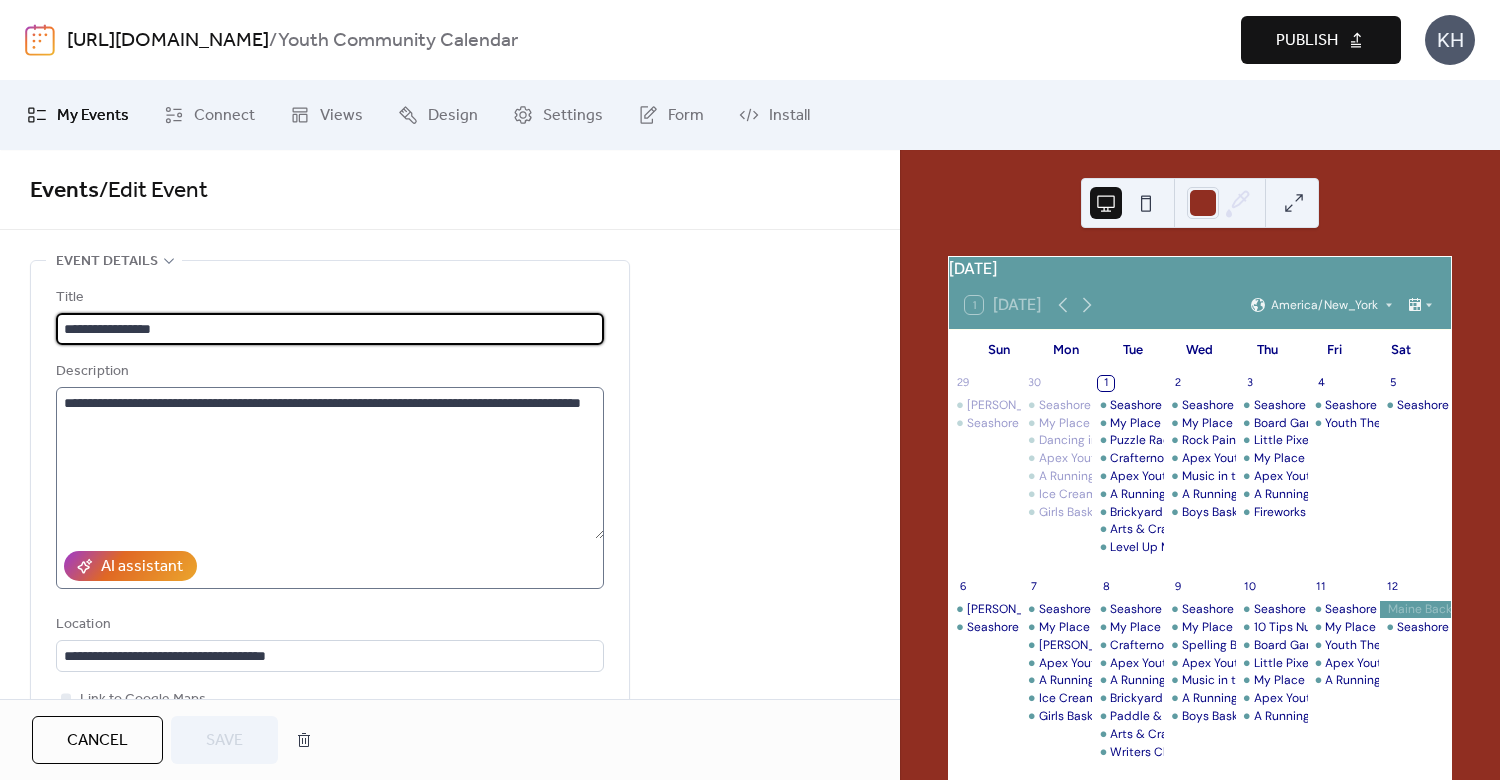 scroll, scrollTop: 480, scrollLeft: 0, axis: vertical 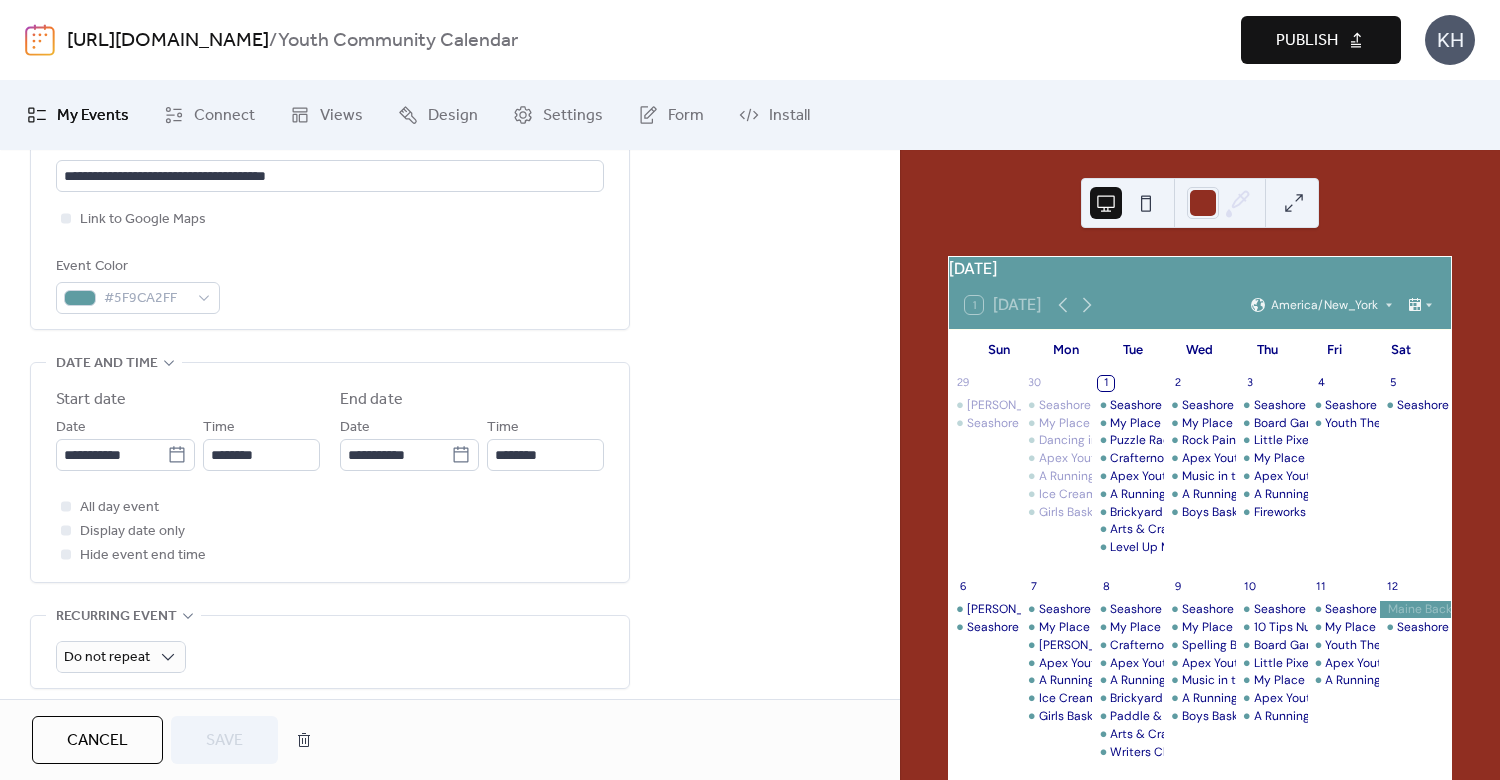 click on "Cancel" at bounding box center (97, 740) 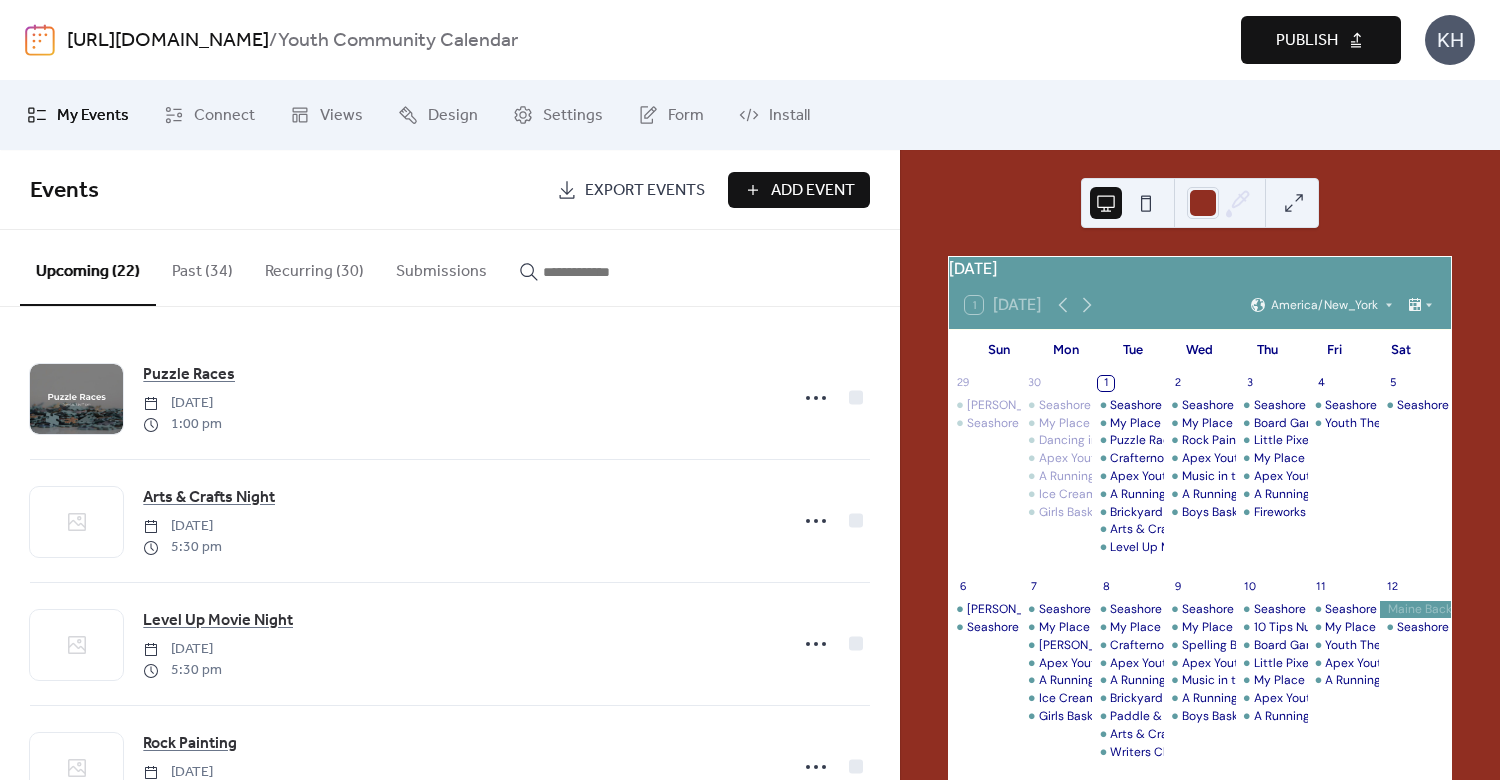 click at bounding box center [593, 272] 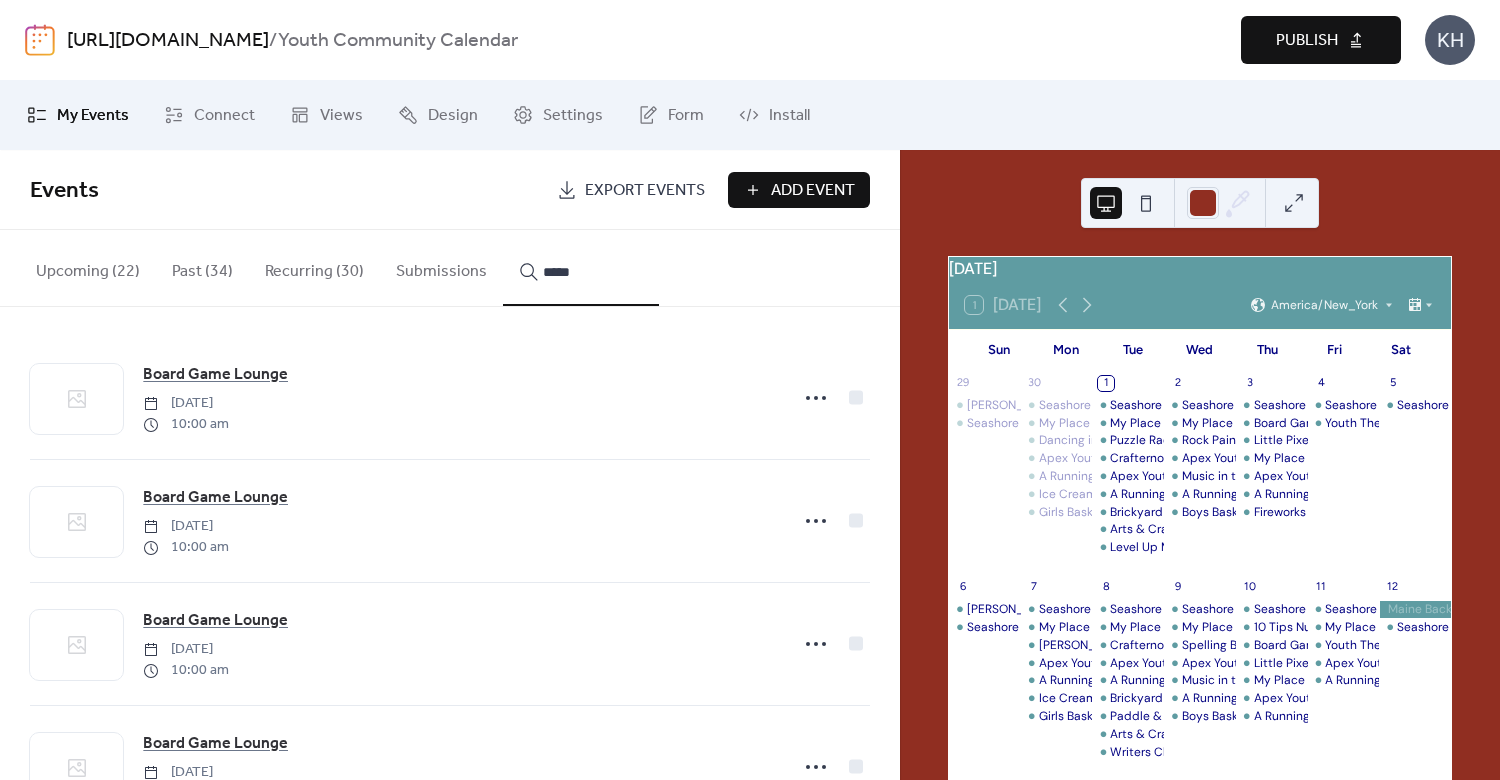 type on "*****" 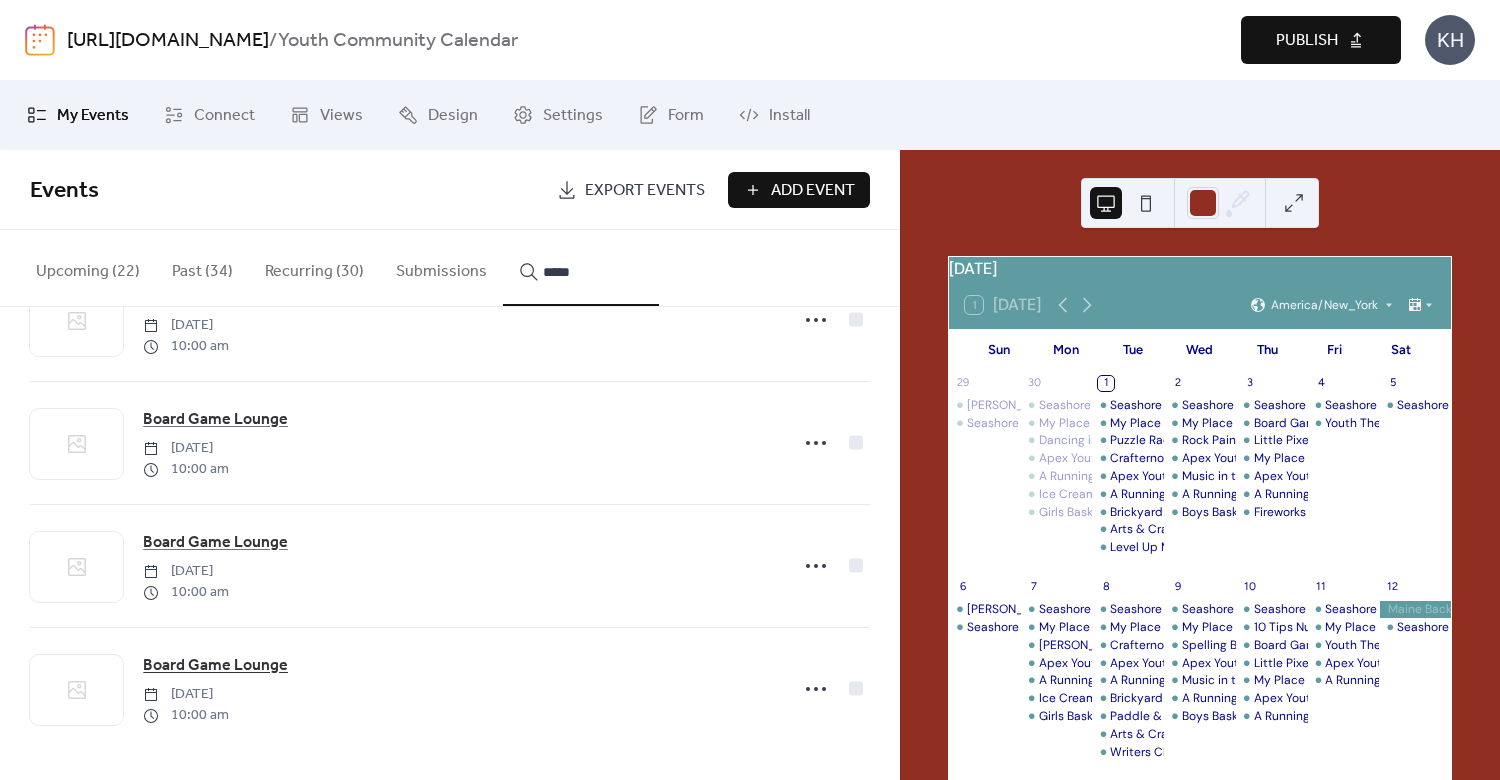 scroll, scrollTop: 0, scrollLeft: 0, axis: both 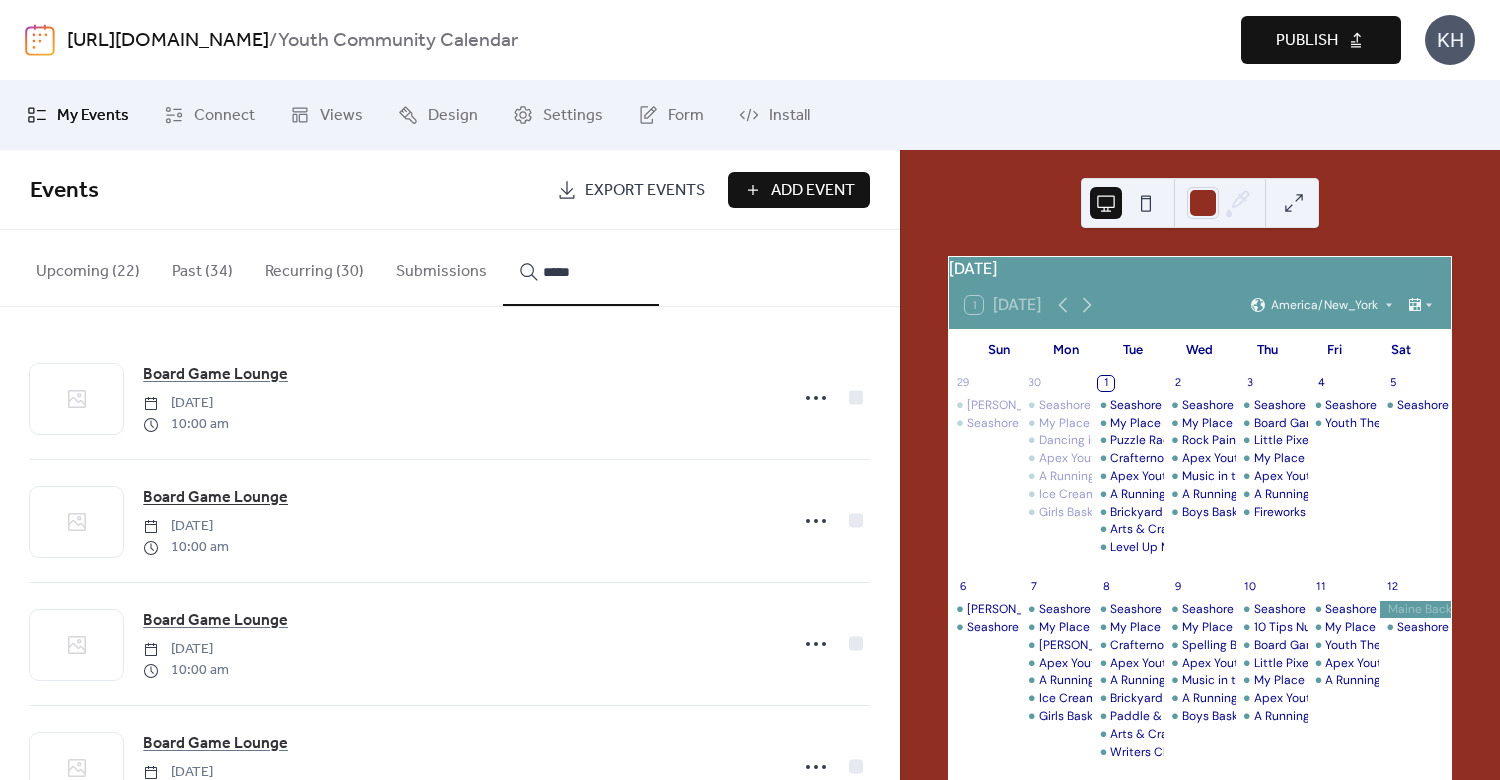 click on "Board Game Lounge" at bounding box center (215, 498) 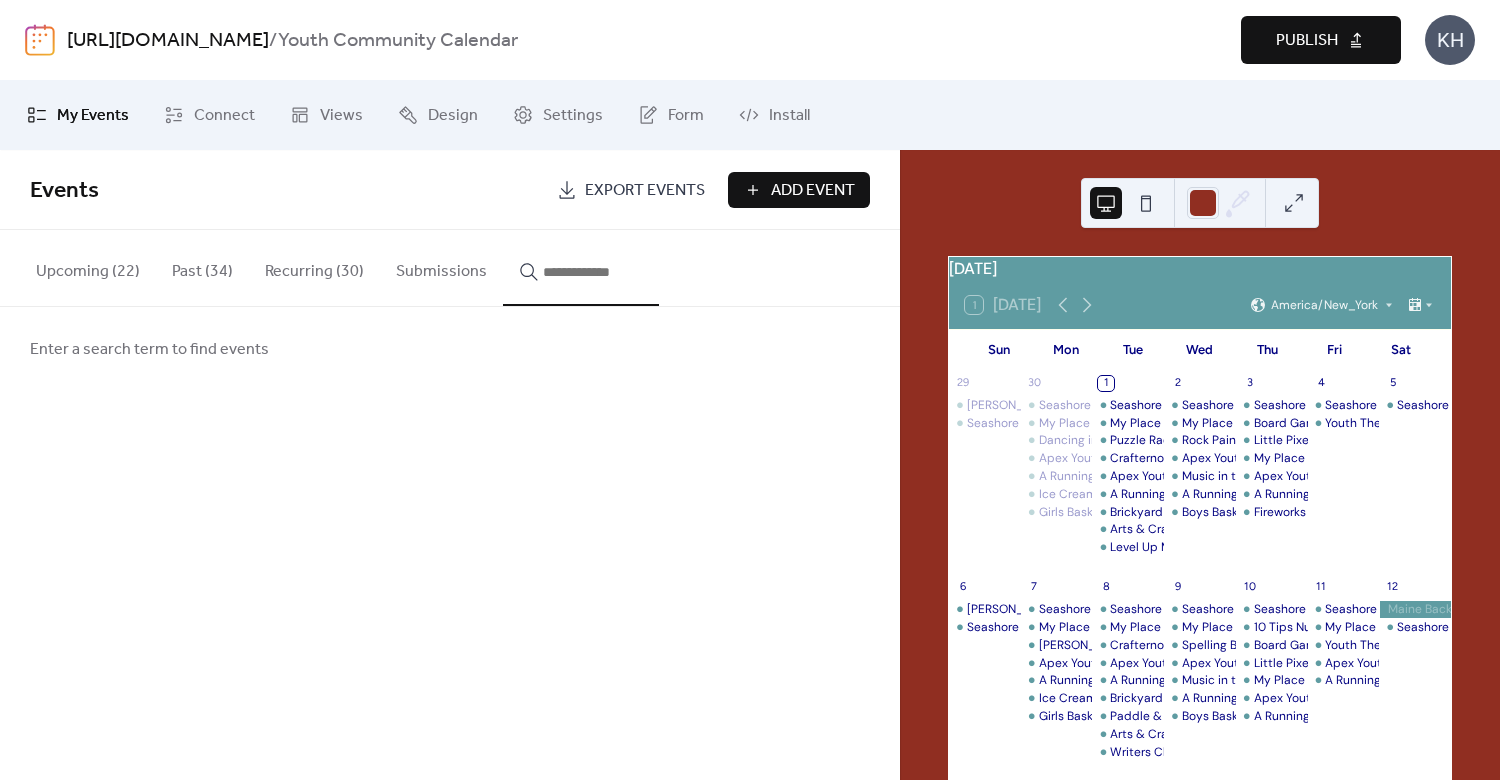 click at bounding box center (593, 272) 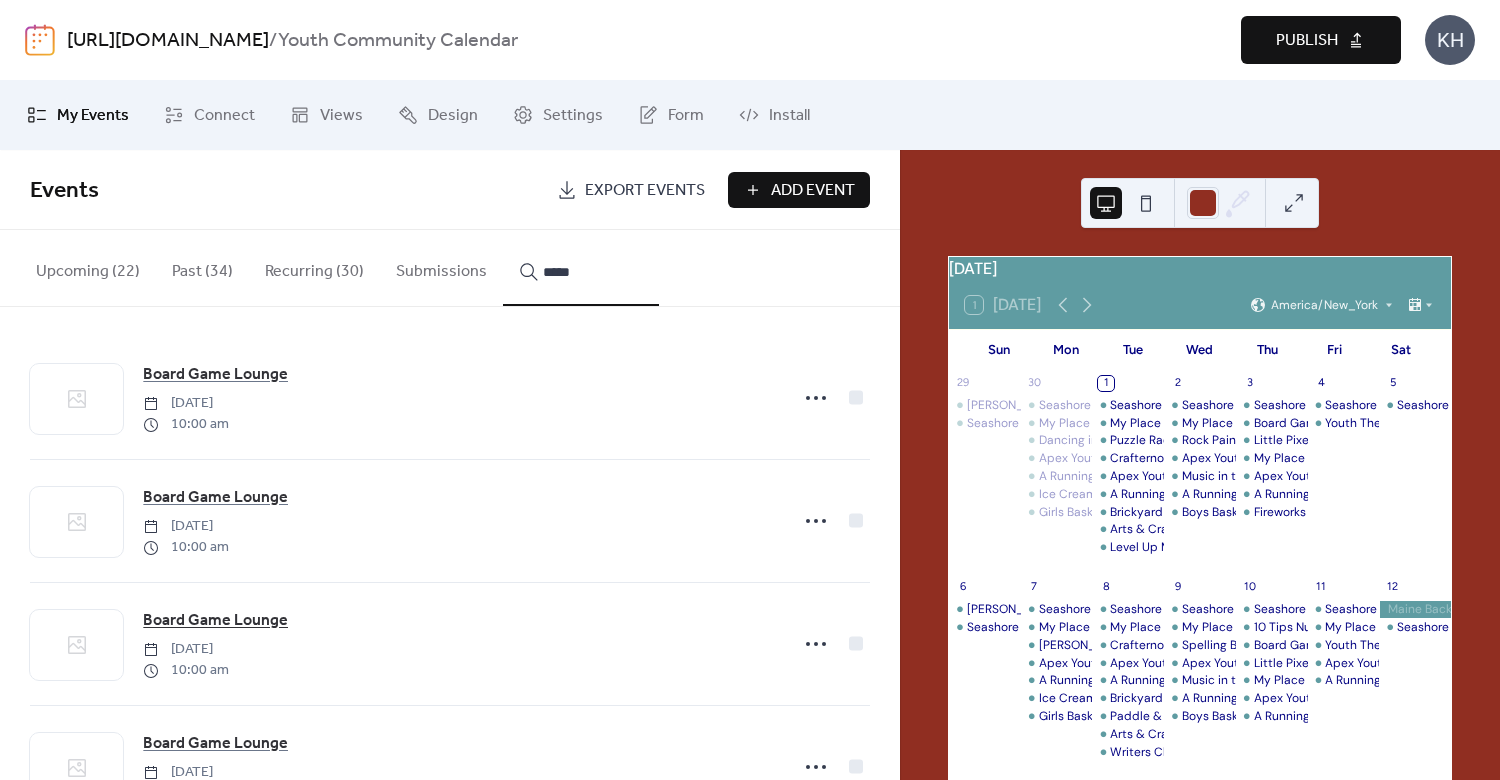 type on "*****" 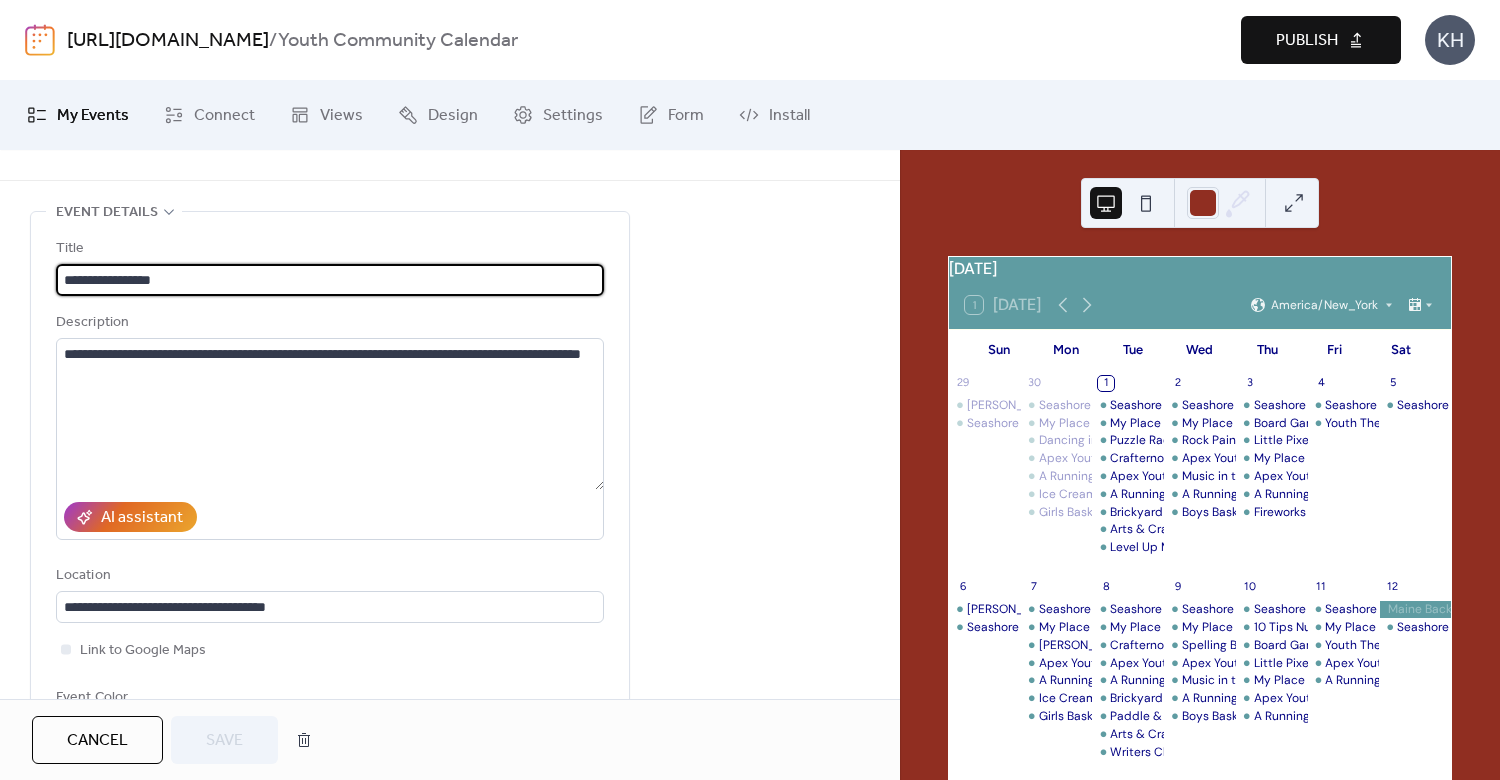 scroll, scrollTop: 0, scrollLeft: 0, axis: both 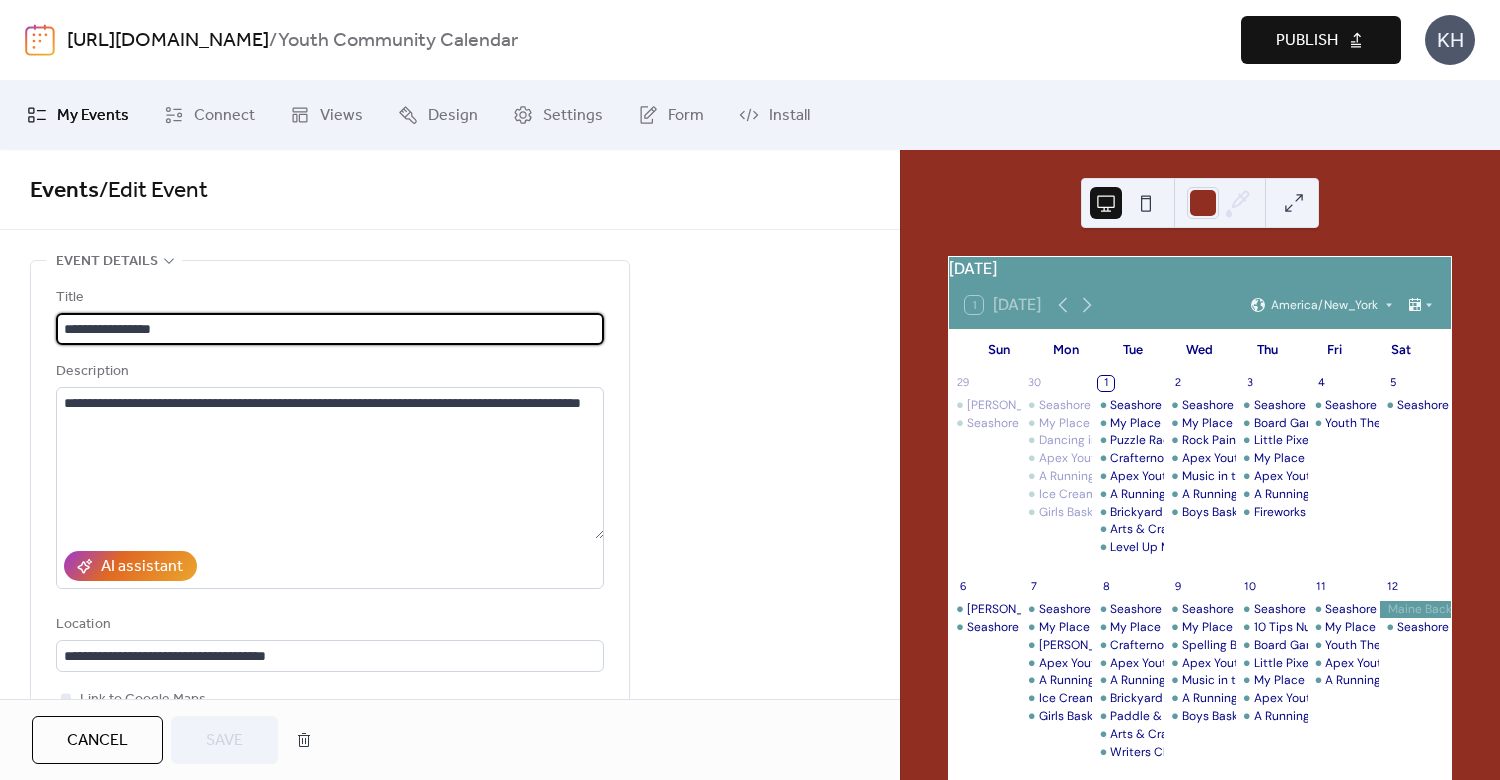 click on "Cancel" at bounding box center (97, 741) 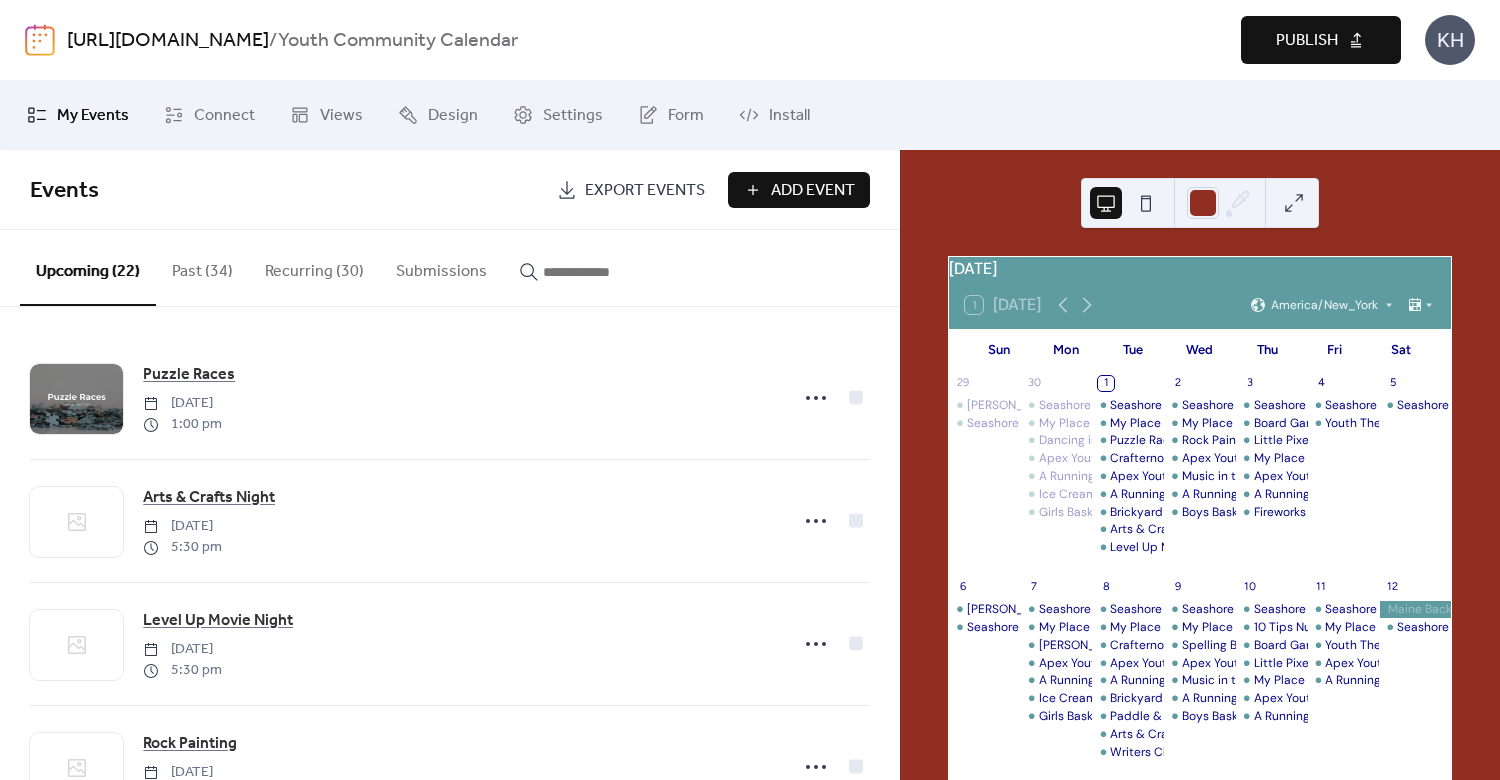 click on "Add Event" at bounding box center (813, 191) 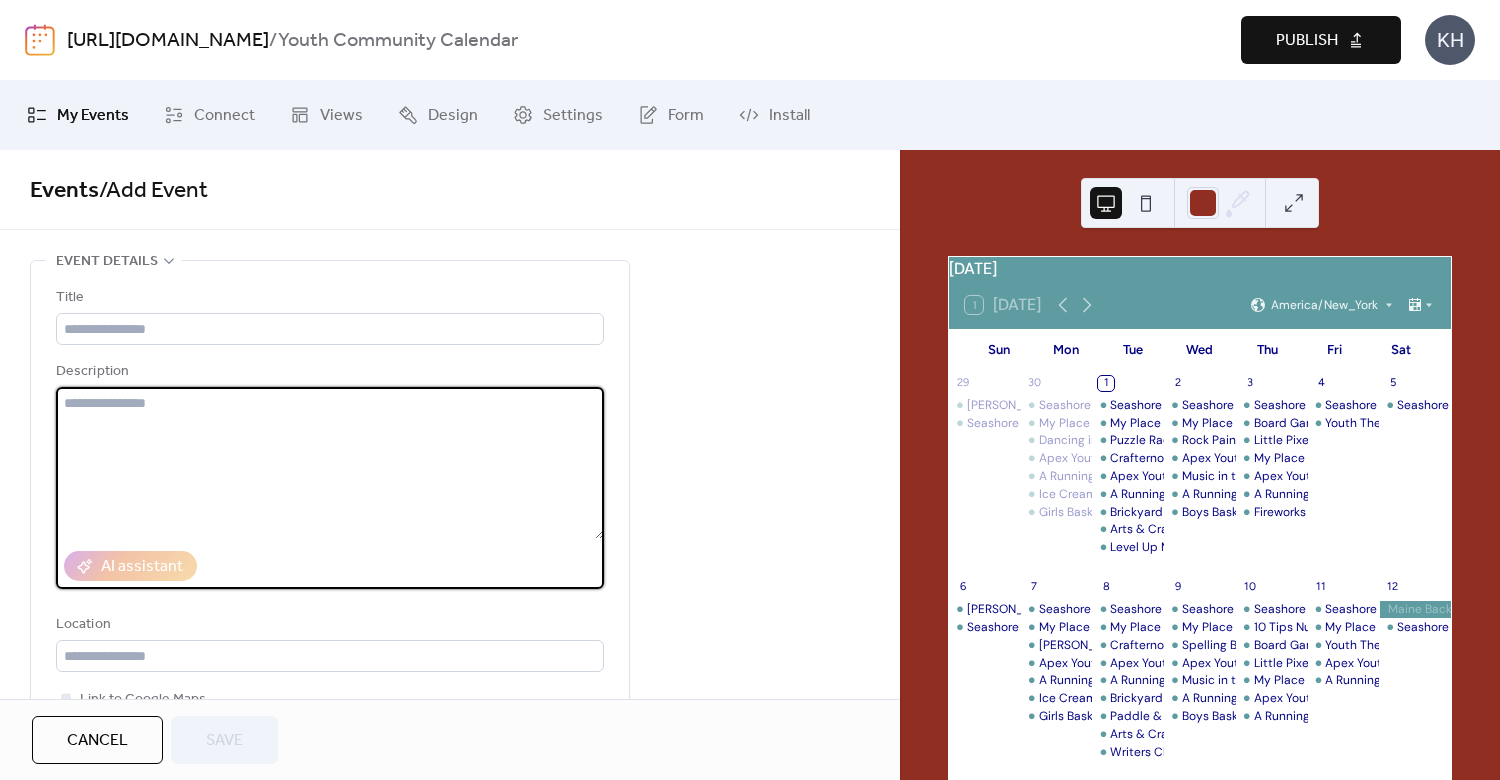 paste on "**********" 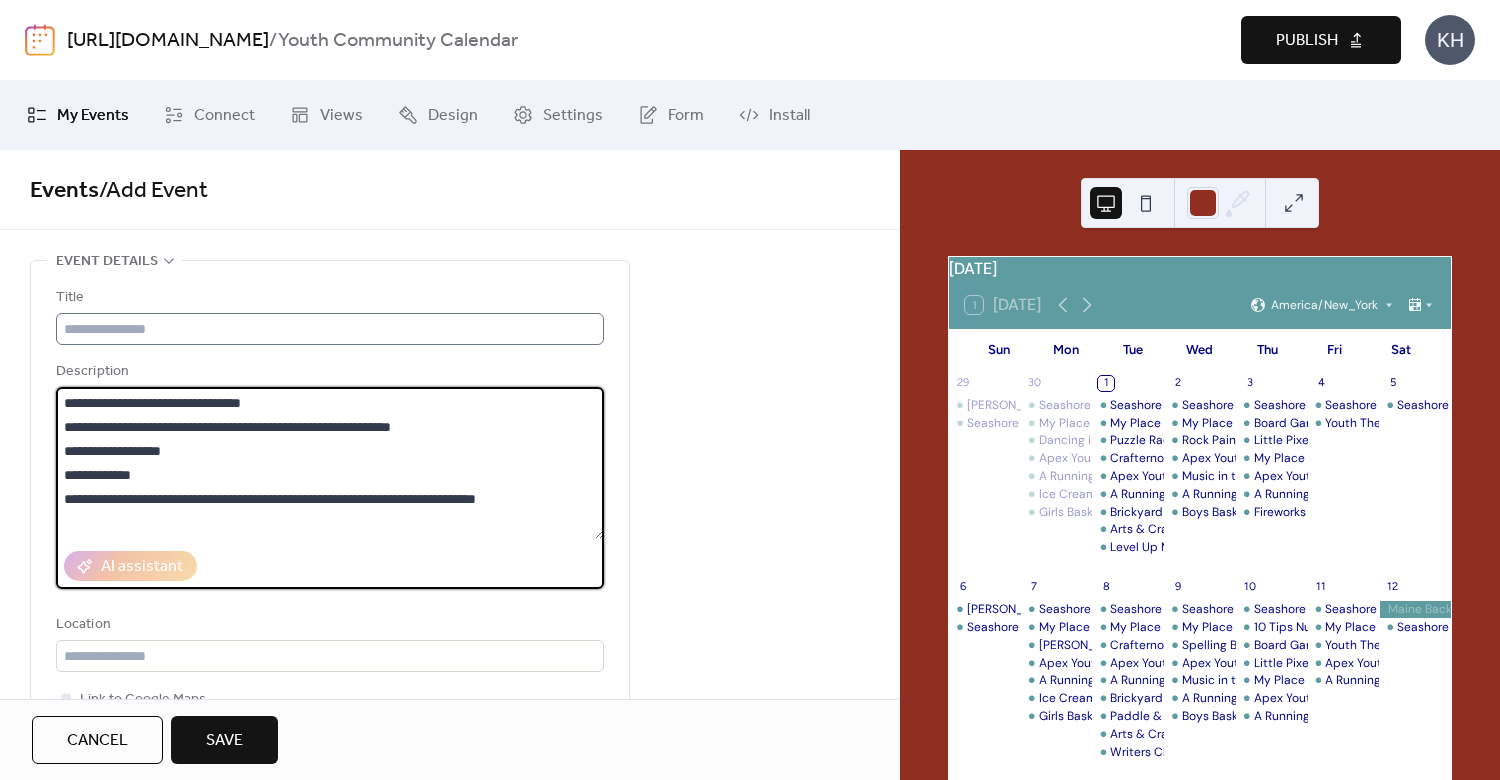 type on "**********" 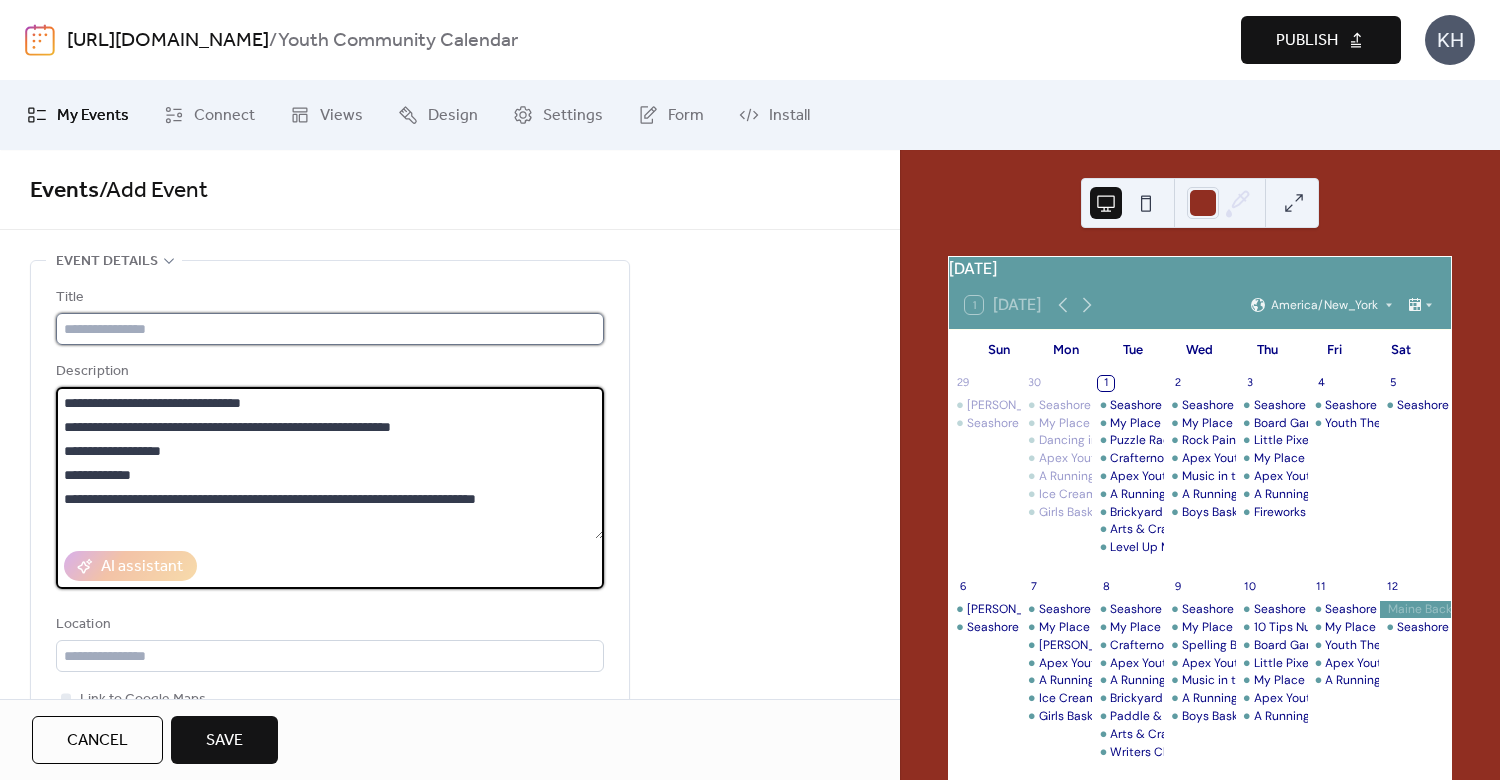 click at bounding box center [330, 329] 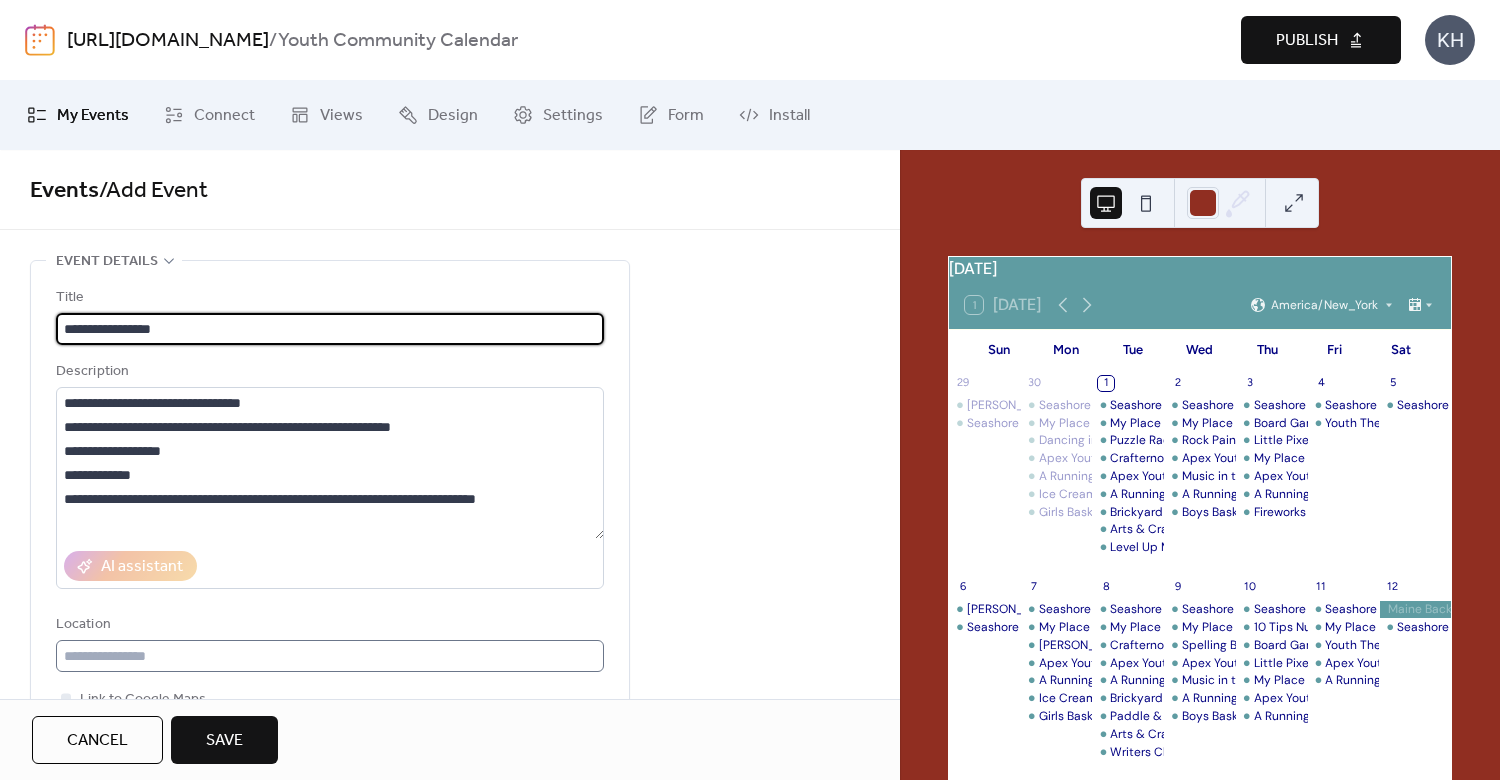 type on "**********" 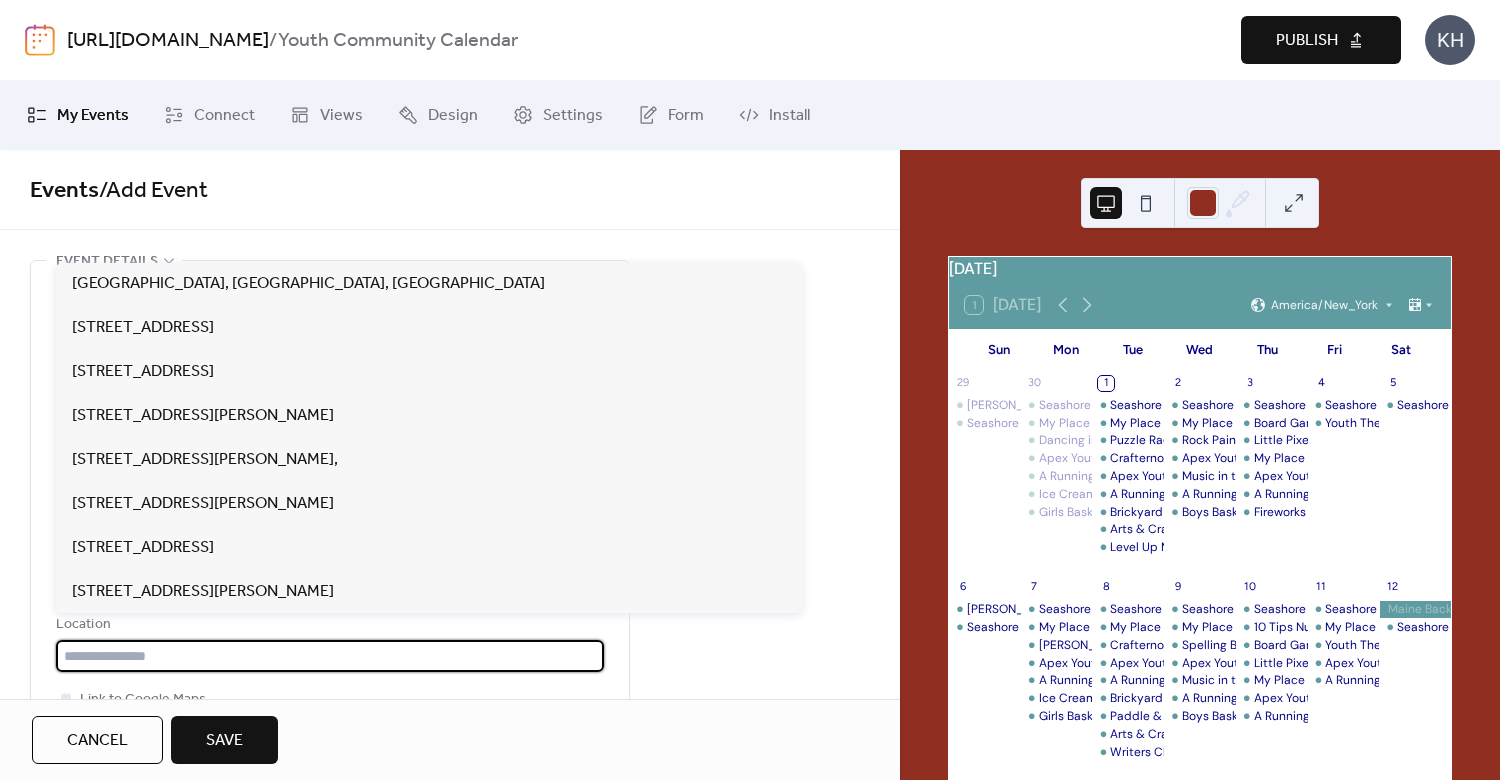 click at bounding box center (330, 656) 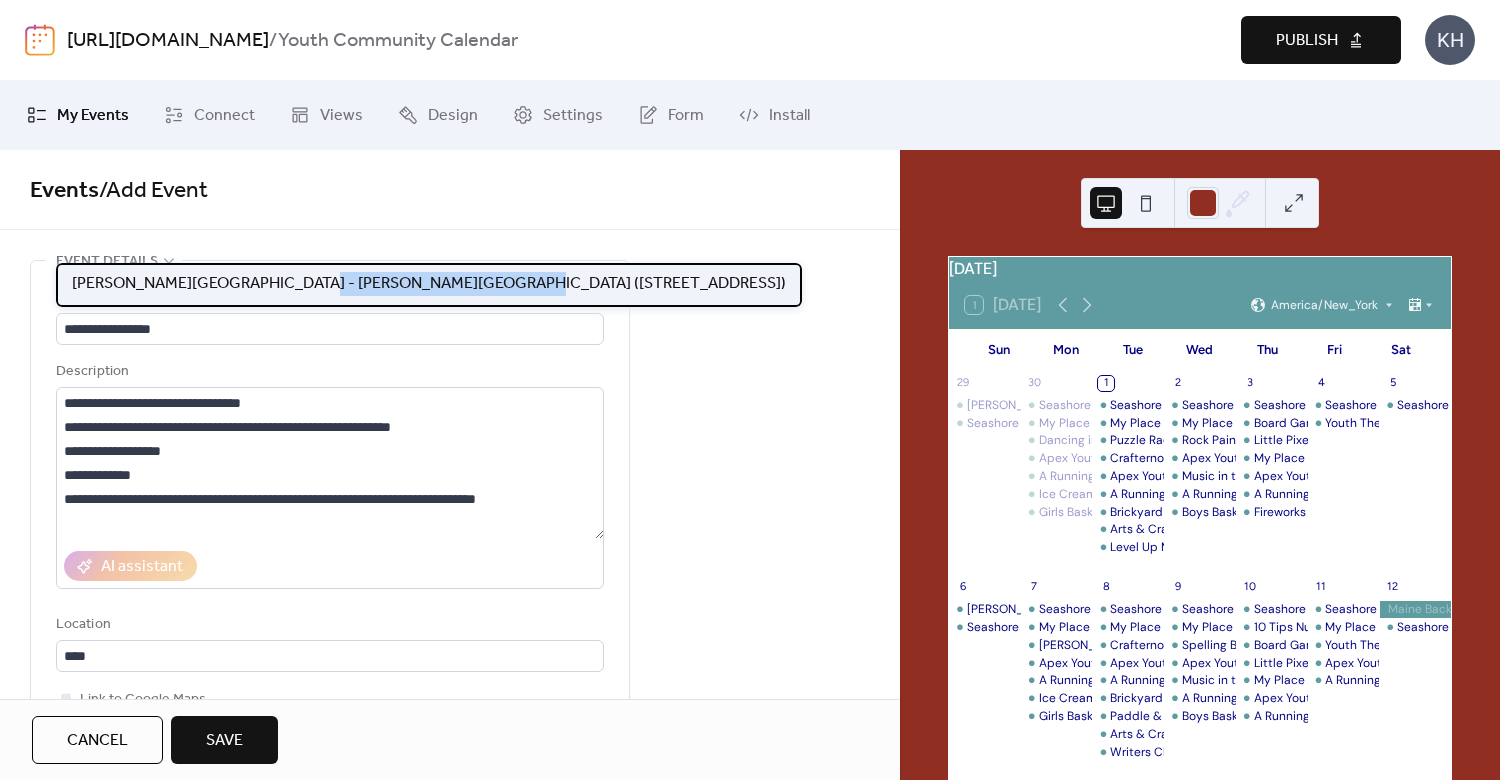 click on "[PERSON_NAME][GEOGRAPHIC_DATA] - [PERSON_NAME][GEOGRAPHIC_DATA] ([STREET_ADDRESS])" at bounding box center [429, 285] 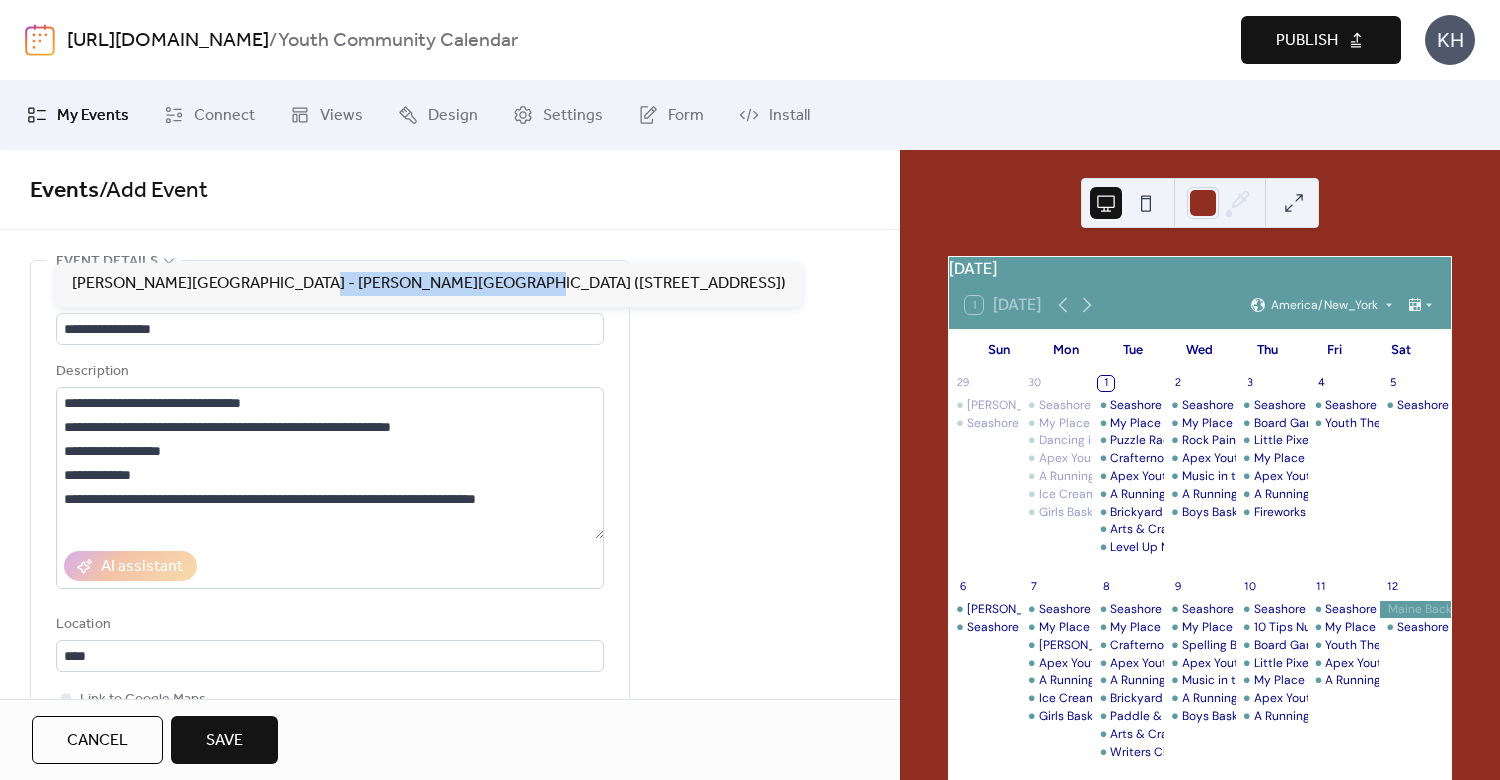 type on "**********" 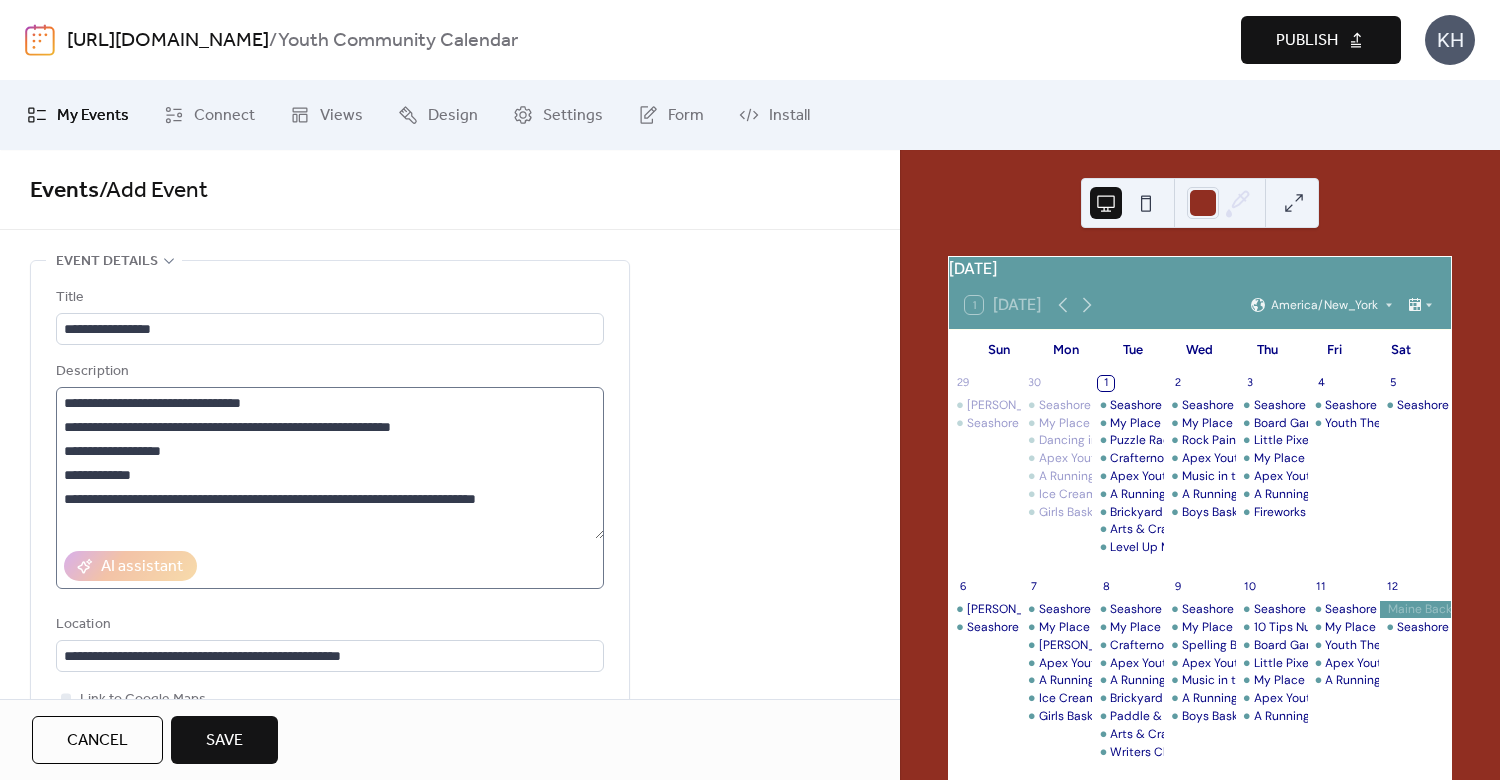 scroll, scrollTop: 480, scrollLeft: 0, axis: vertical 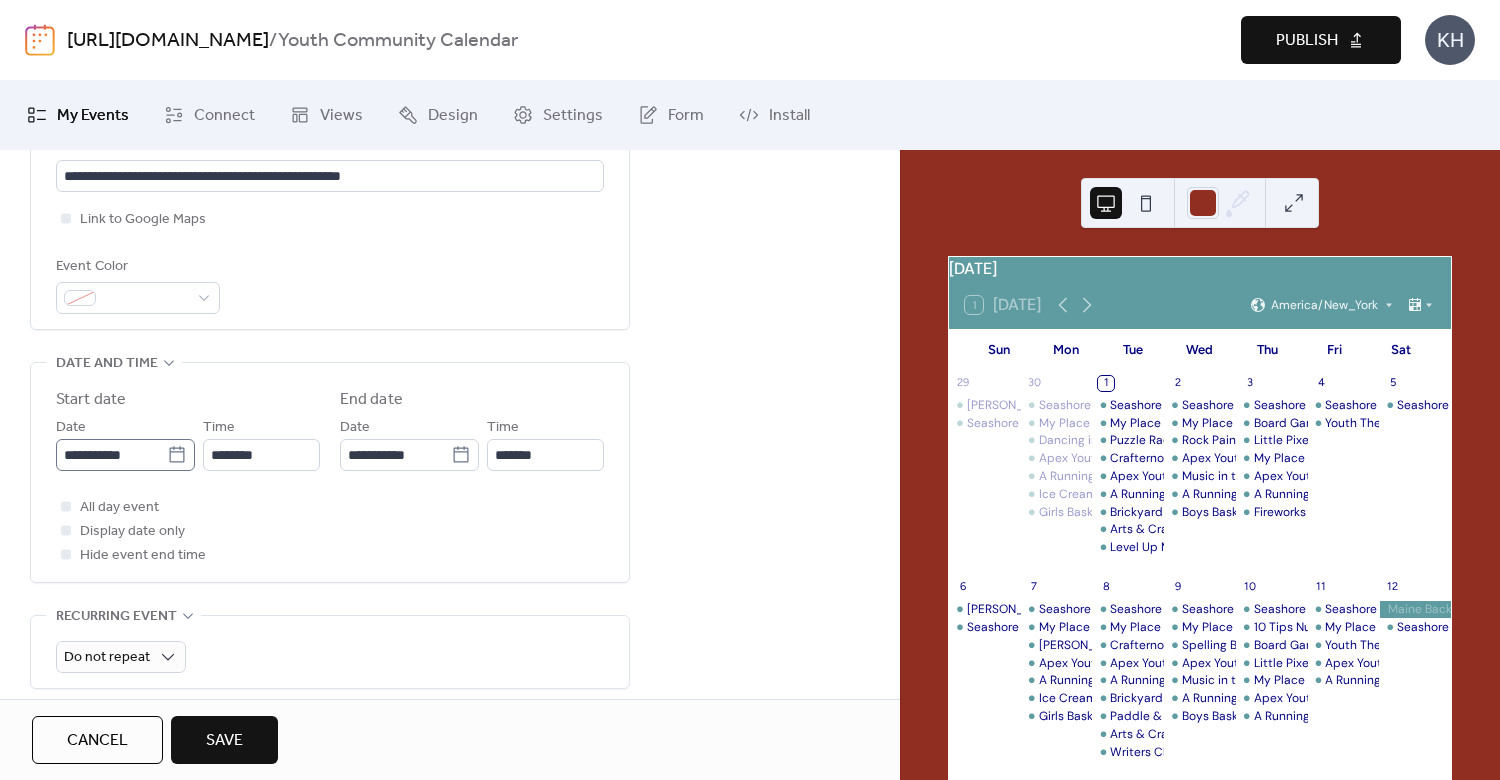 click 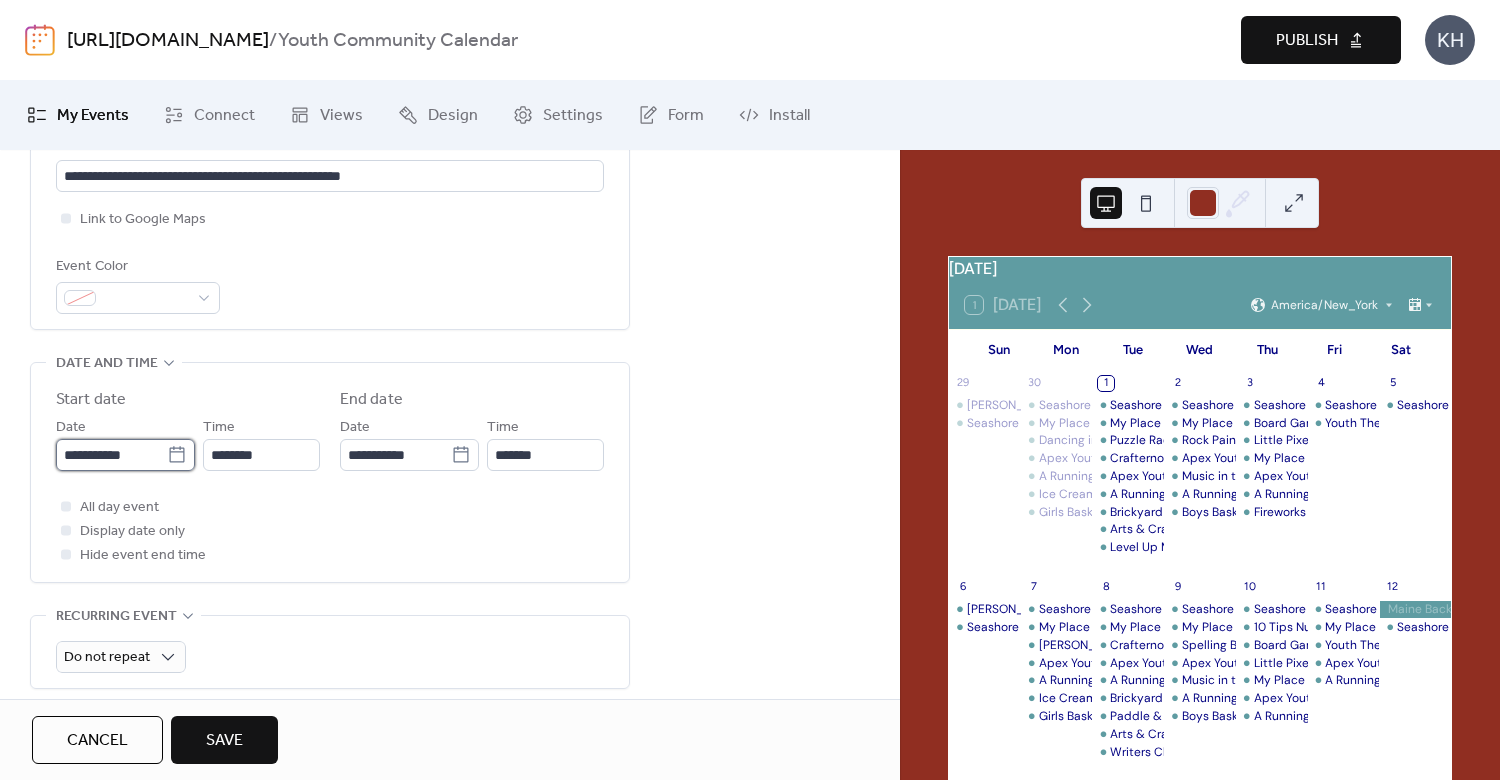 click on "**********" at bounding box center [111, 455] 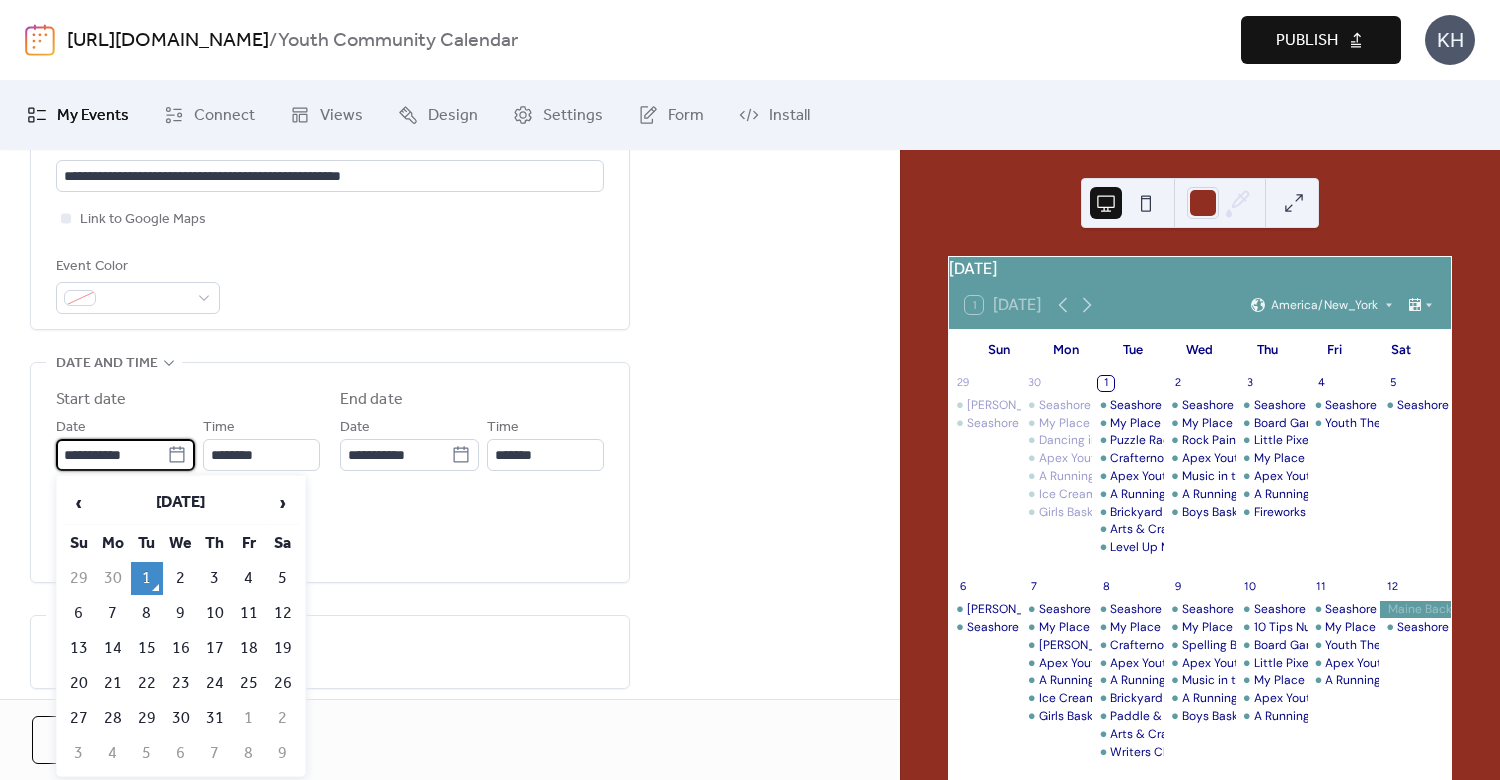 click on "9" at bounding box center (181, 613) 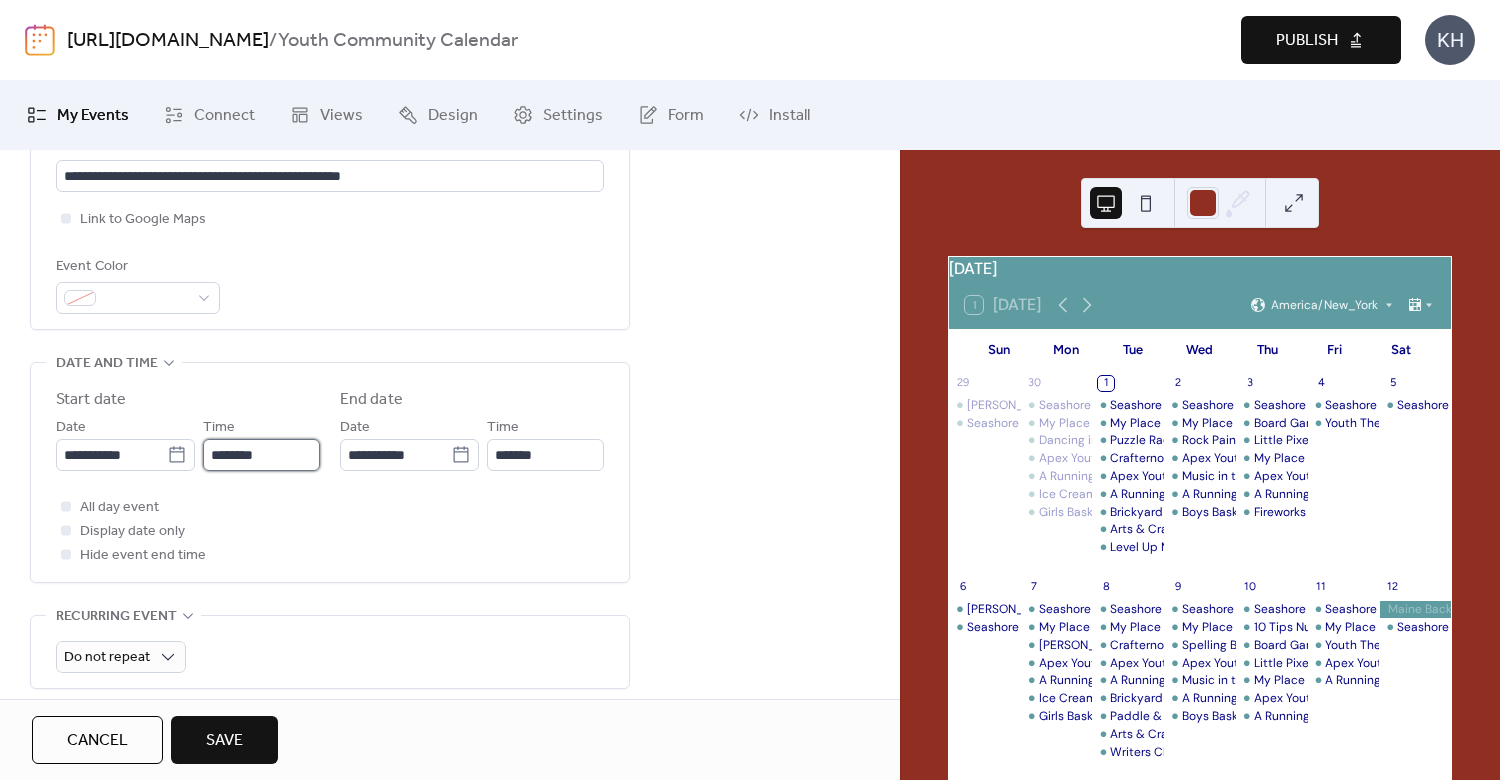 click on "********" at bounding box center [261, 455] 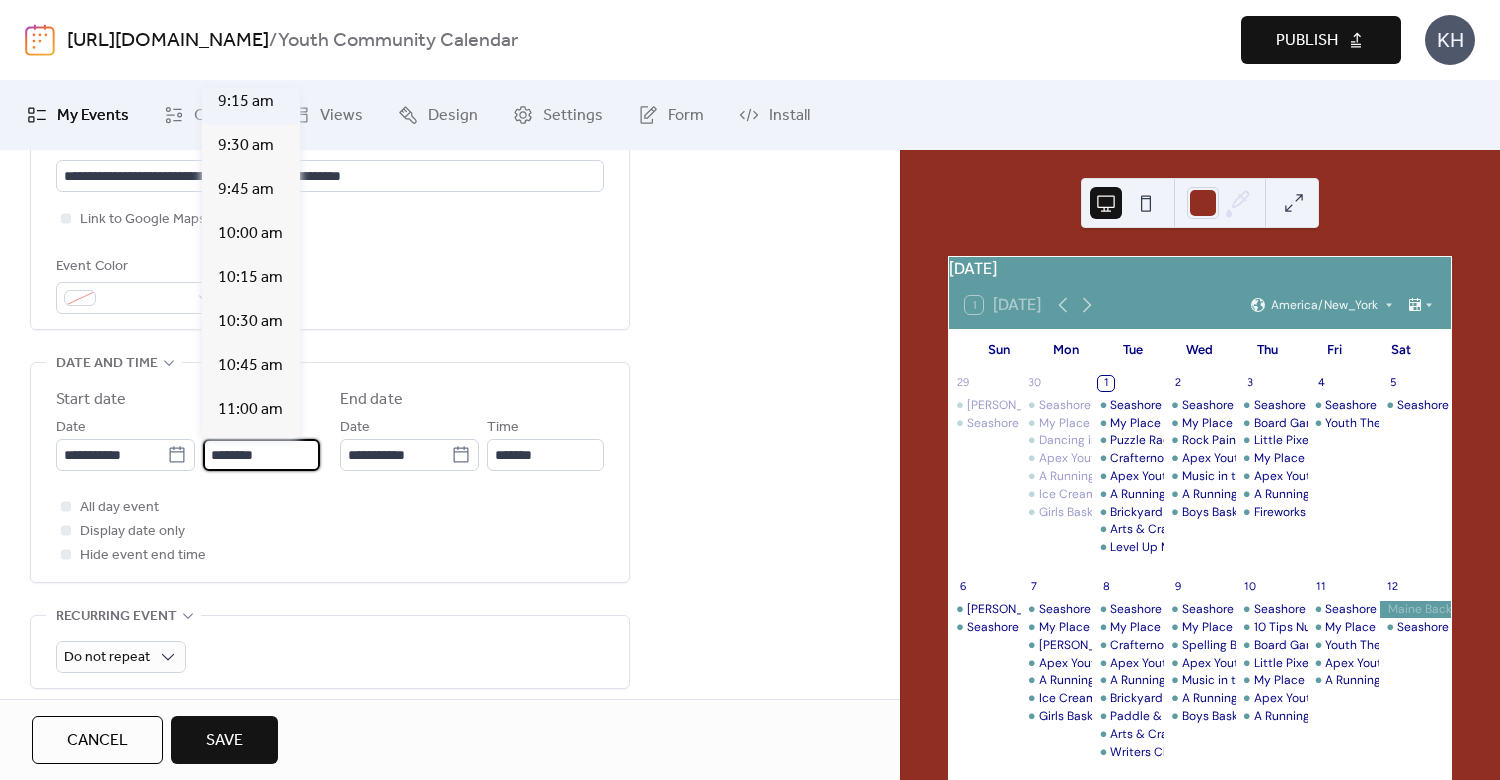 scroll, scrollTop: 1494, scrollLeft: 0, axis: vertical 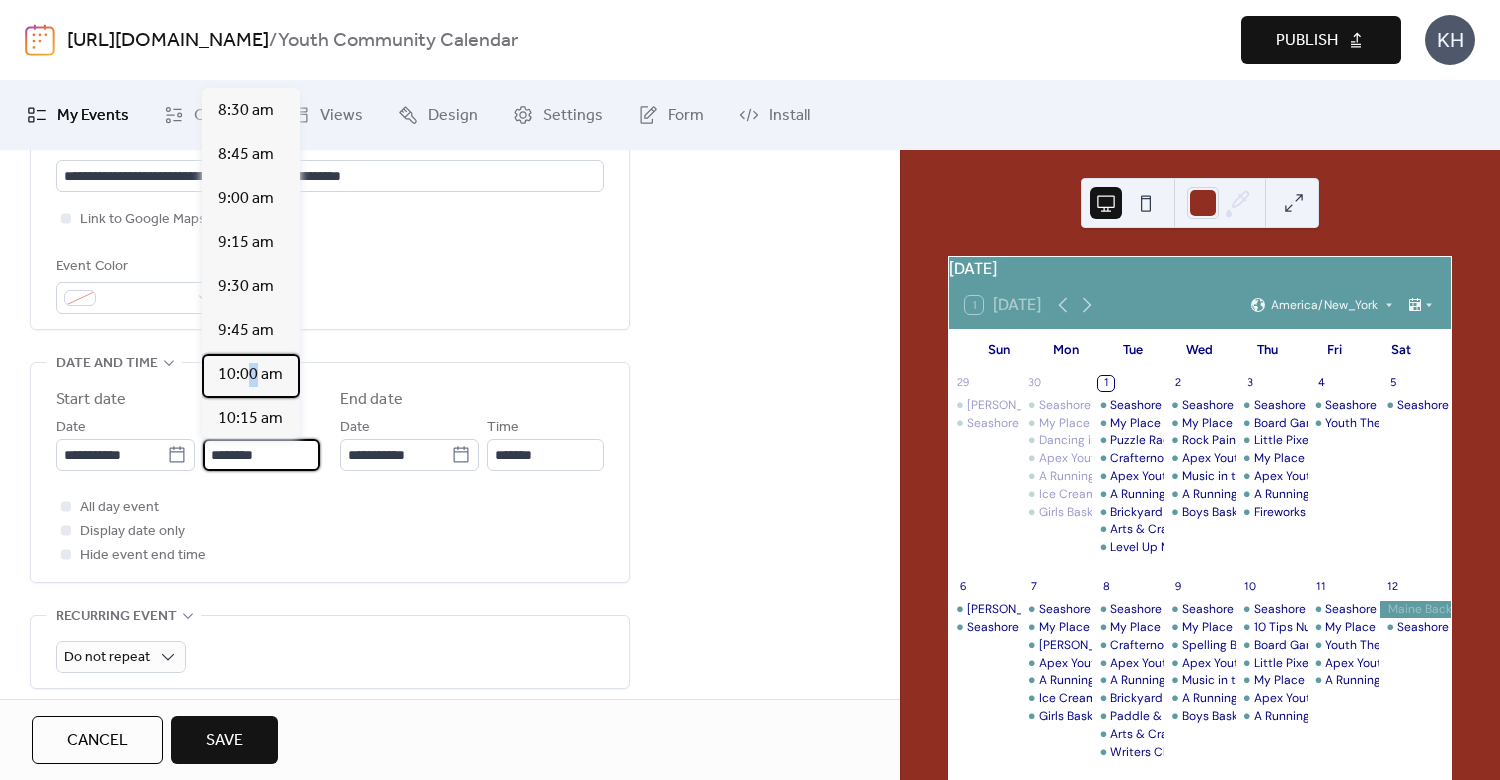 click on "10:00 am" at bounding box center (250, 375) 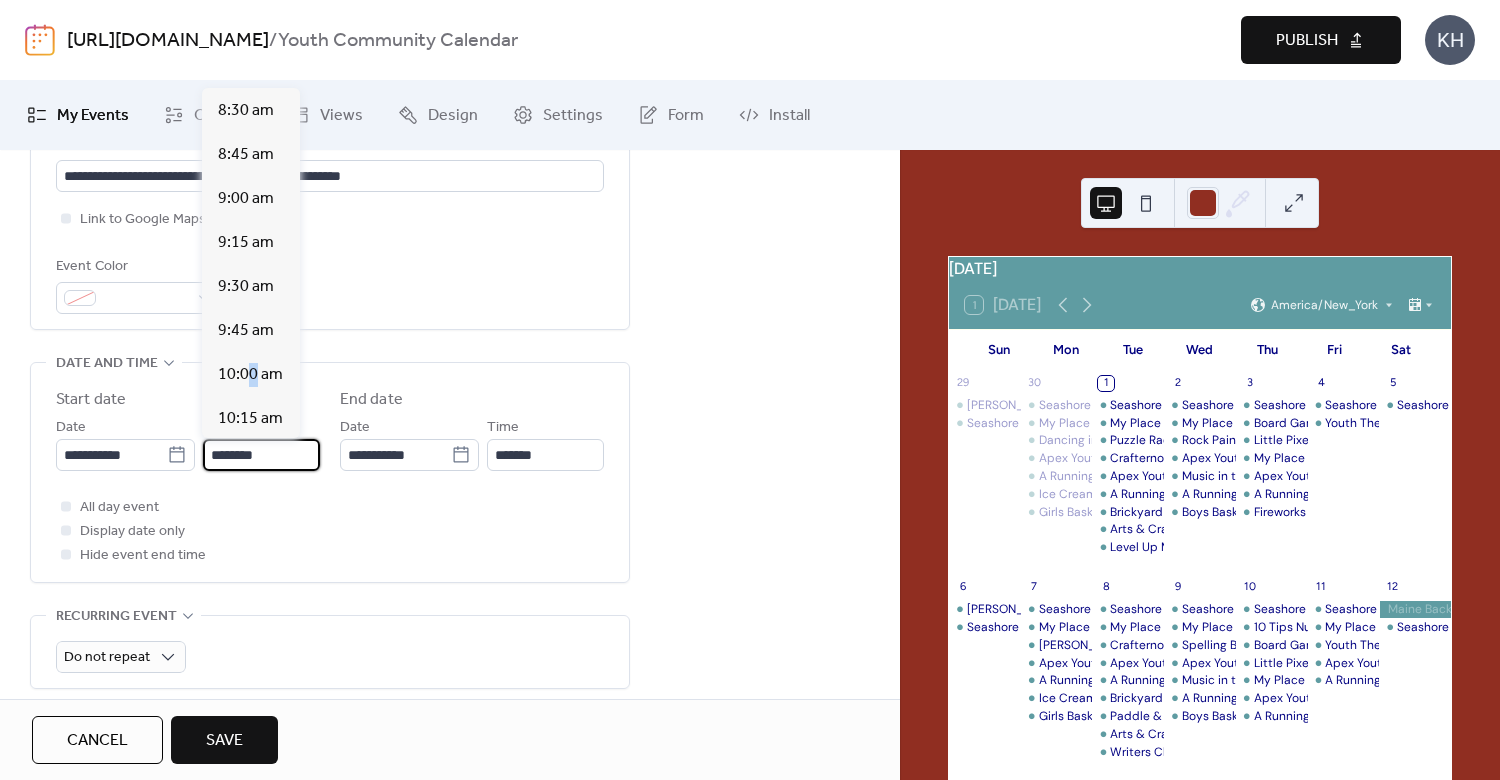 type on "********" 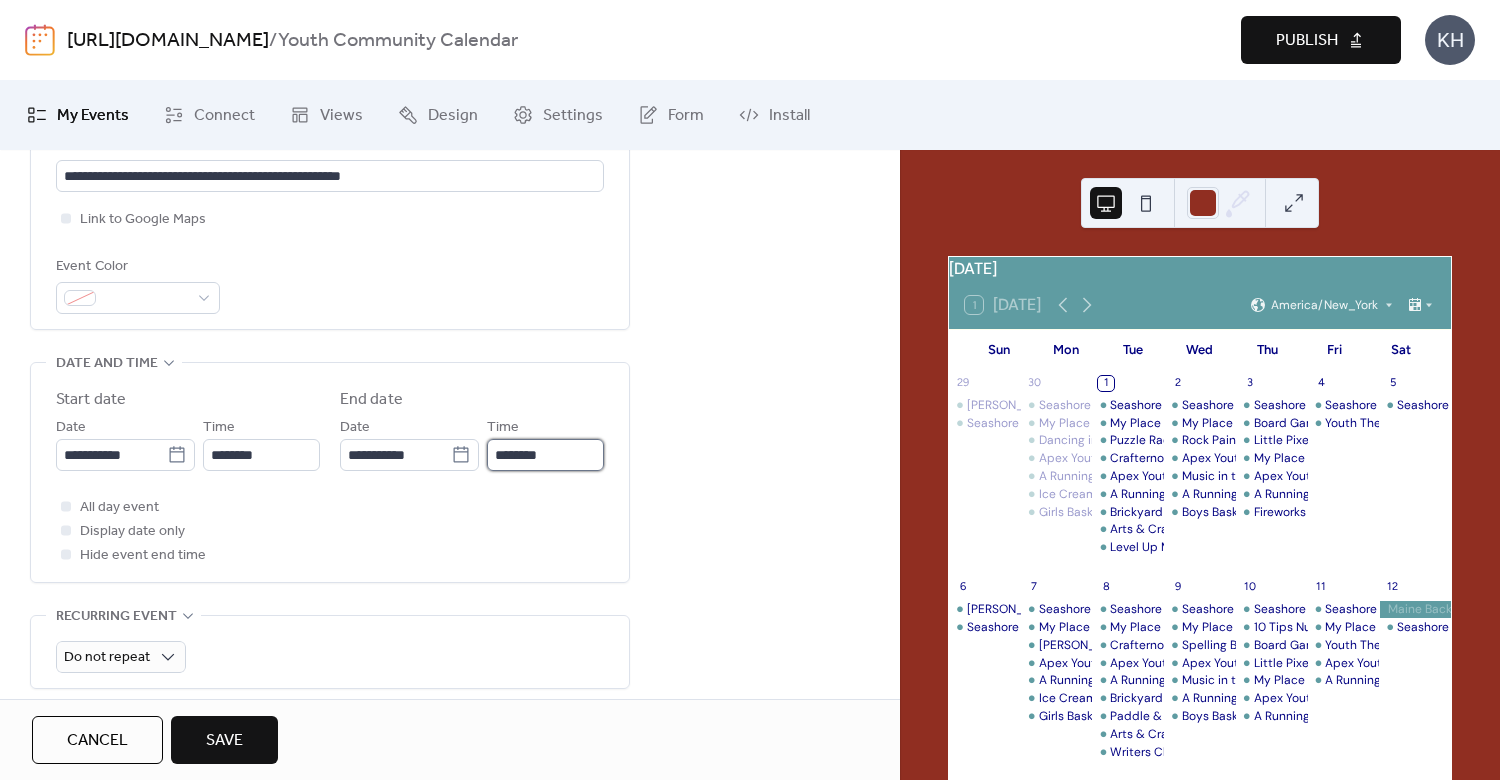 click on "********" at bounding box center (545, 455) 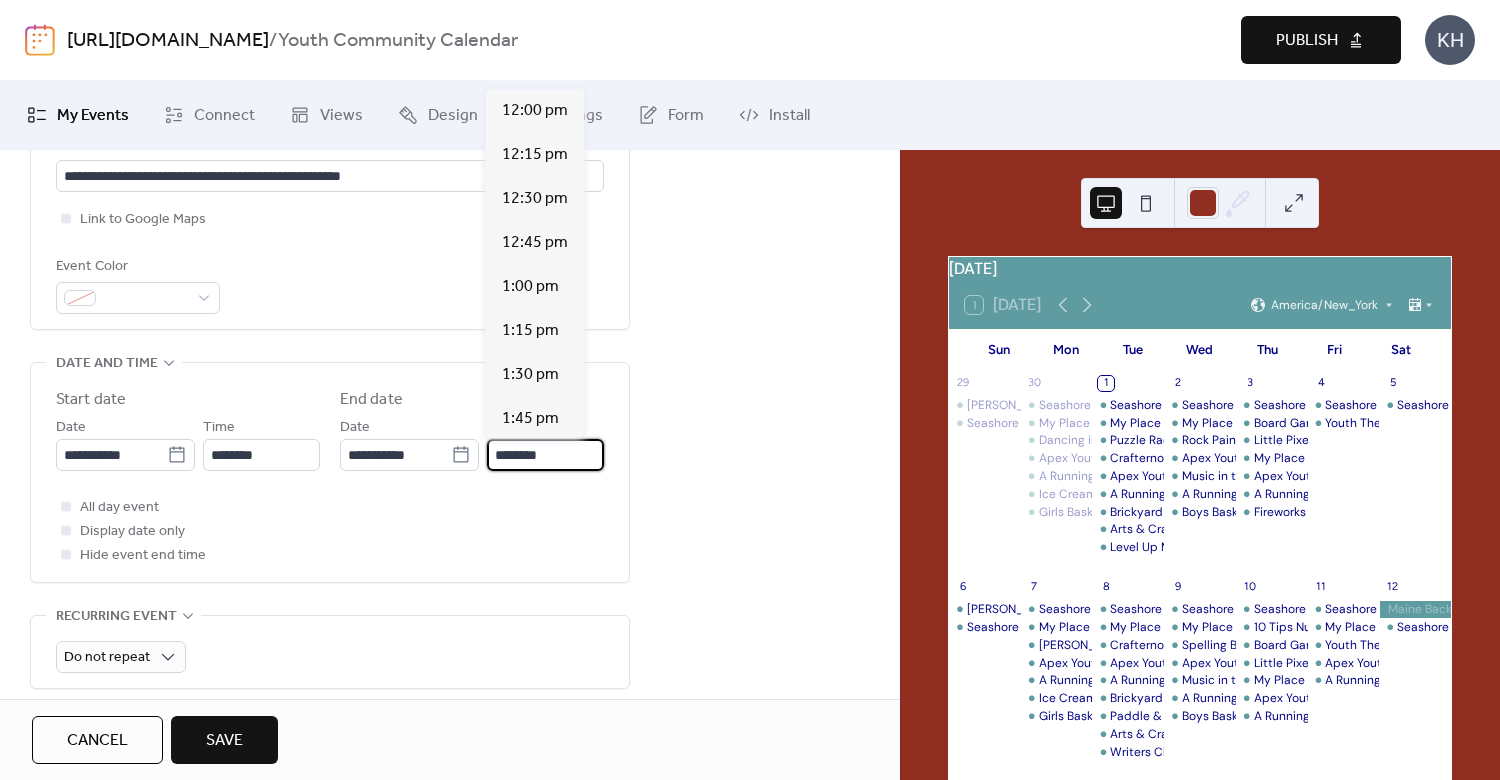 scroll, scrollTop: 612, scrollLeft: 0, axis: vertical 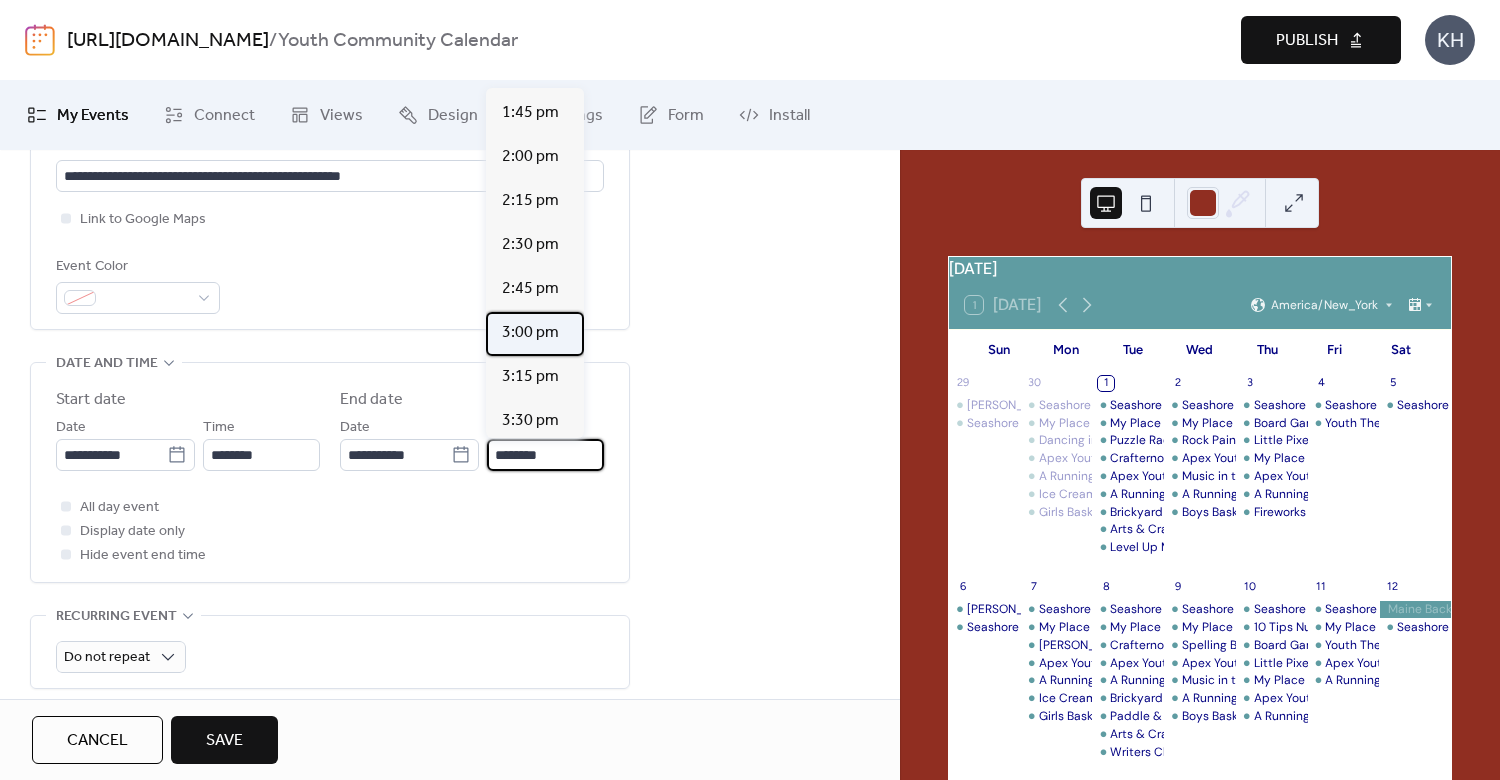 click on "3:00 pm" at bounding box center [530, 333] 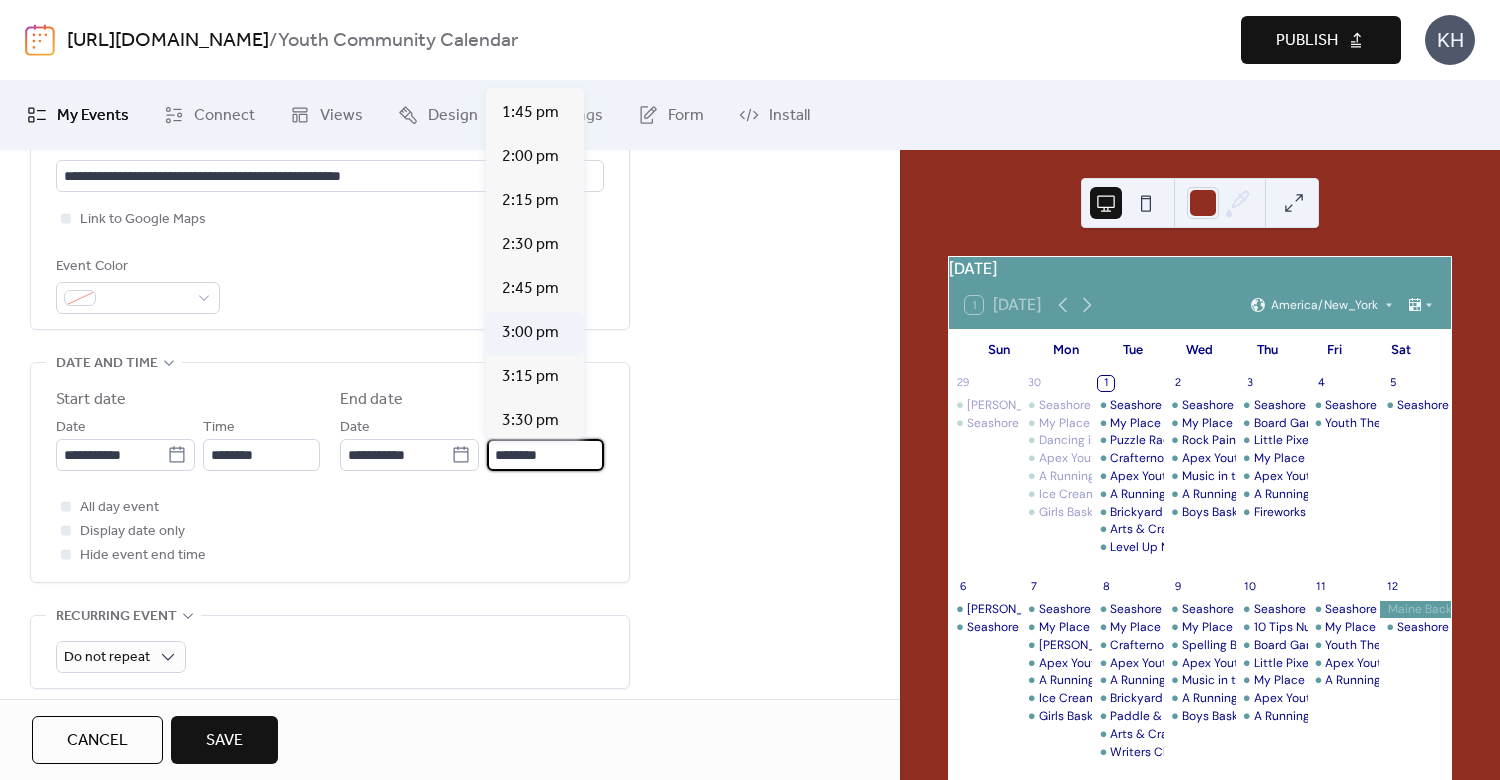 type on "*******" 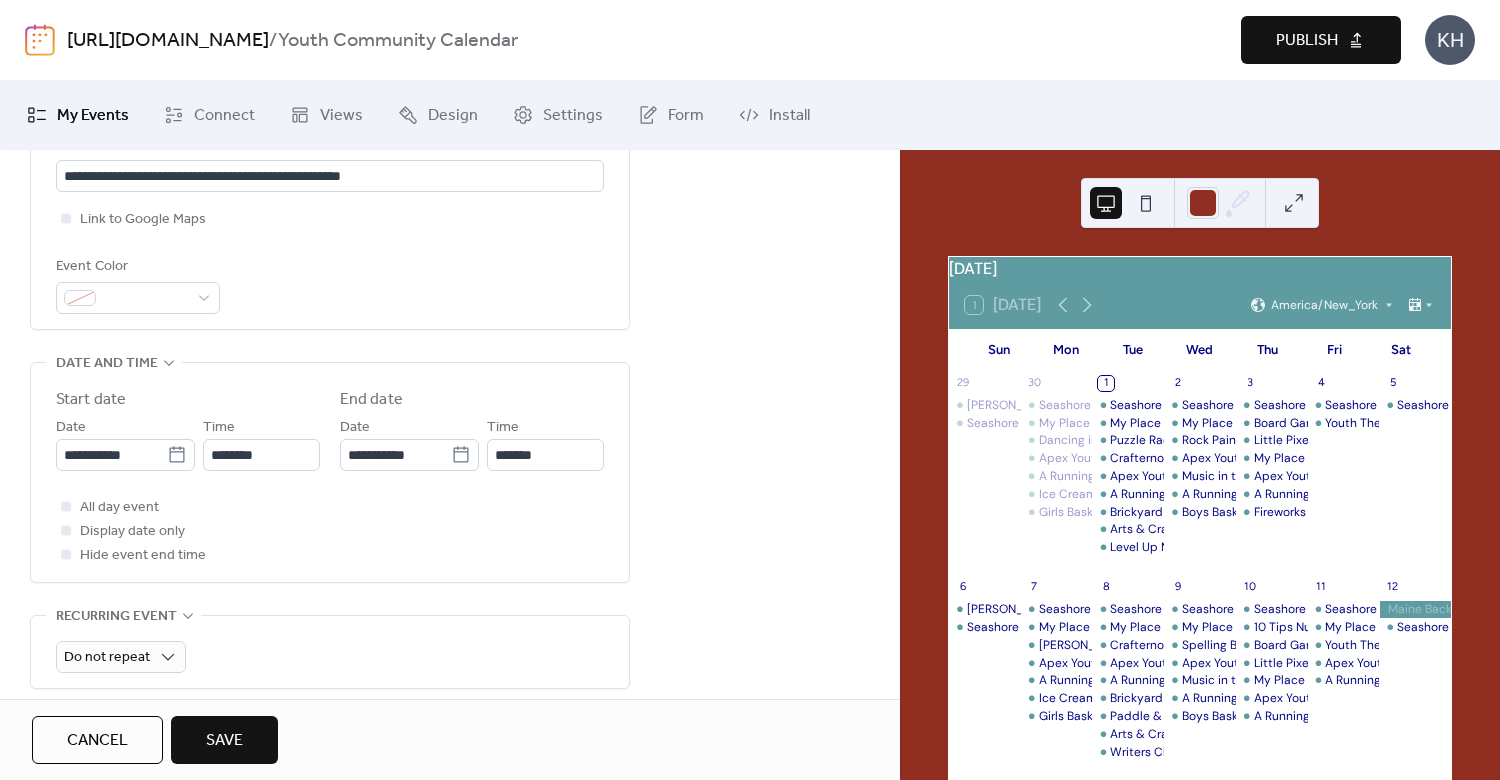 scroll, scrollTop: 960, scrollLeft: 0, axis: vertical 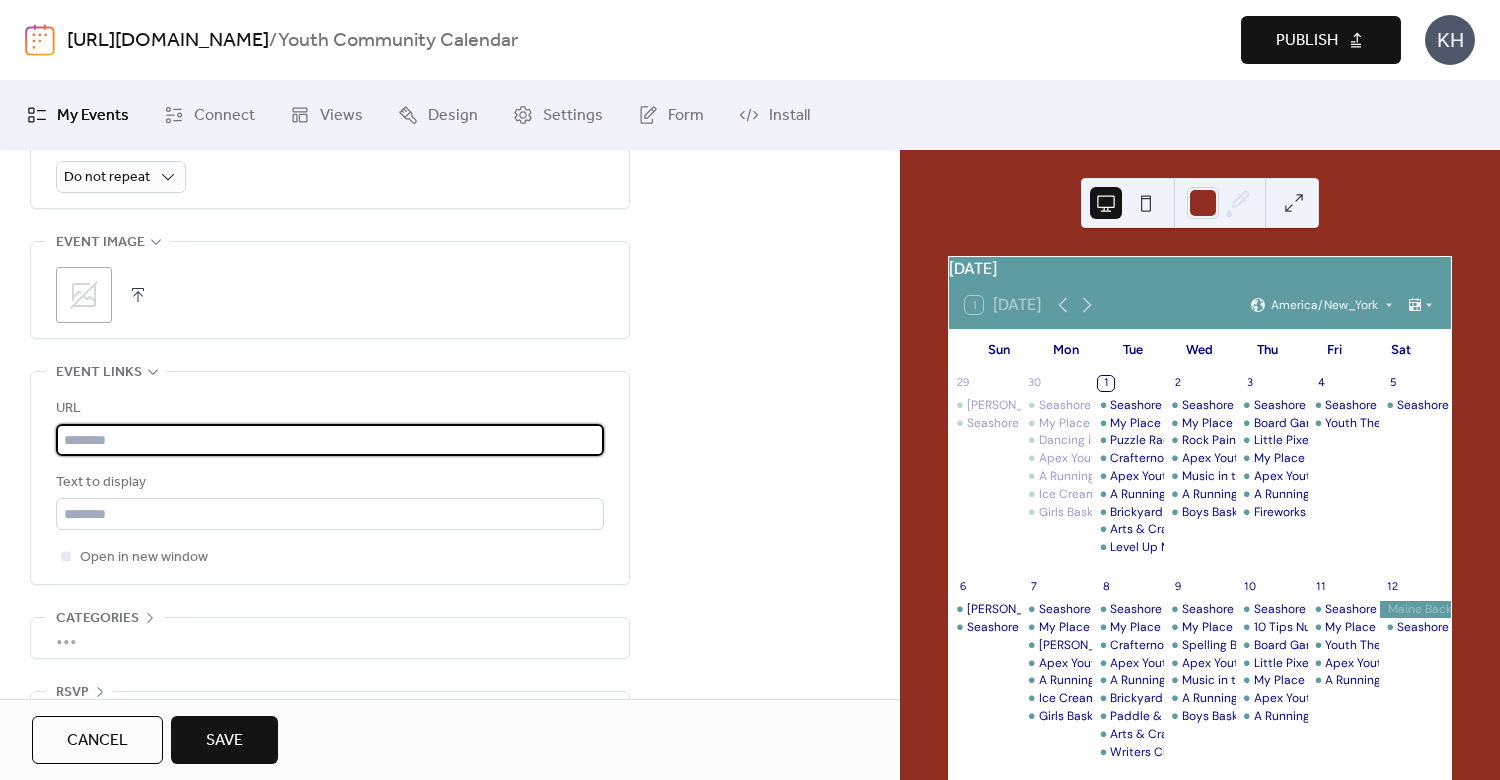 paste on "**********" 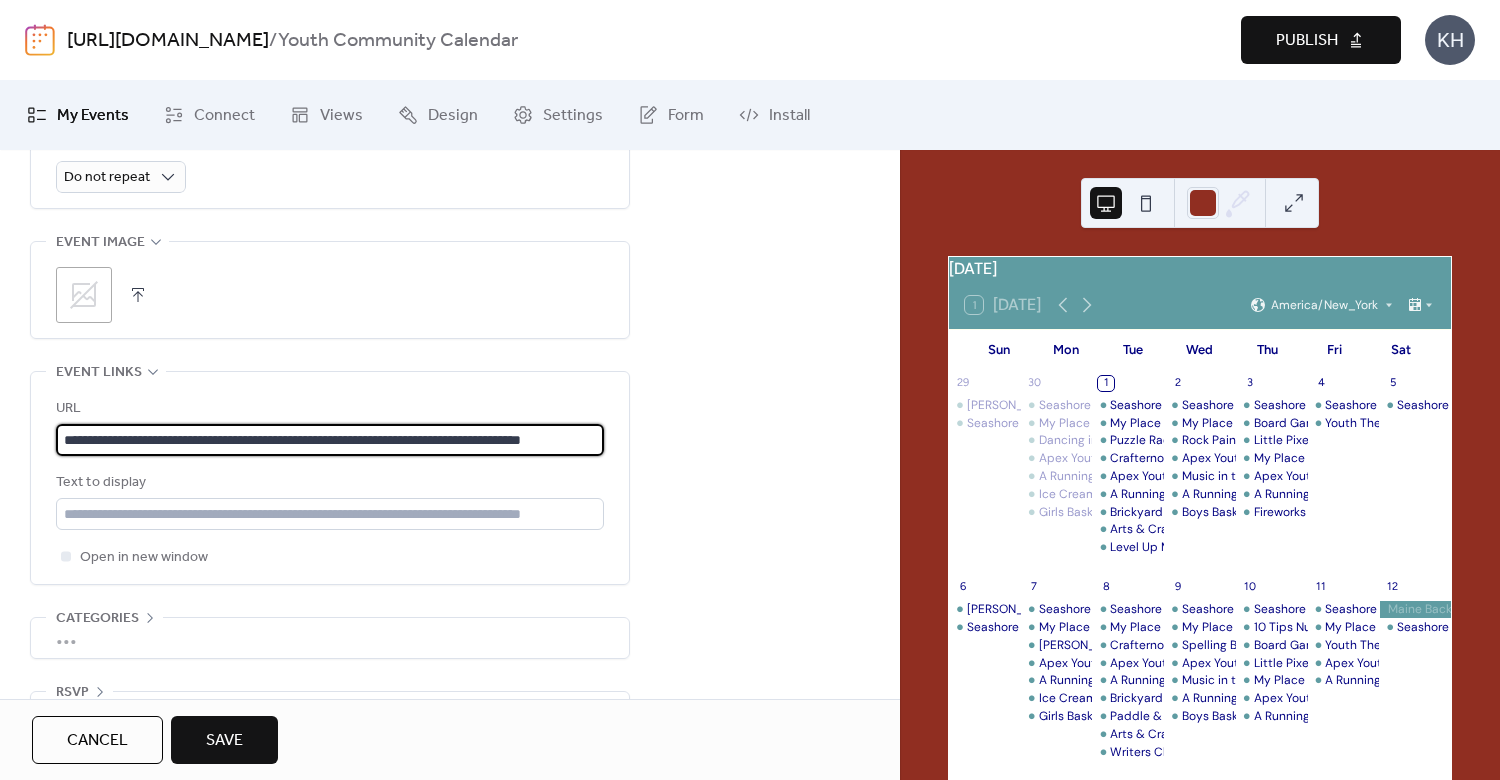 scroll, scrollTop: 0, scrollLeft: 113, axis: horizontal 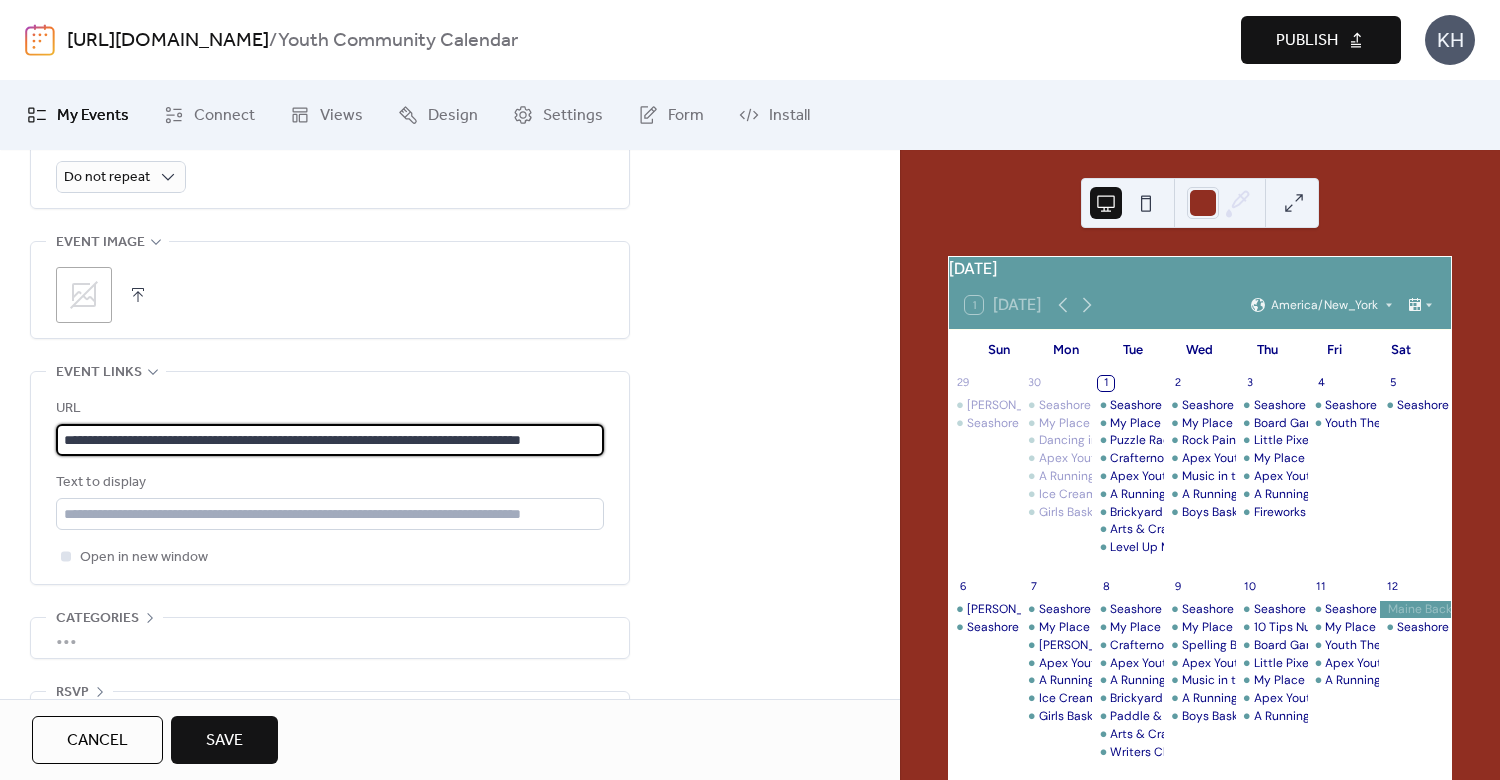 type on "**********" 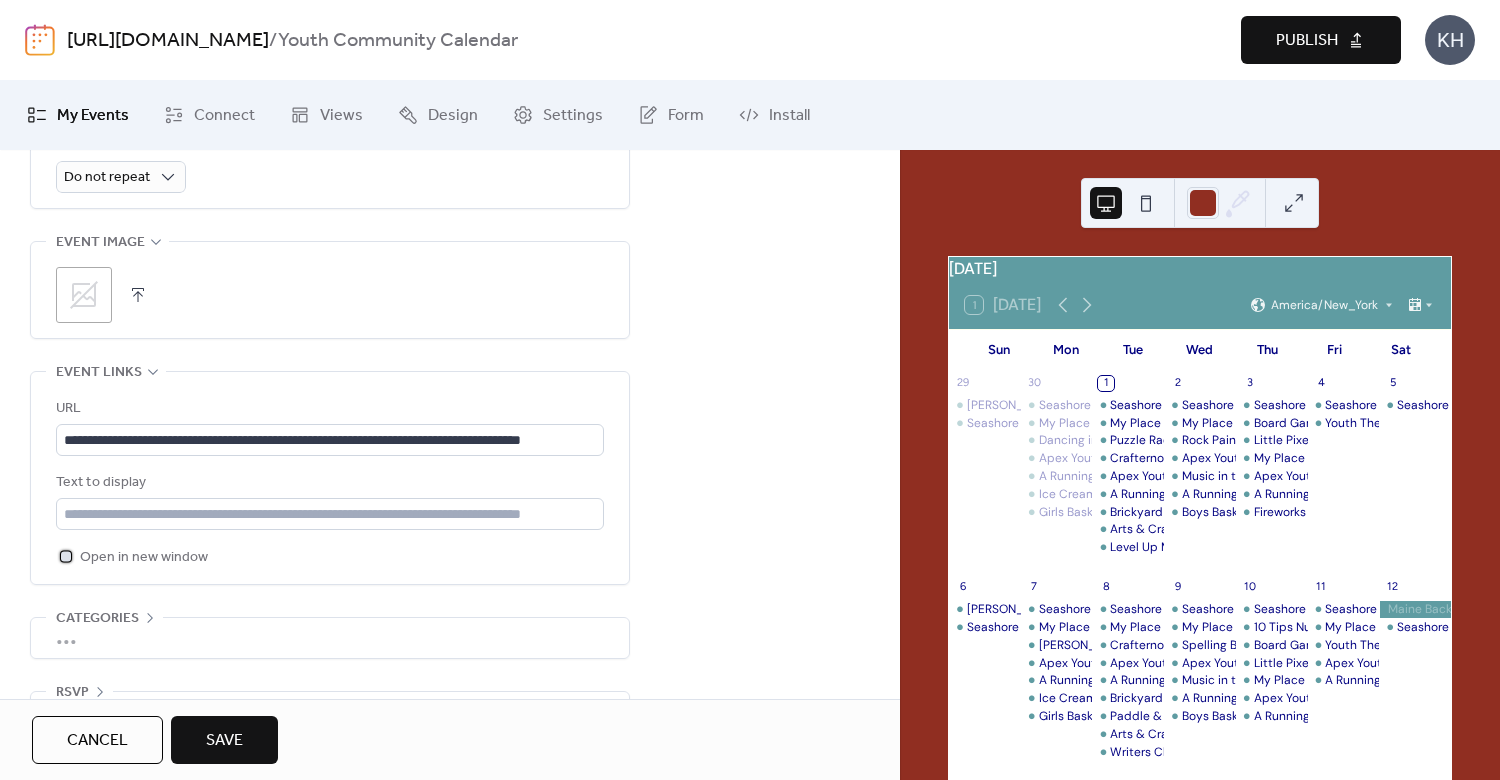 scroll, scrollTop: 0, scrollLeft: 0, axis: both 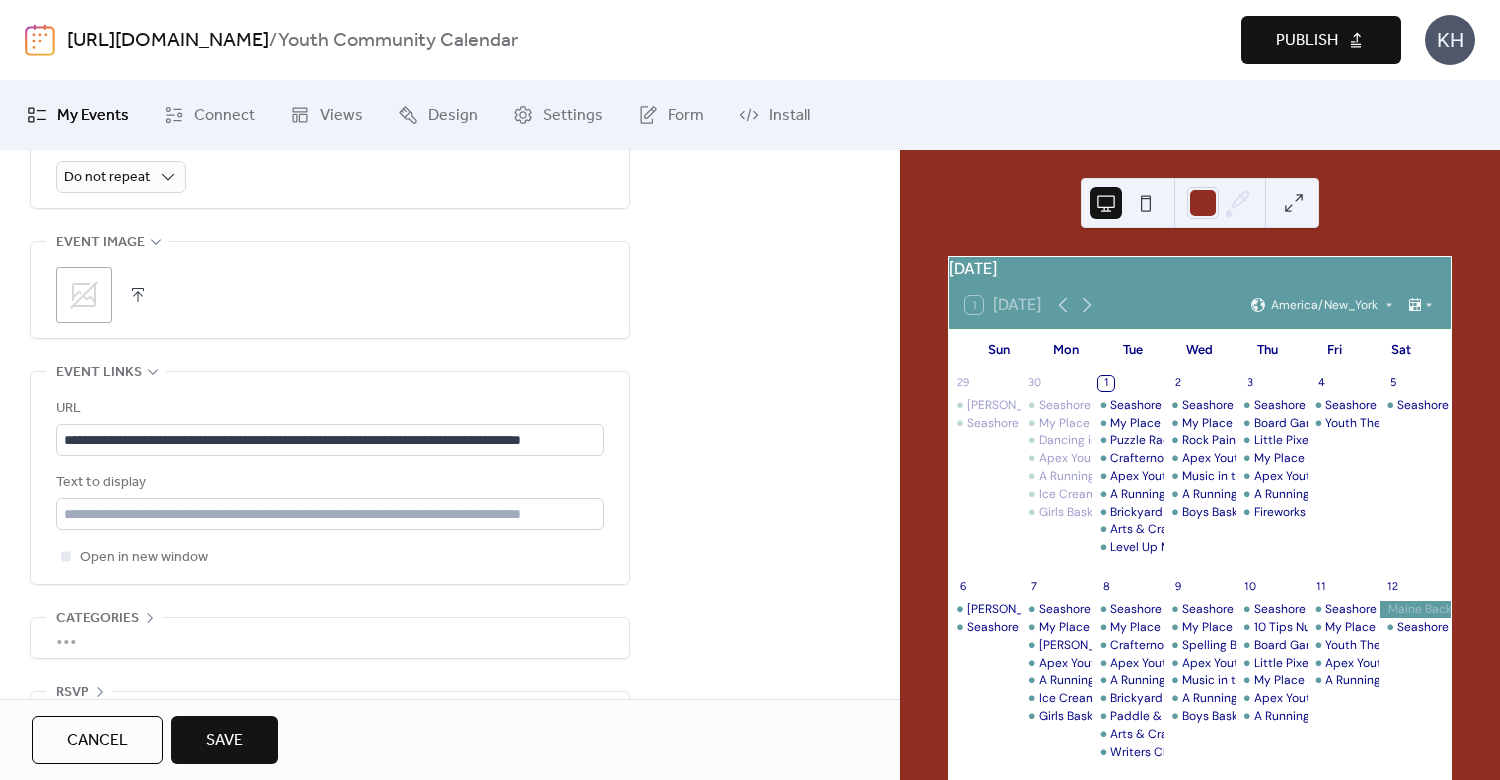click on "Save" at bounding box center [224, 741] 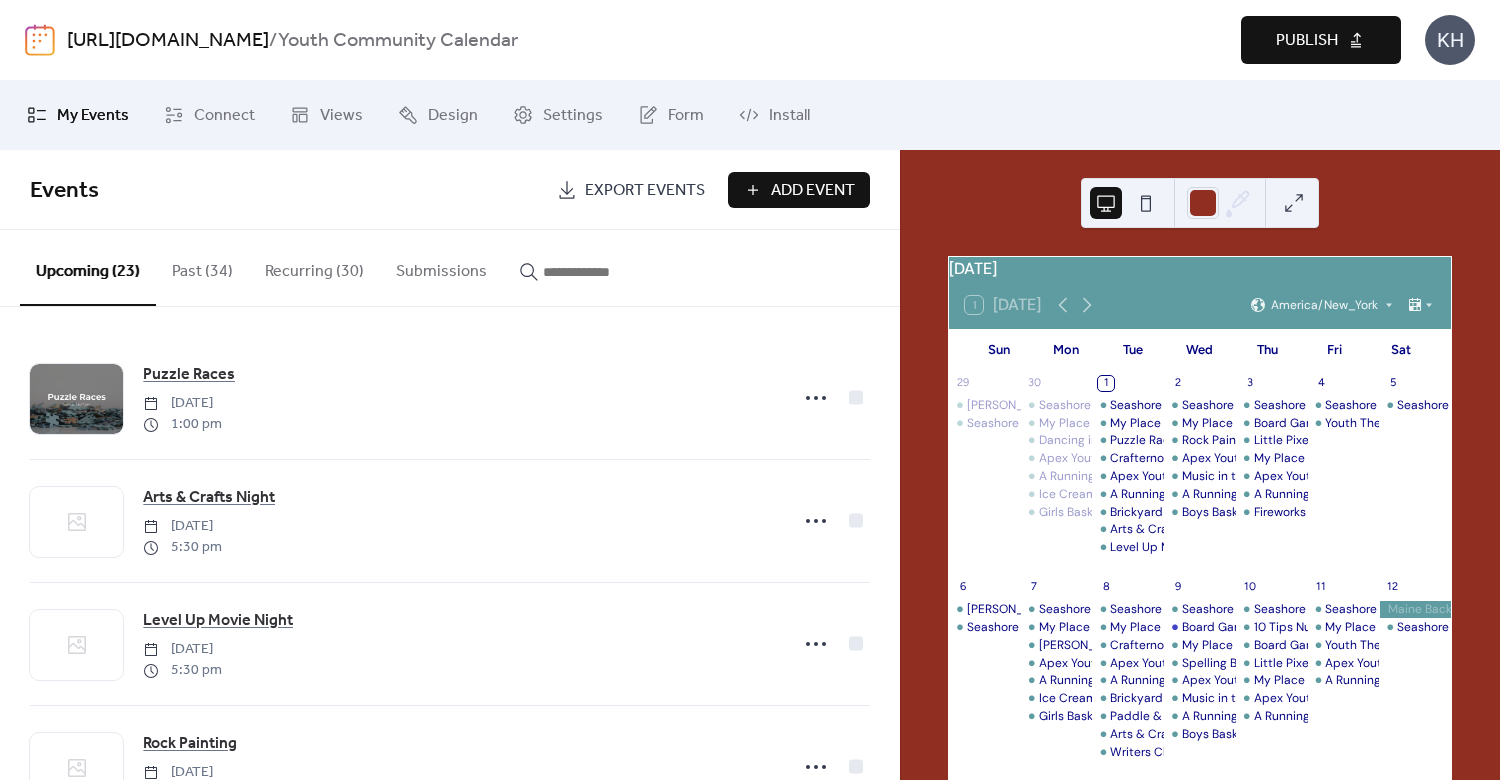 click on "Add Event" at bounding box center (813, 191) 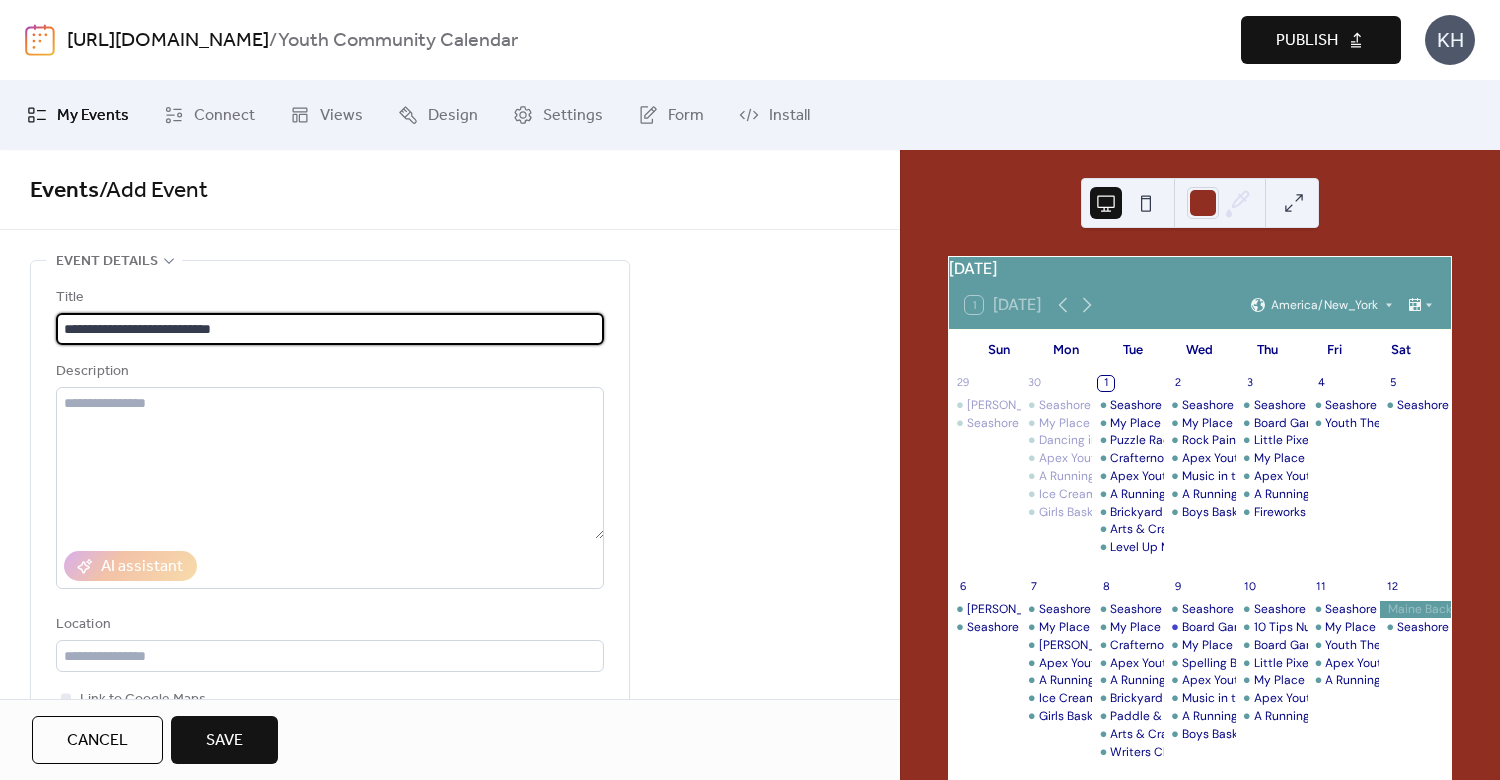 type on "**********" 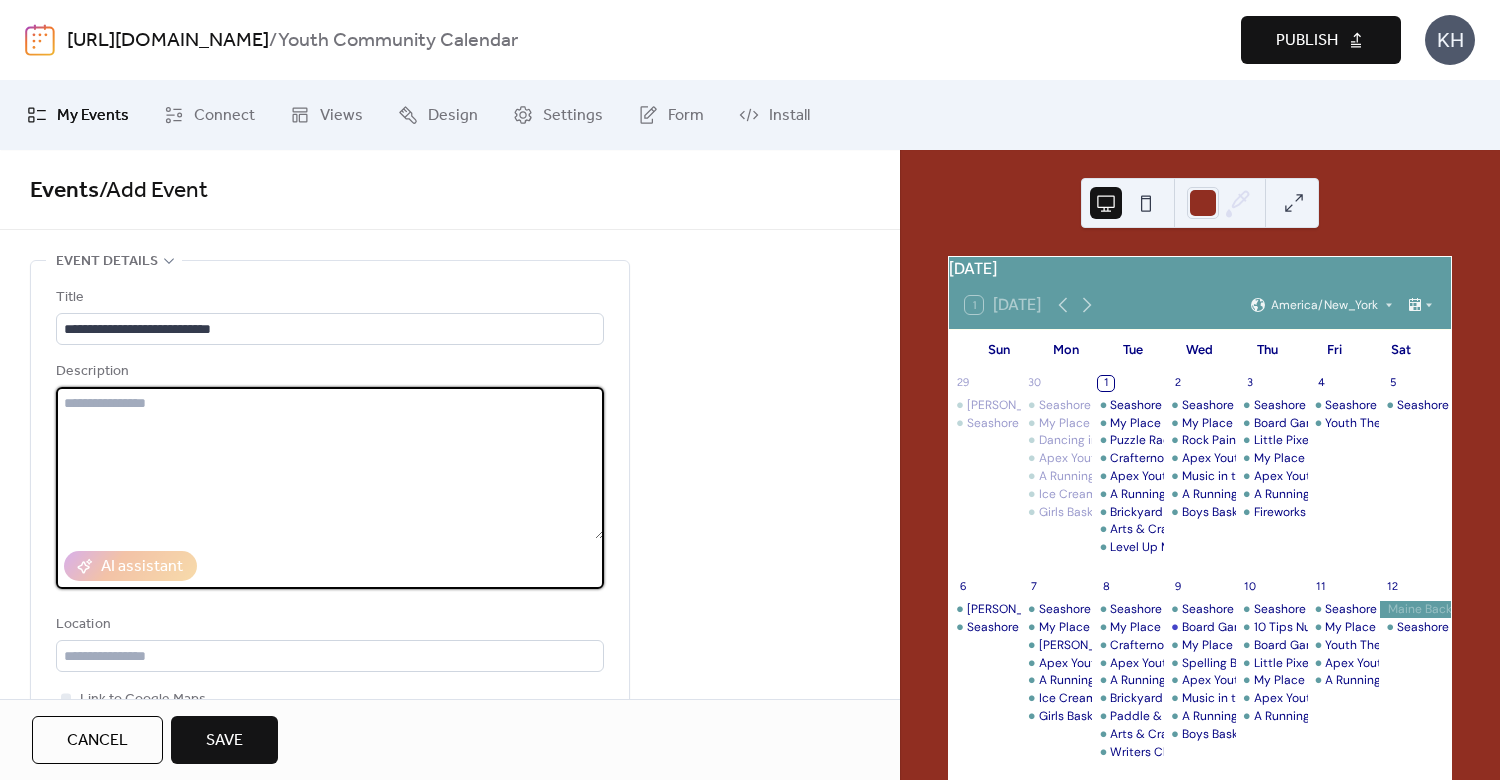 paste on "**********" 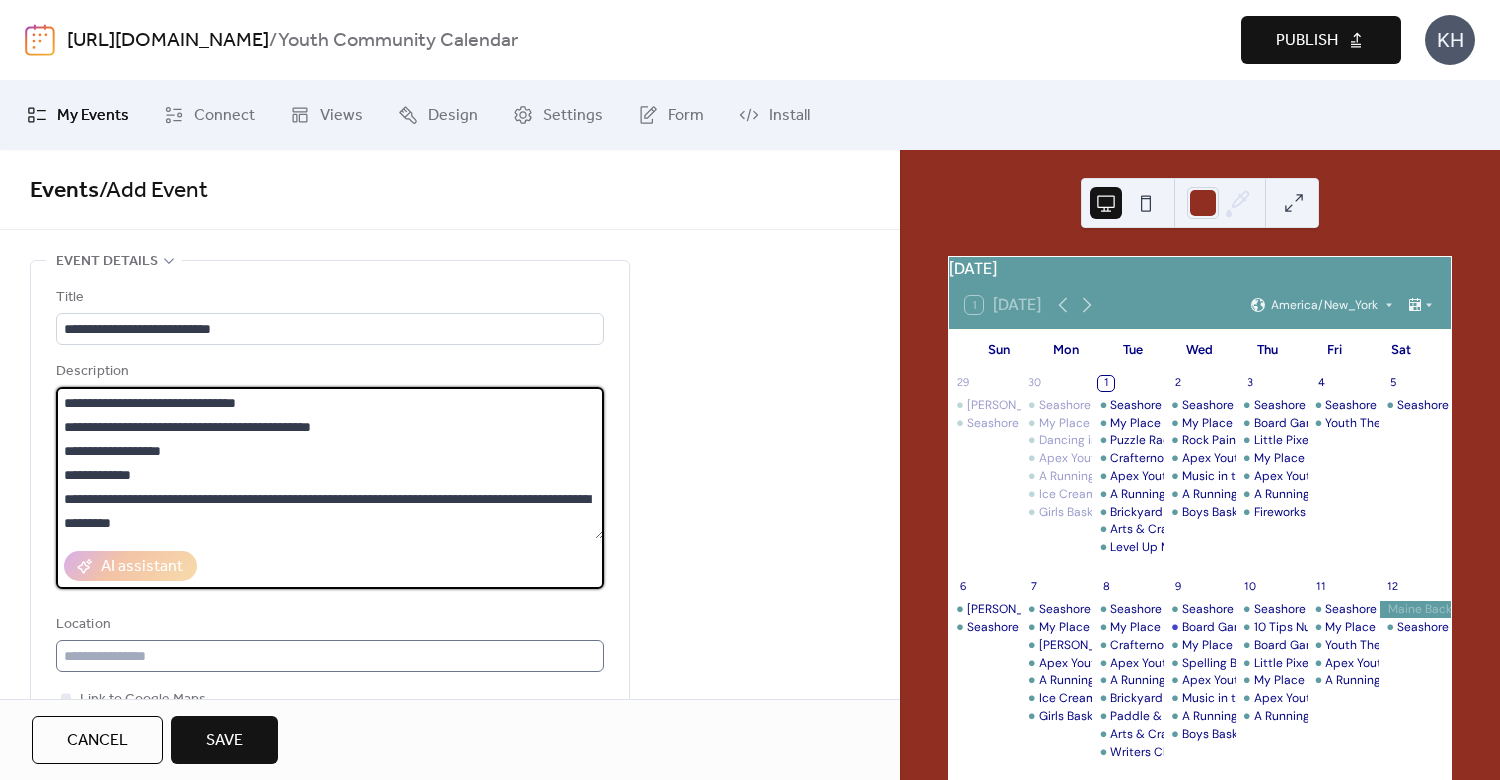 type on "**********" 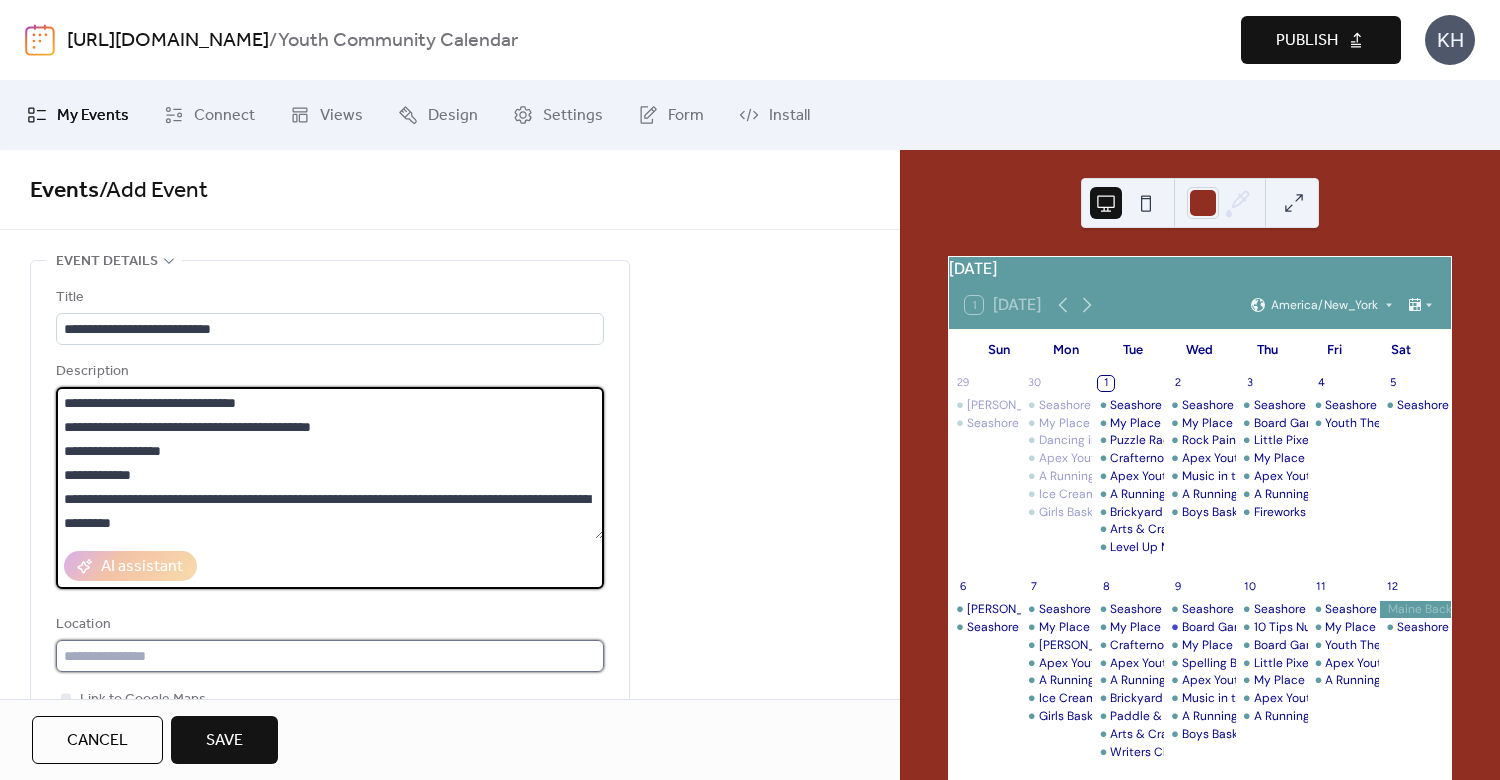 click at bounding box center [330, 656] 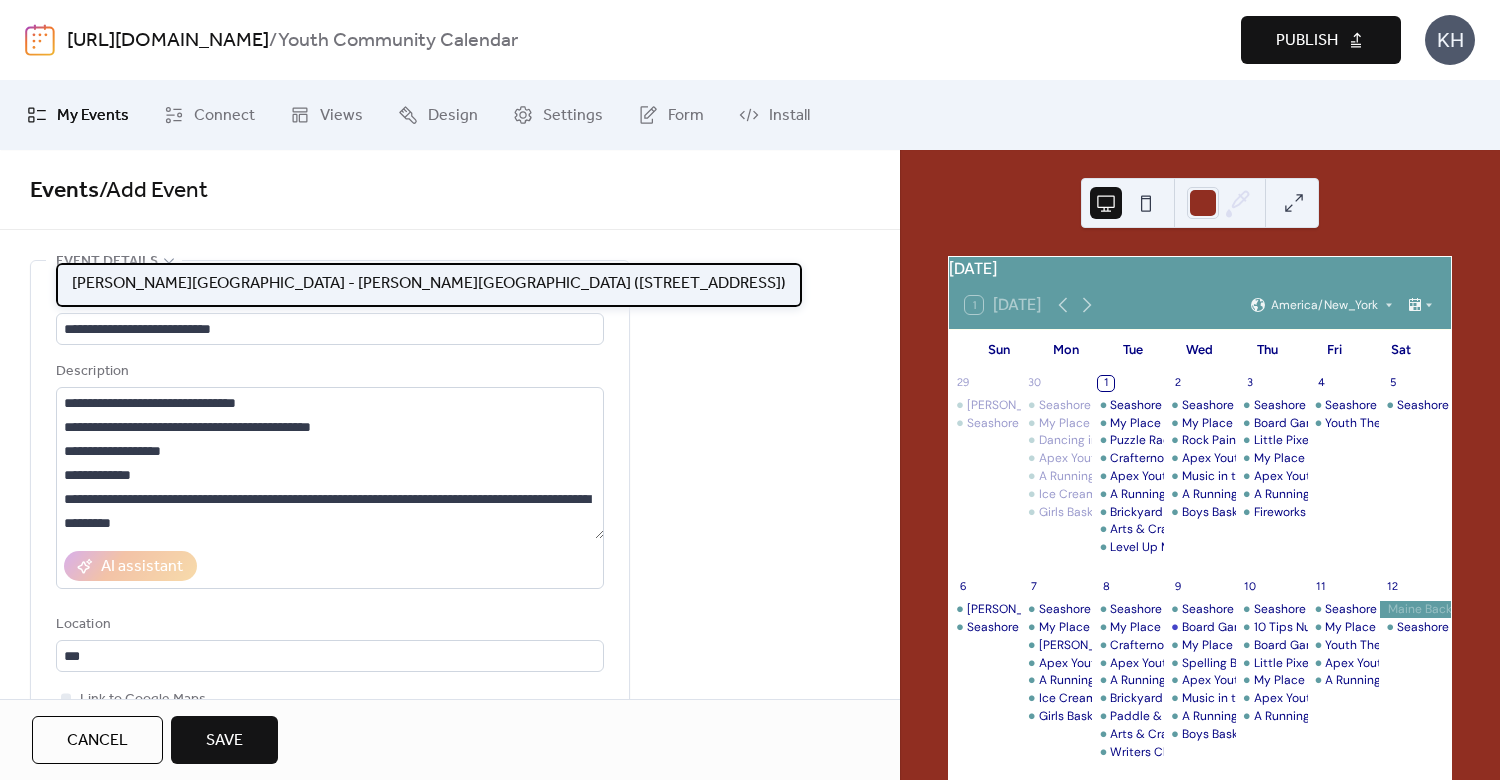 click on "[PERSON_NAME][GEOGRAPHIC_DATA] - [PERSON_NAME][GEOGRAPHIC_DATA] ([STREET_ADDRESS])" at bounding box center [429, 284] 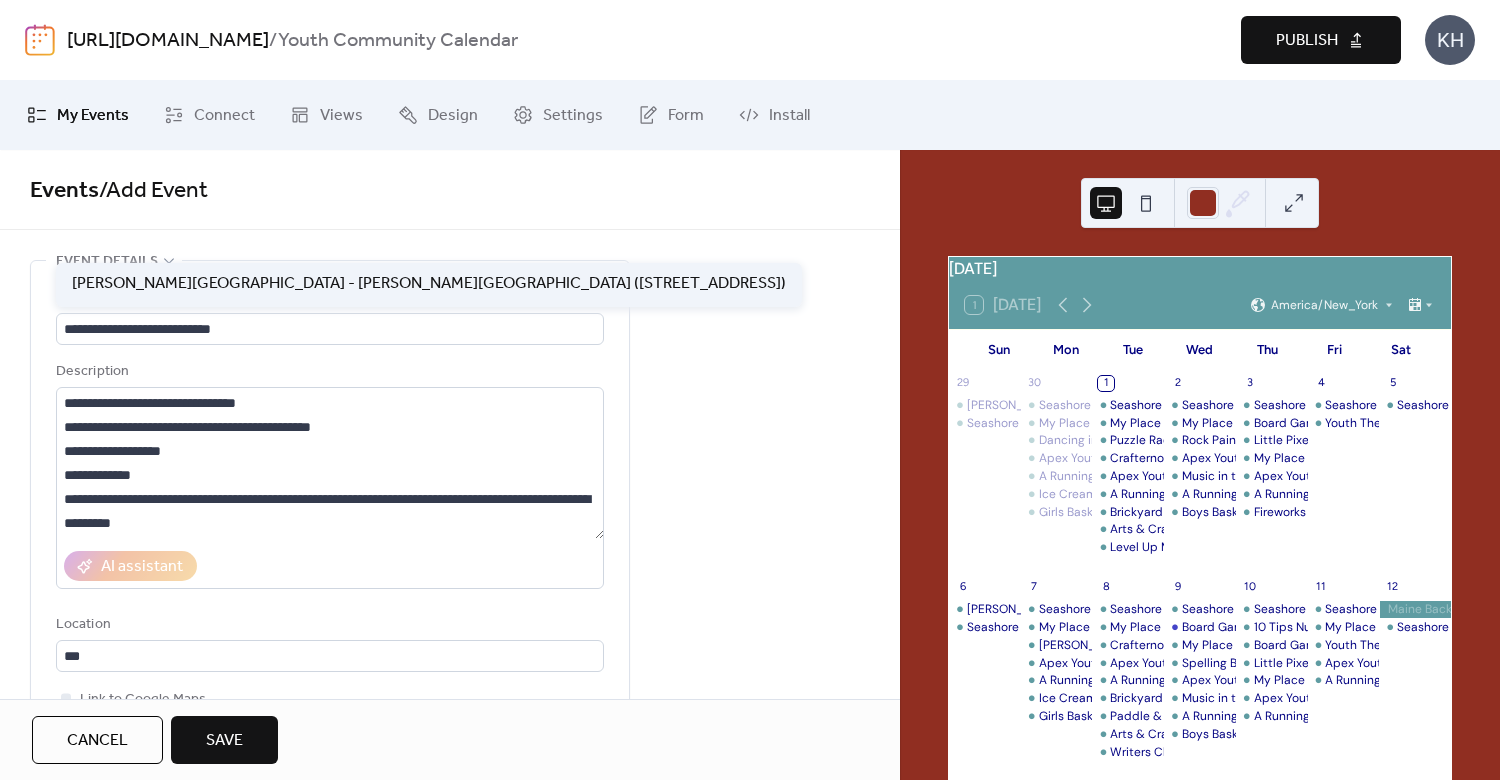 type on "**********" 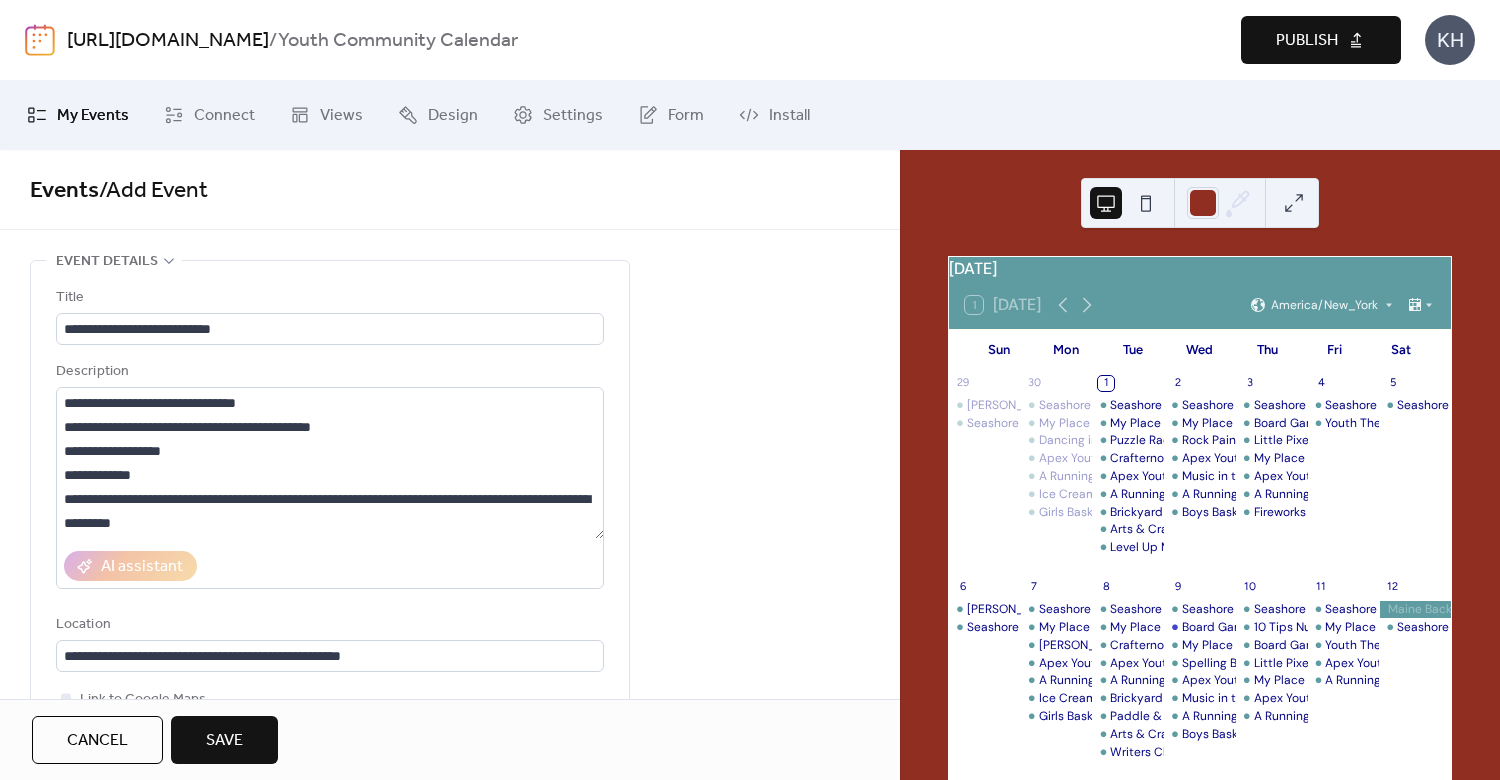 scroll, scrollTop: 480, scrollLeft: 0, axis: vertical 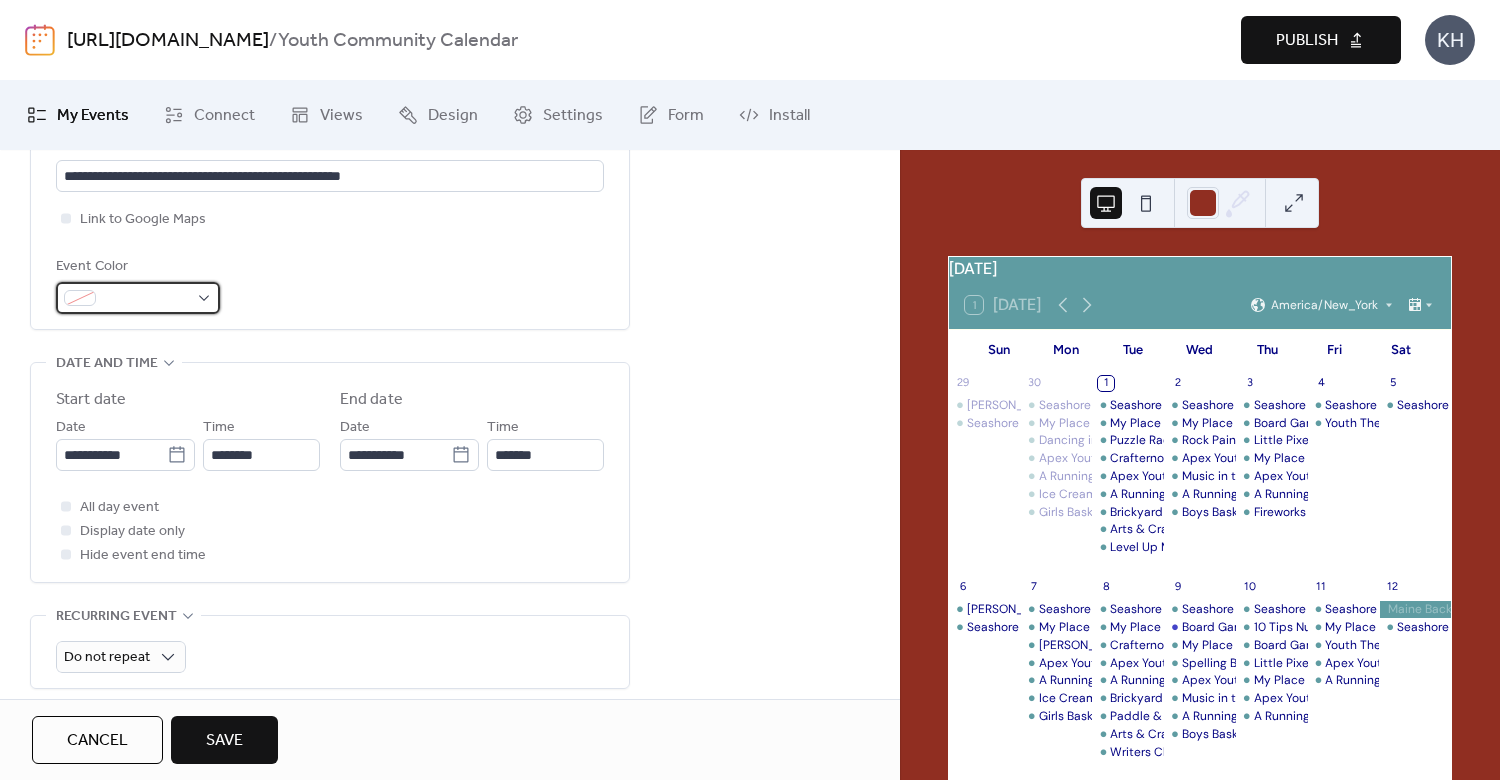 click at bounding box center [146, 299] 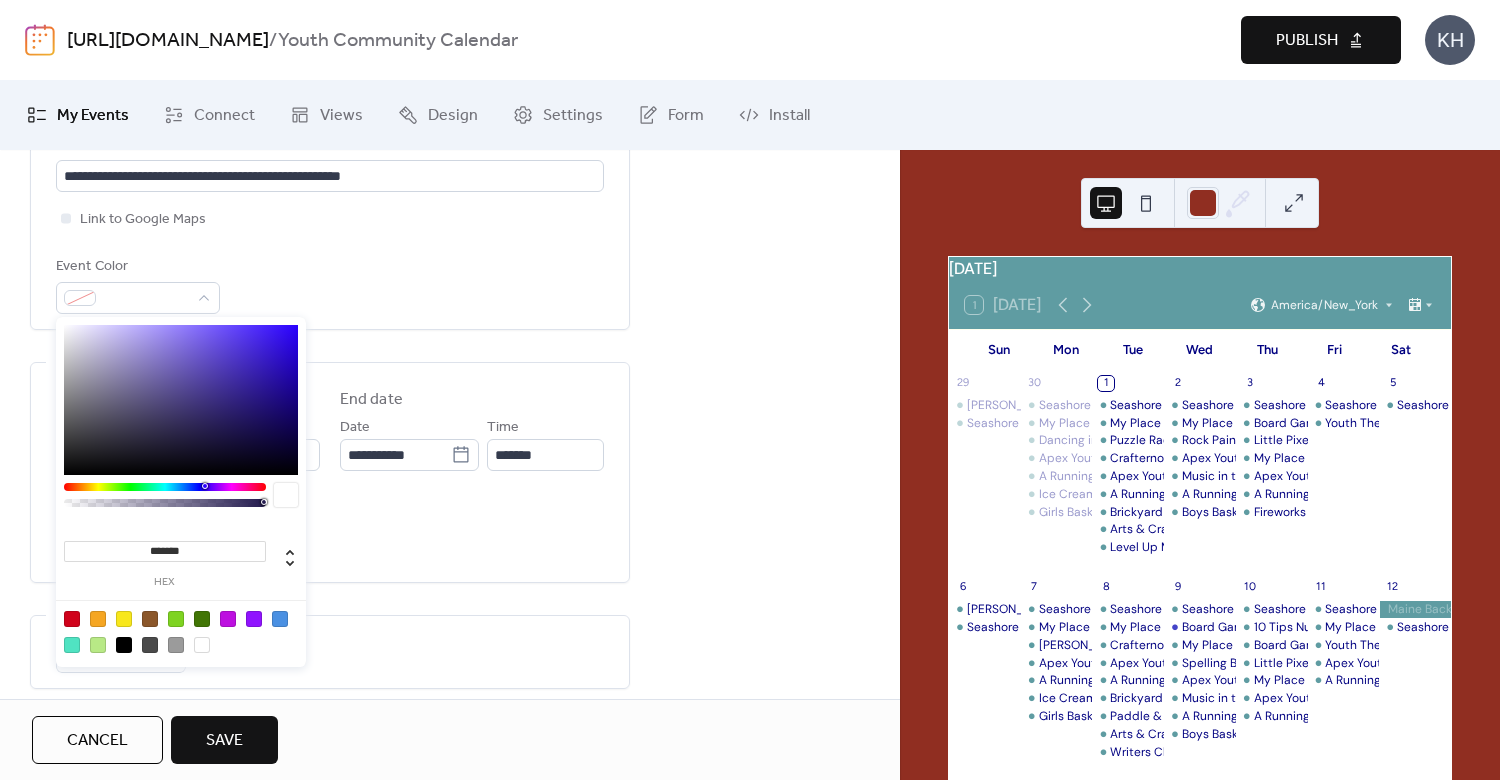 drag, startPoint x: 210, startPoint y: 554, endPoint x: 21, endPoint y: 535, distance: 189.95262 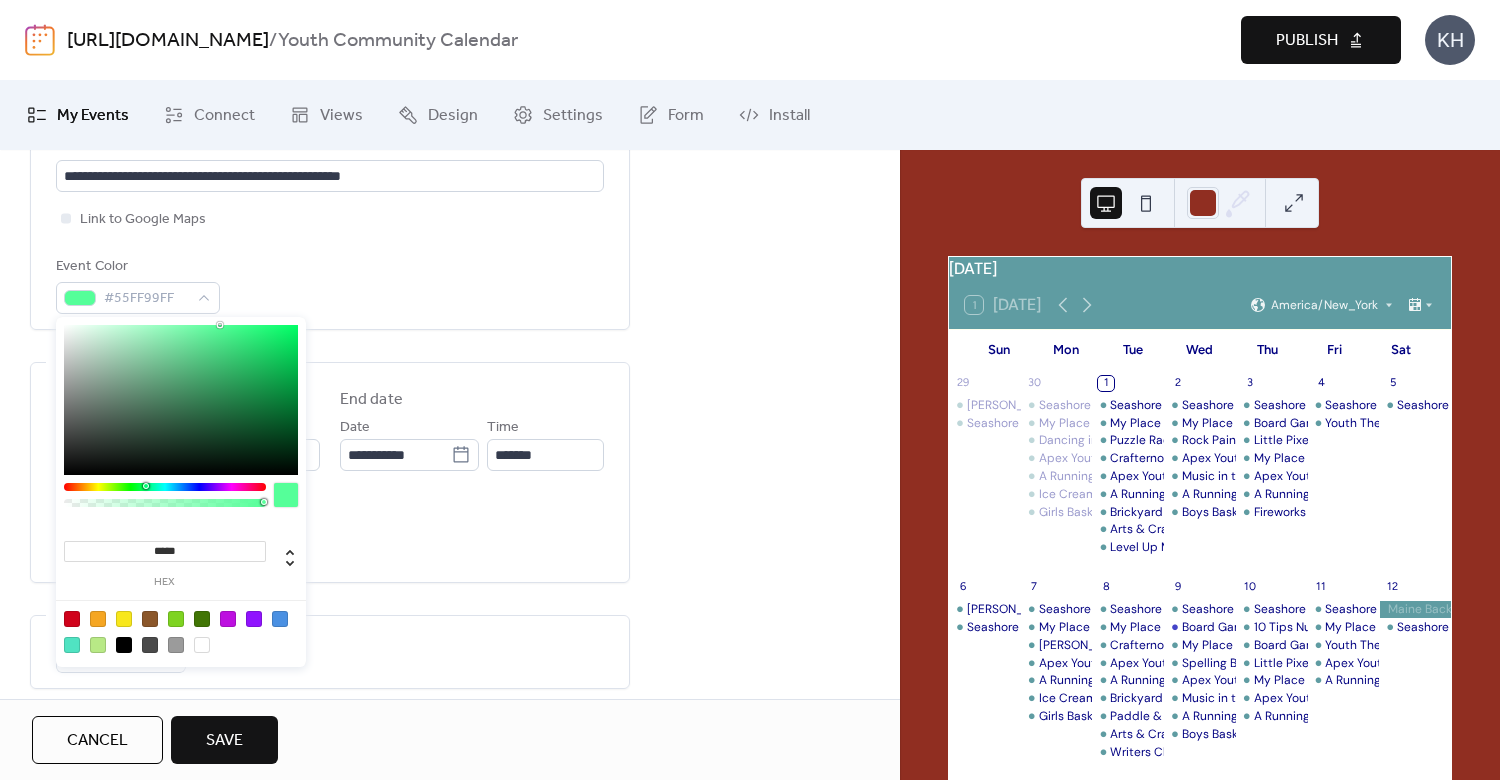 type on "******" 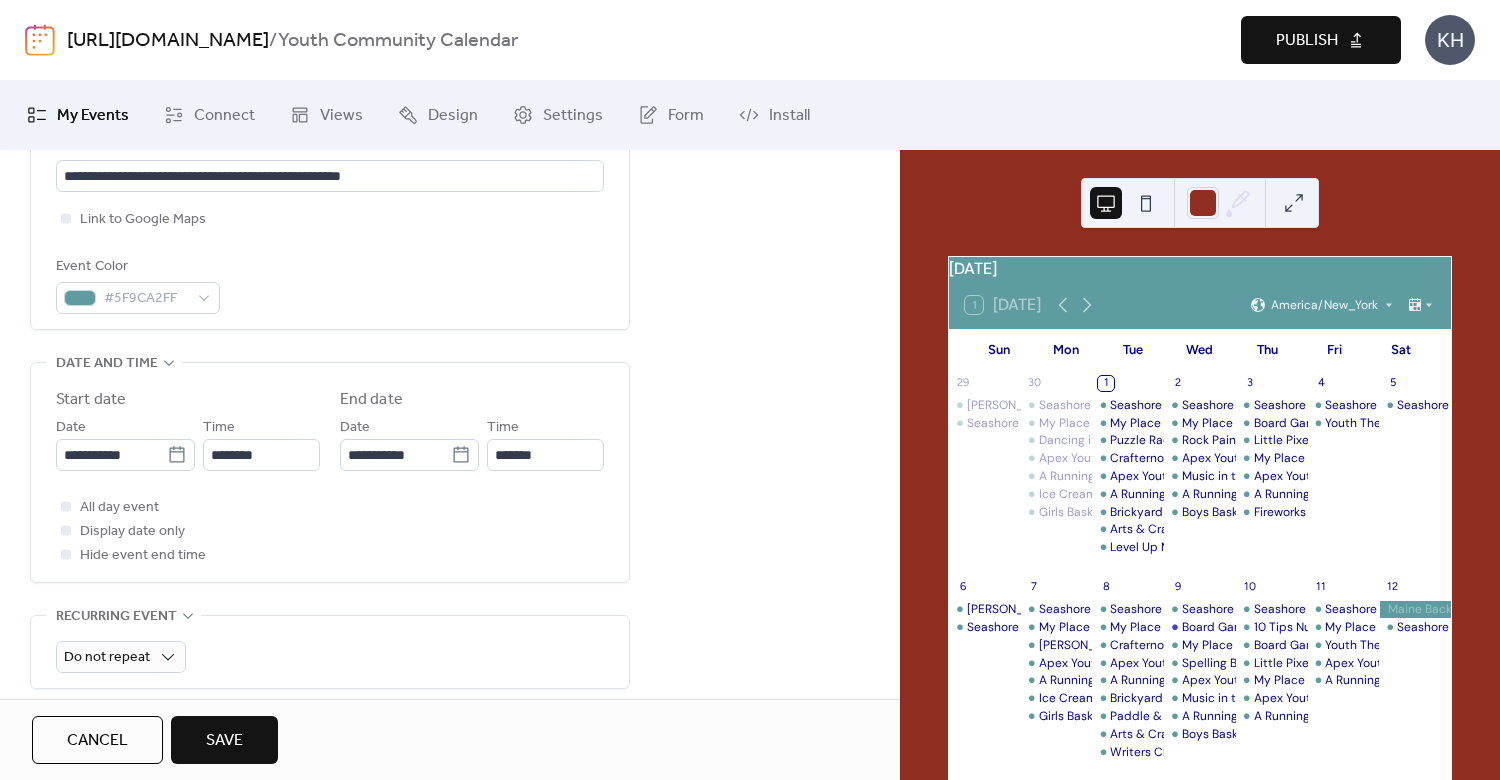 click on "All day event Display date only Hide event end time" at bounding box center [330, 531] 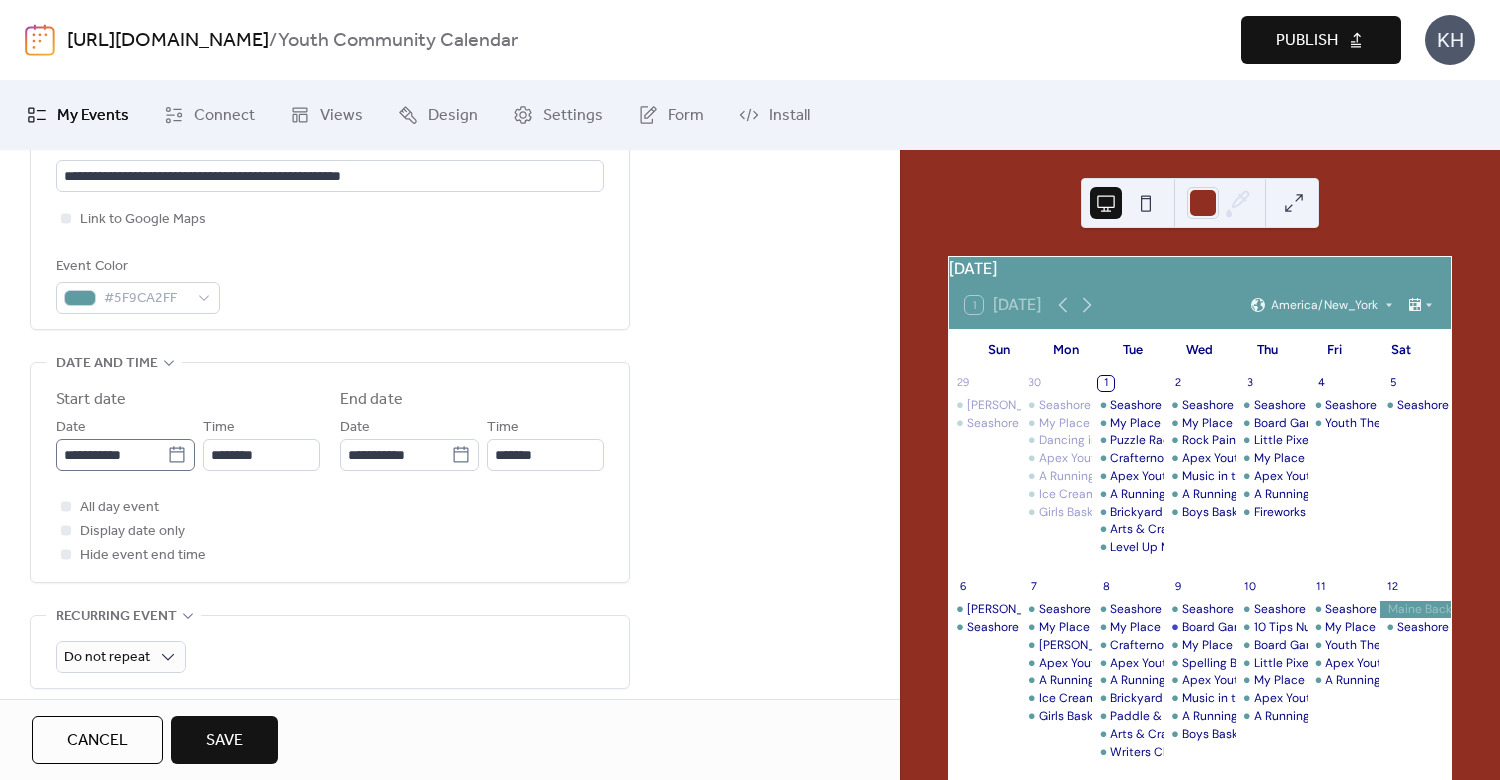 click 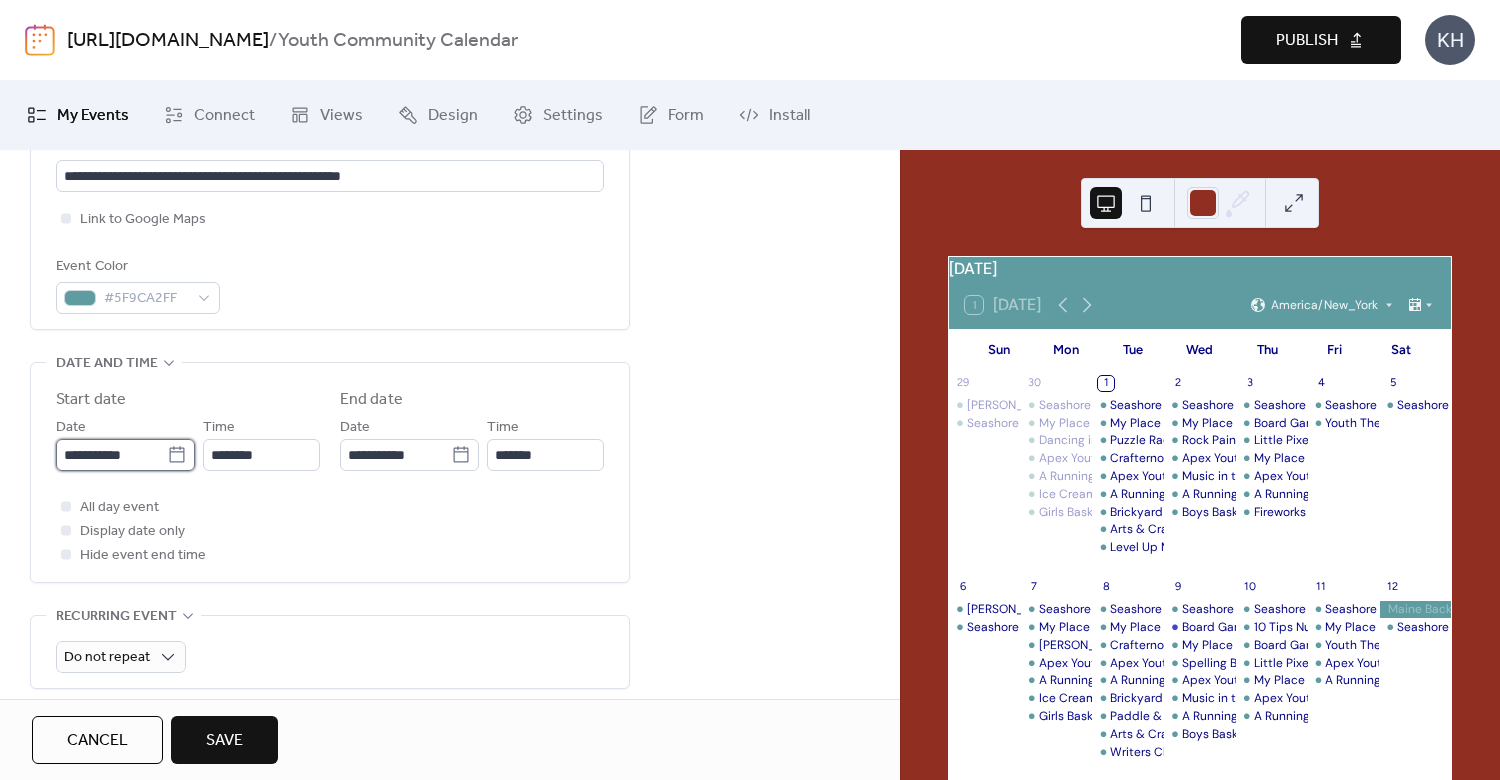 click on "**********" at bounding box center (111, 455) 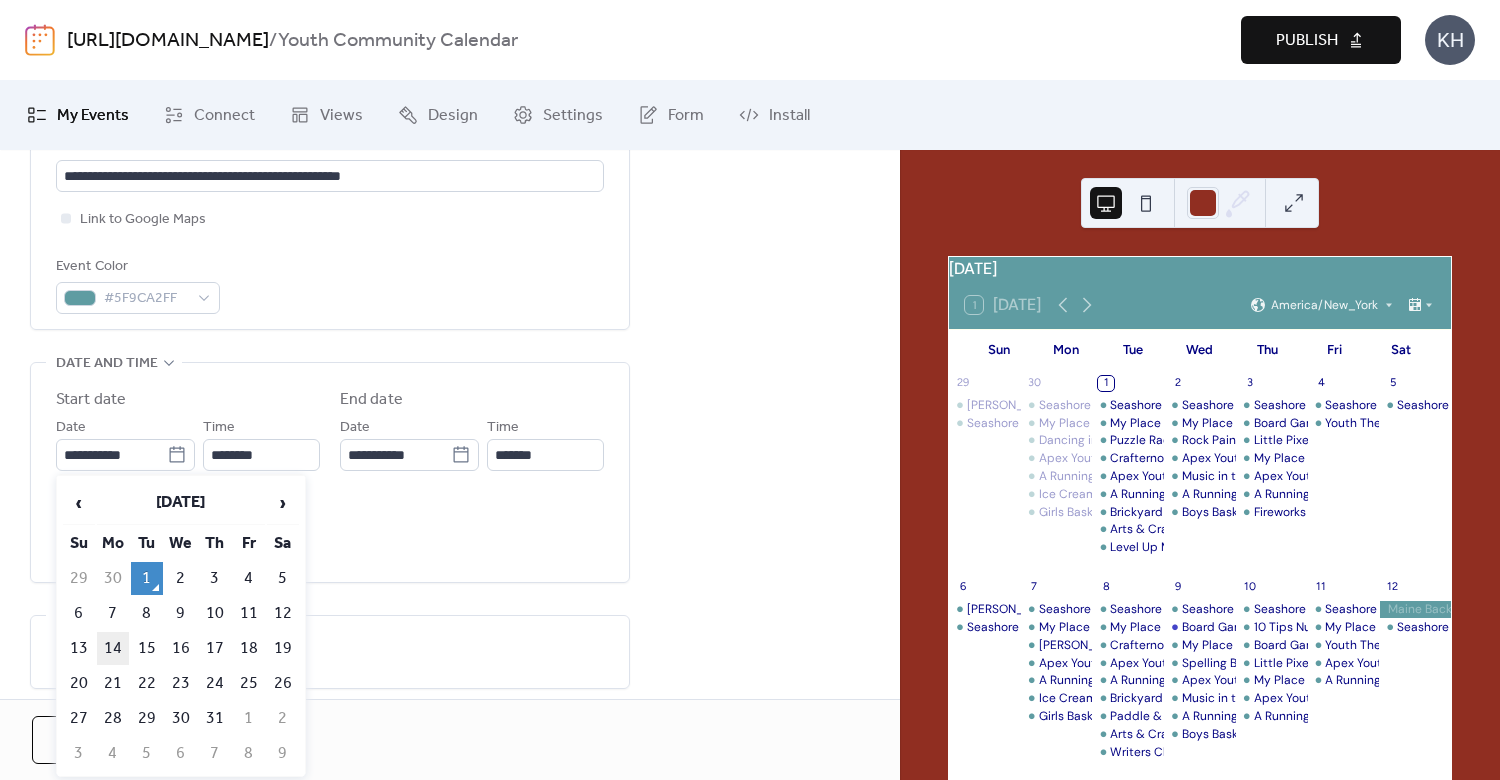 click on "14" at bounding box center (113, 648) 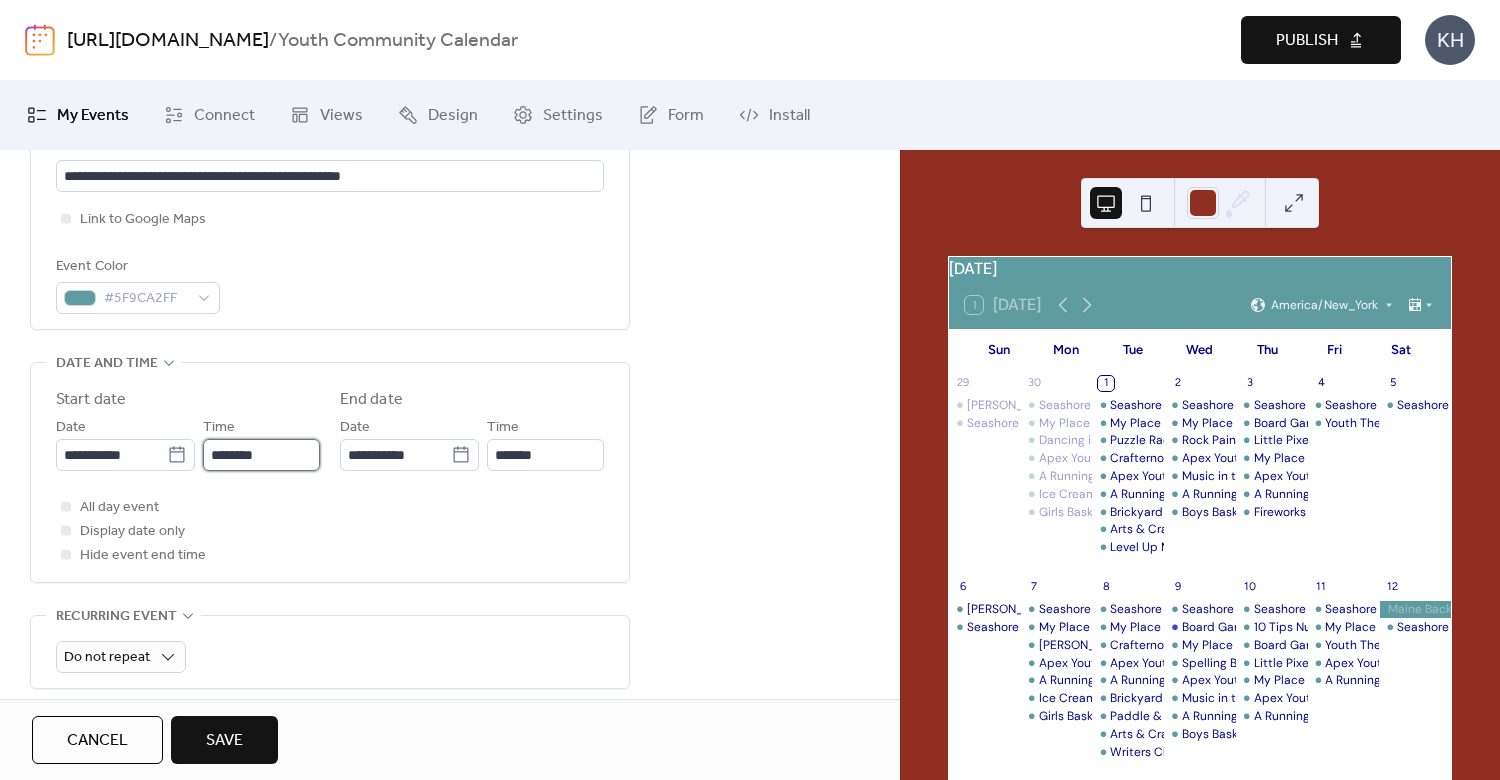click on "********" at bounding box center (261, 455) 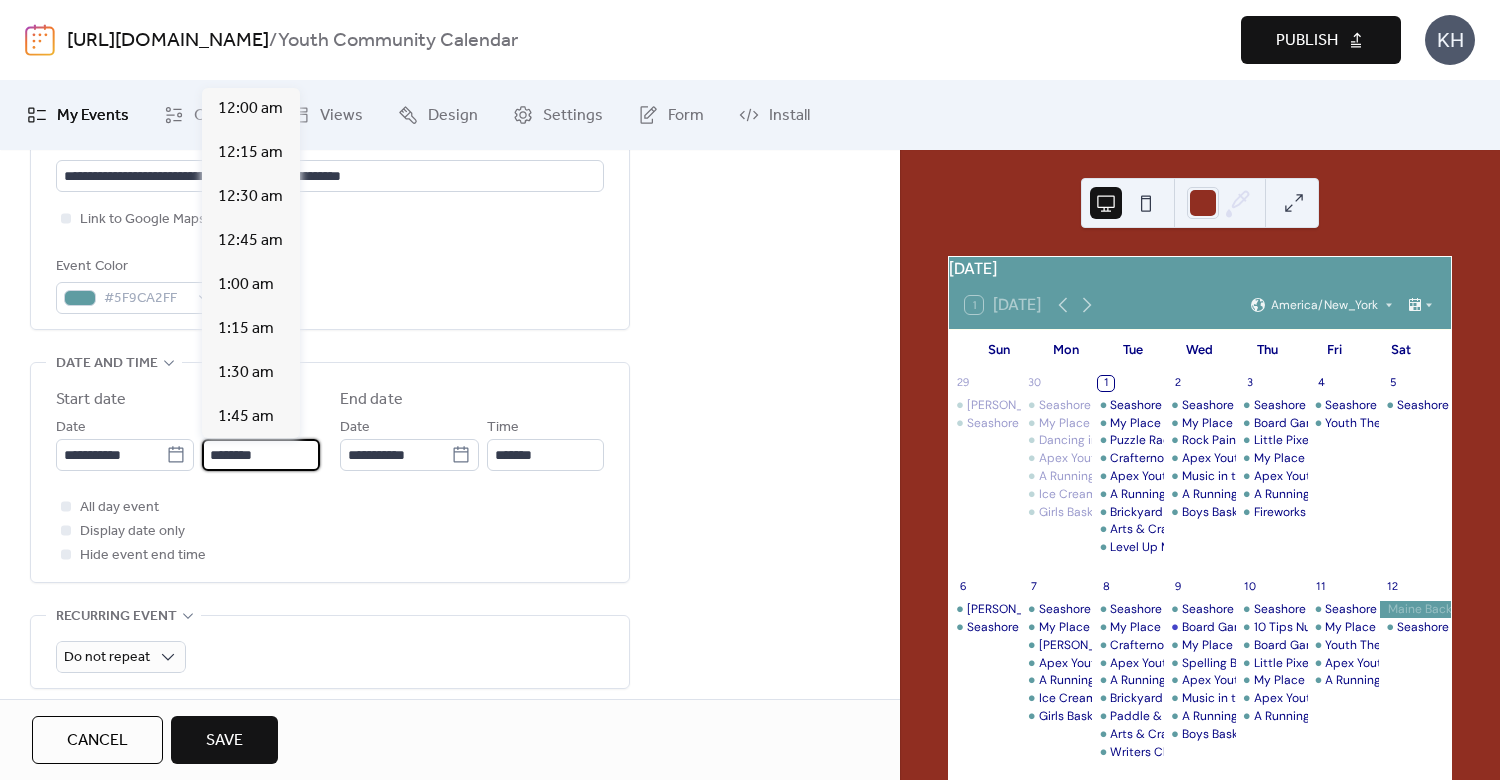 scroll, scrollTop: 2107, scrollLeft: 0, axis: vertical 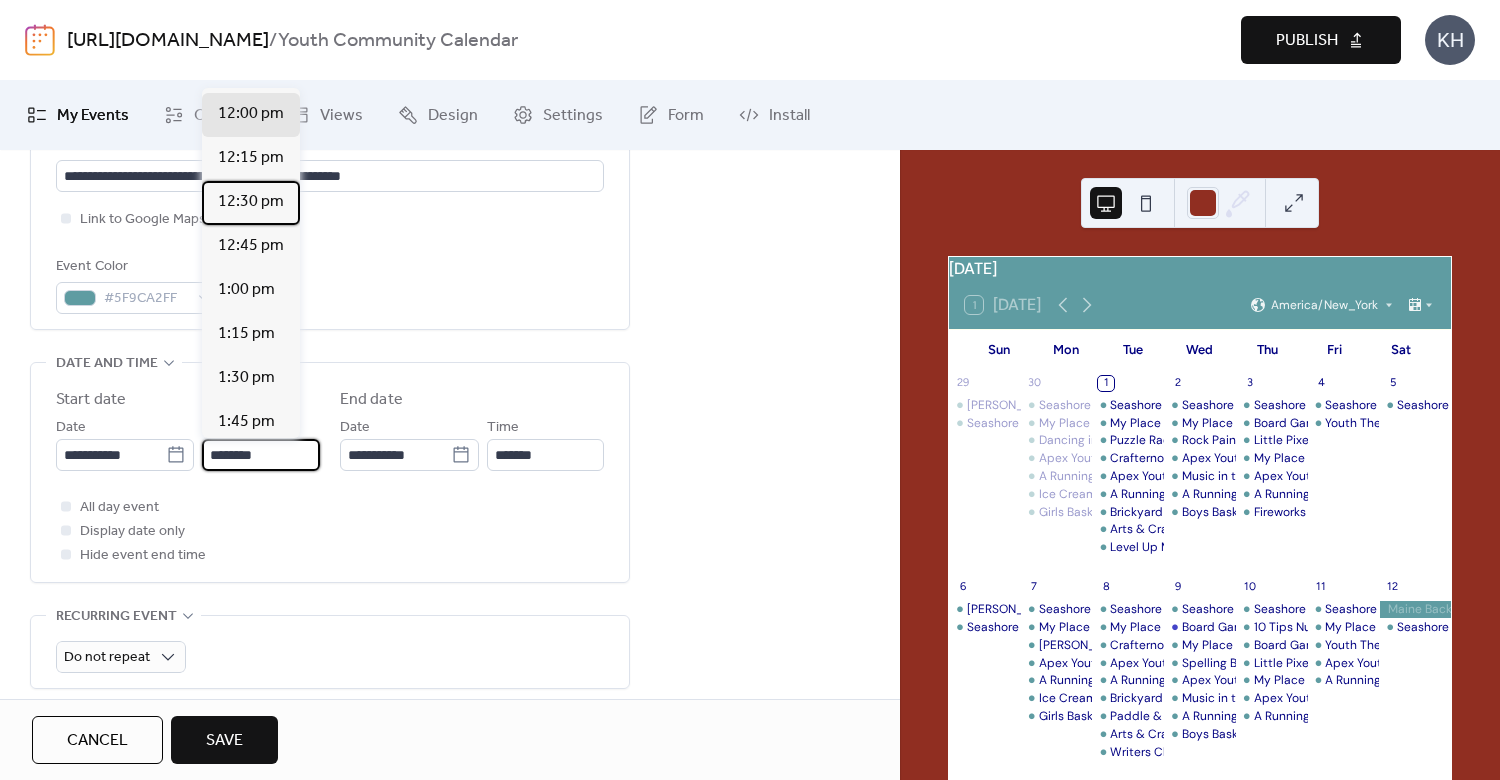 click on "12:30 pm" at bounding box center (251, 202) 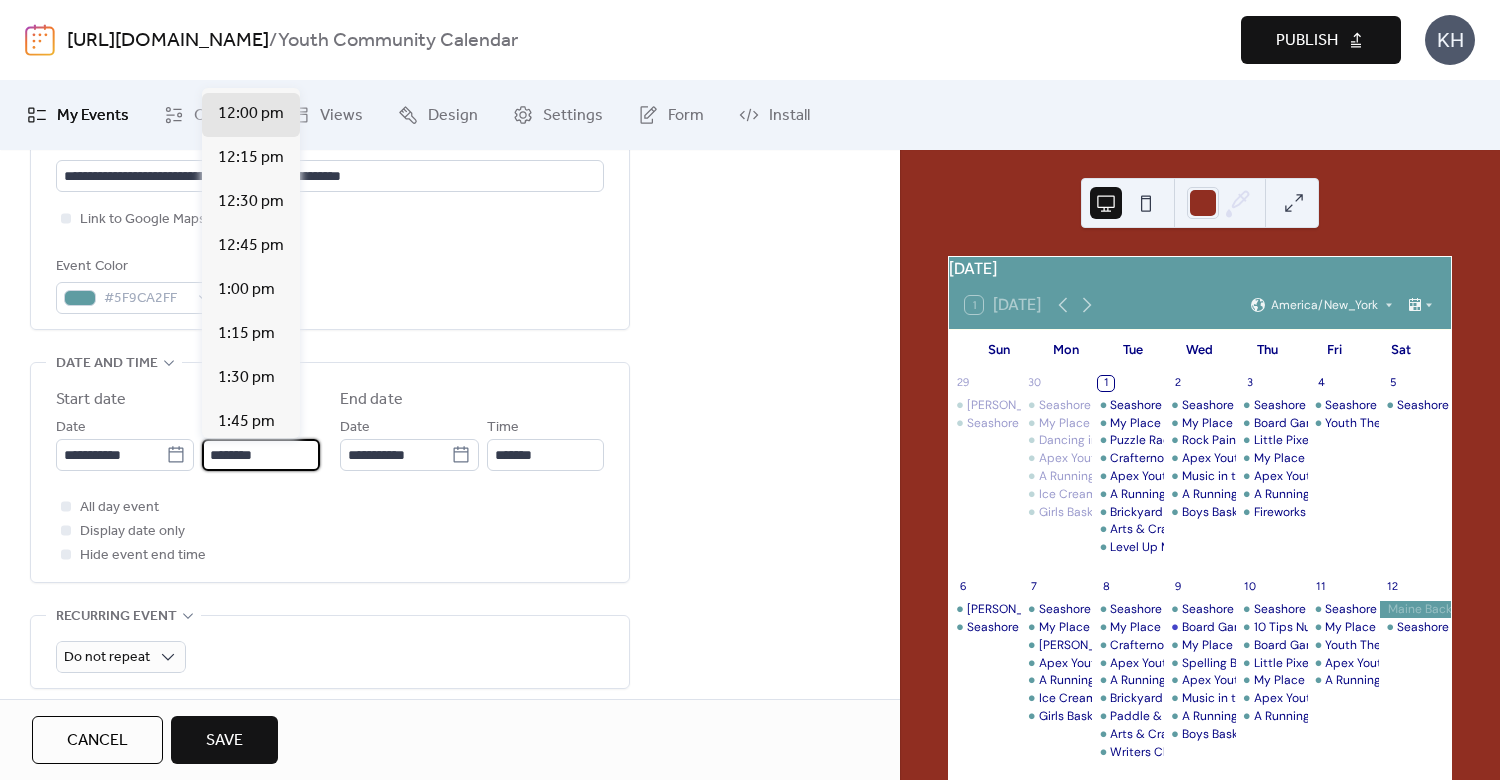 type on "********" 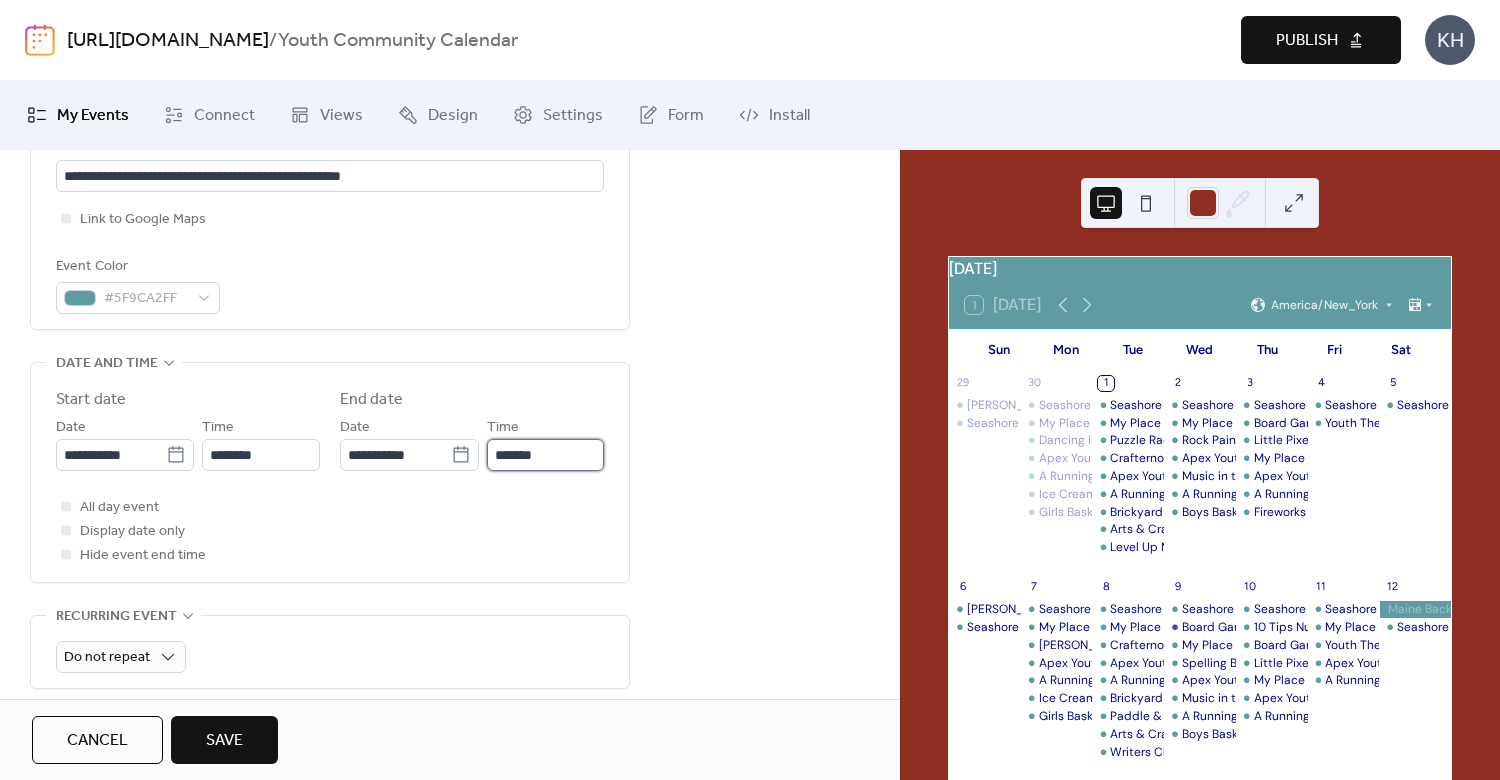 click on "*******" at bounding box center (545, 455) 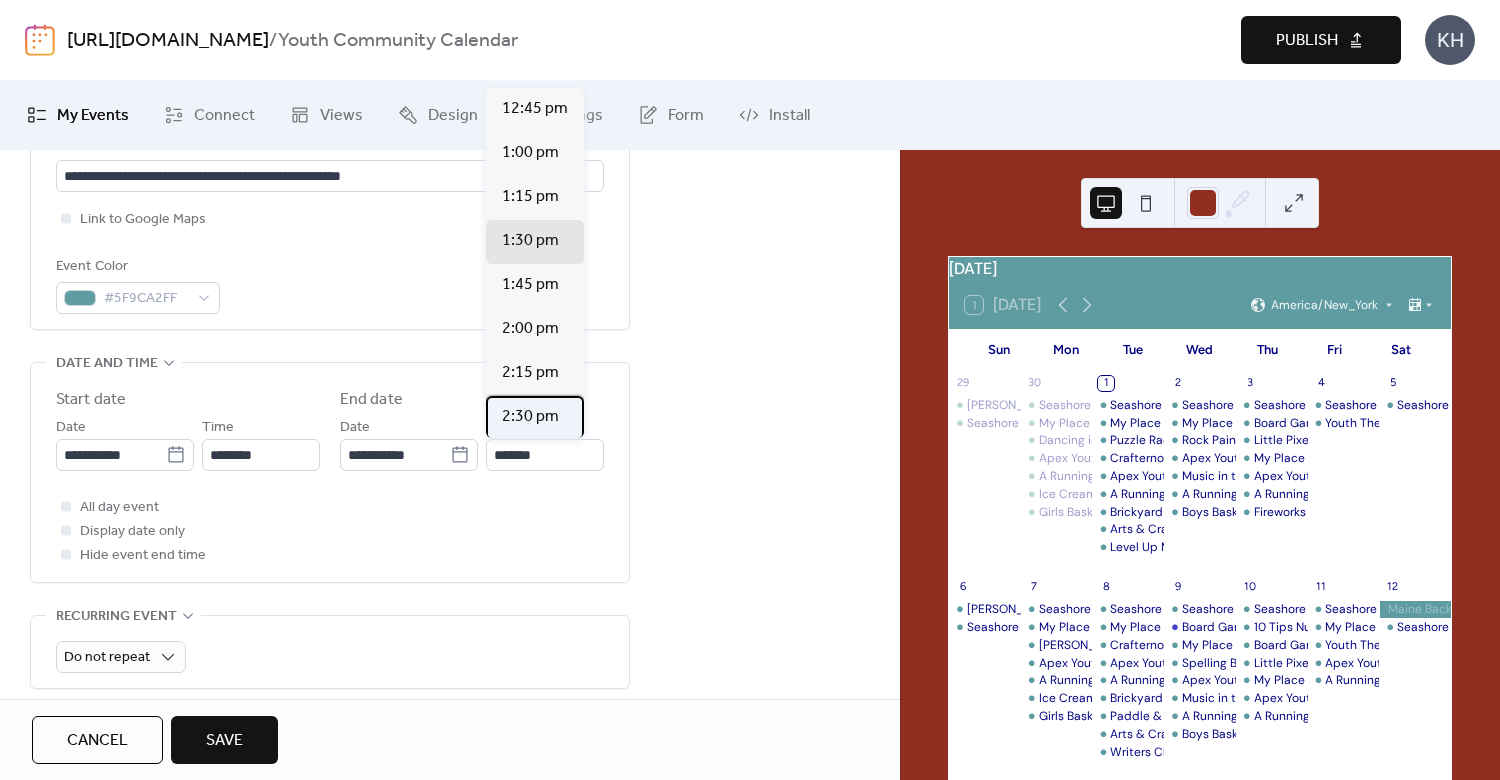 click on "2:30 pm" at bounding box center [530, 417] 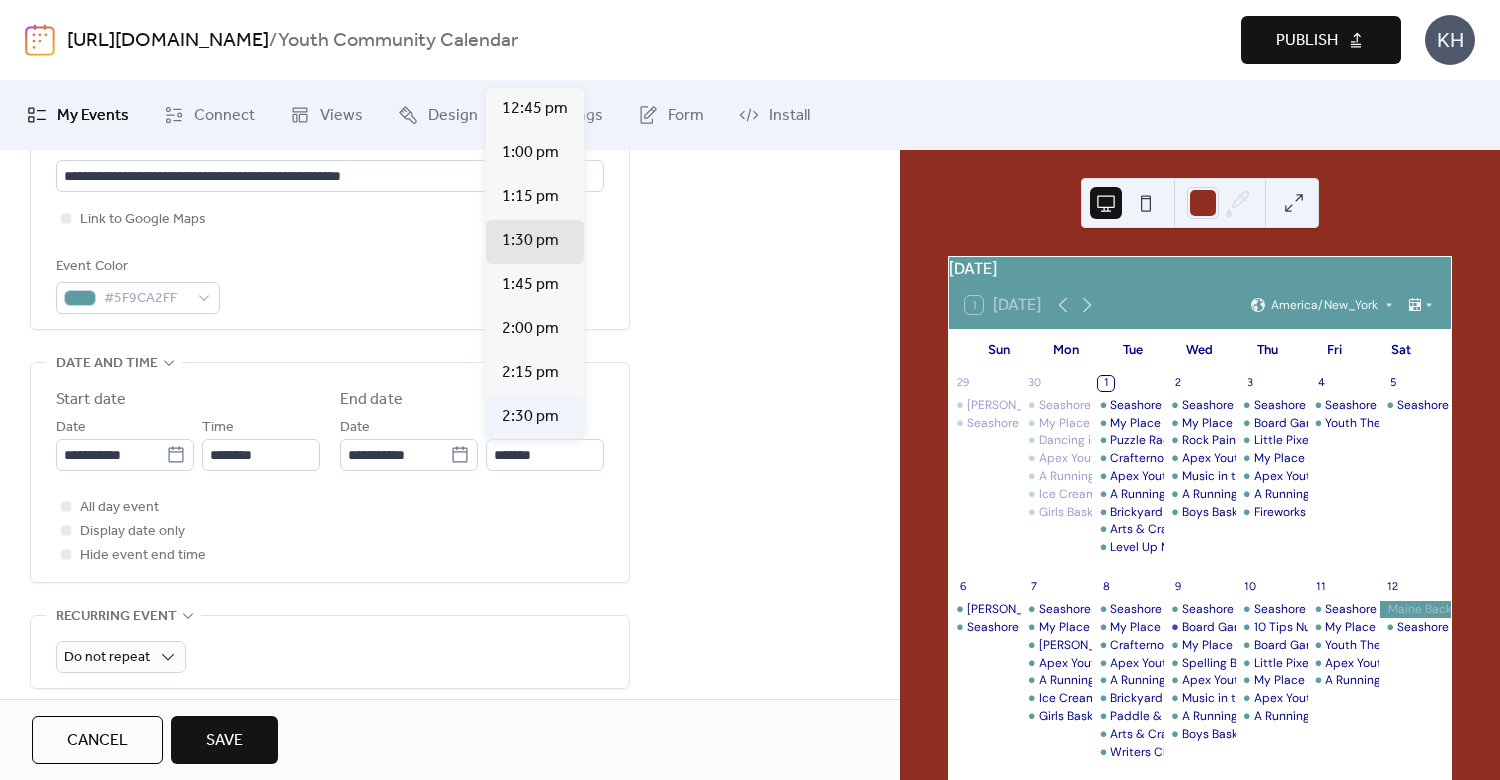 type on "*******" 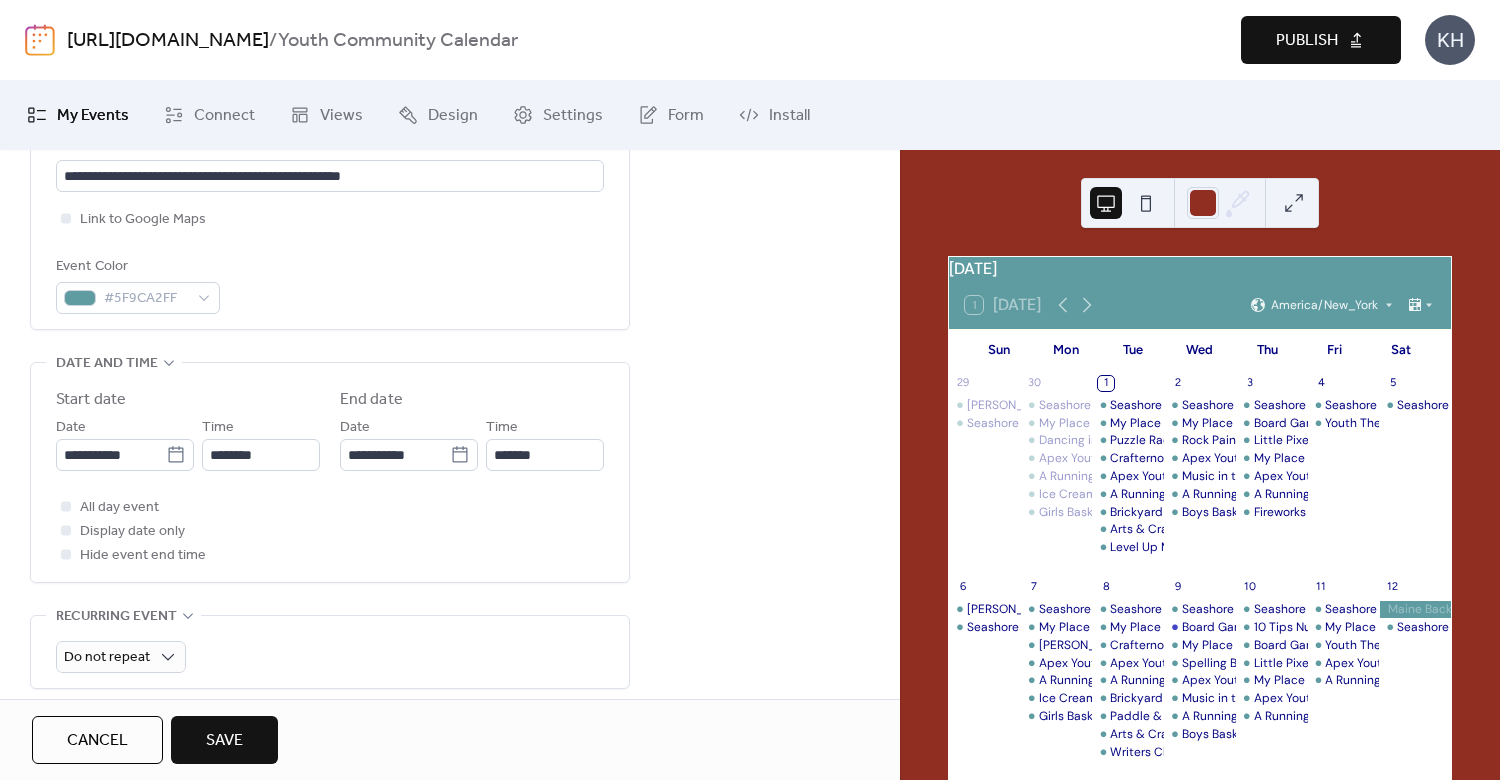 scroll, scrollTop: 960, scrollLeft: 0, axis: vertical 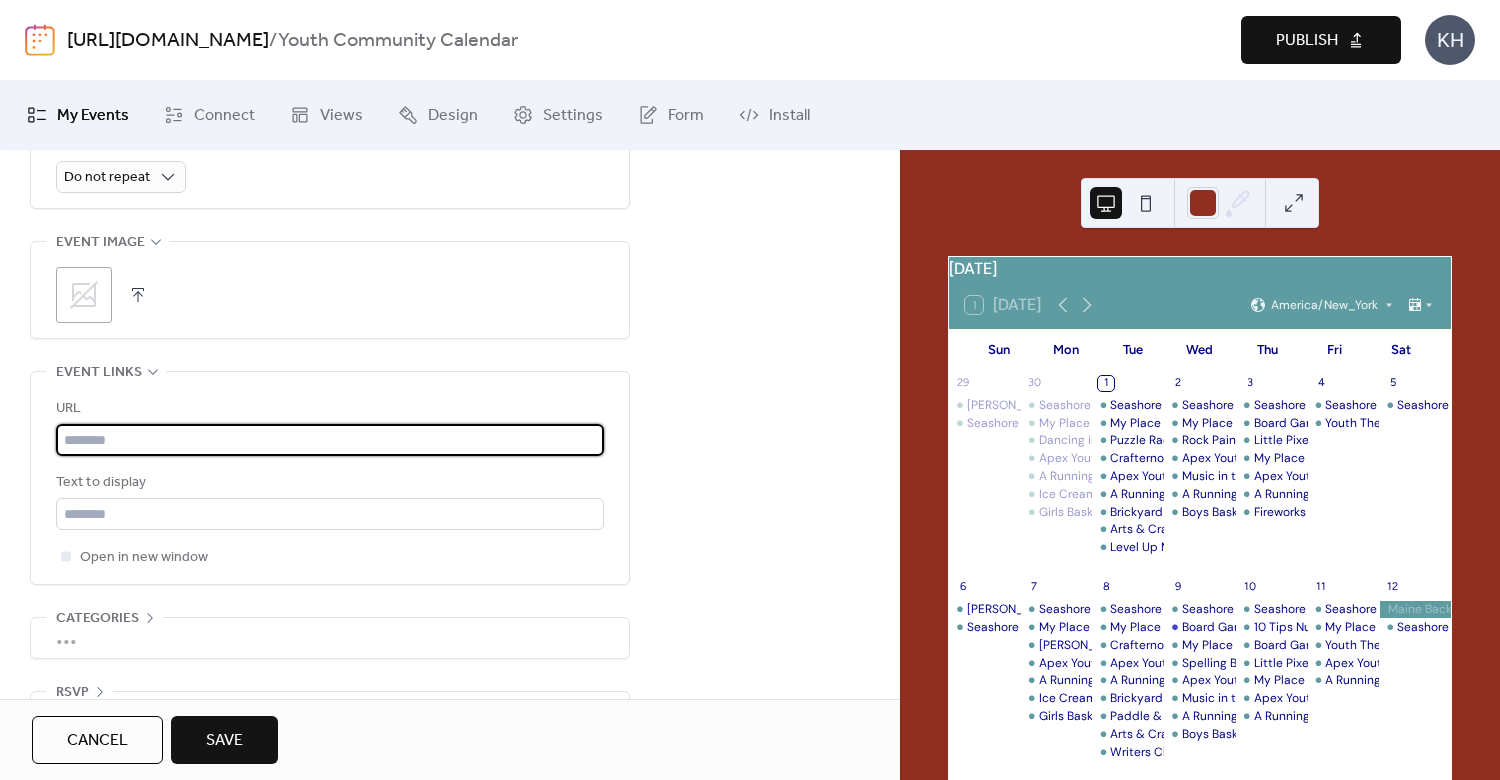 click at bounding box center [330, 440] 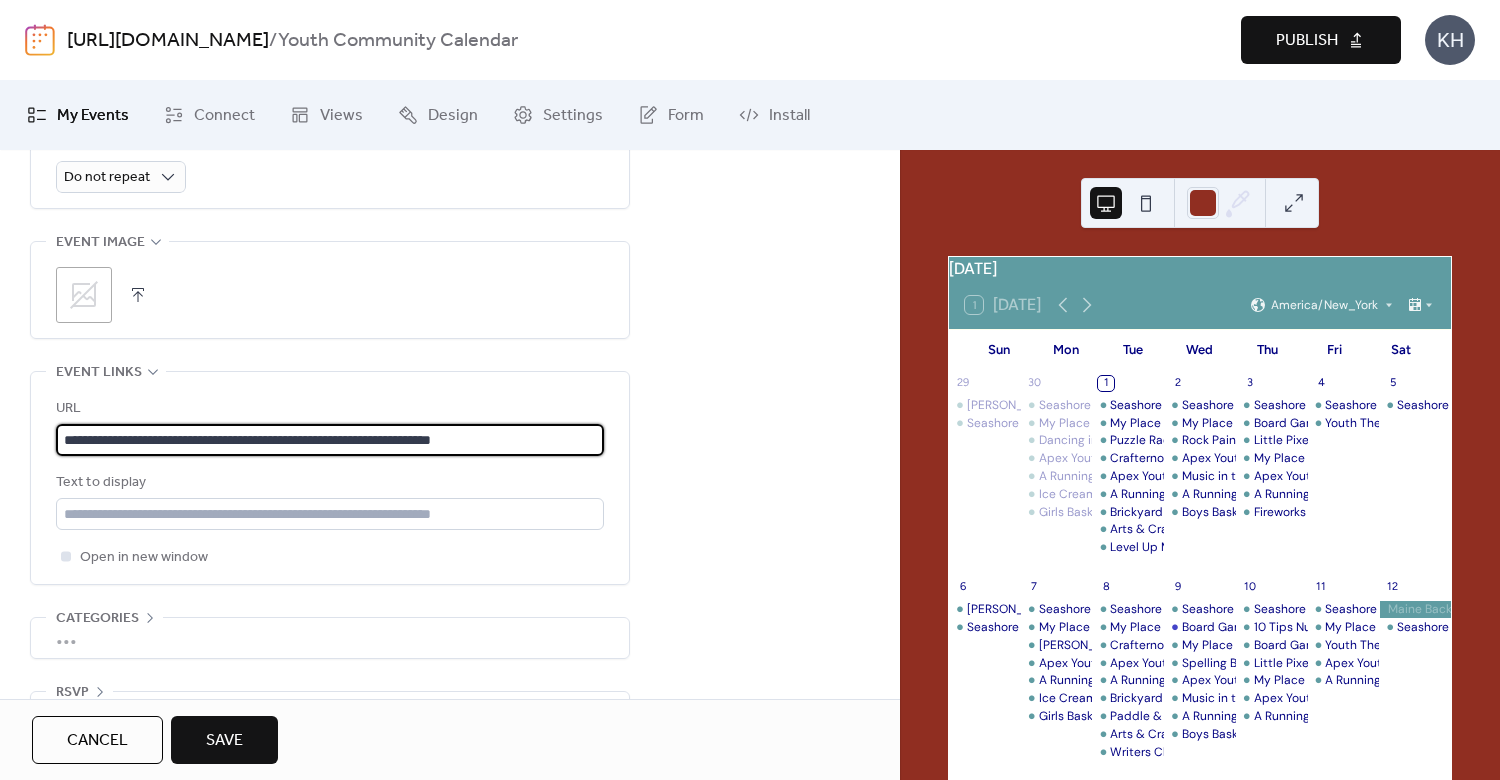 type on "**********" 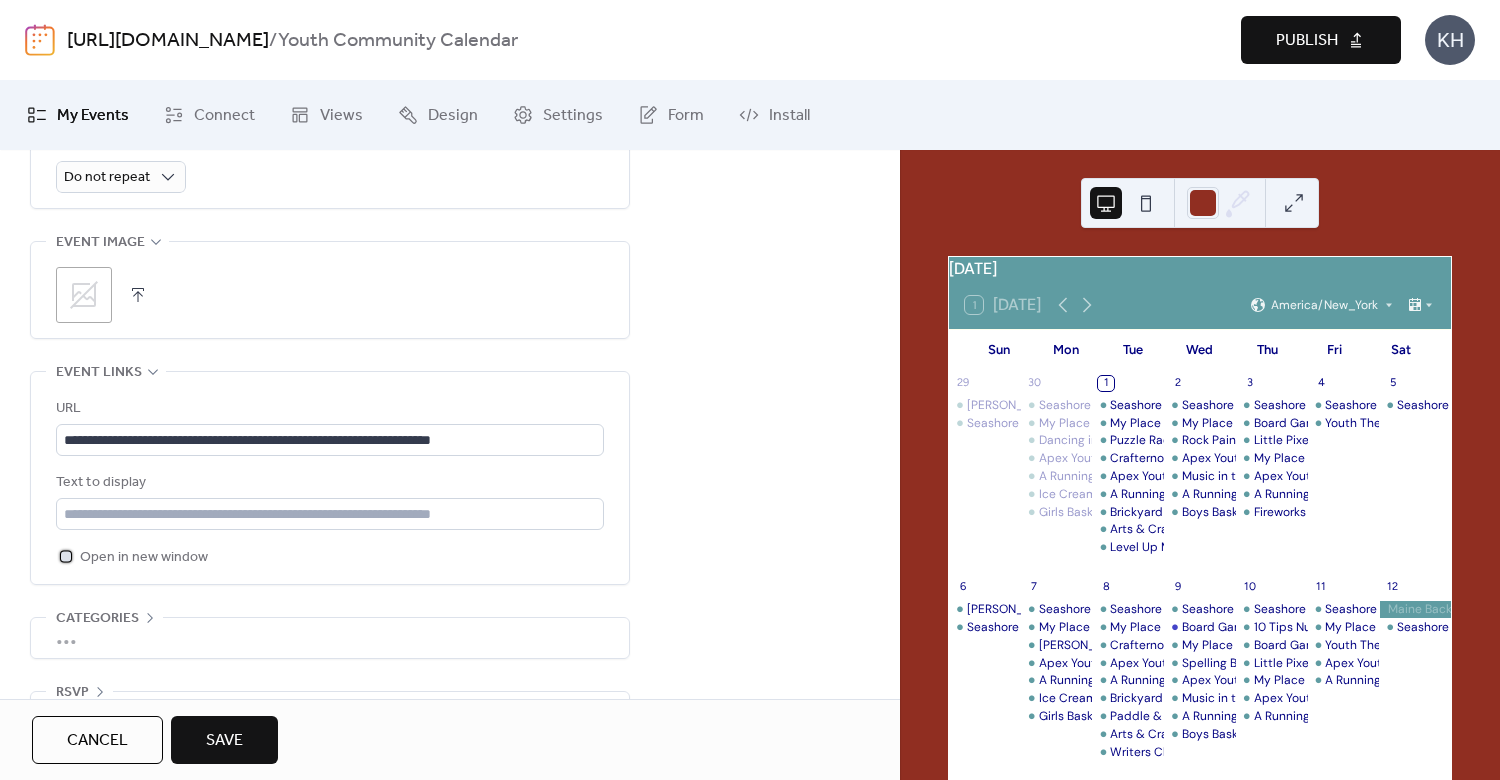 click at bounding box center [66, 556] 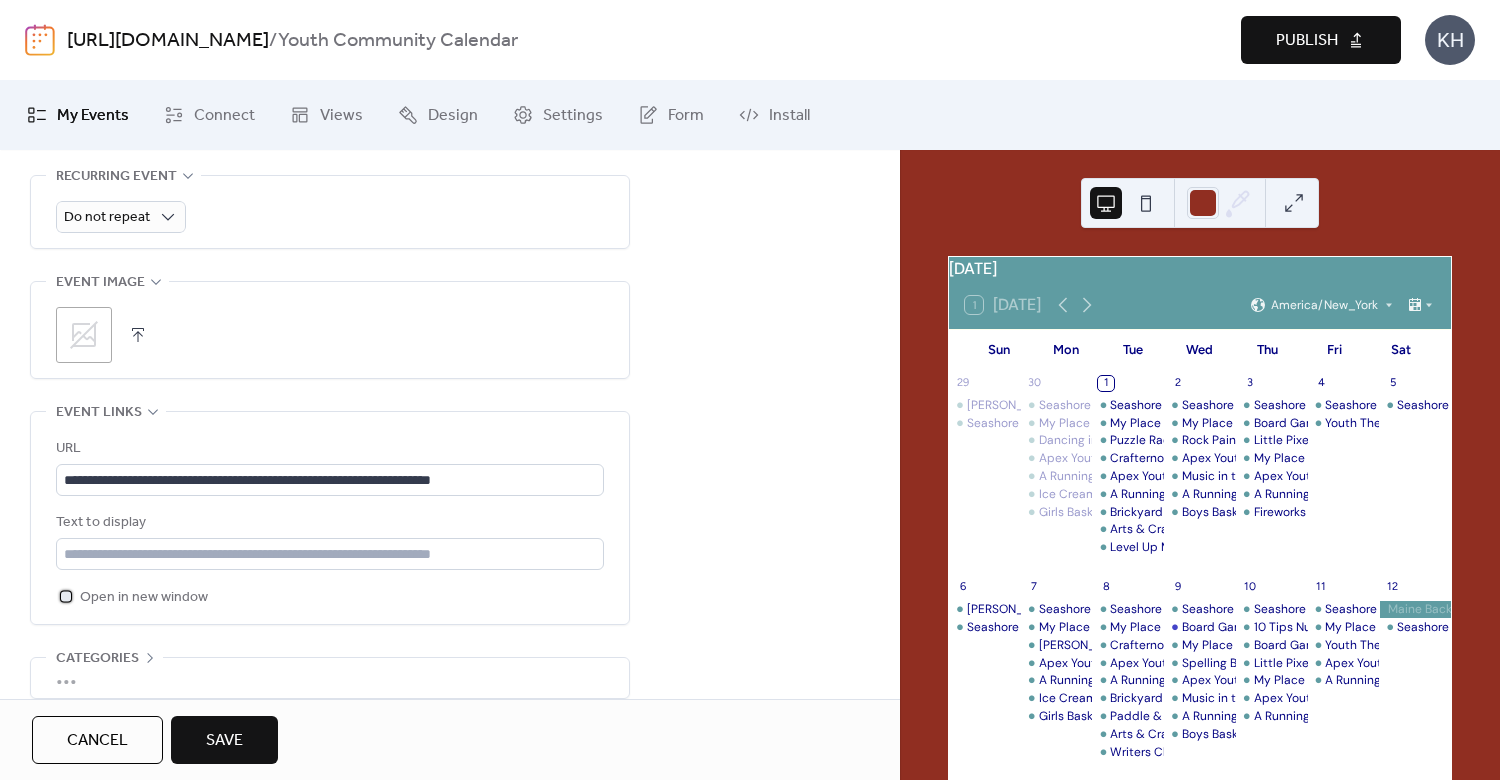 scroll, scrollTop: 1014, scrollLeft: 0, axis: vertical 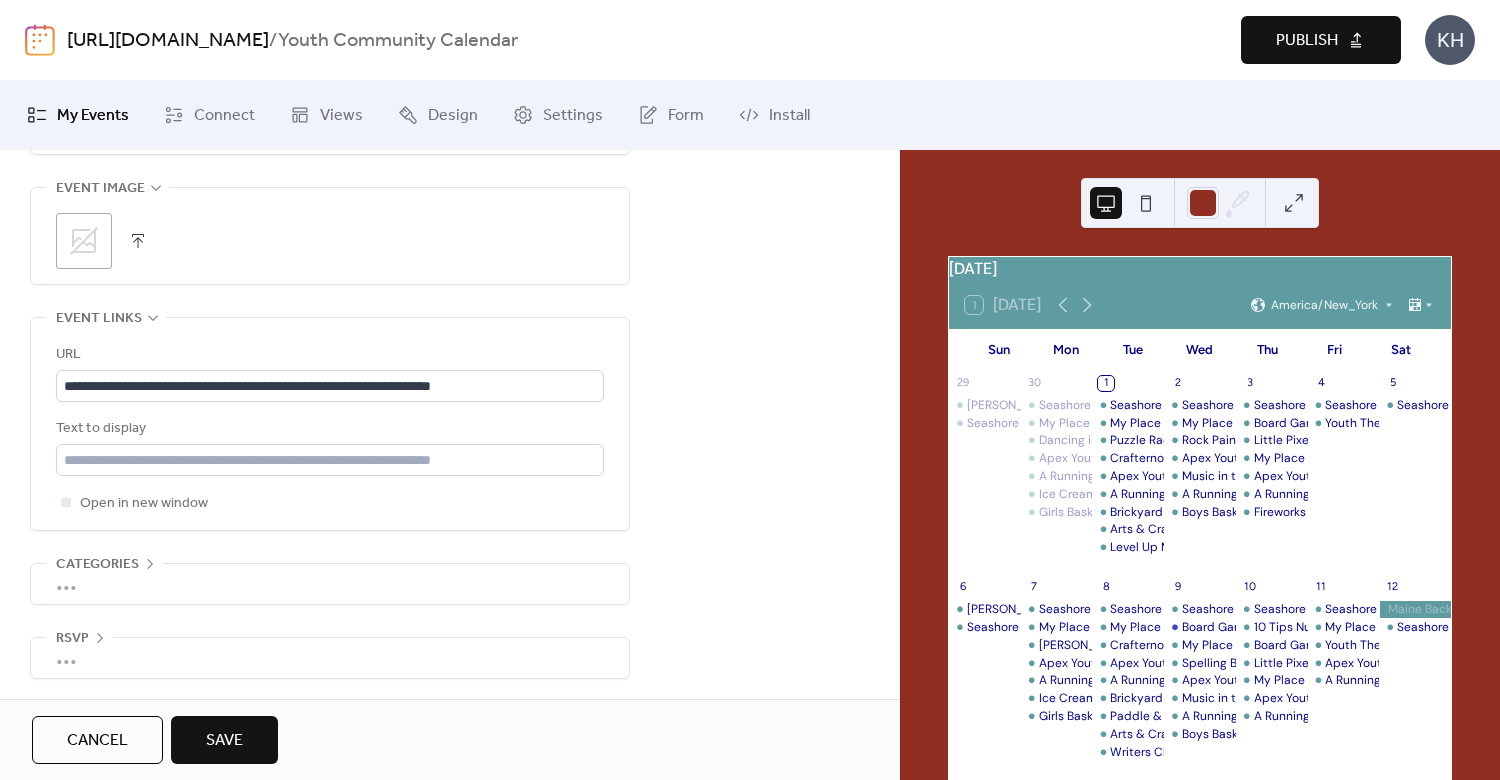 click on "Save" at bounding box center [224, 740] 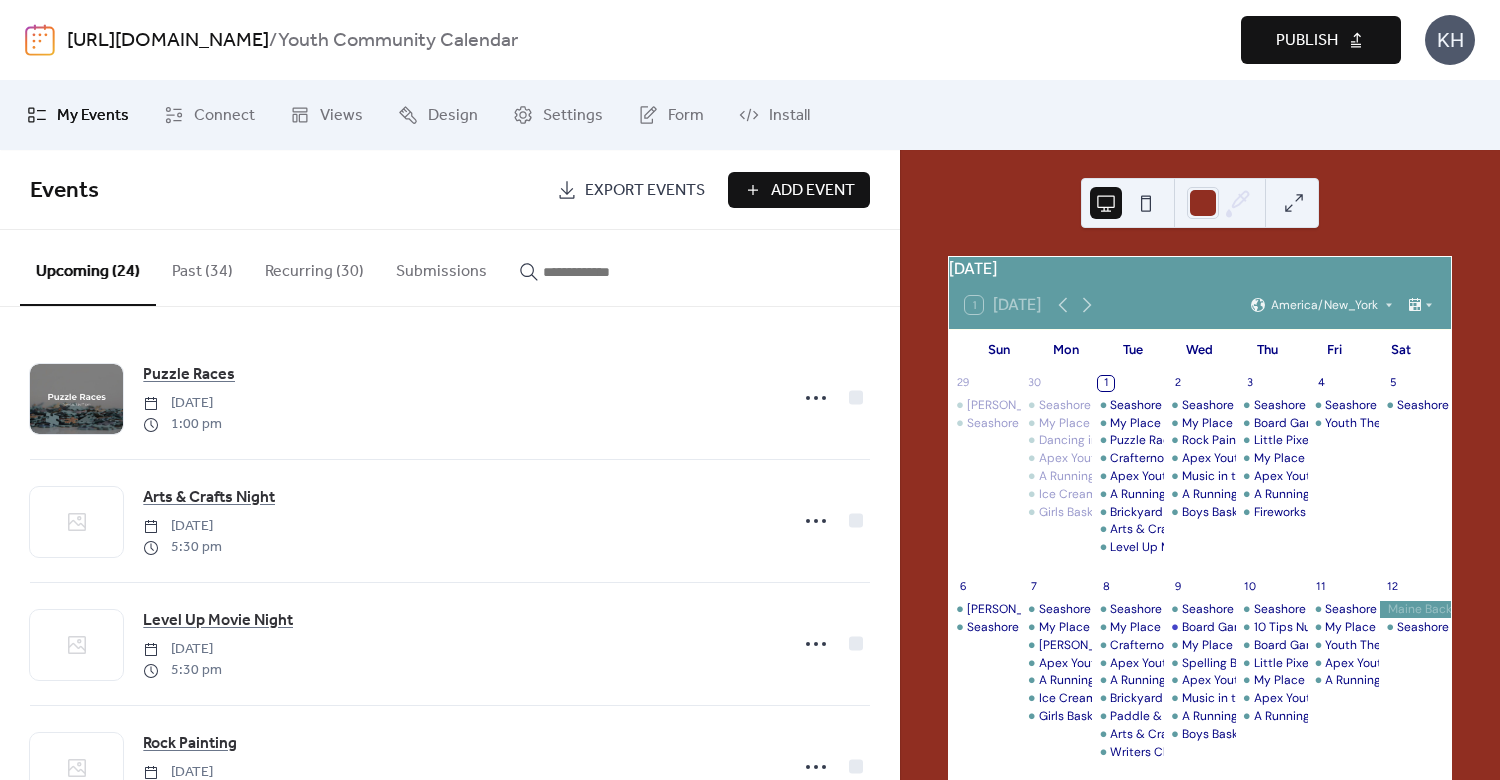 click on "Add Event" at bounding box center (813, 191) 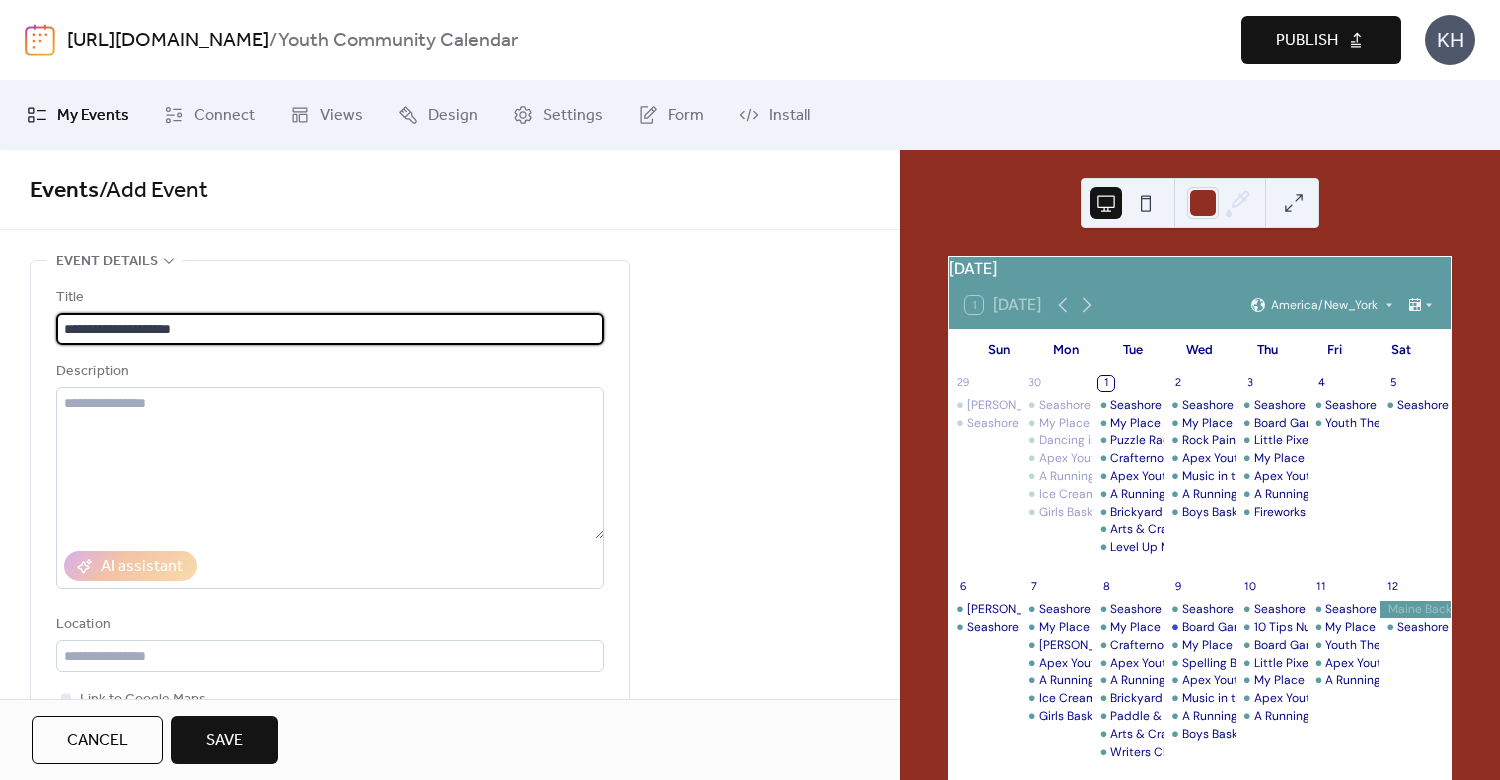 type on "**********" 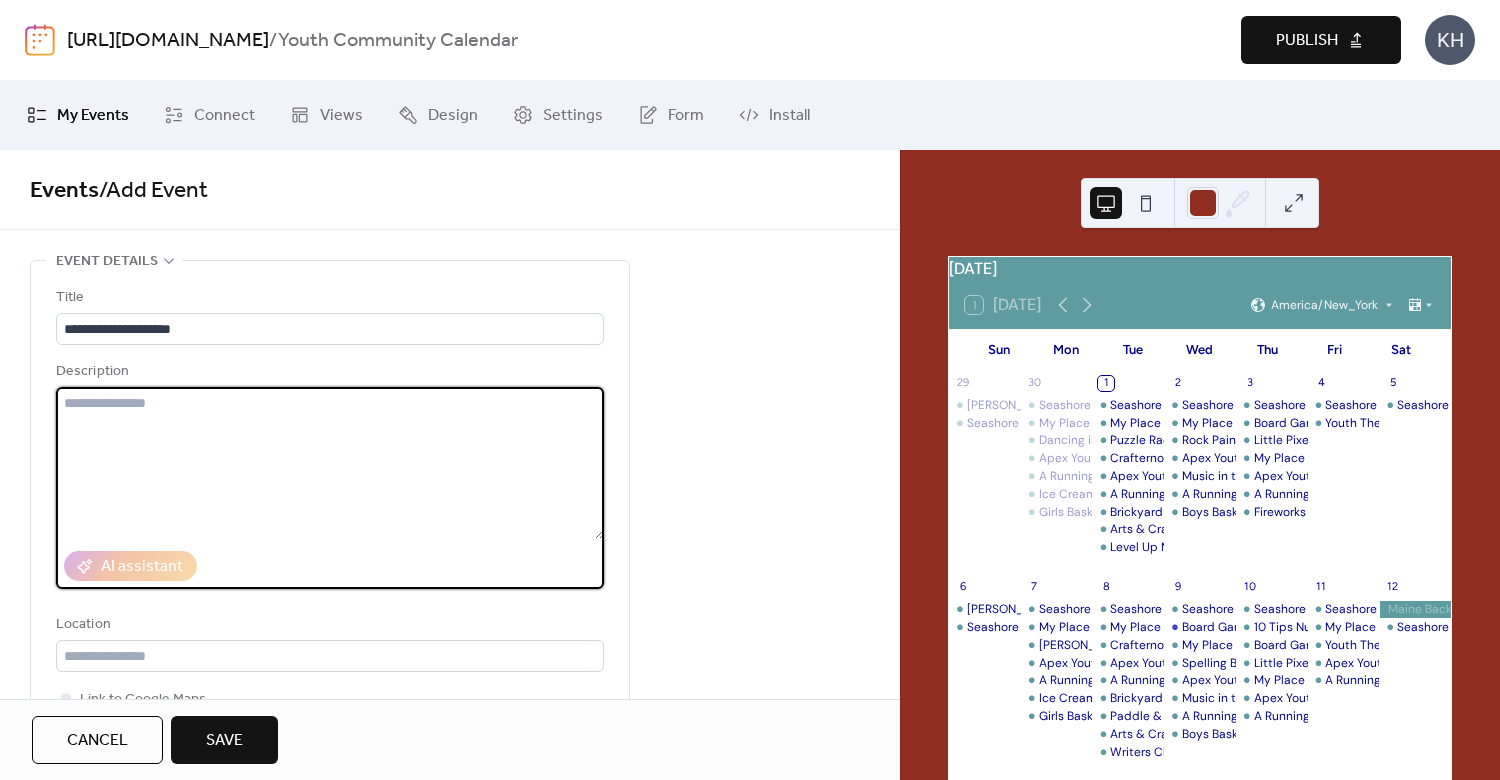 click at bounding box center [330, 463] 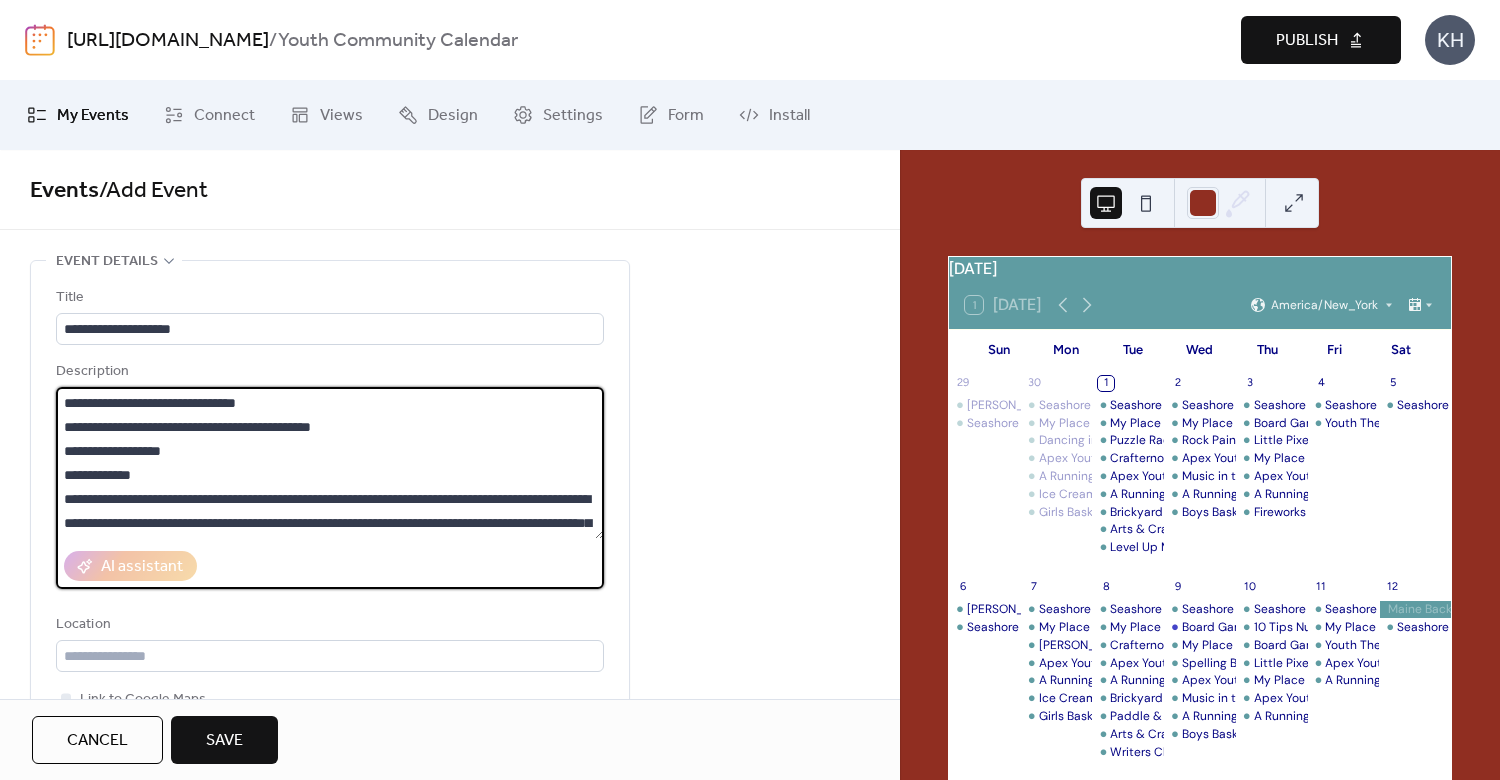 scroll, scrollTop: 21, scrollLeft: 0, axis: vertical 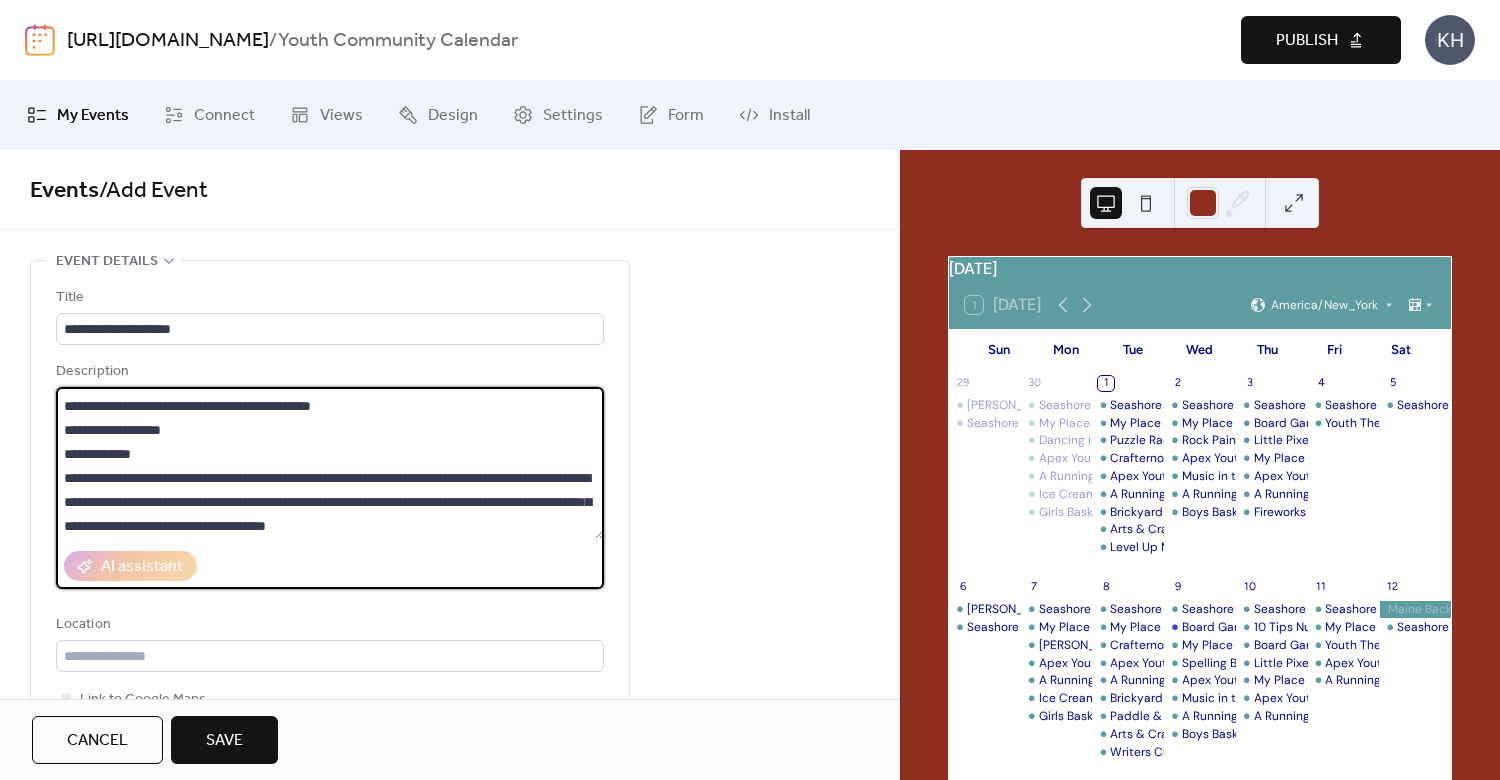 type on "**********" 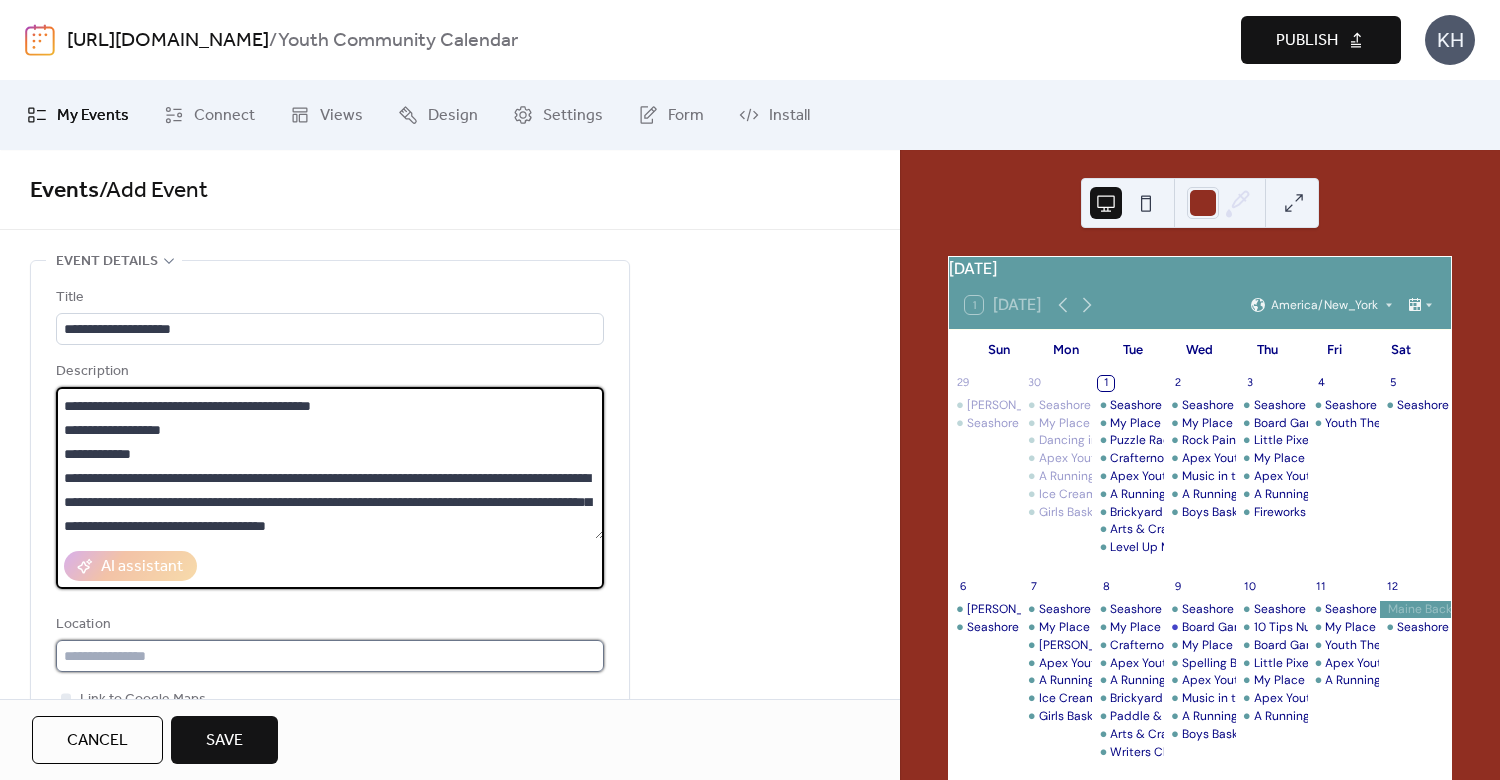 click at bounding box center [330, 656] 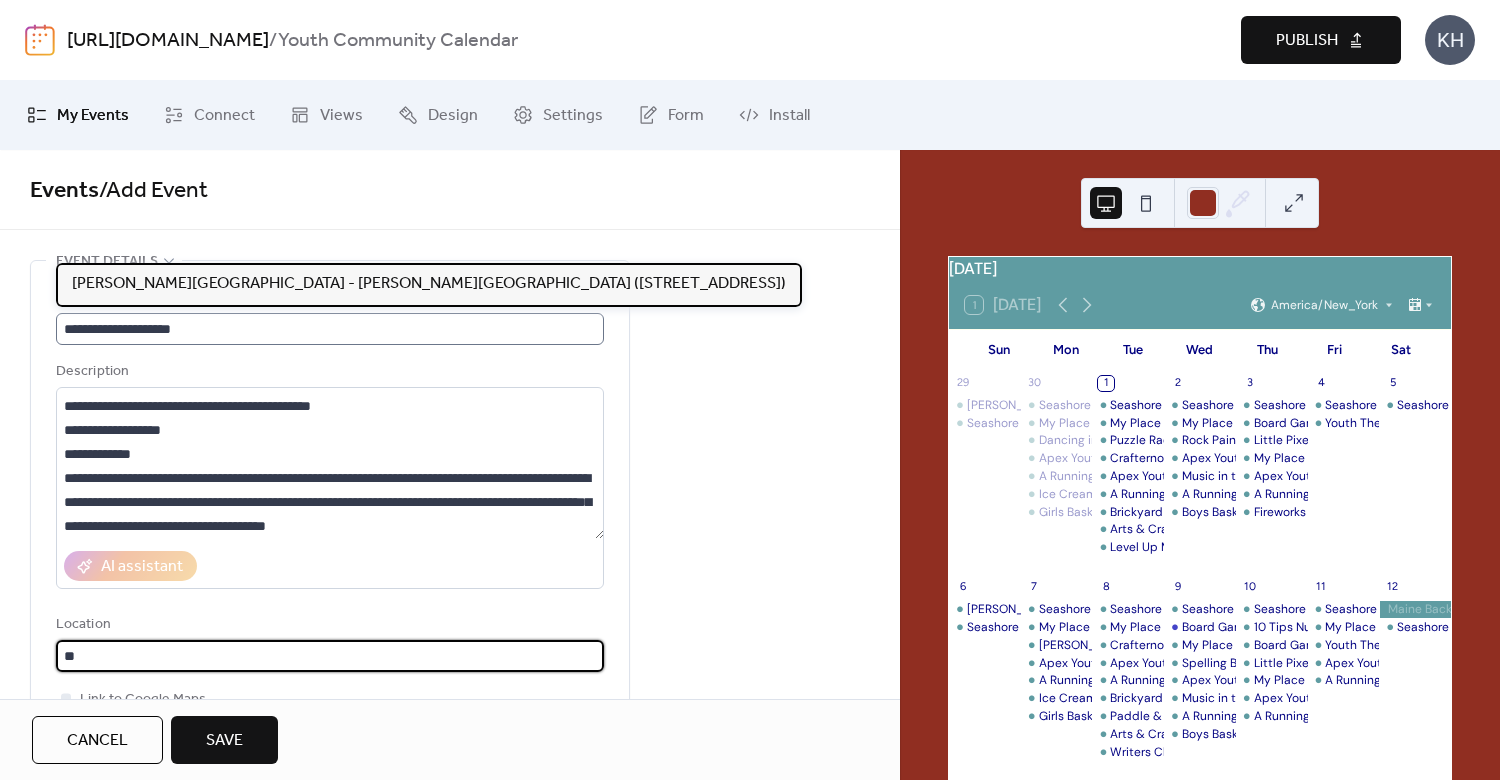 drag, startPoint x: 221, startPoint y: 289, endPoint x: 223, endPoint y: 317, distance: 28.071337 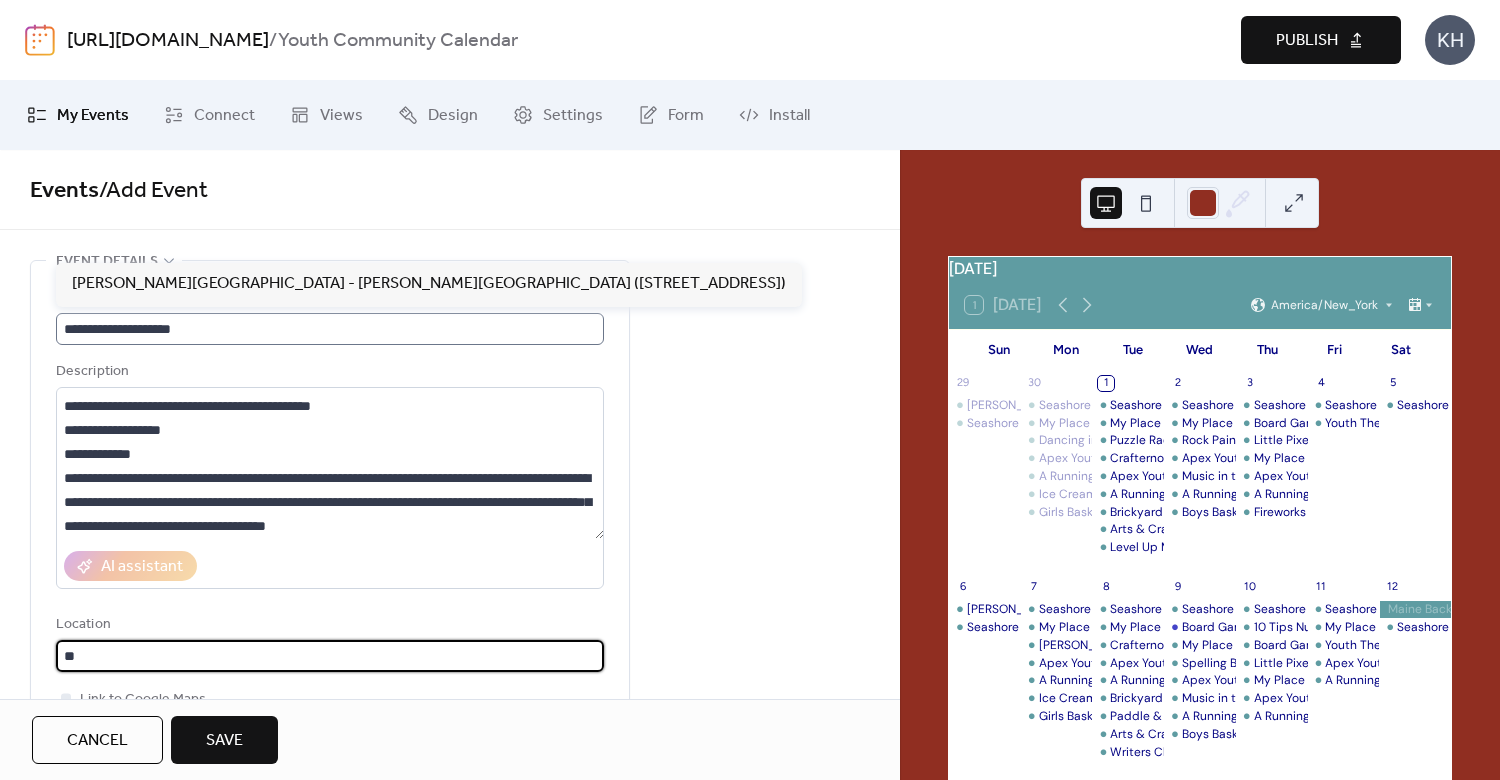 type on "**********" 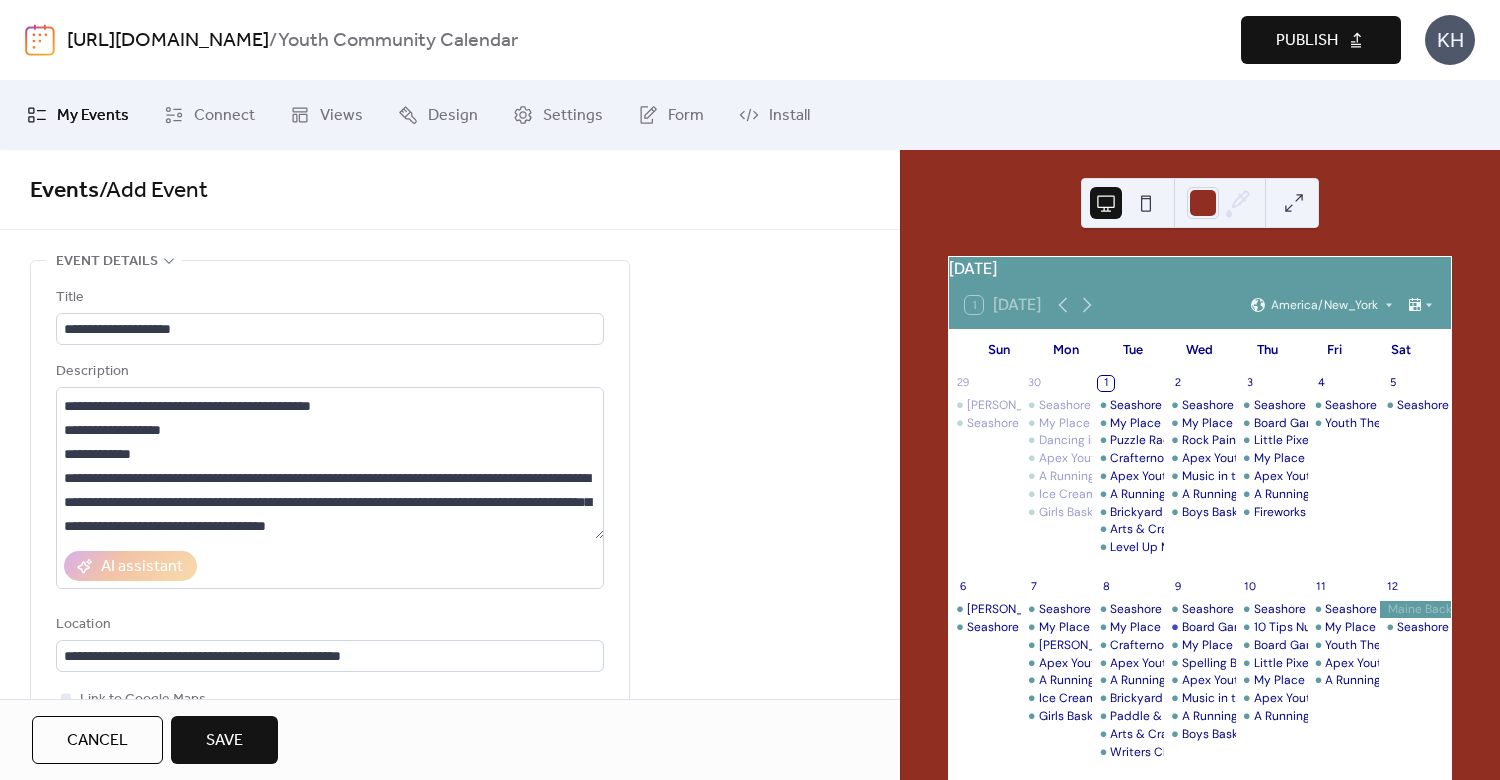 scroll, scrollTop: 480, scrollLeft: 0, axis: vertical 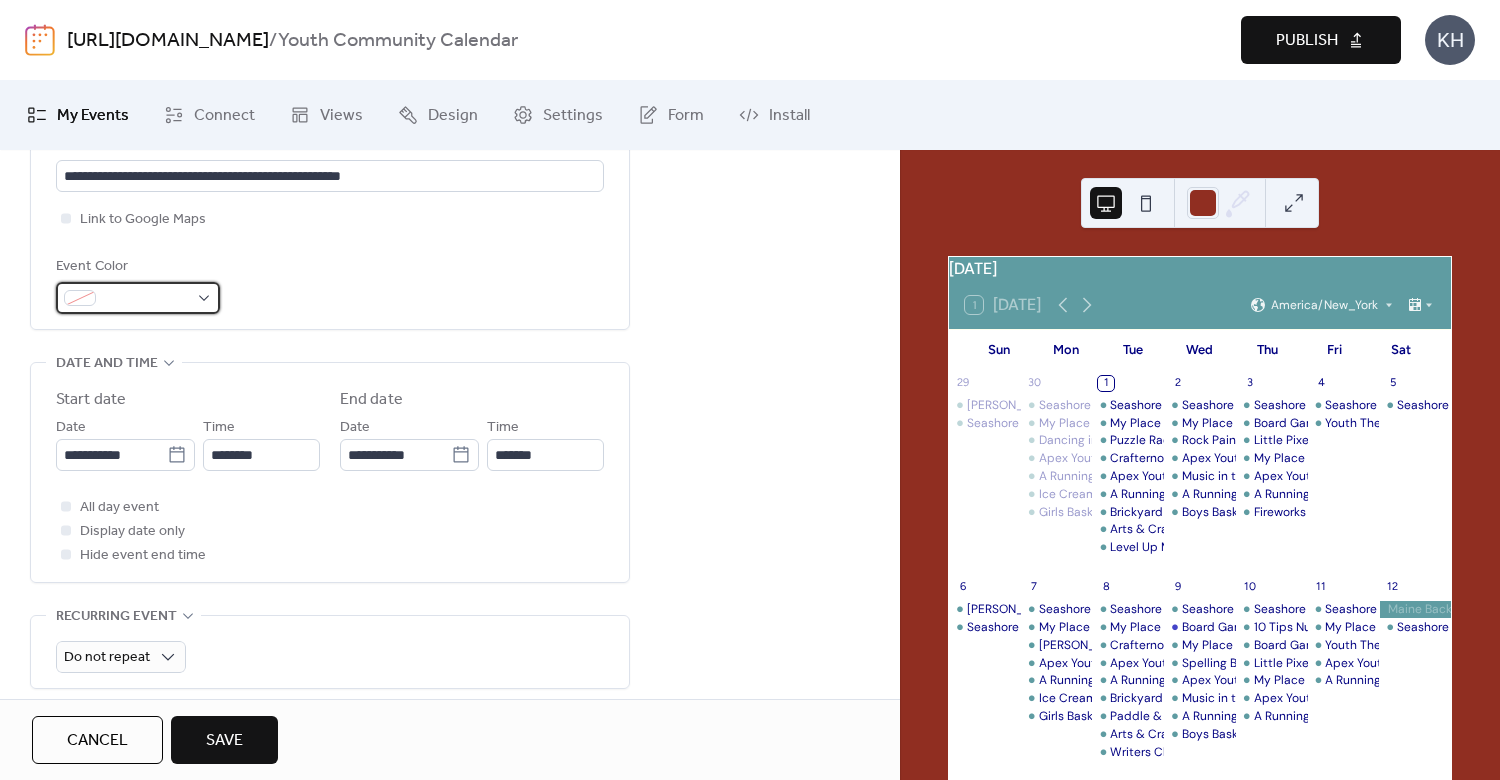 click at bounding box center [146, 299] 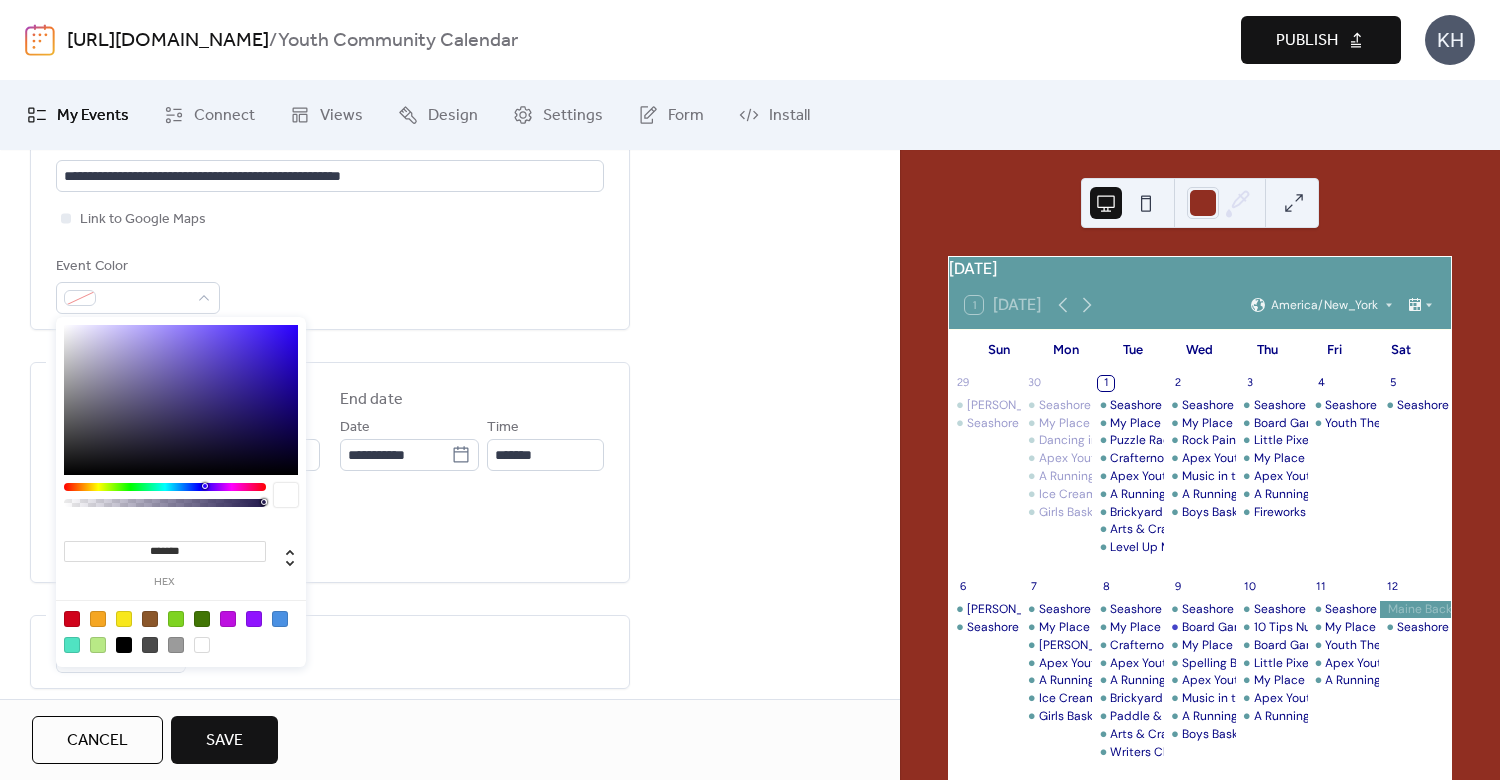 drag, startPoint x: 212, startPoint y: 544, endPoint x: -60, endPoint y: 535, distance: 272.14886 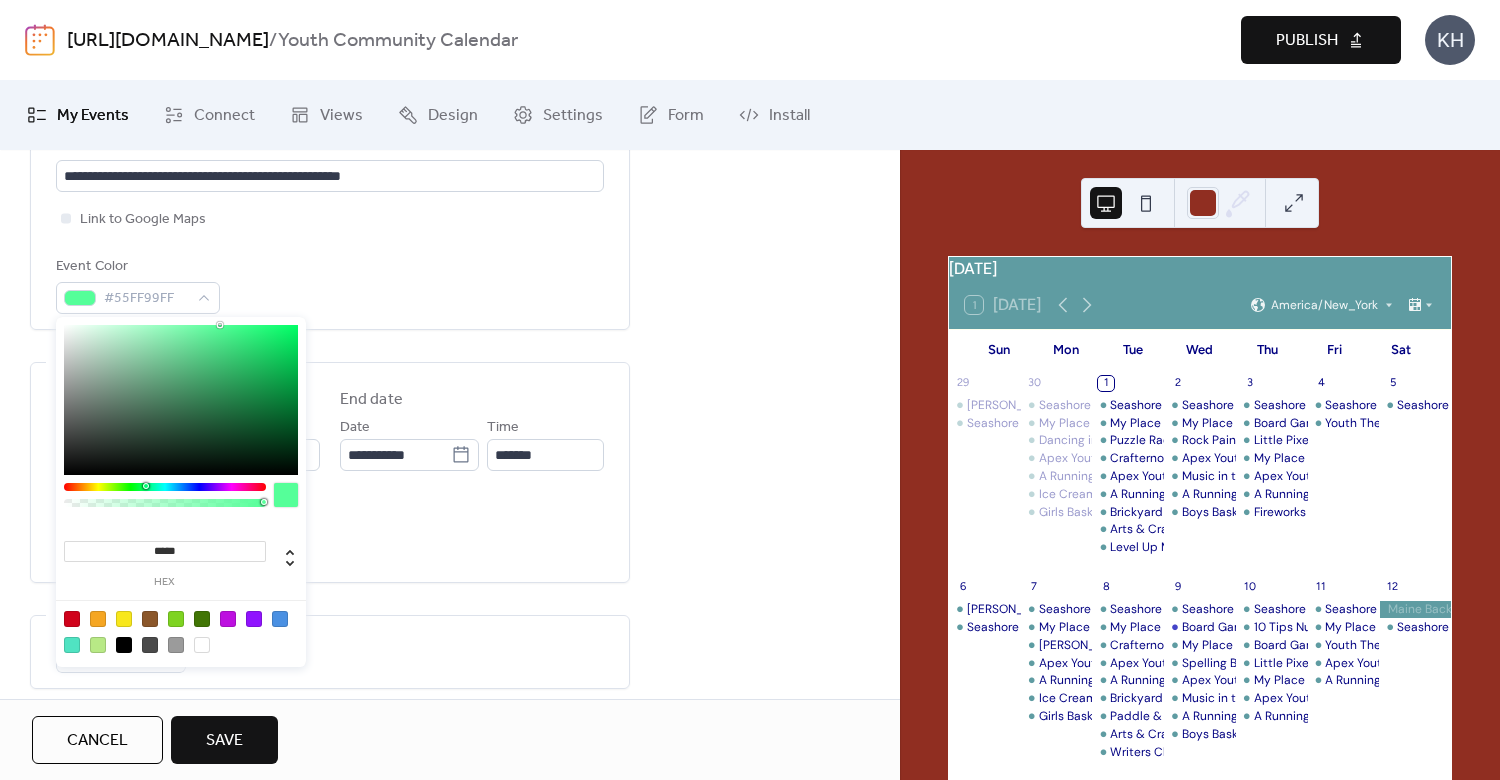type on "******" 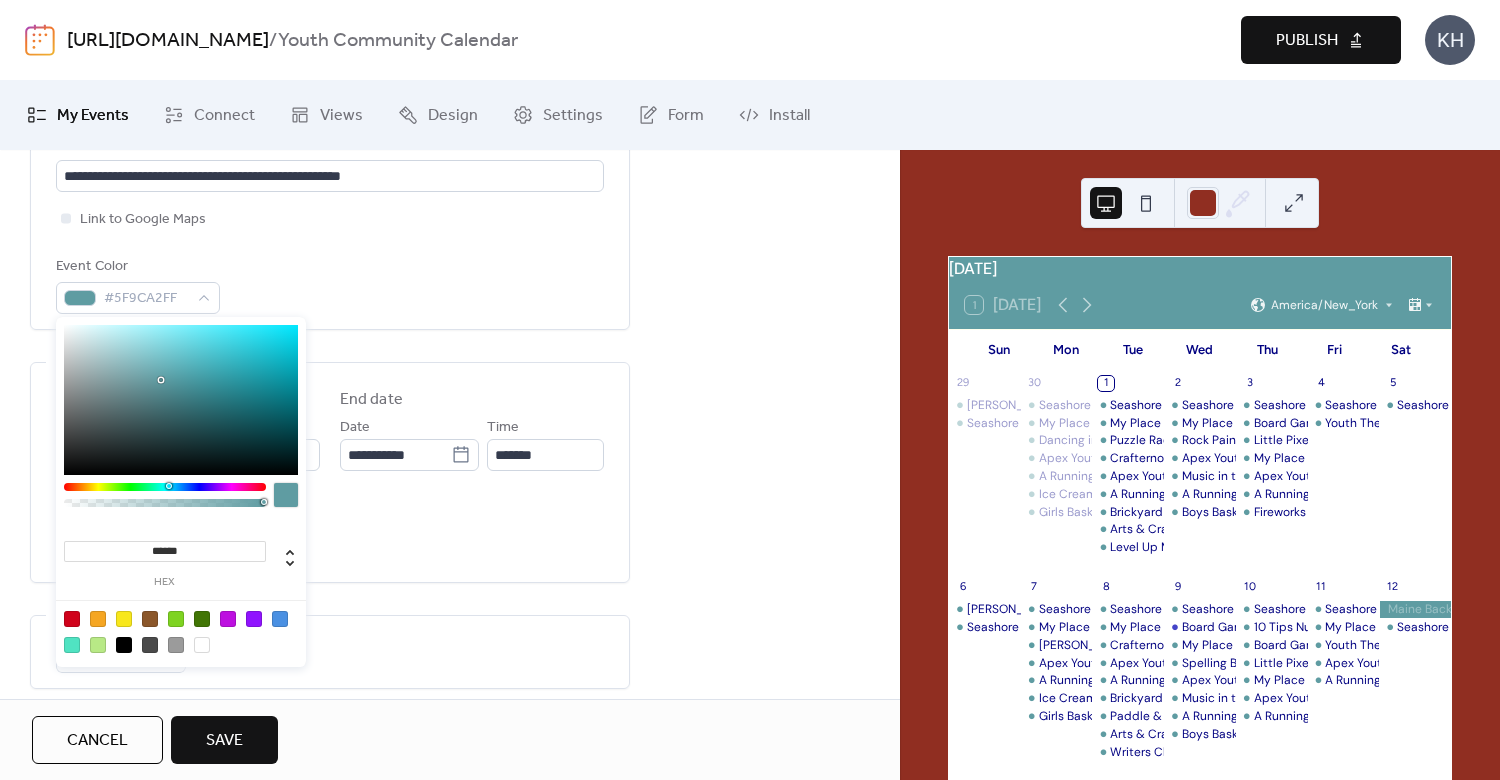 click on "**********" at bounding box center [330, 60] 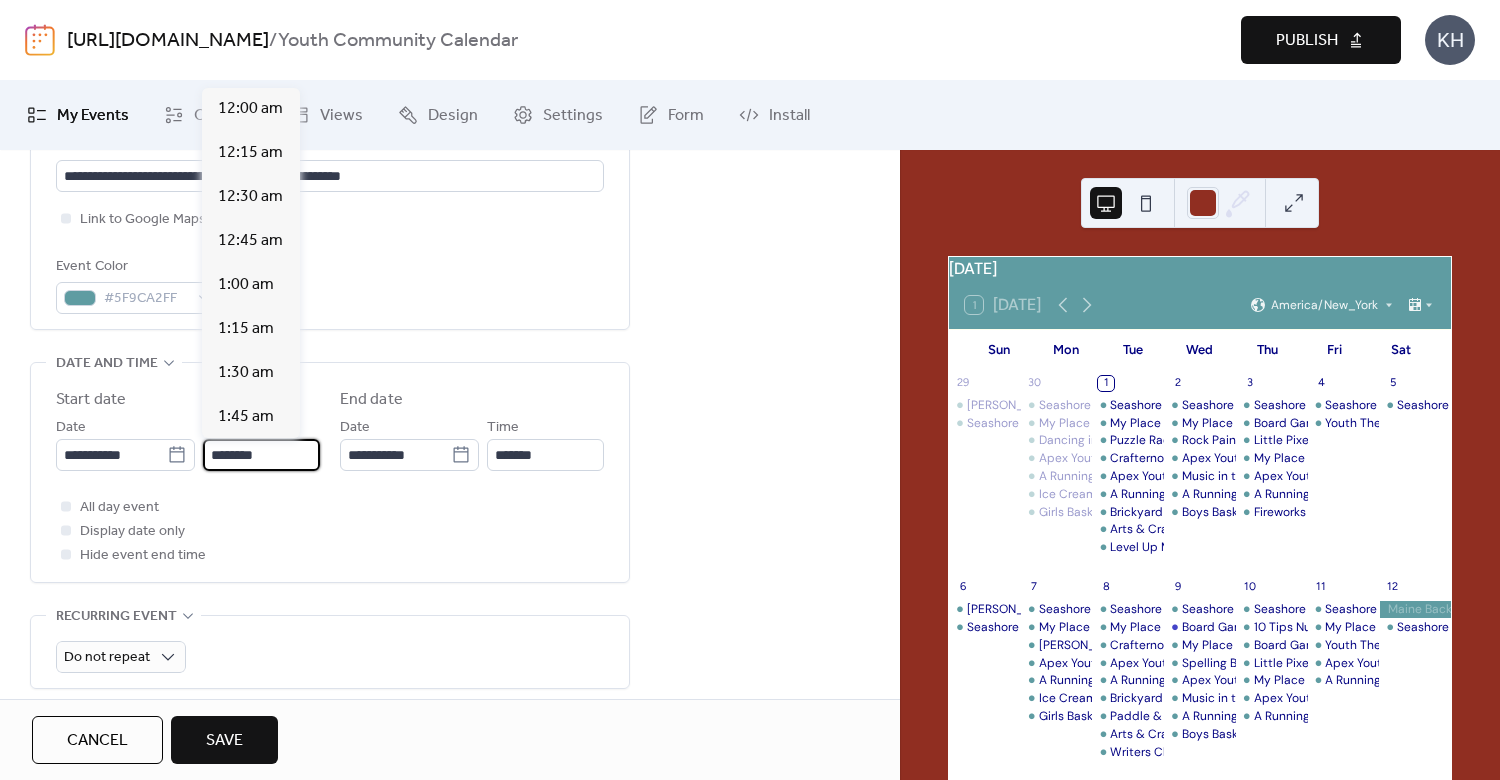 click on "********" at bounding box center [261, 455] 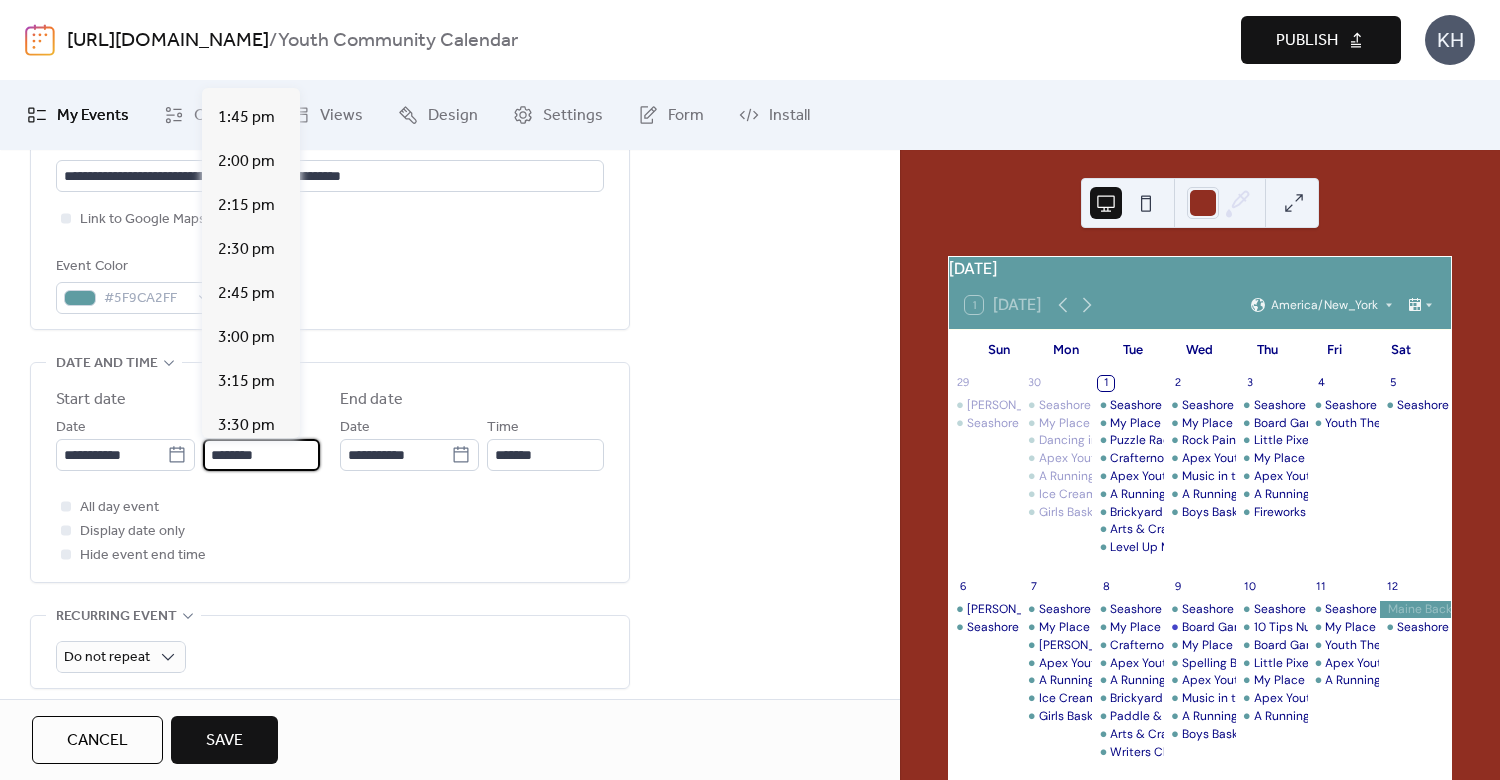 scroll, scrollTop: 2413, scrollLeft: 0, axis: vertical 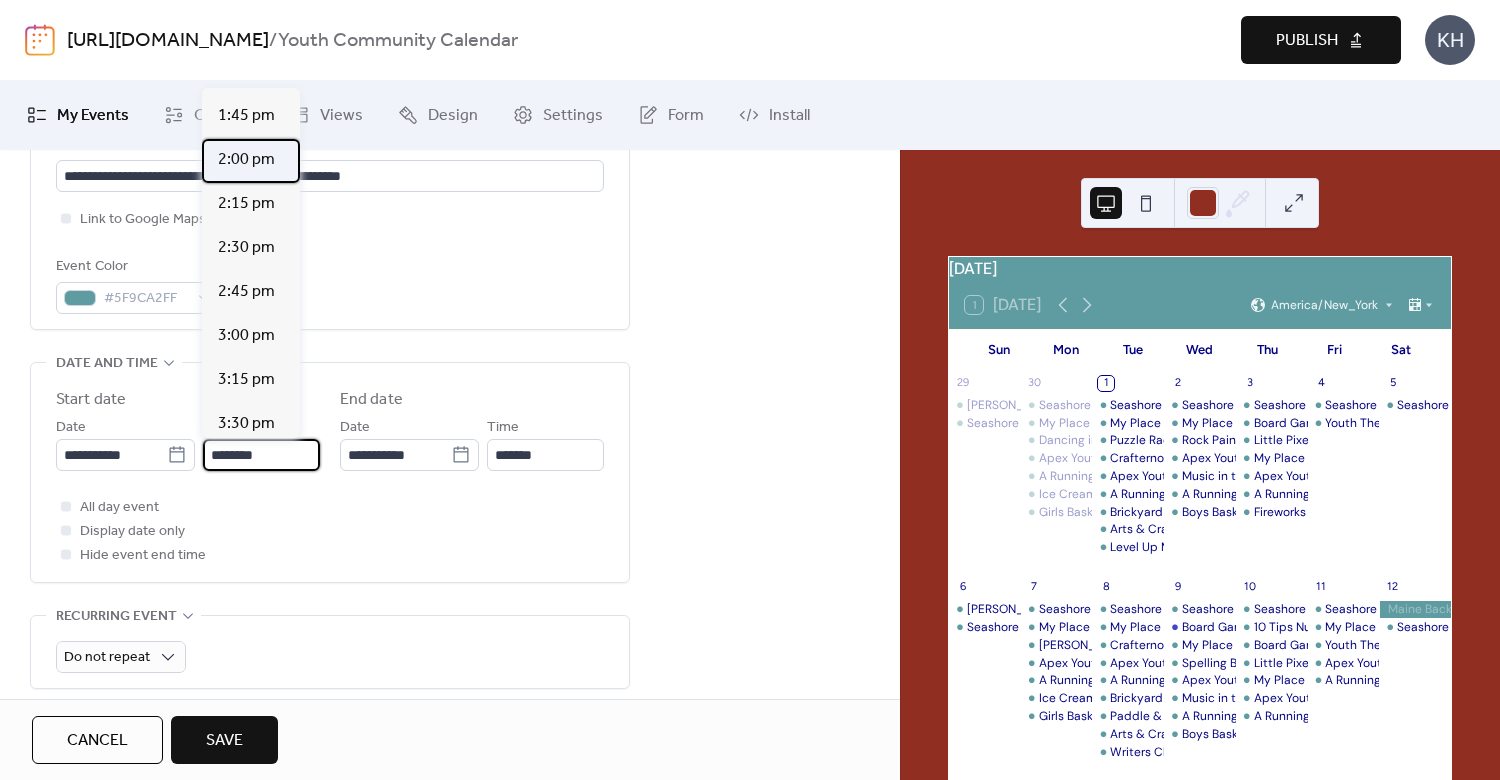 click on "2:00 pm" at bounding box center [246, 160] 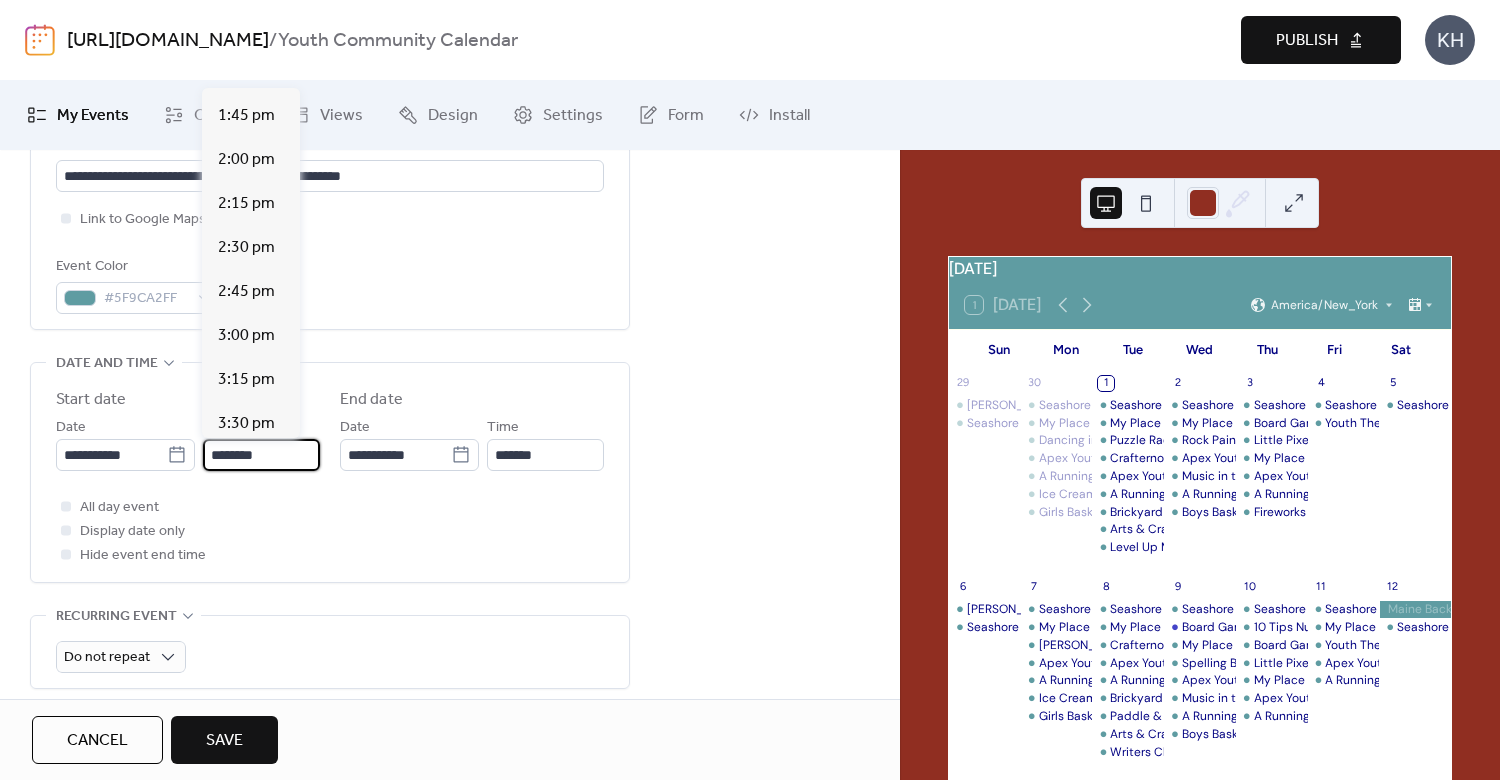type on "*******" 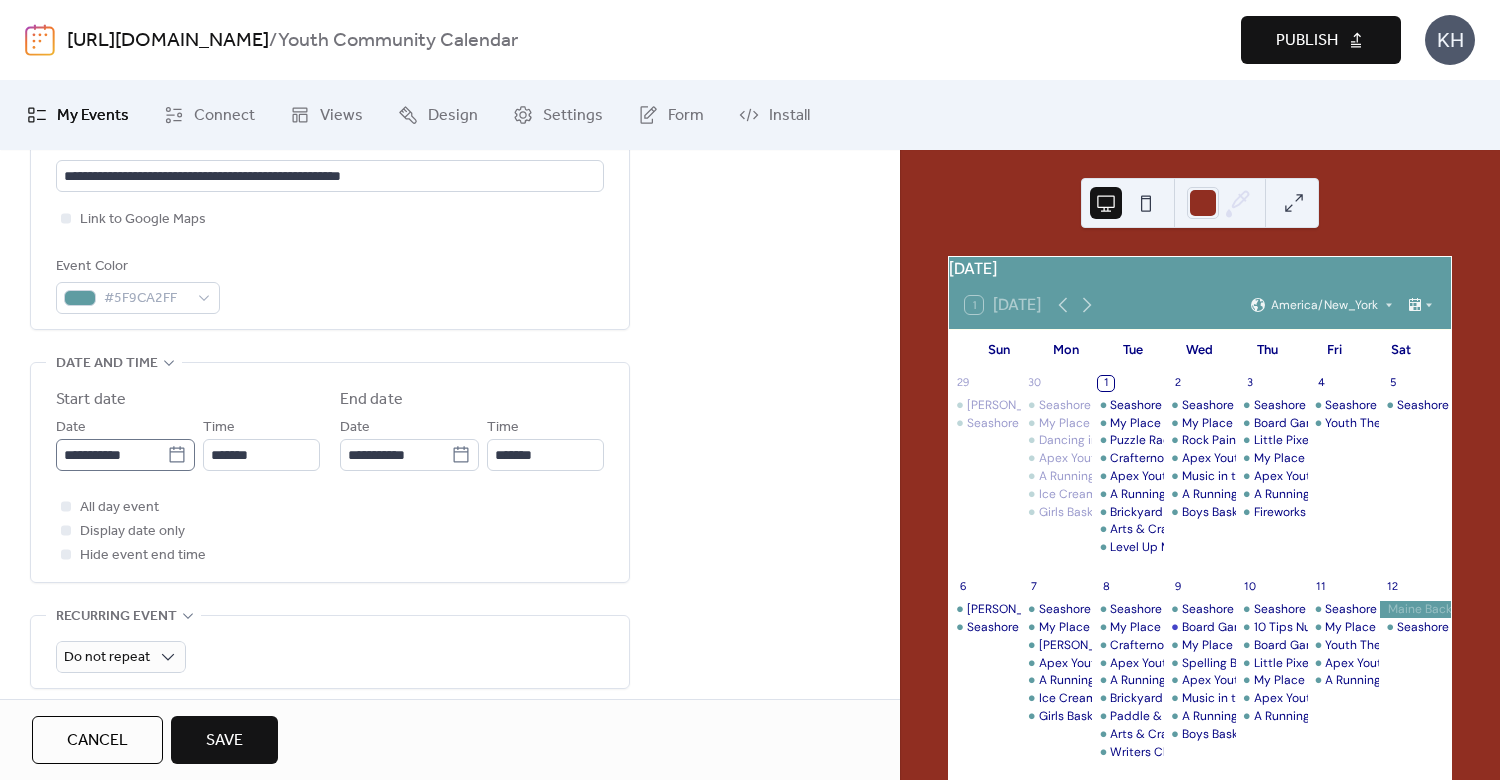 click 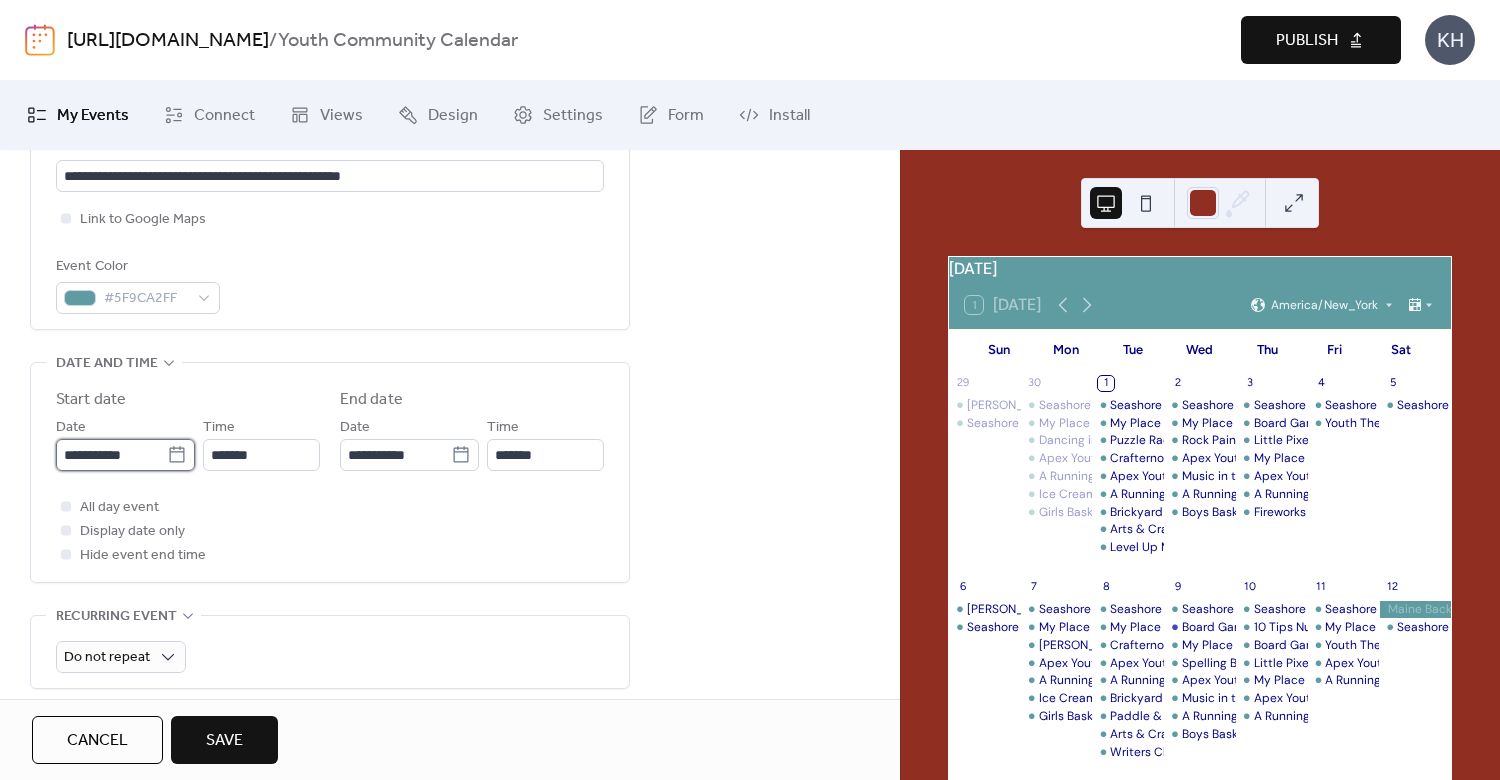 click on "**********" at bounding box center [111, 455] 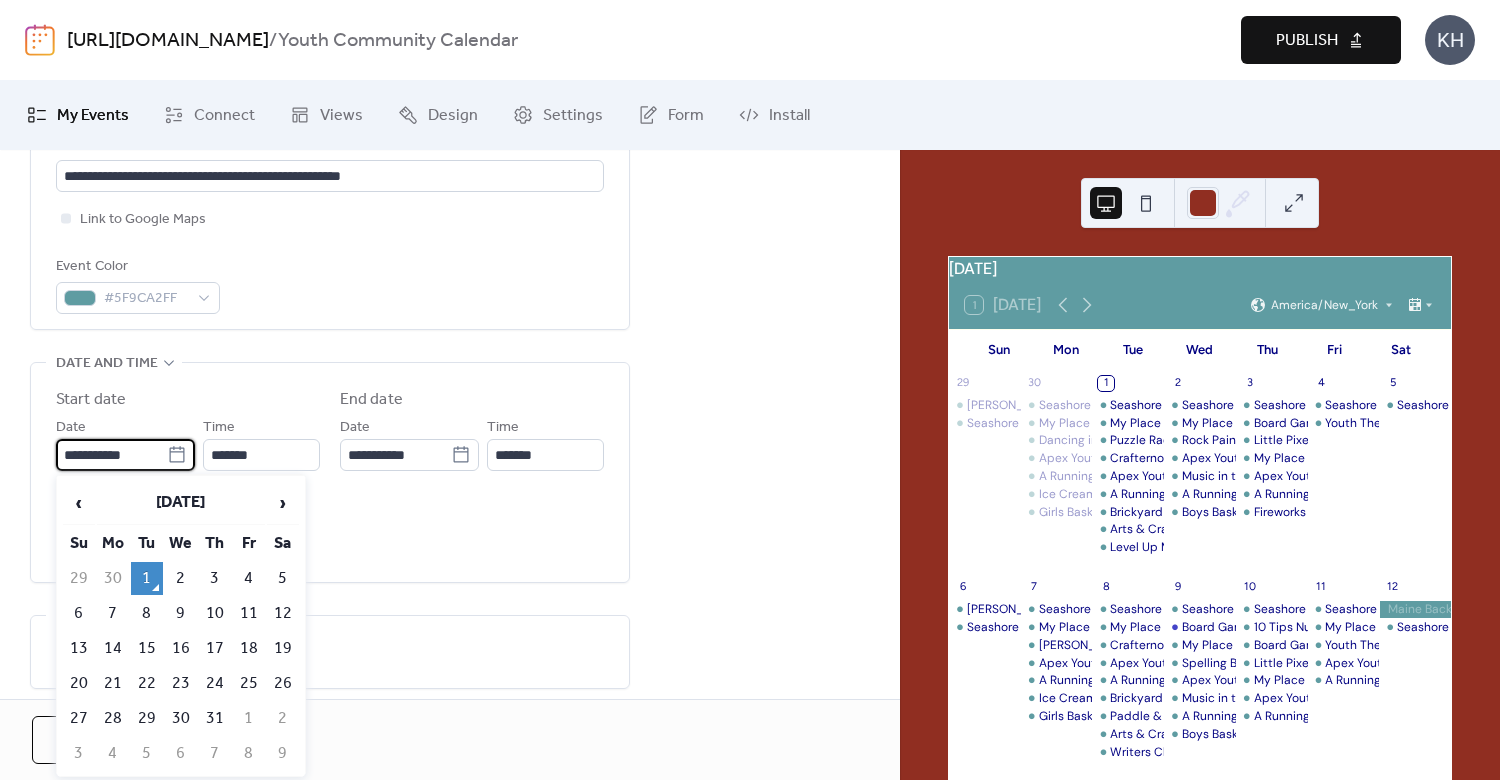 click on "16" at bounding box center (181, 648) 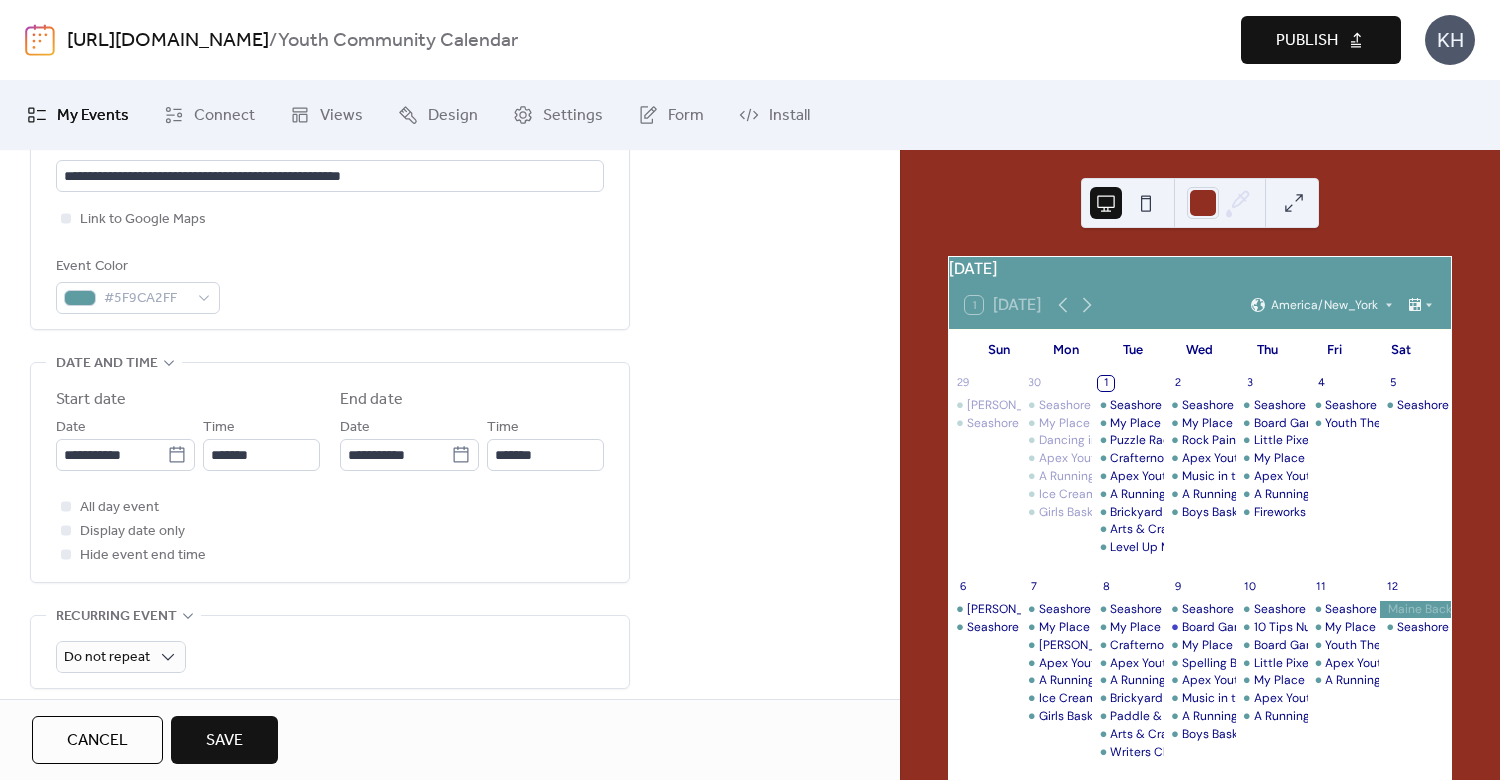 scroll, scrollTop: 960, scrollLeft: 0, axis: vertical 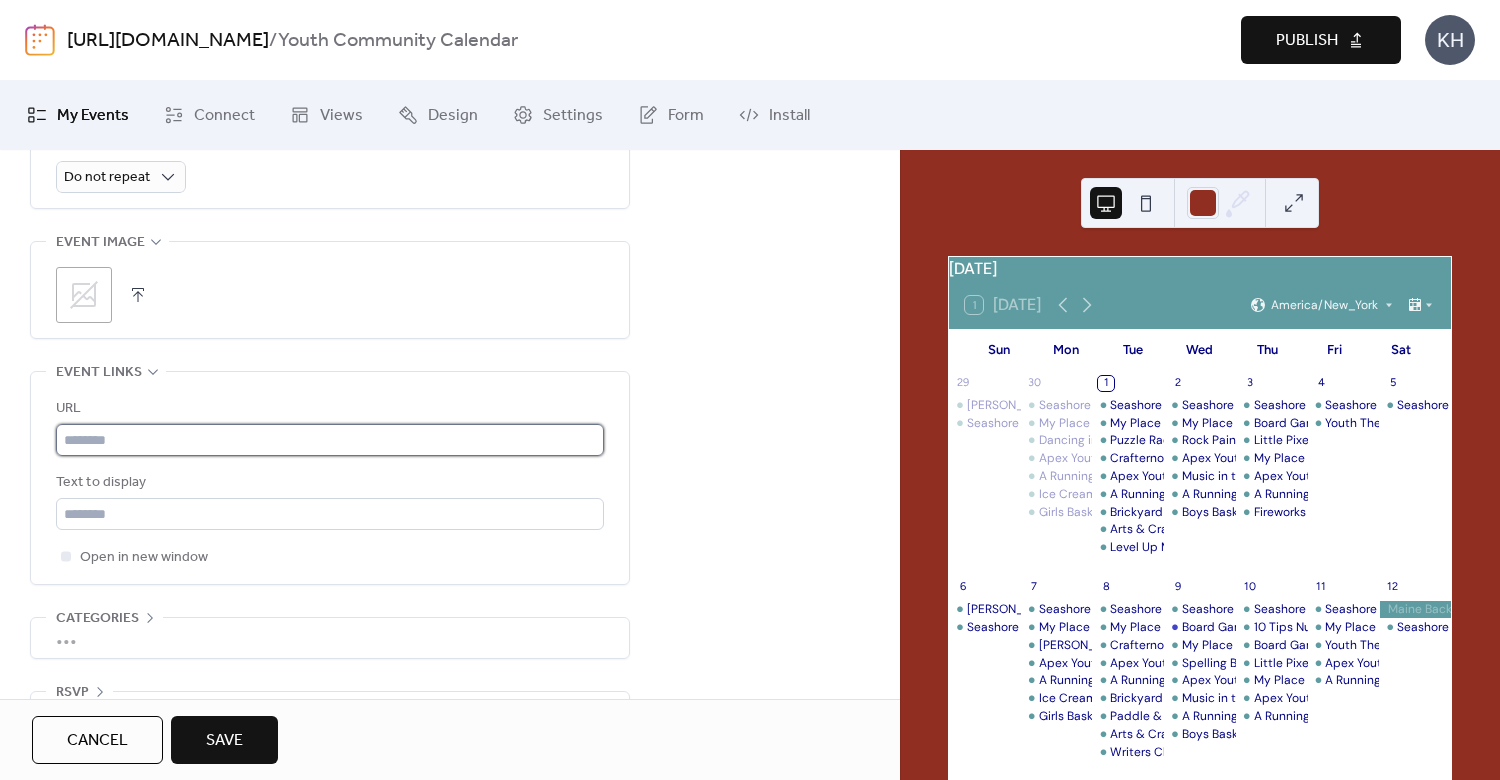 click at bounding box center (330, 440) 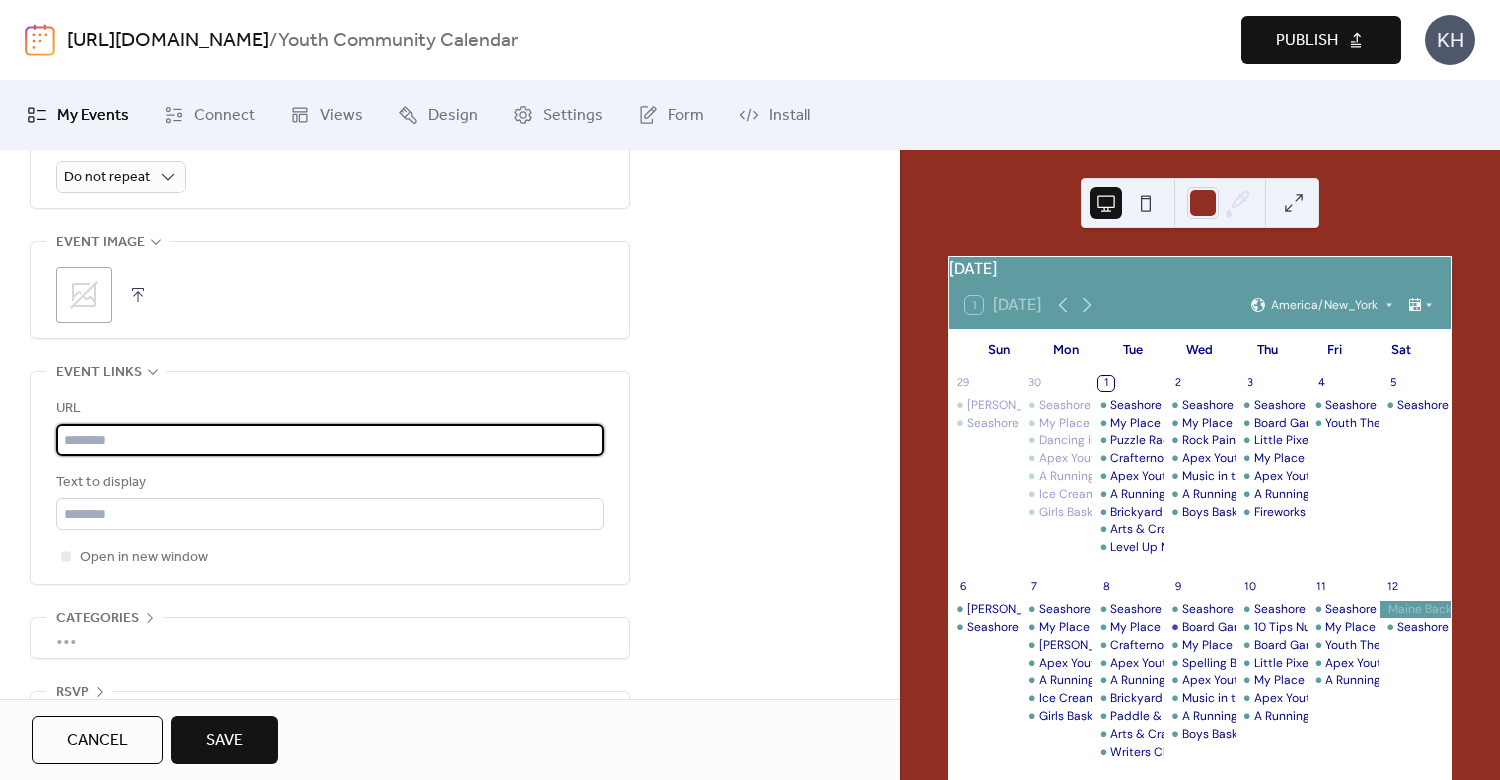paste on "**********" 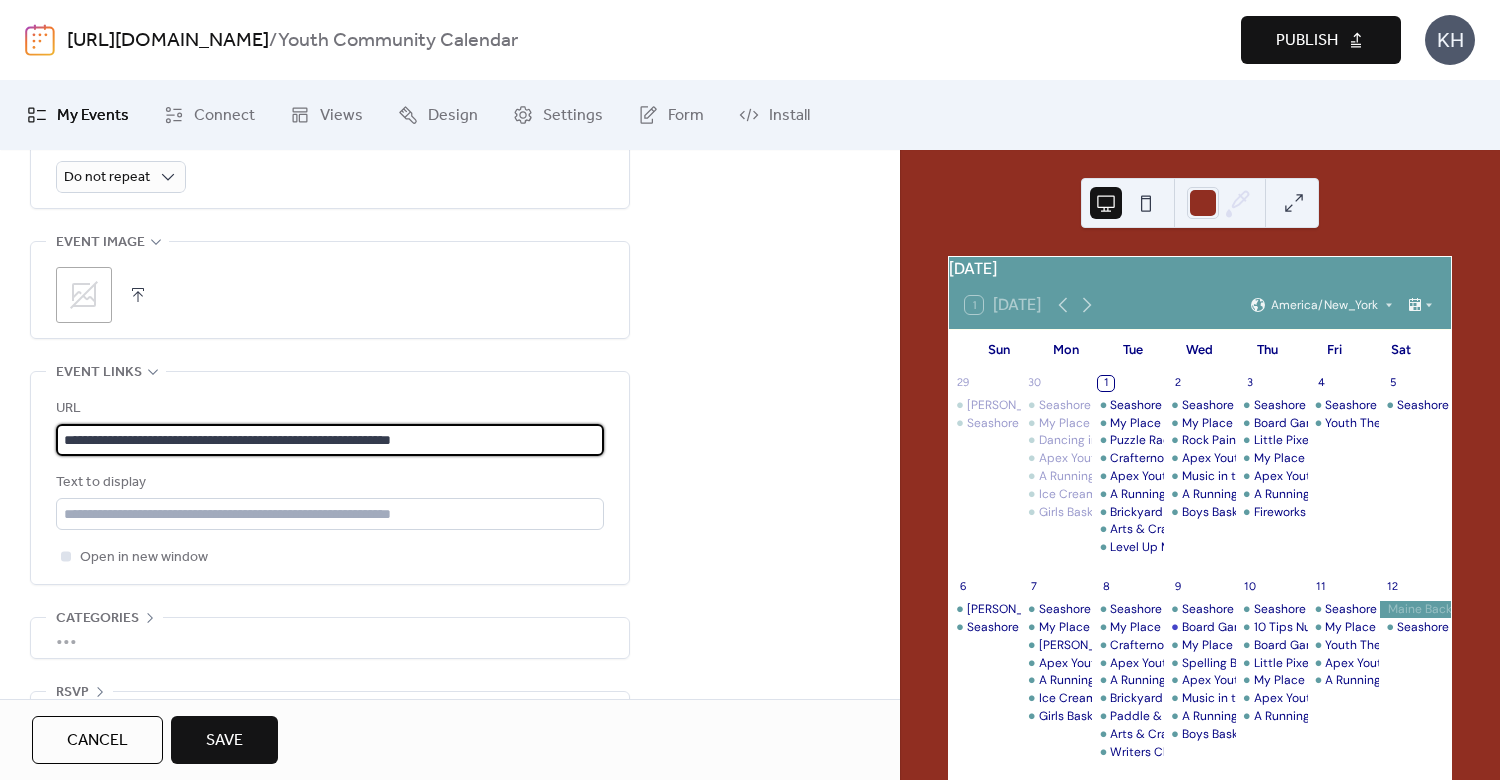 type on "**********" 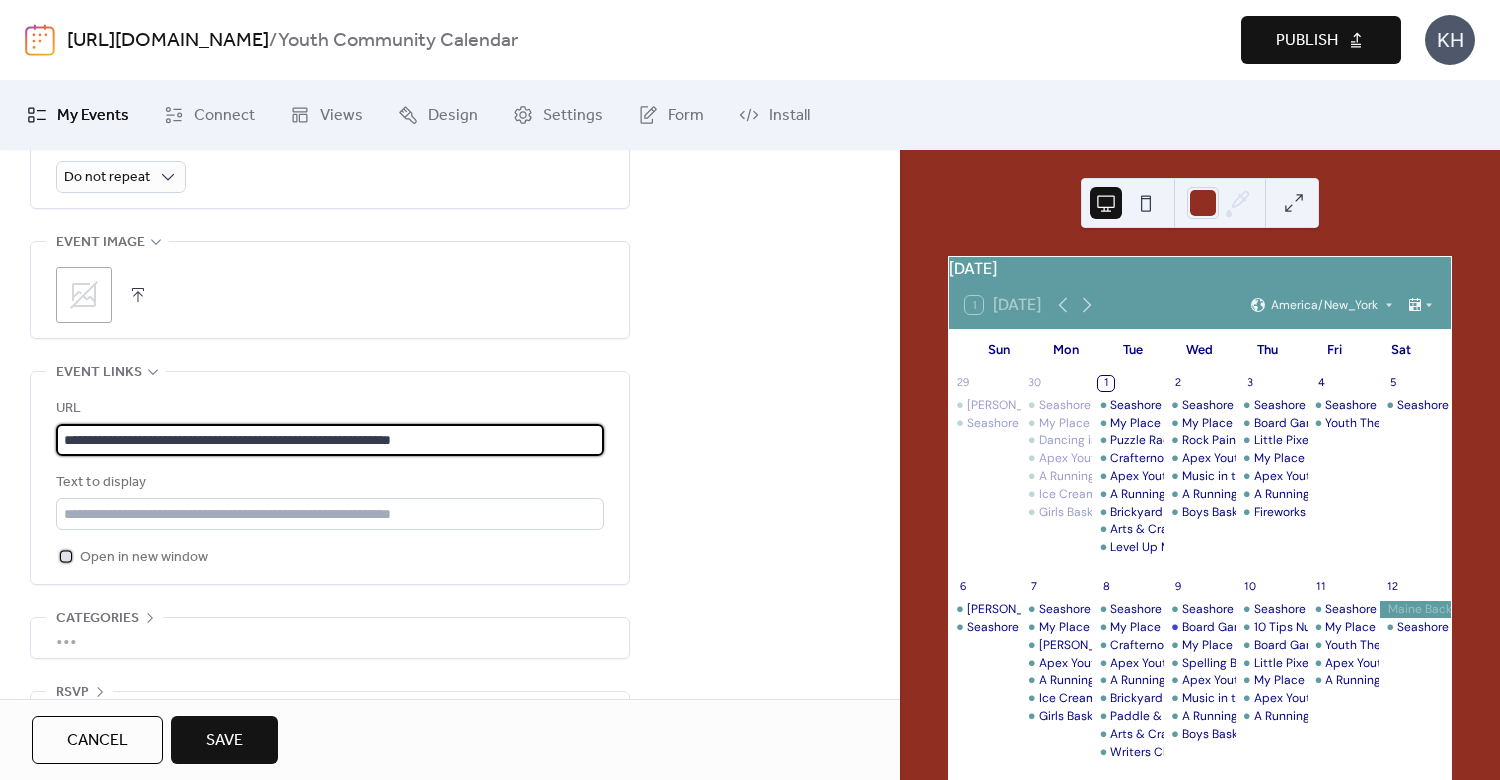click at bounding box center [66, 556] 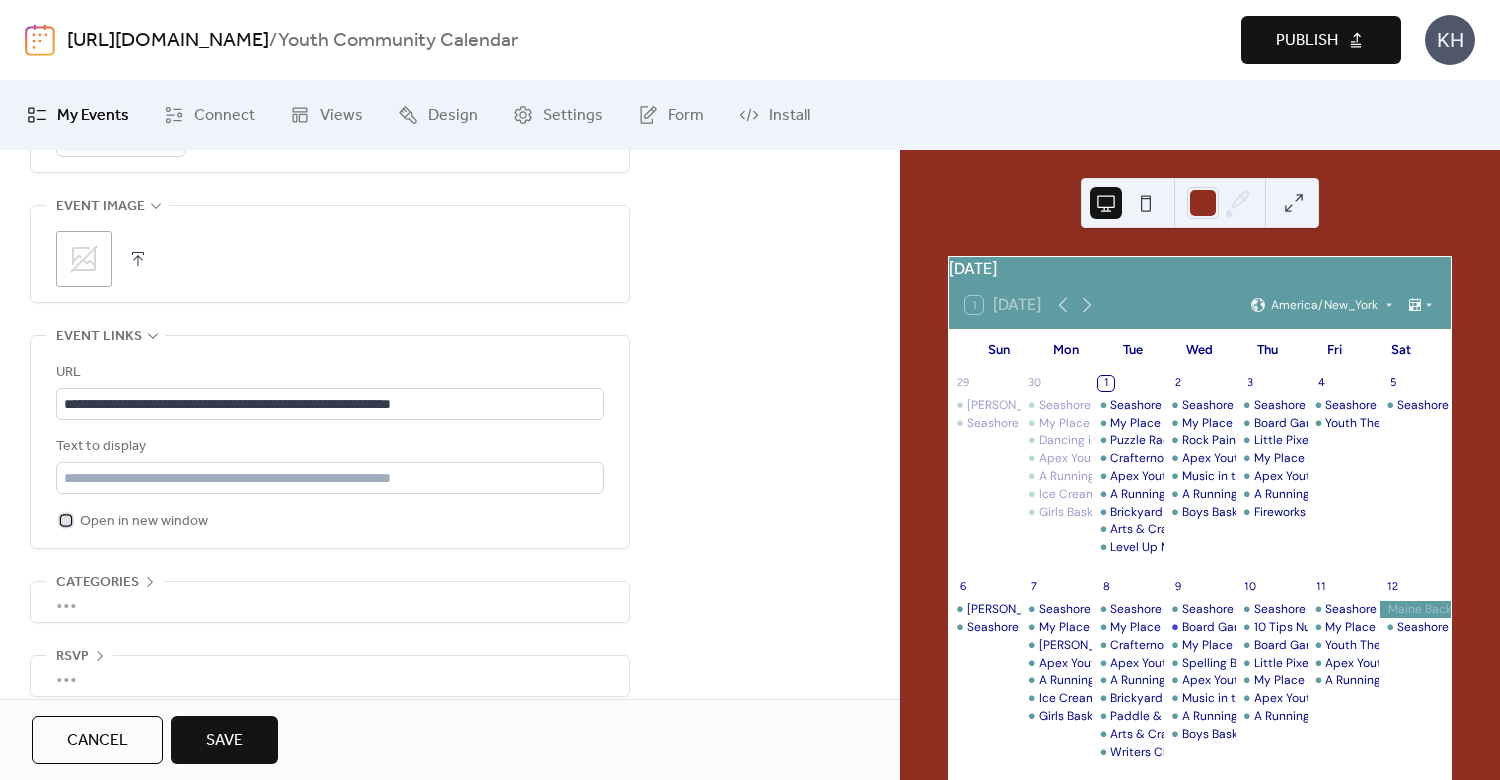scroll, scrollTop: 1014, scrollLeft: 0, axis: vertical 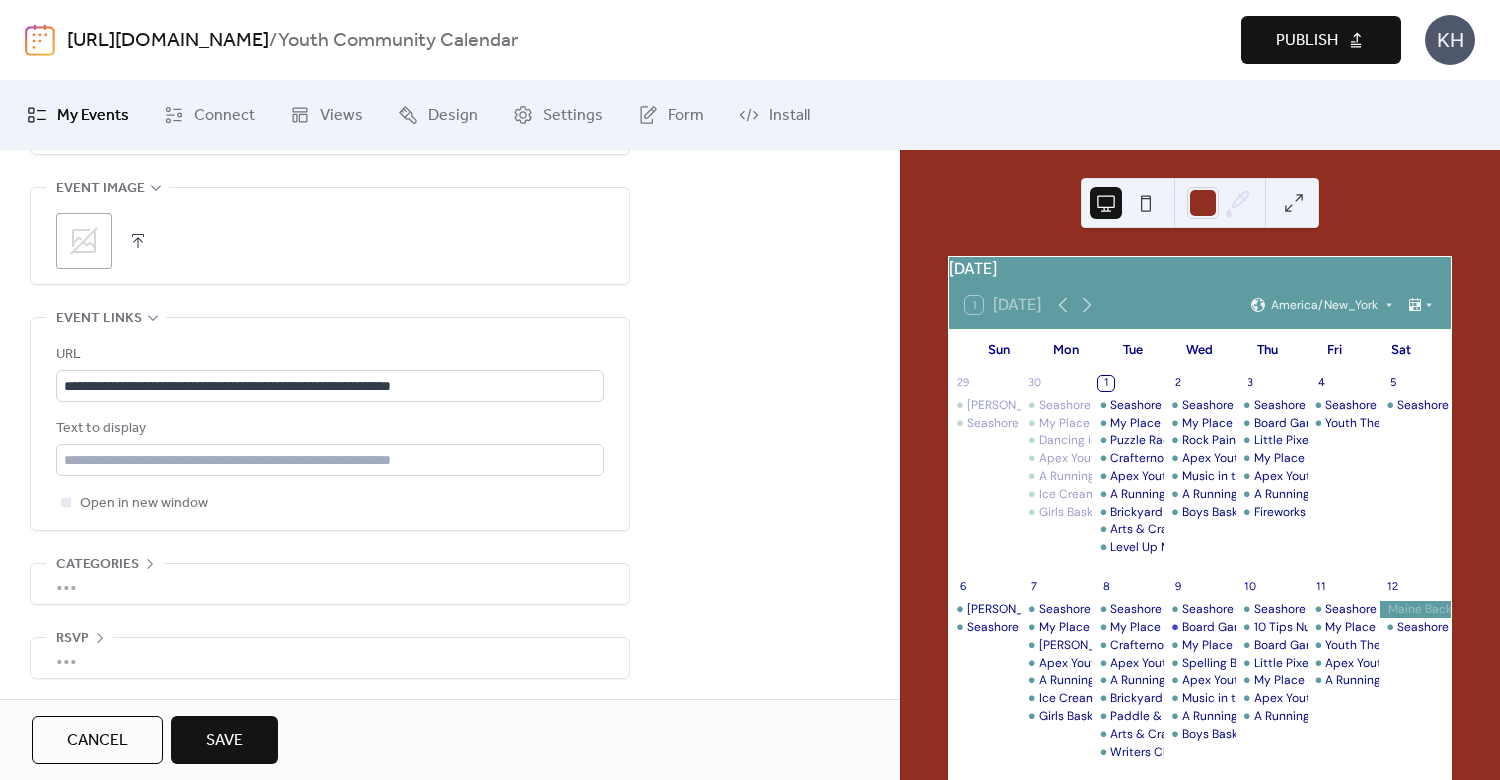 click on "Save" at bounding box center (224, 741) 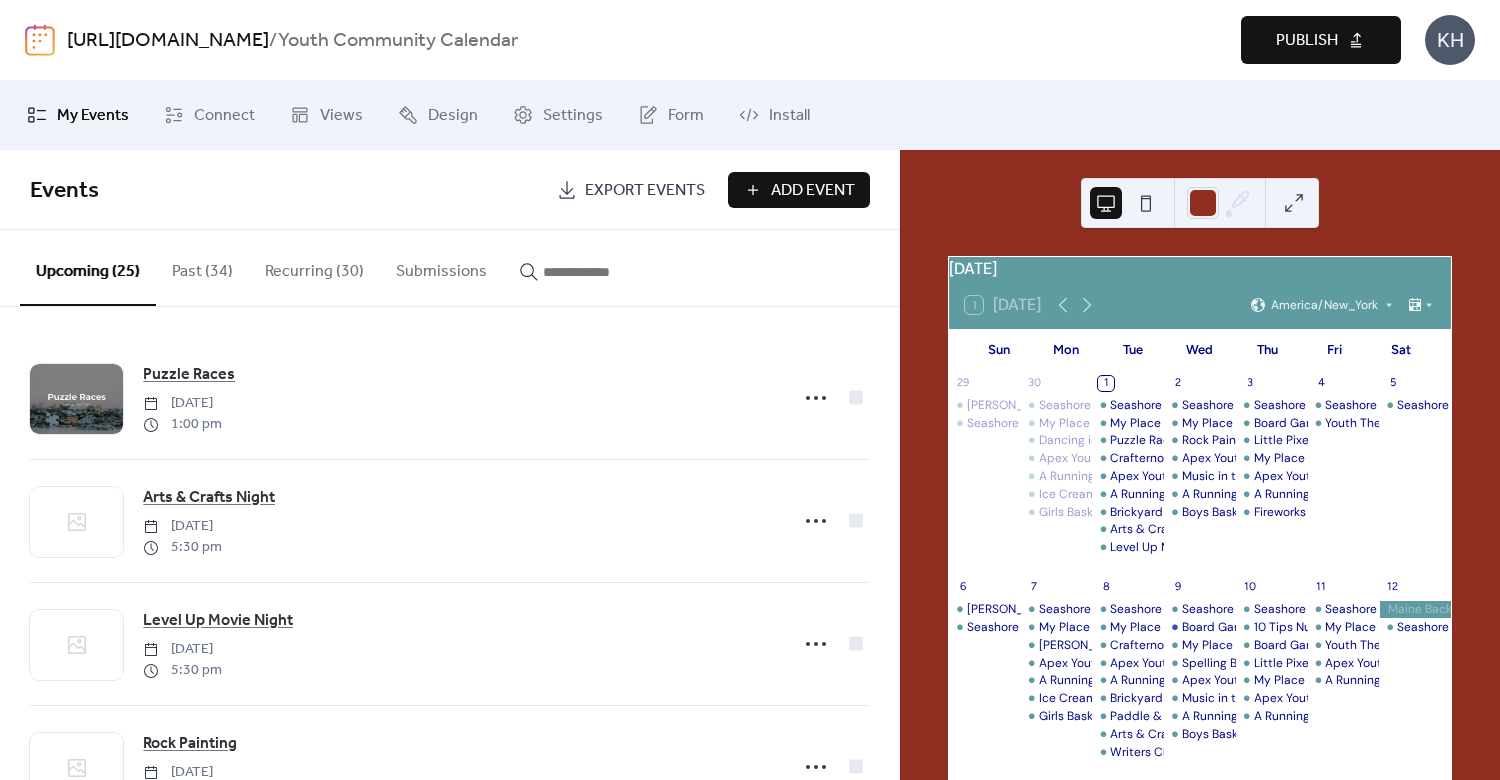 click at bounding box center (593, 272) 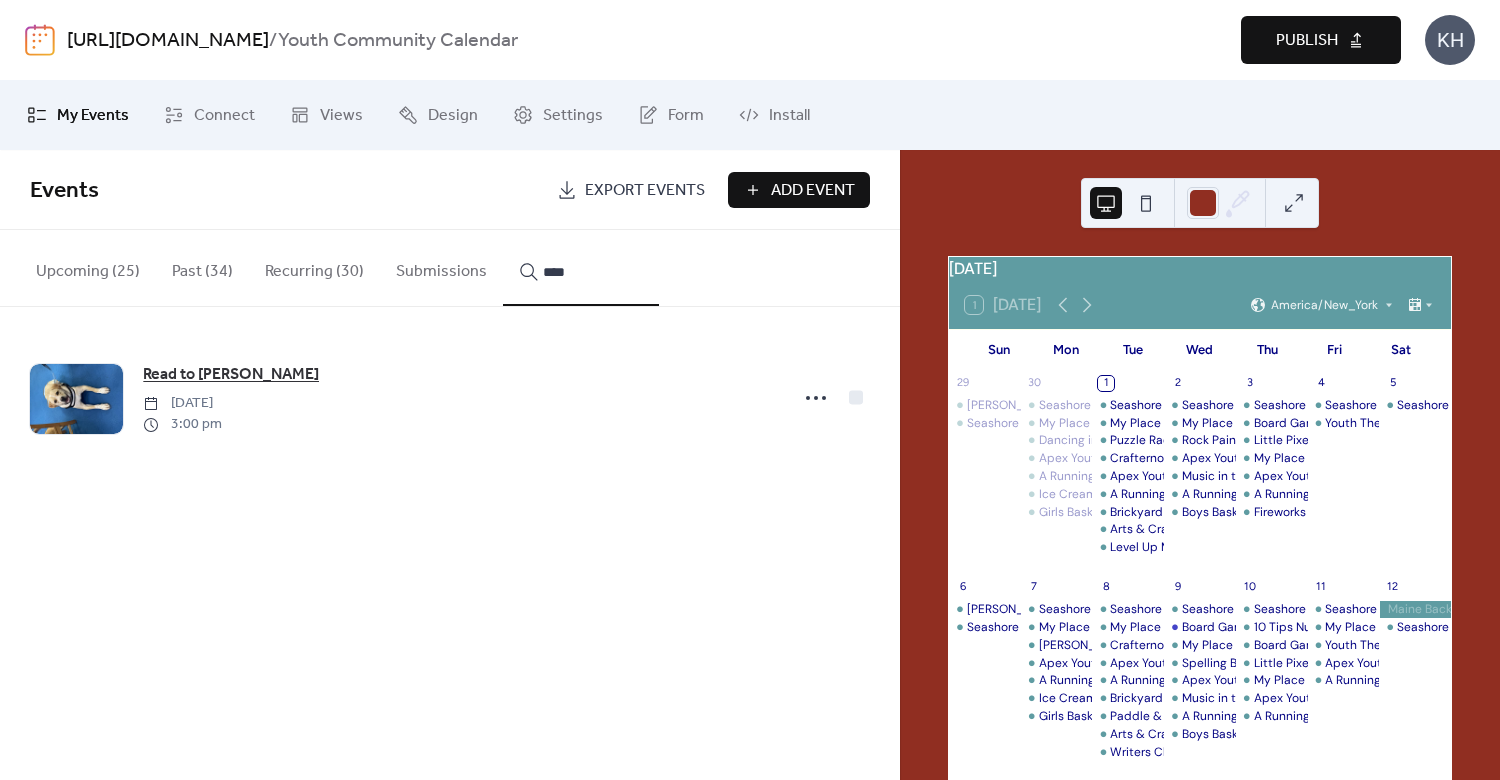 type on "****" 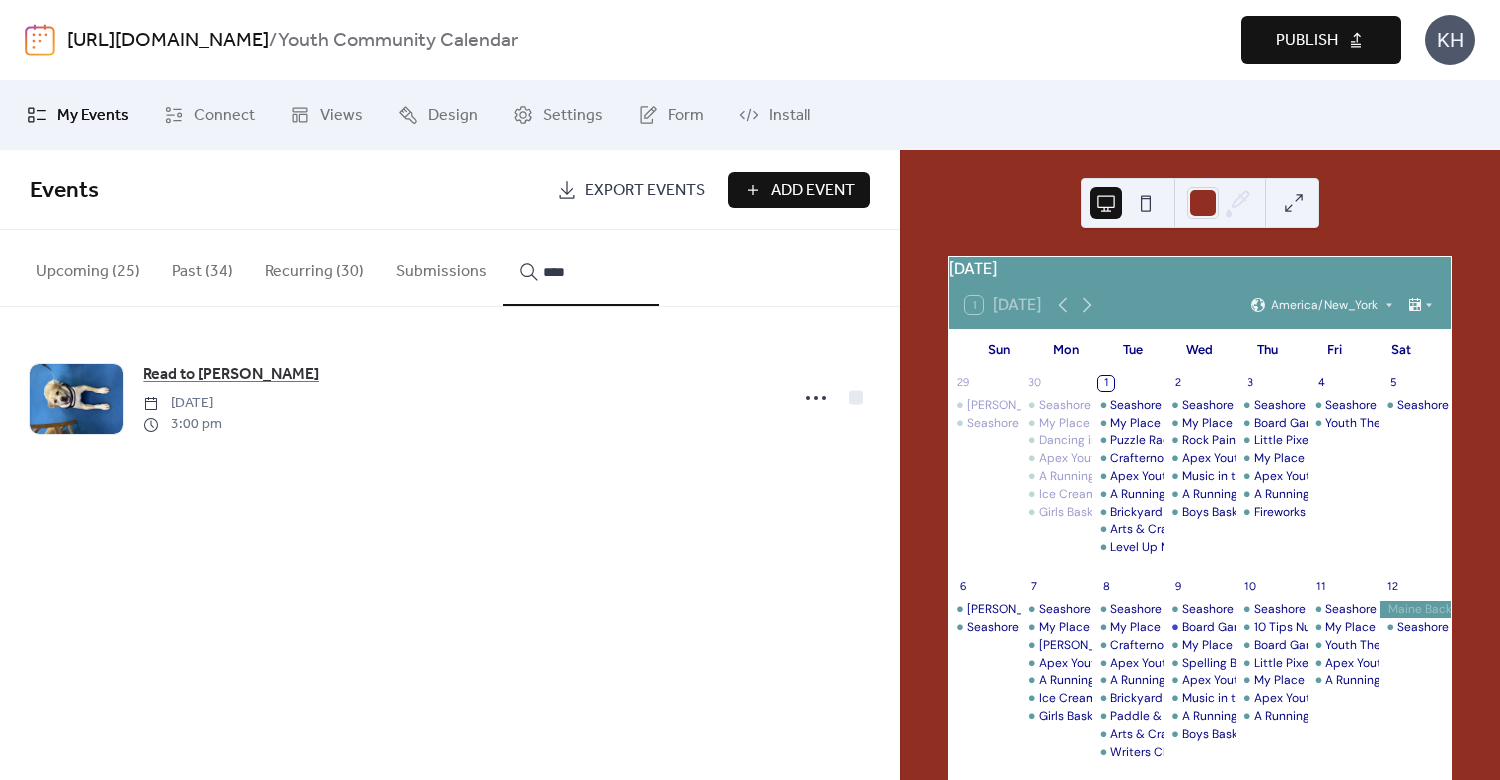 click on "Read to [PERSON_NAME]" at bounding box center (231, 375) 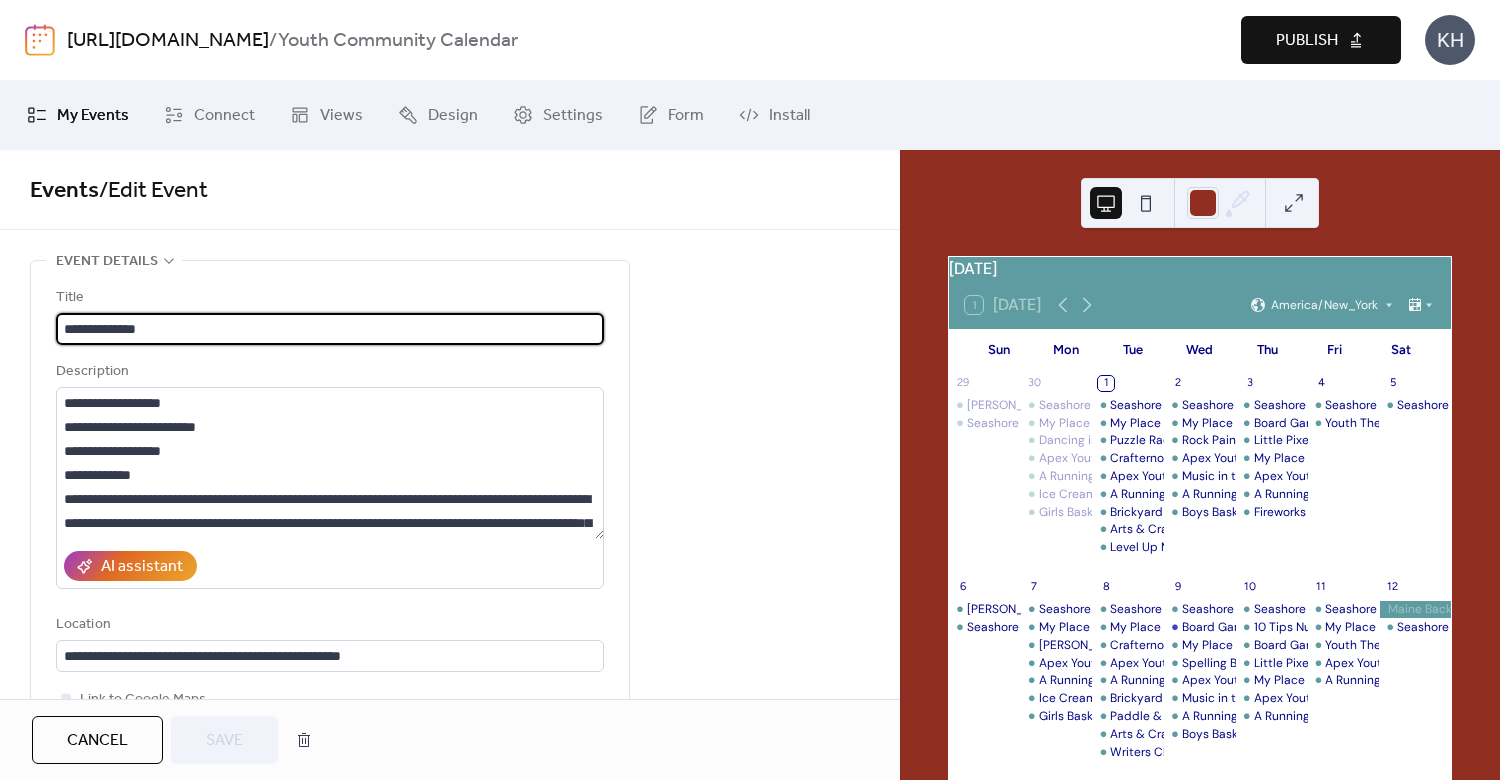 scroll, scrollTop: 480, scrollLeft: 0, axis: vertical 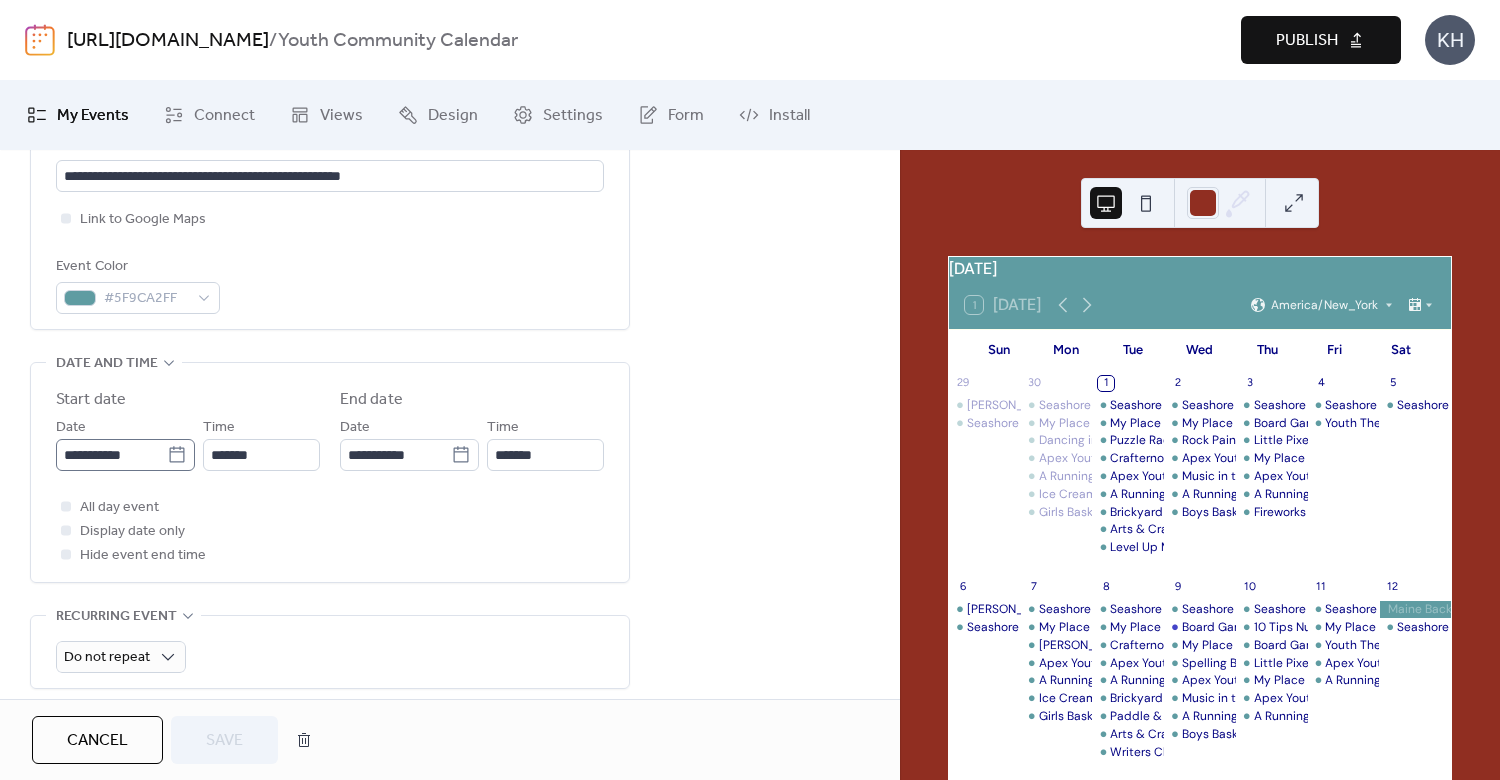 click 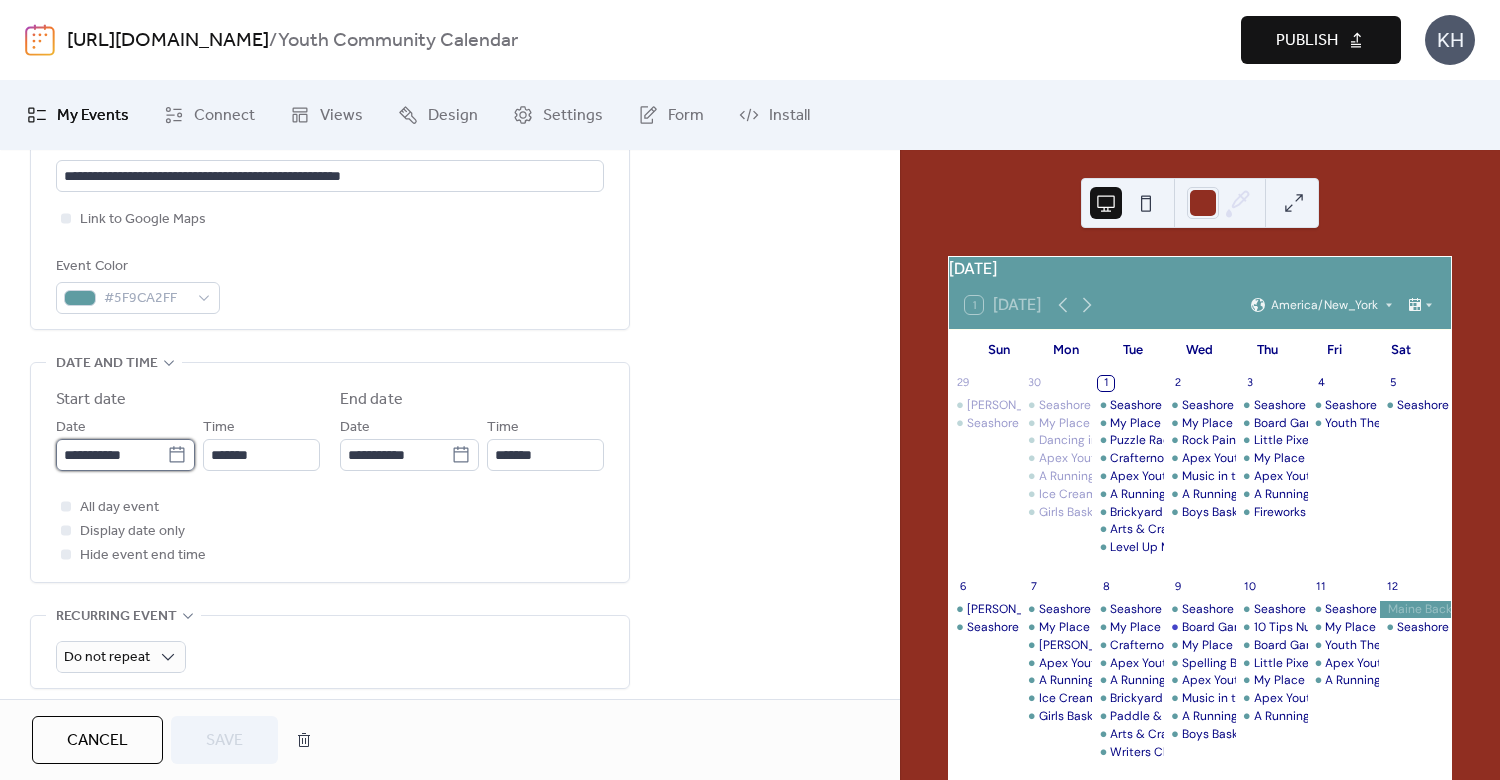 click on "**********" at bounding box center [111, 455] 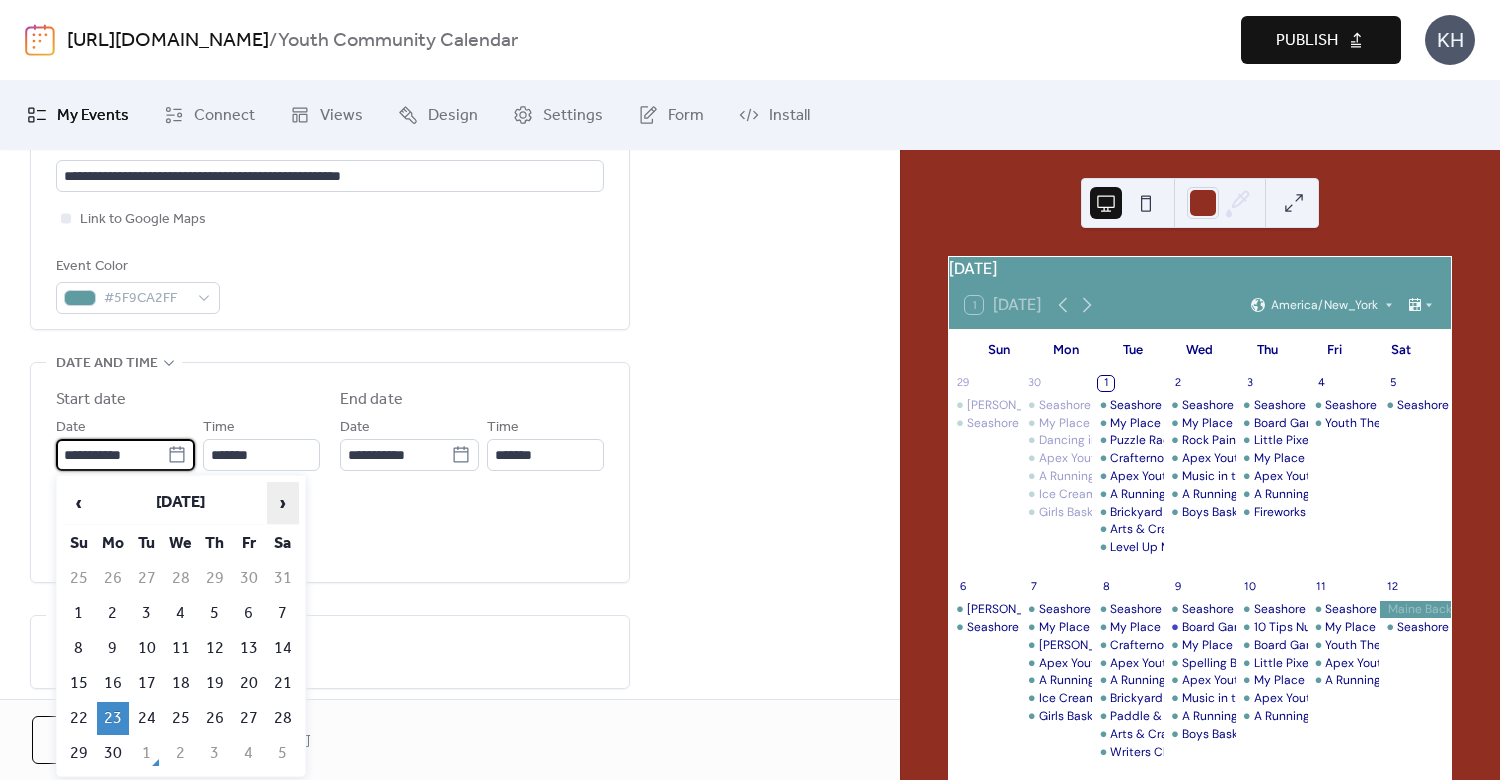 click on "›" at bounding box center (283, 503) 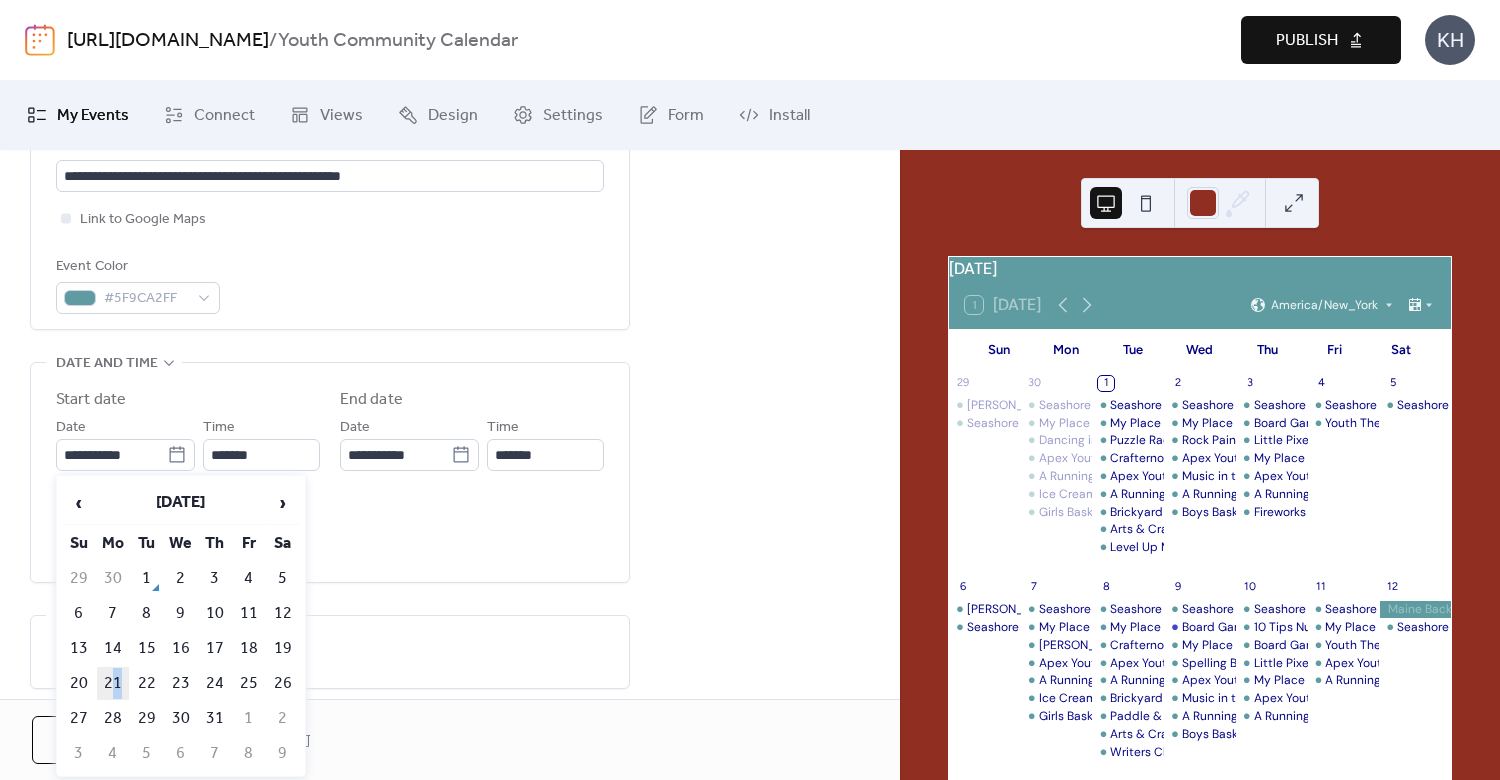 click on "21" at bounding box center (113, 683) 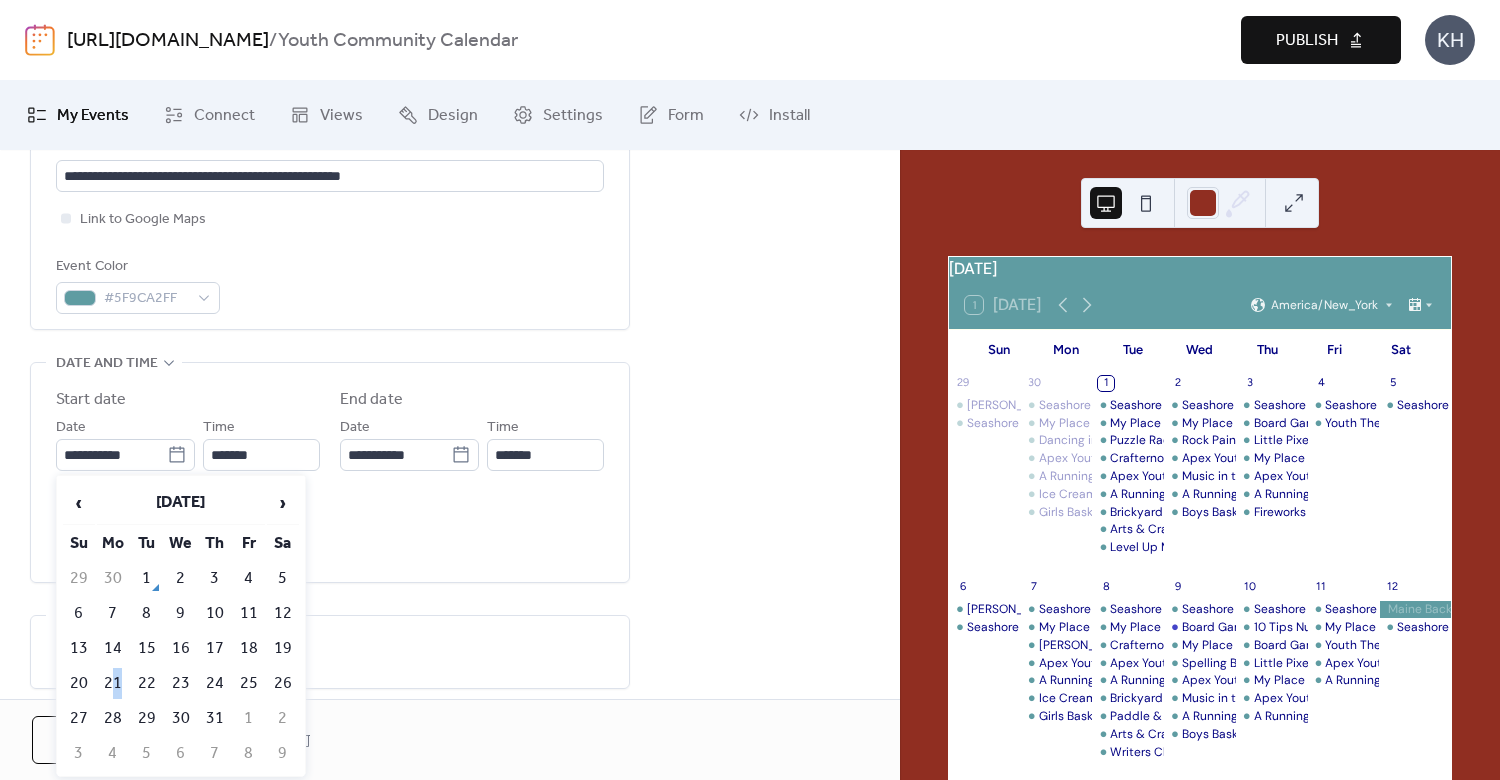 type on "**********" 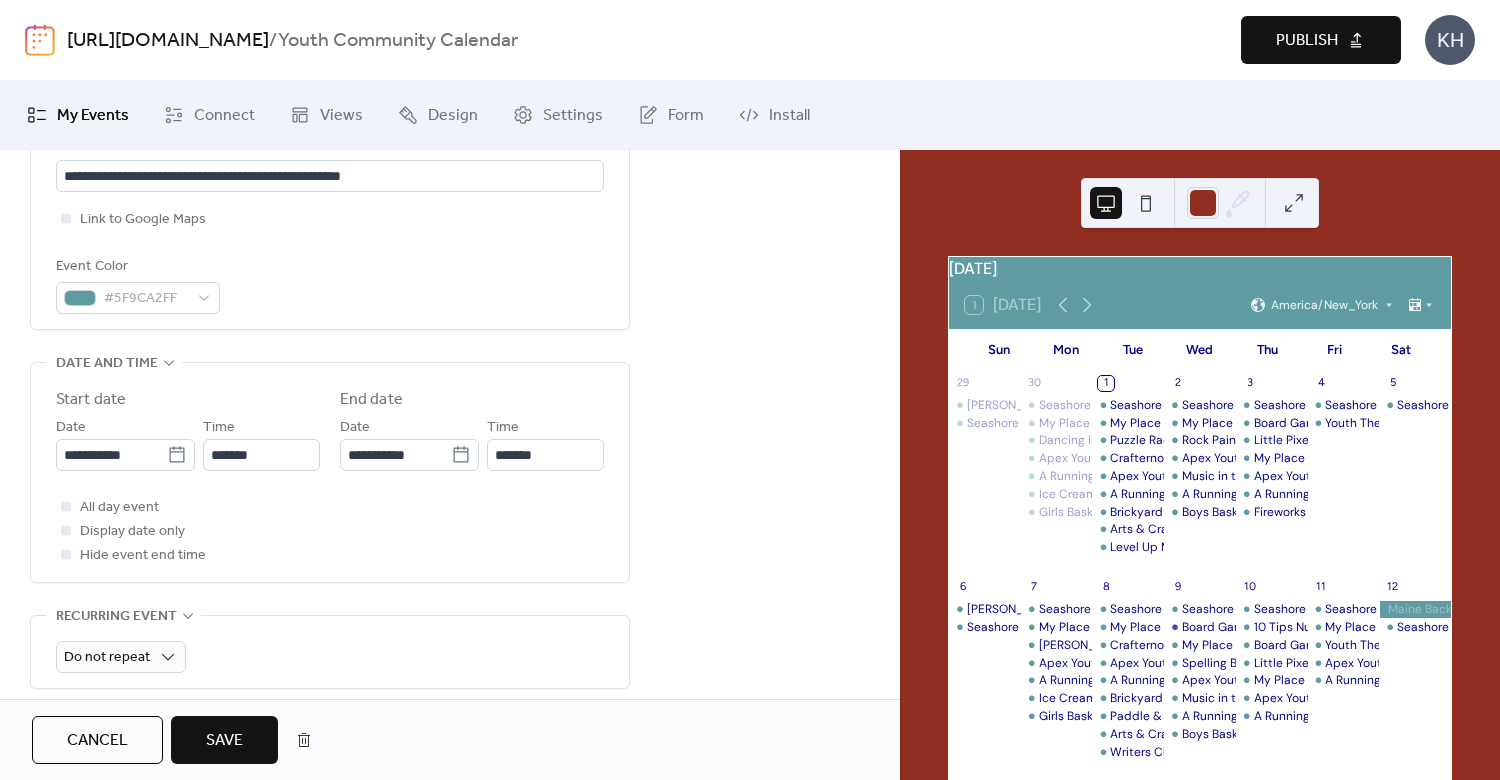 scroll, scrollTop: 960, scrollLeft: 0, axis: vertical 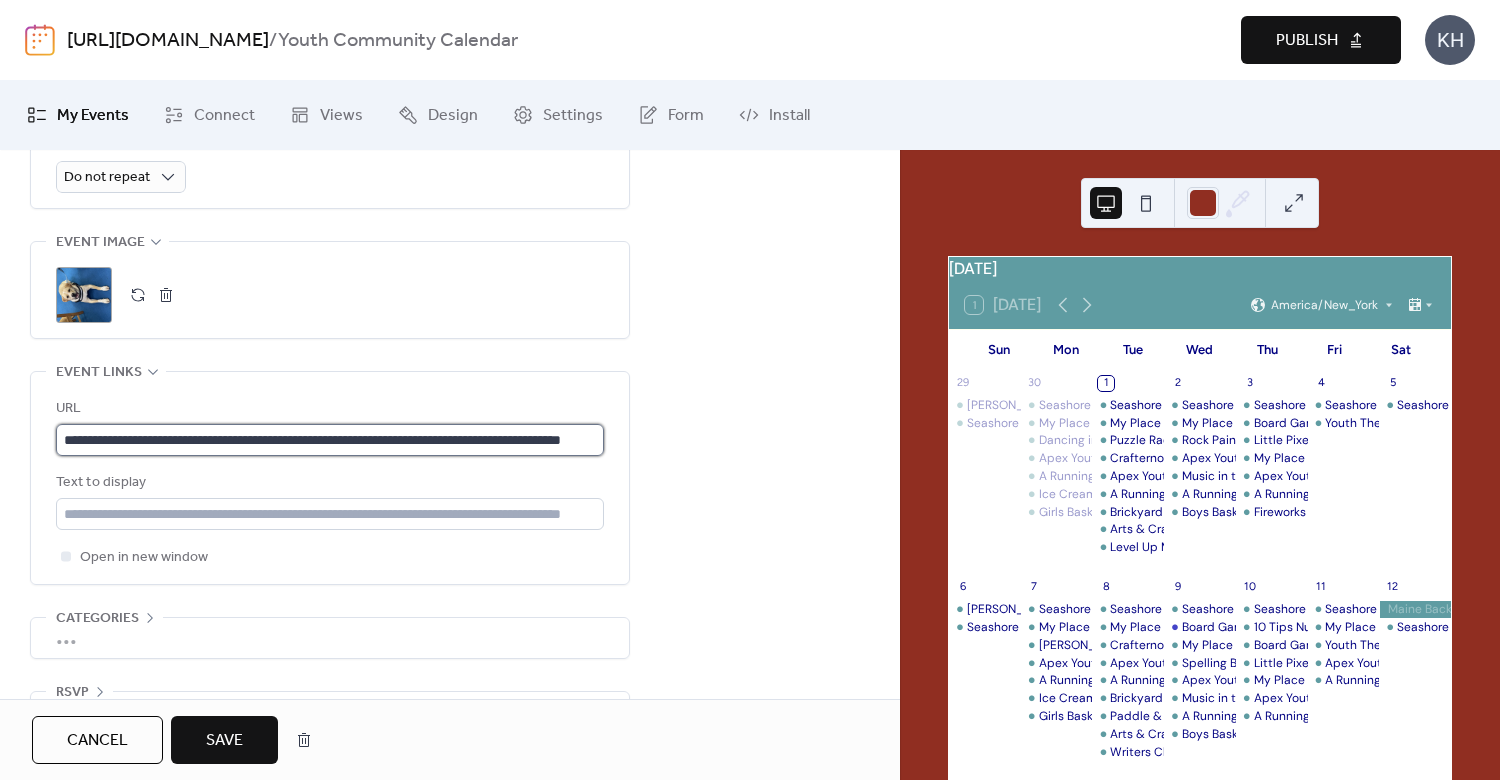 click on "**********" at bounding box center [330, 440] 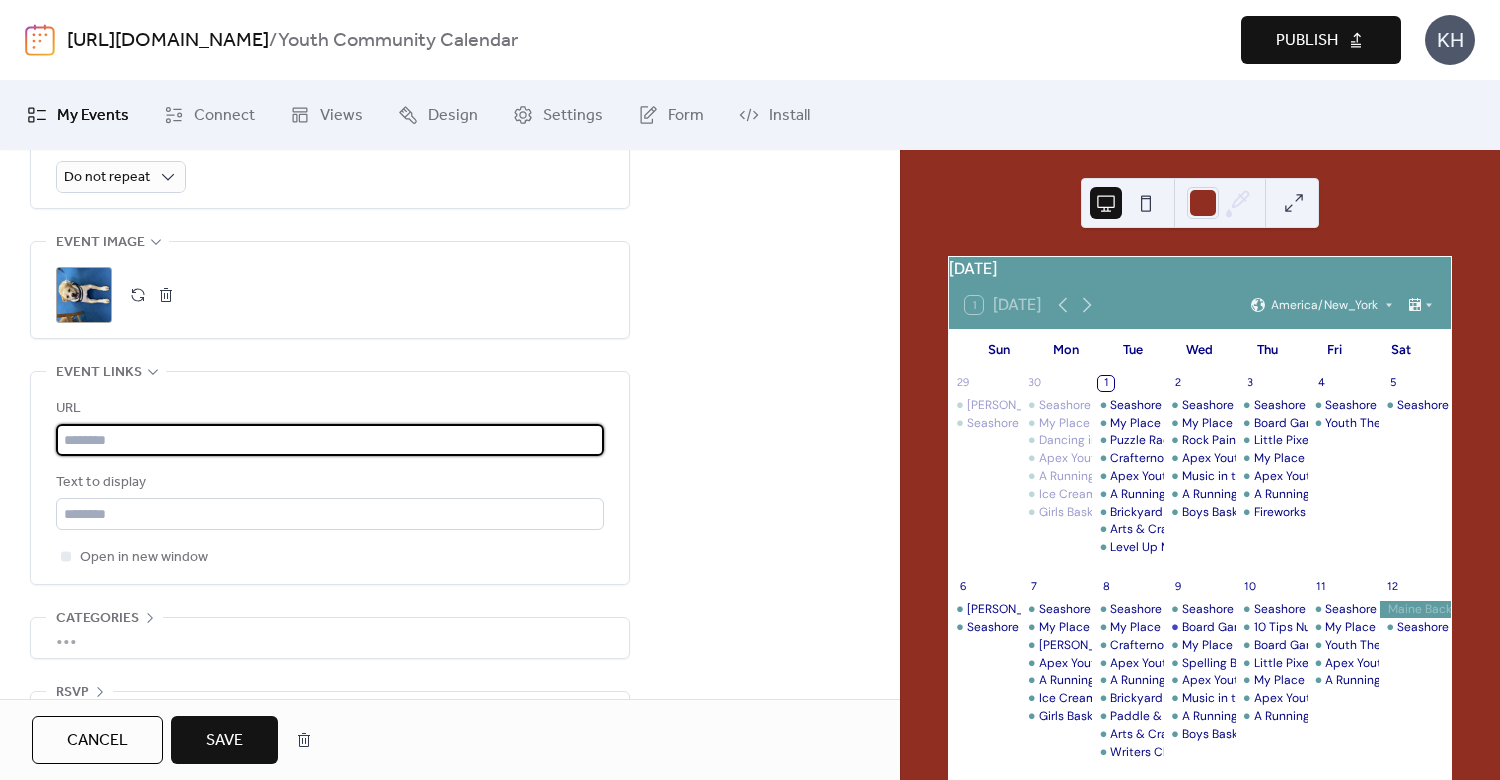 paste on "**********" 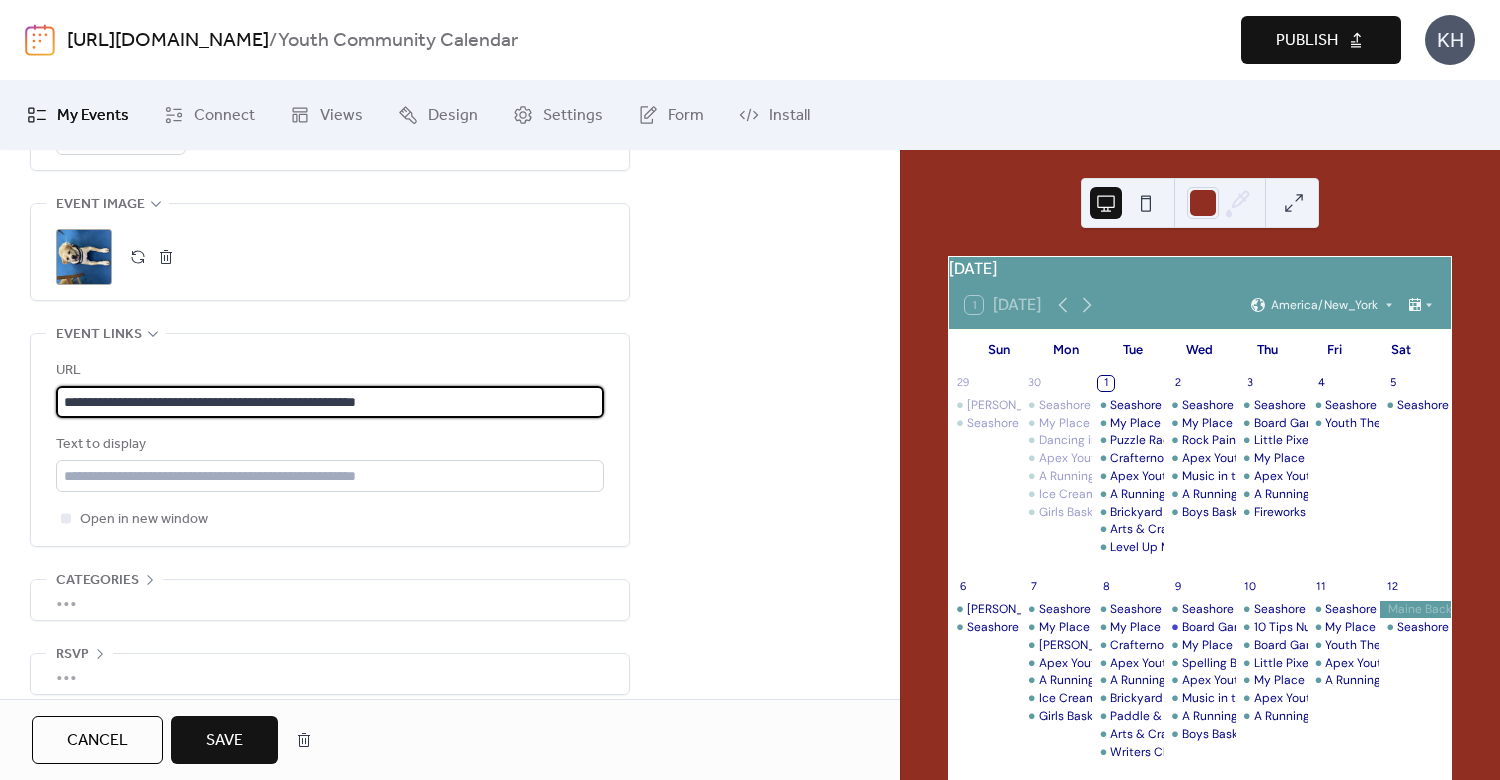 scroll, scrollTop: 1014, scrollLeft: 0, axis: vertical 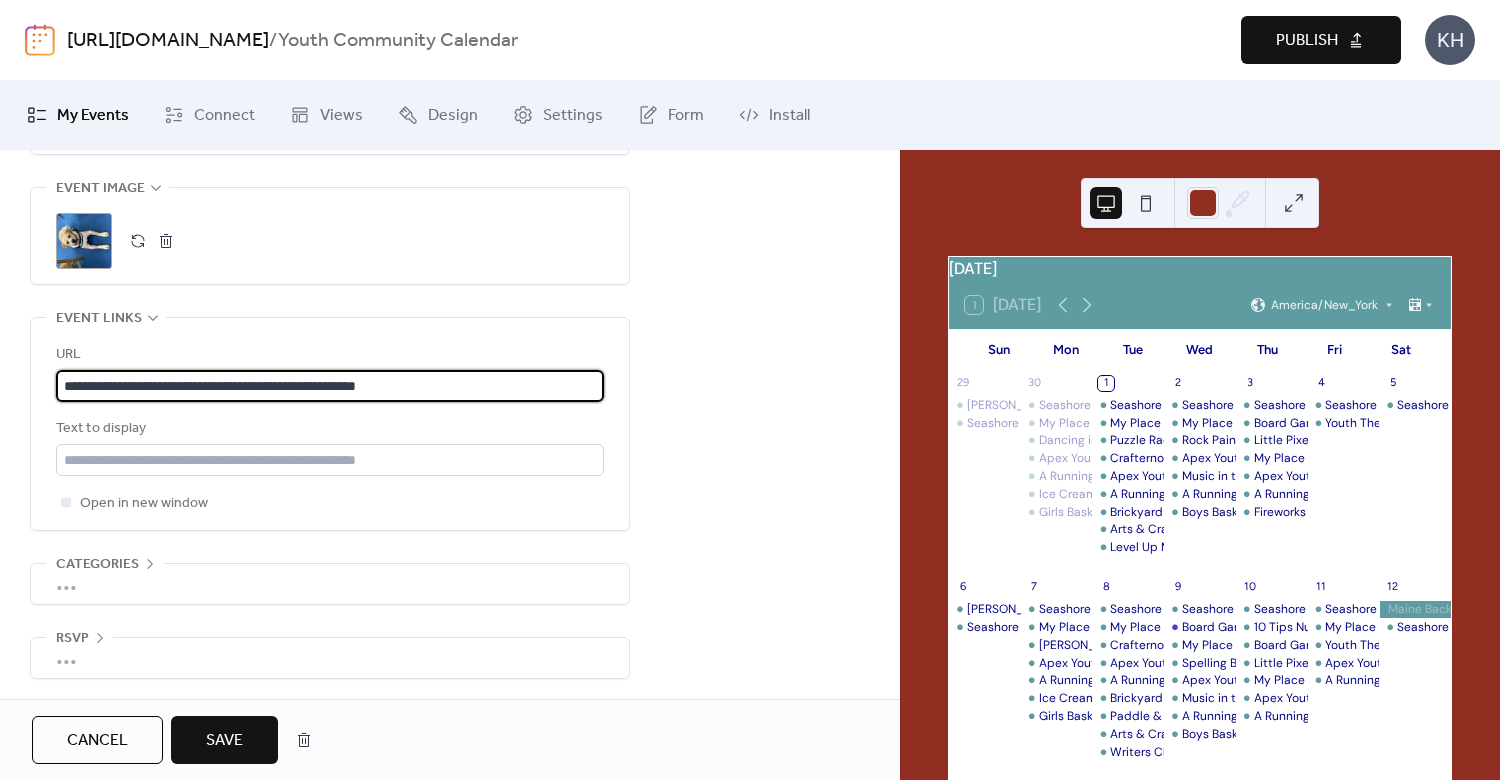 type on "**********" 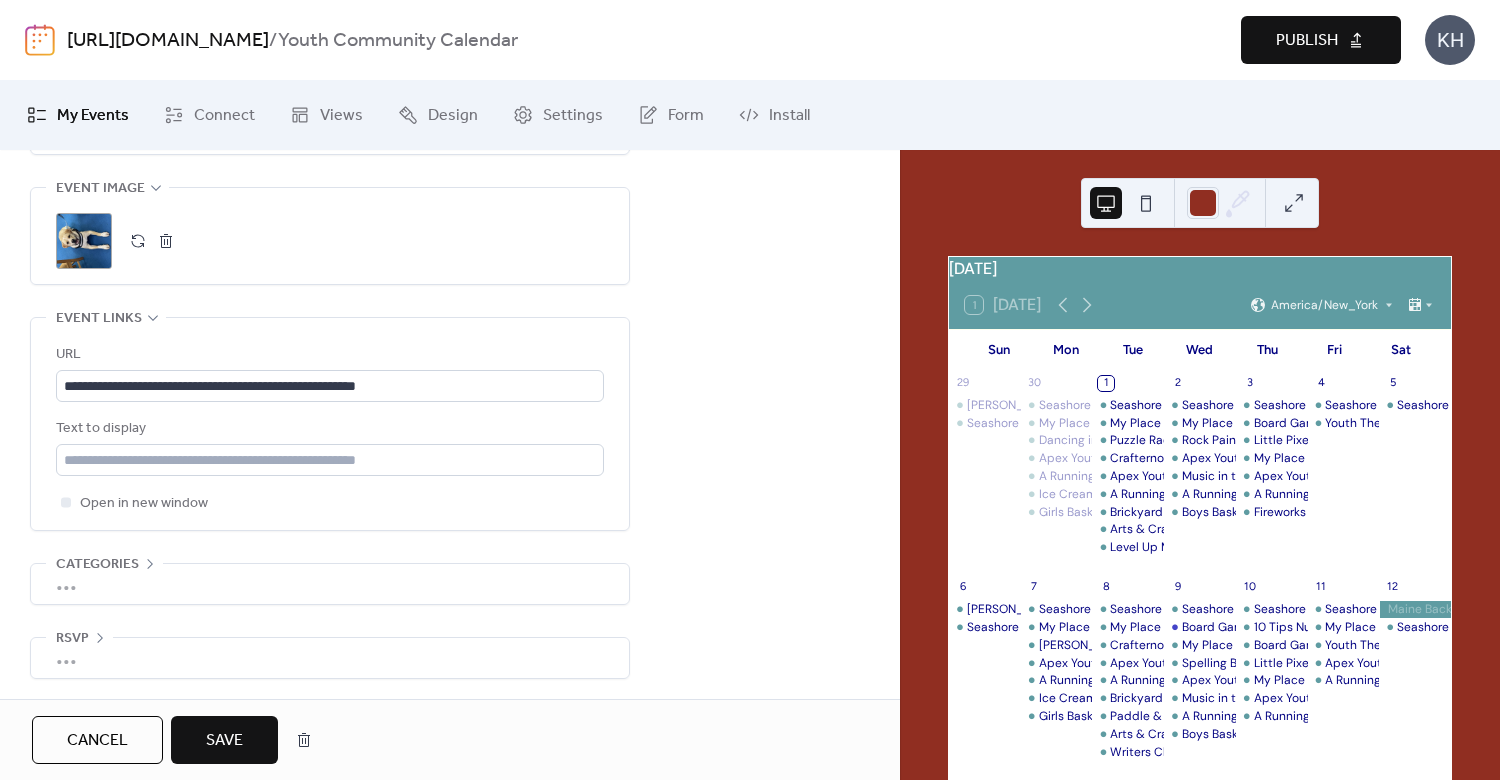 click on "Save" at bounding box center [224, 740] 